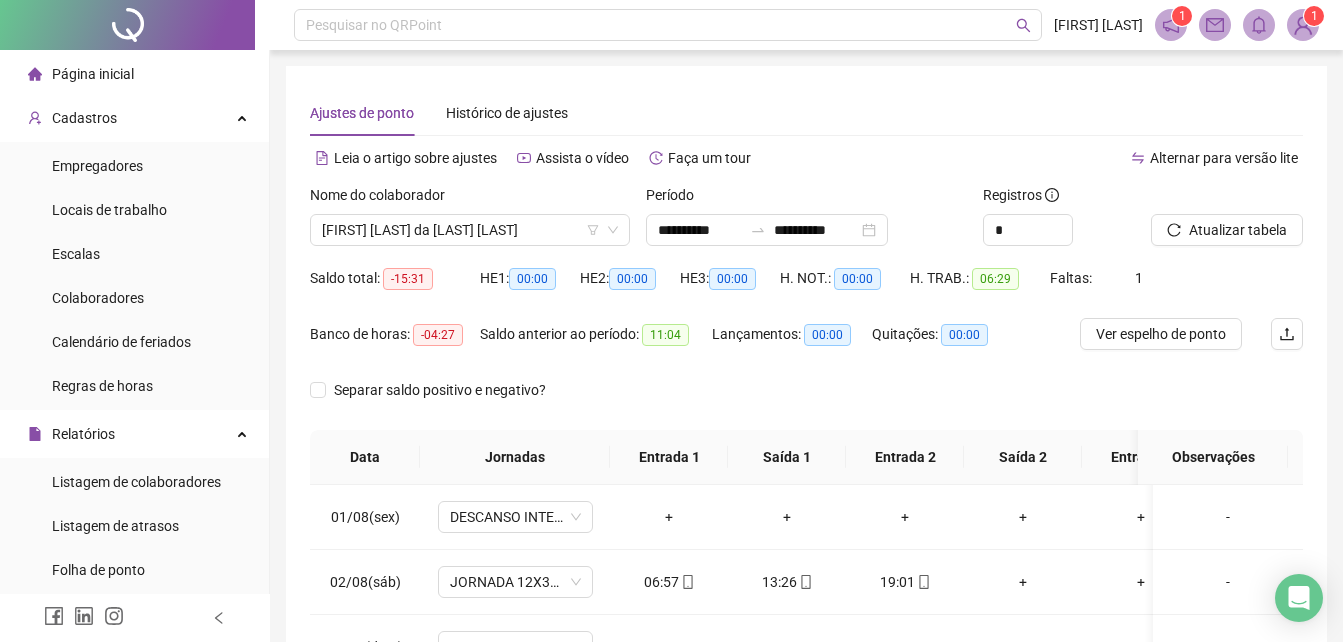 scroll, scrollTop: 0, scrollLeft: 0, axis: both 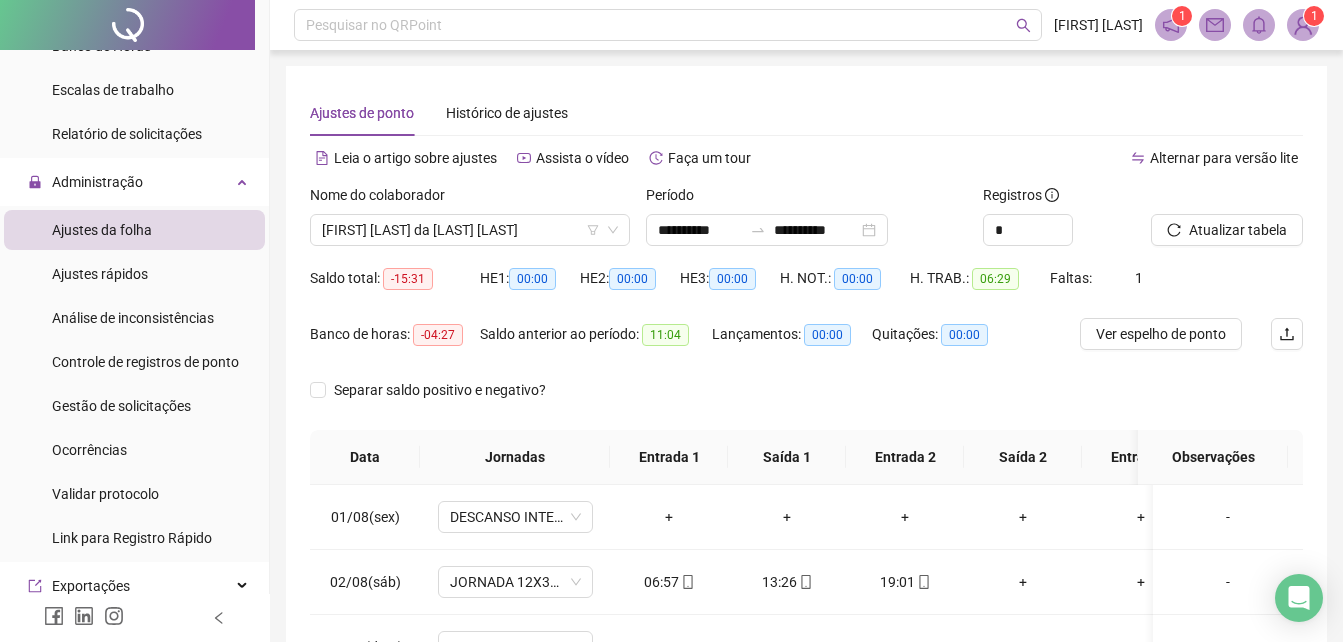 click on "Ajustes da folha" at bounding box center [102, 230] 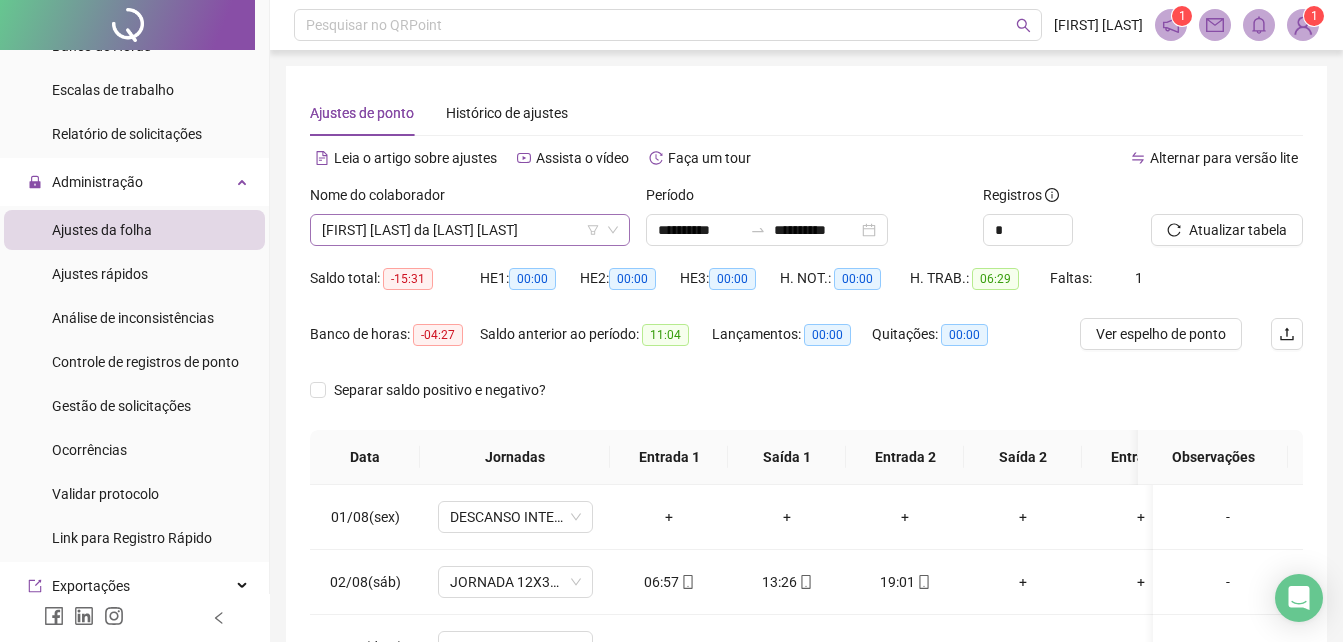 click on "[FIRST] [LAST] da [LAST] [LAST]" at bounding box center (470, 230) 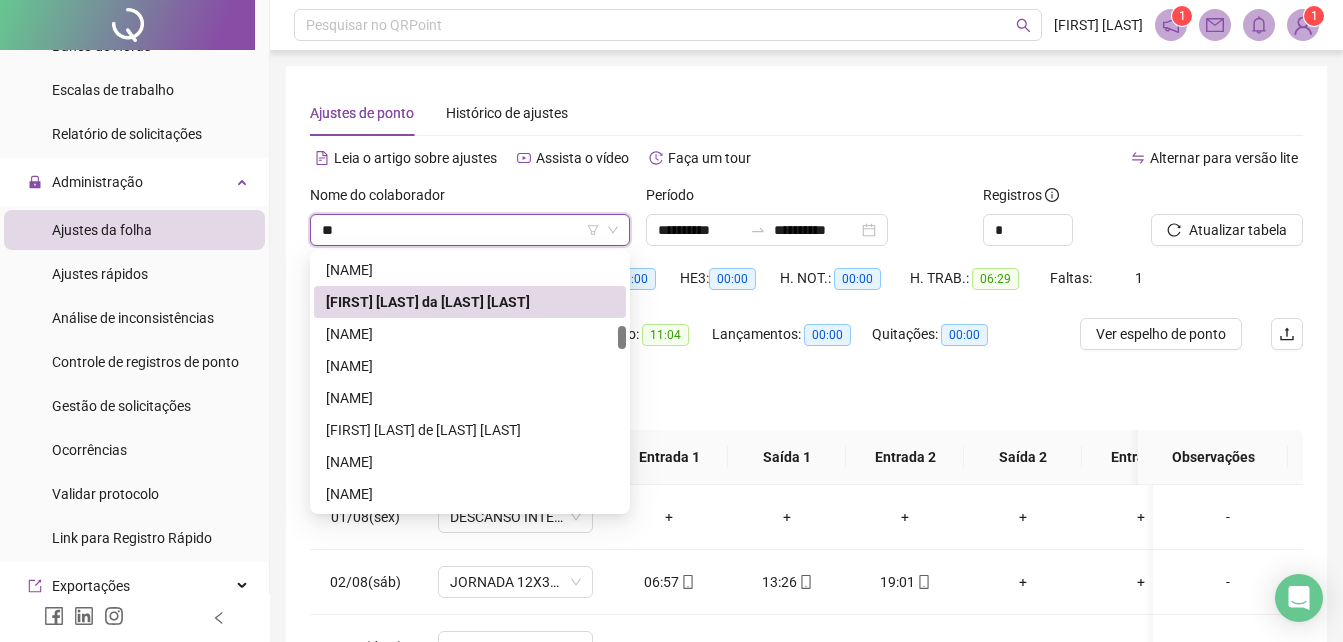 scroll, scrollTop: 192, scrollLeft: 0, axis: vertical 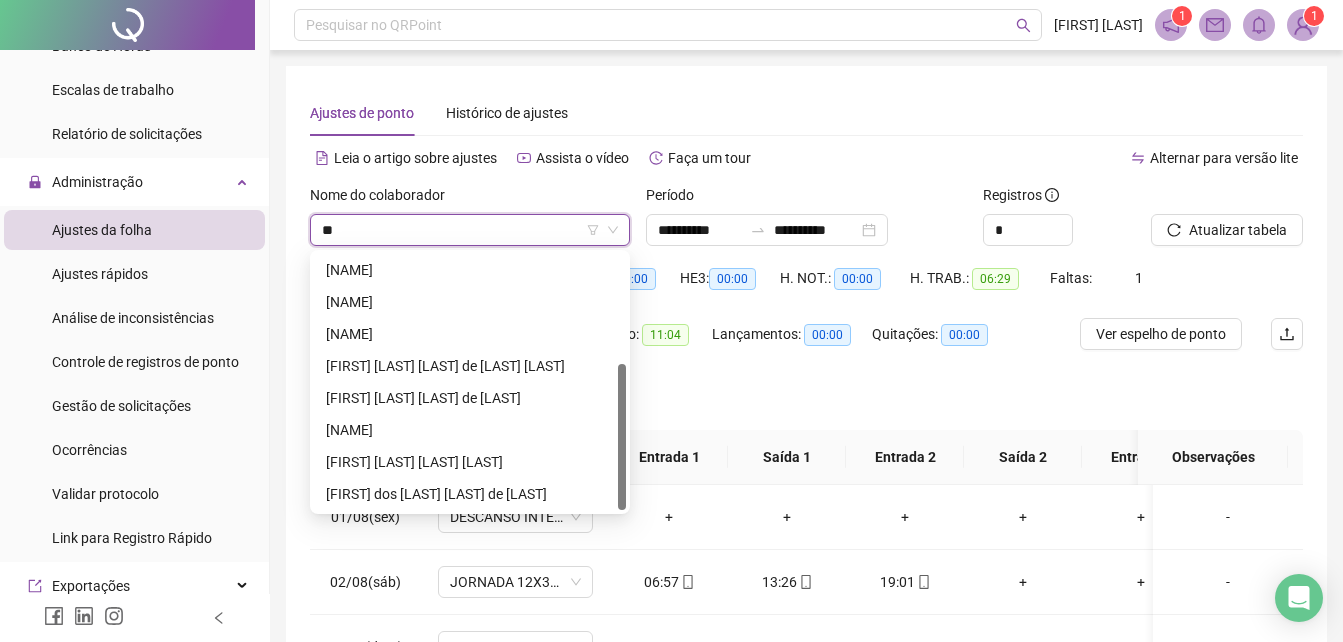 type on "***" 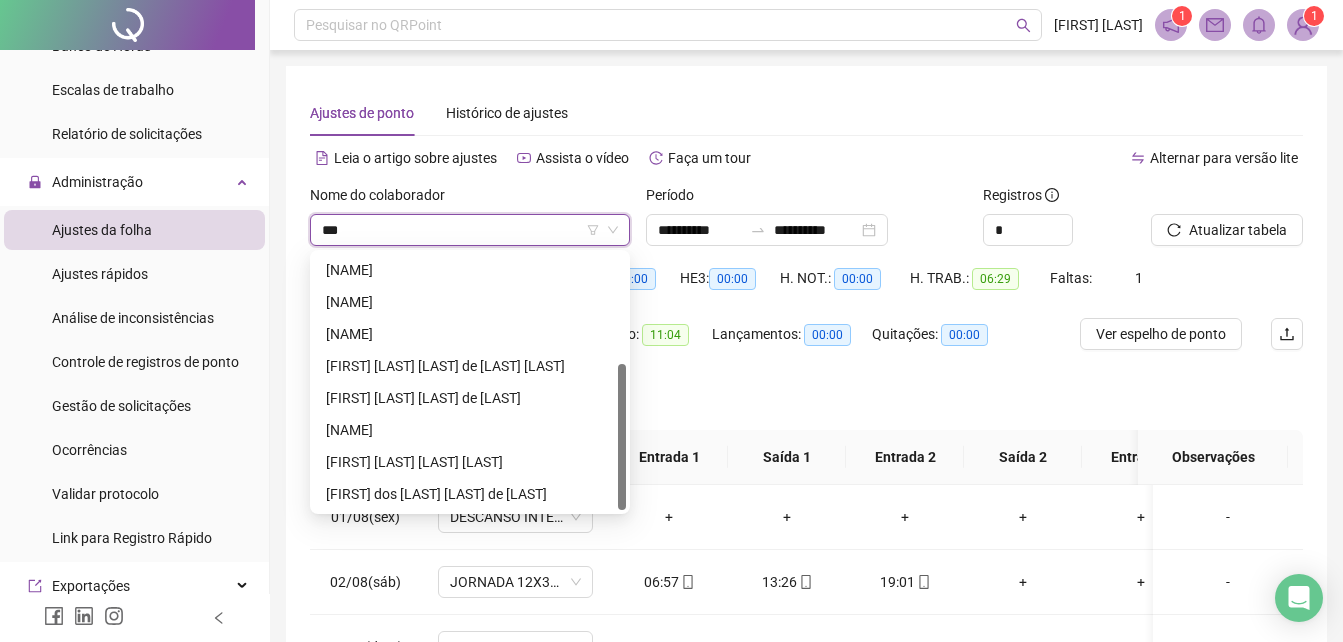 scroll, scrollTop: 0, scrollLeft: 0, axis: both 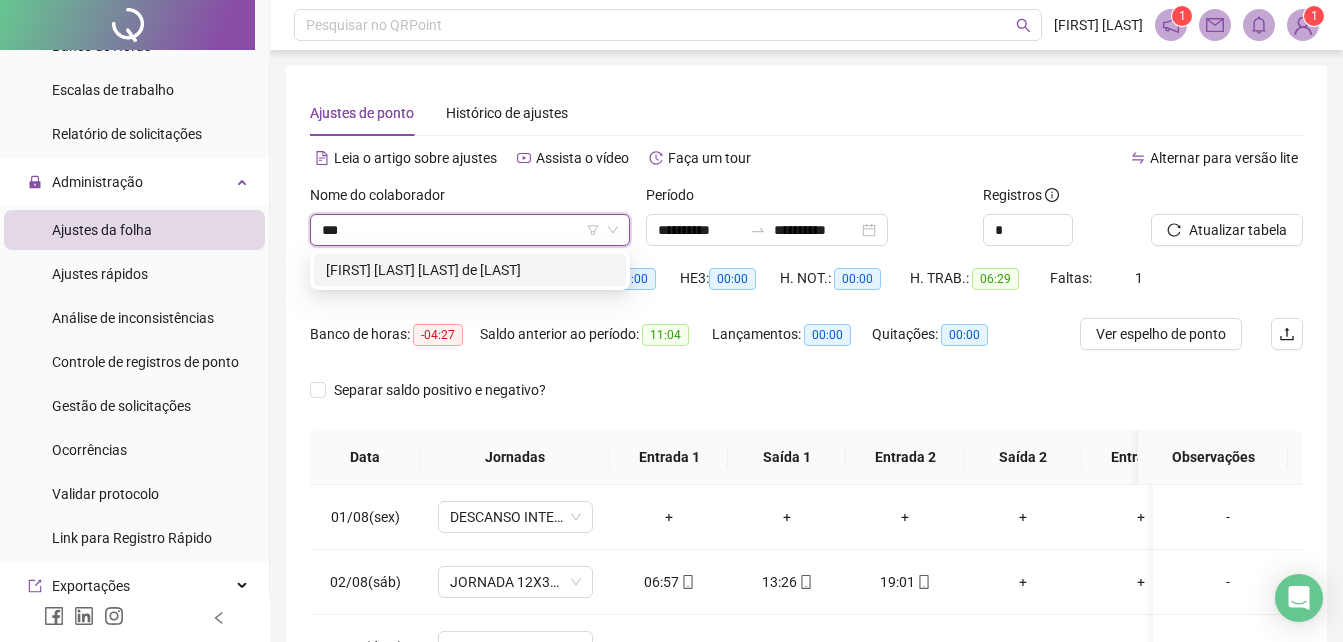 click on "[FIRST] [LAST] [LAST] de [LAST]" at bounding box center (470, 270) 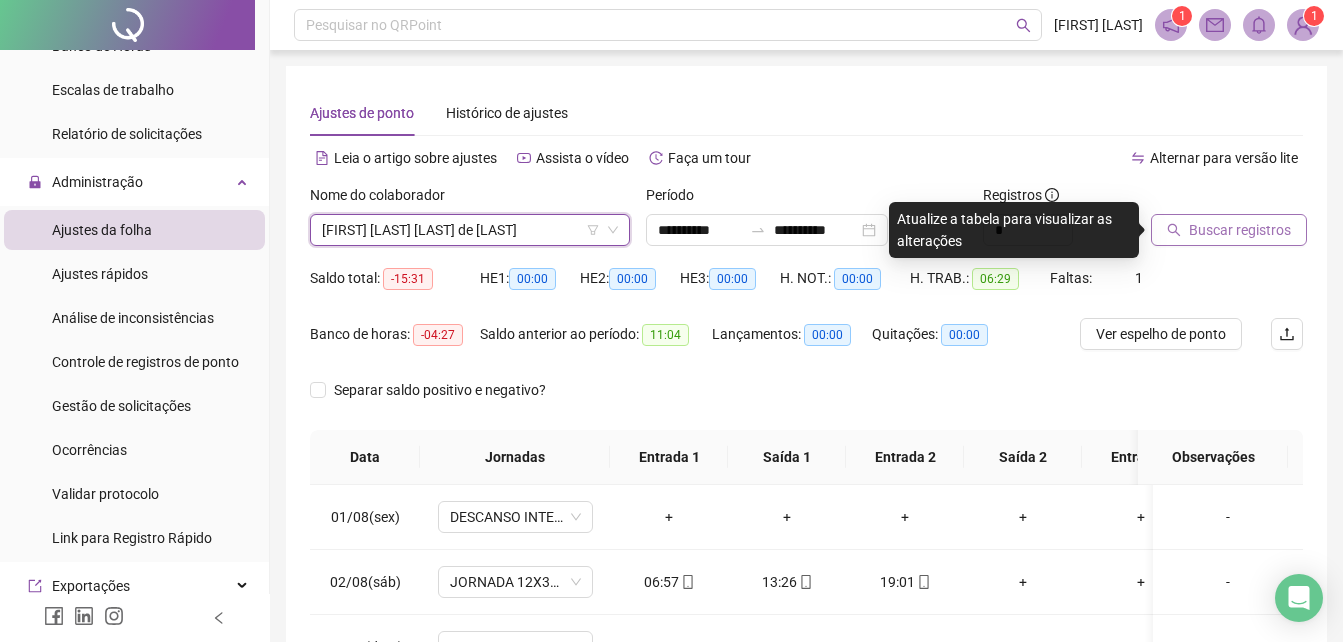 click on "Buscar registros" at bounding box center (1229, 230) 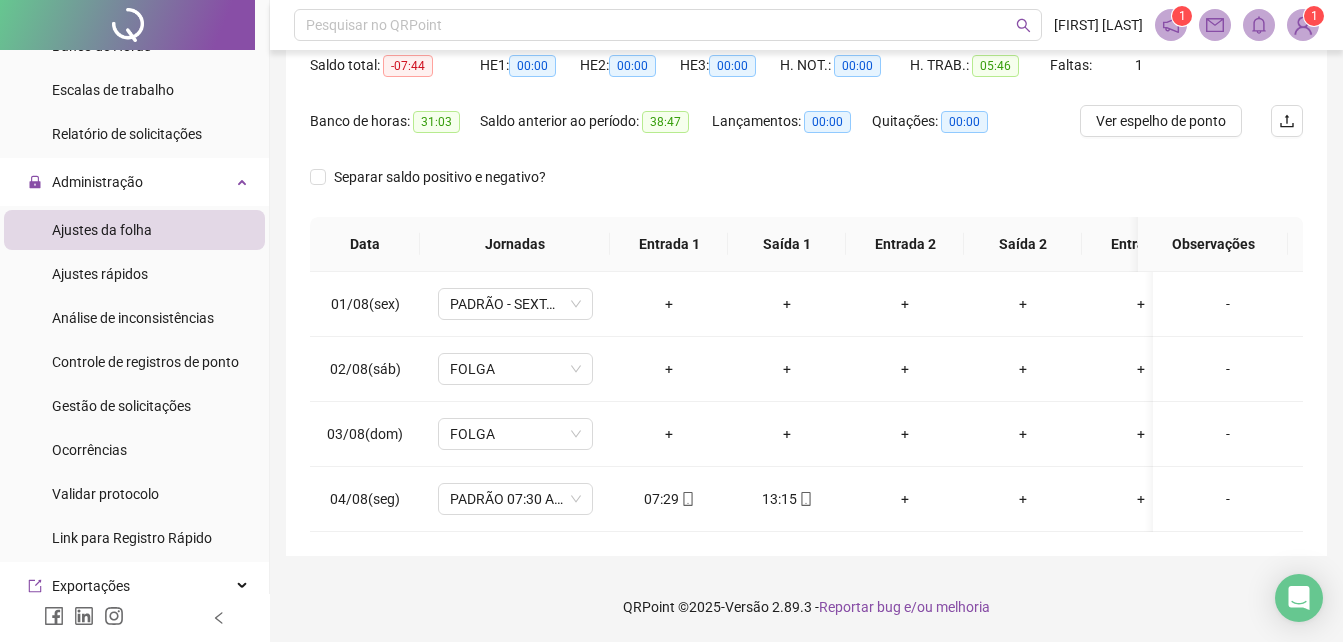 scroll, scrollTop: 228, scrollLeft: 0, axis: vertical 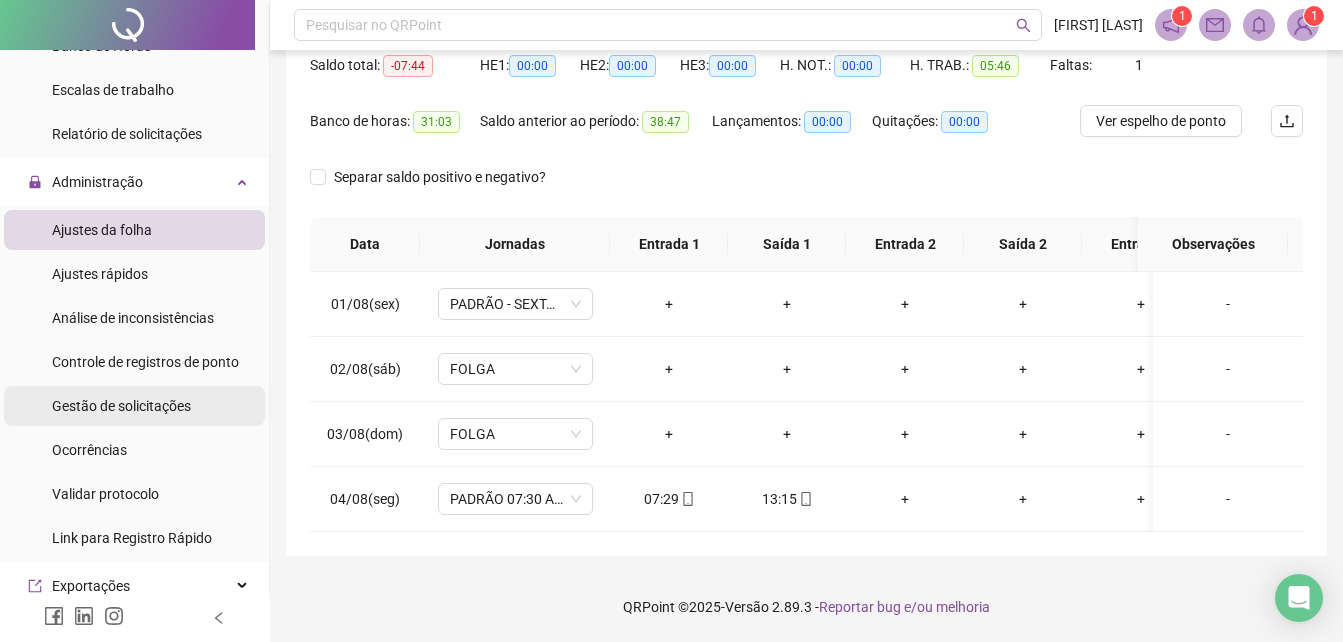 click on "Gestão de solicitações" at bounding box center [121, 406] 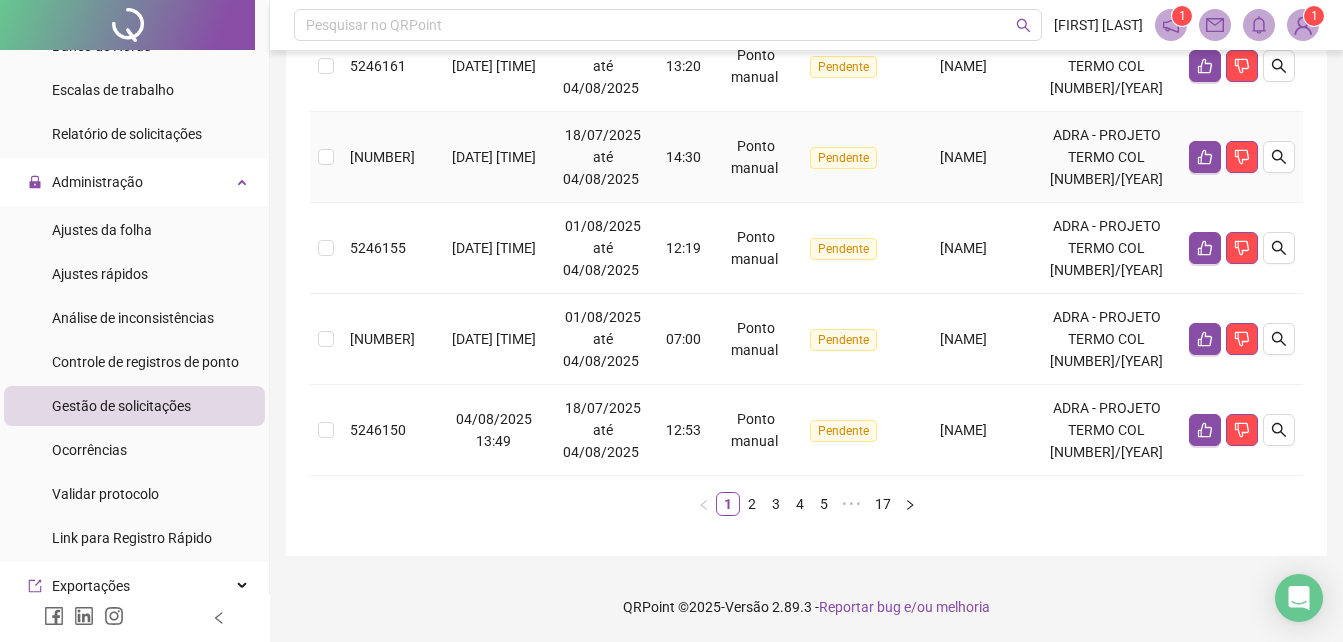scroll, scrollTop: 1223, scrollLeft: 0, axis: vertical 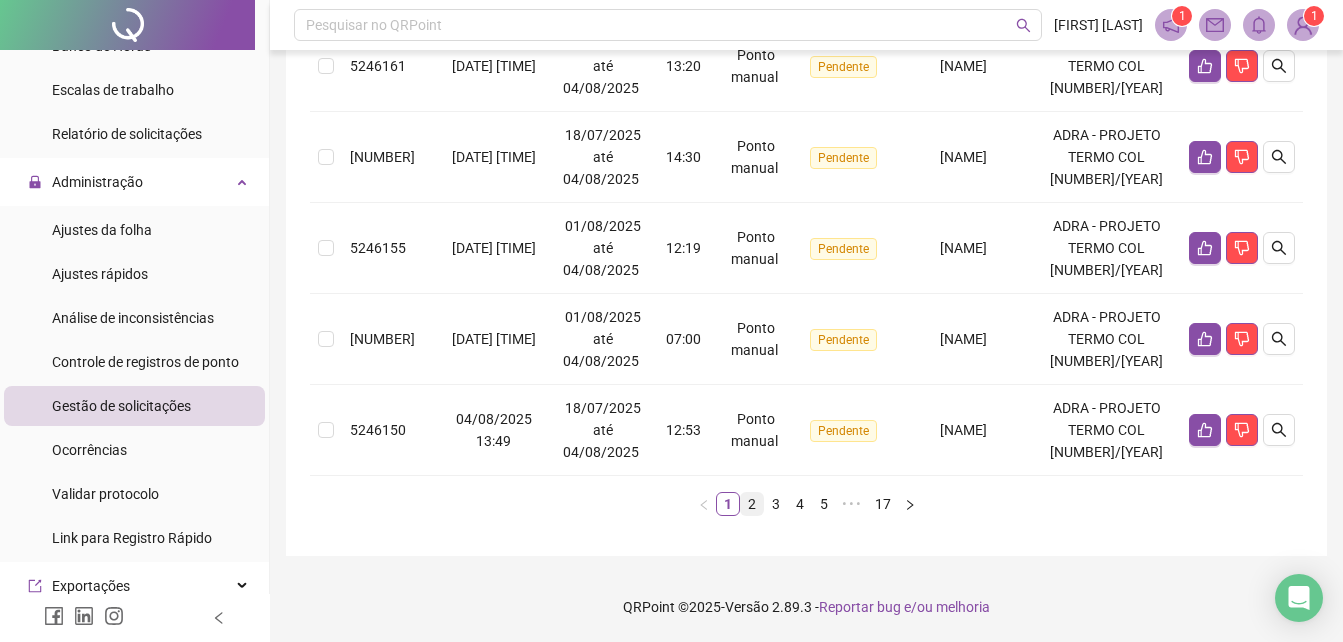 click on "2" at bounding box center (752, 504) 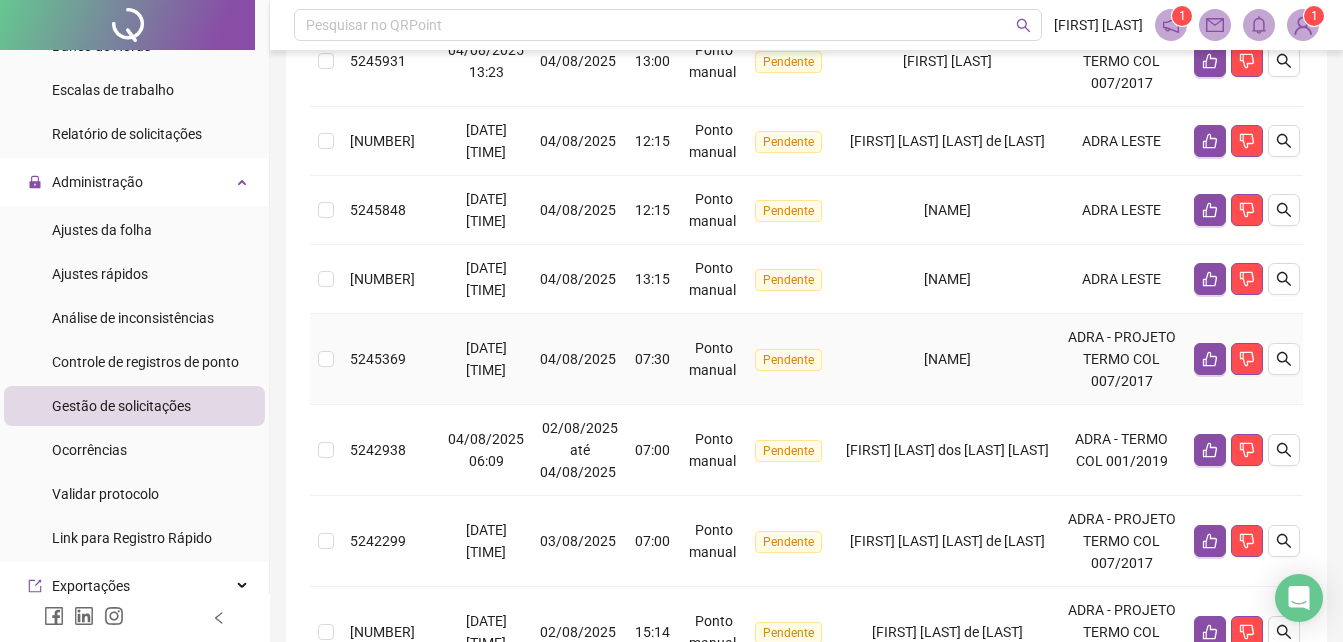 scroll, scrollTop: 669, scrollLeft: 0, axis: vertical 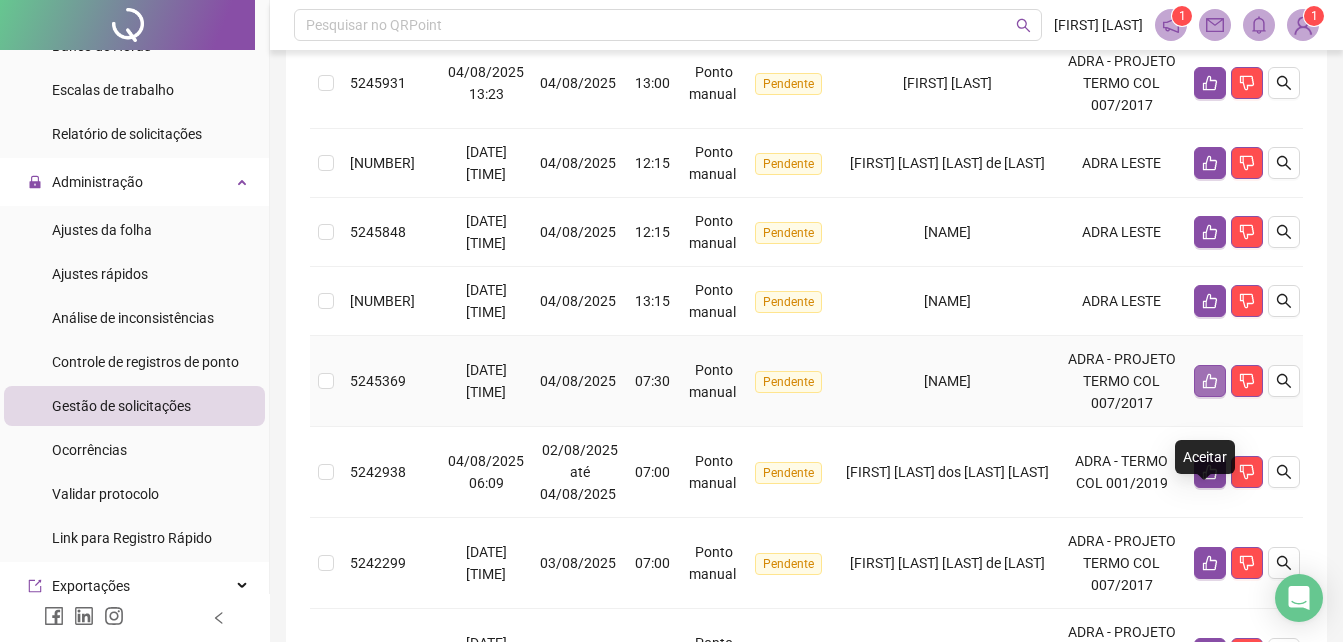 click 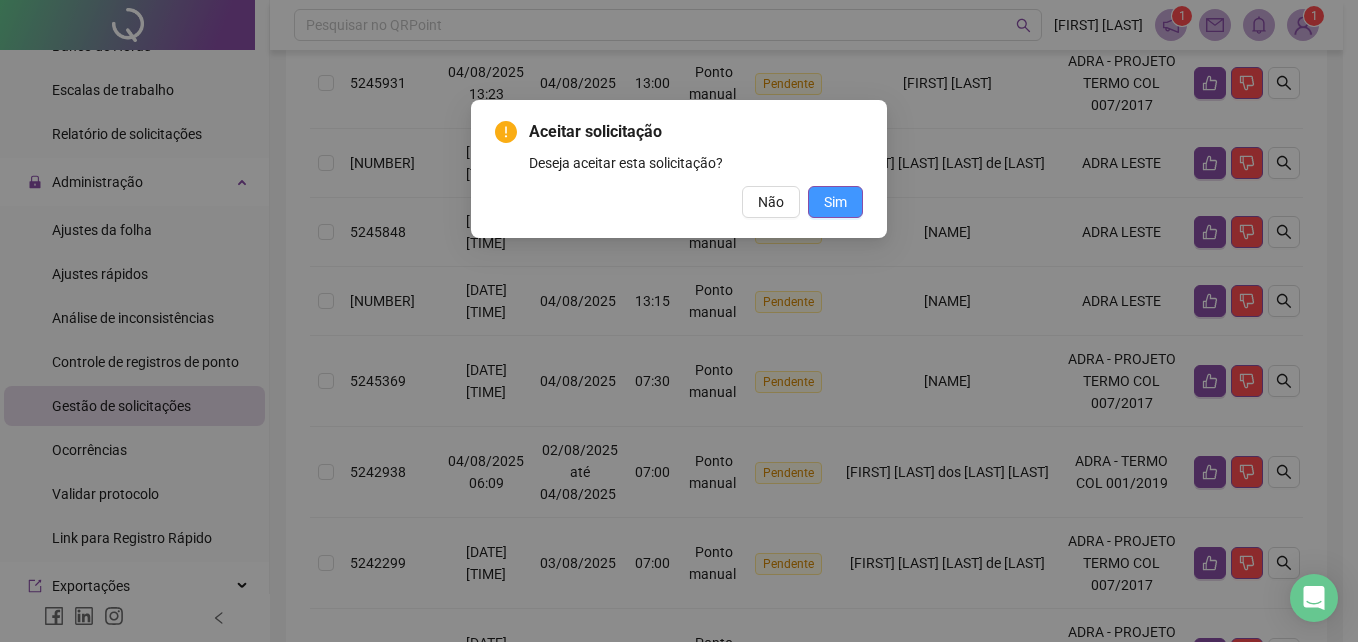 click on "Sim" at bounding box center (835, 202) 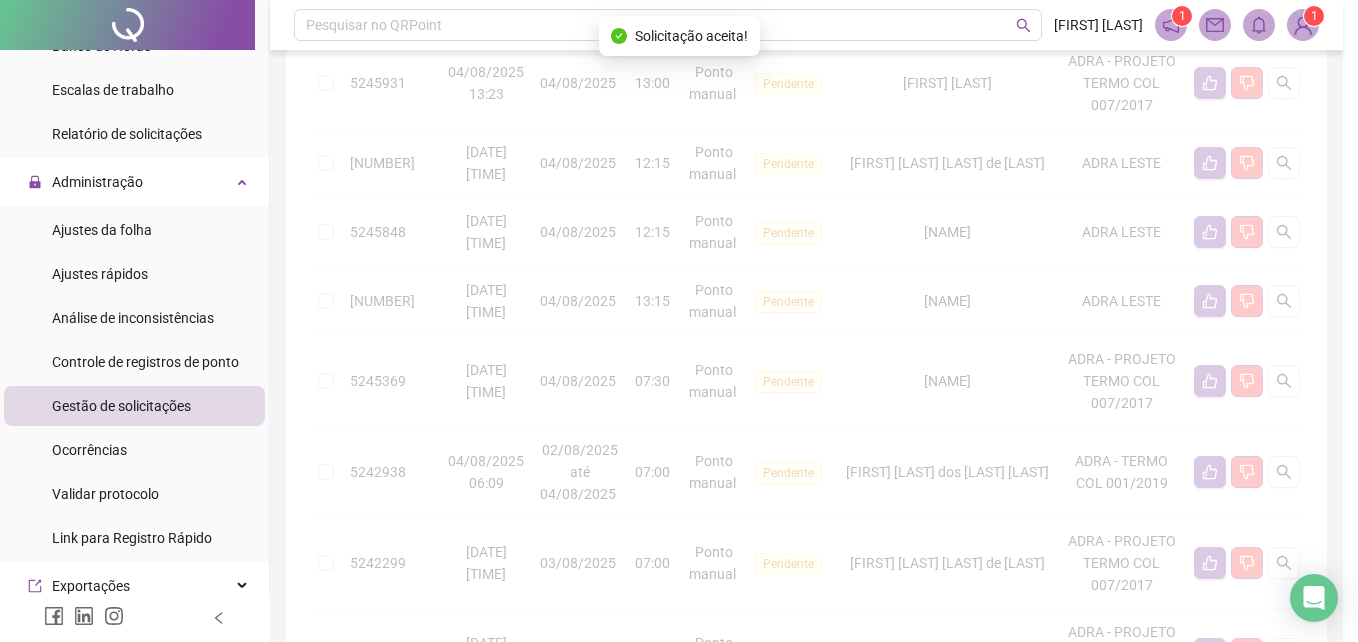 click on "Aceitar solicitação Deseja aceitar esta solicitação? Não Sim" at bounding box center [679, 321] 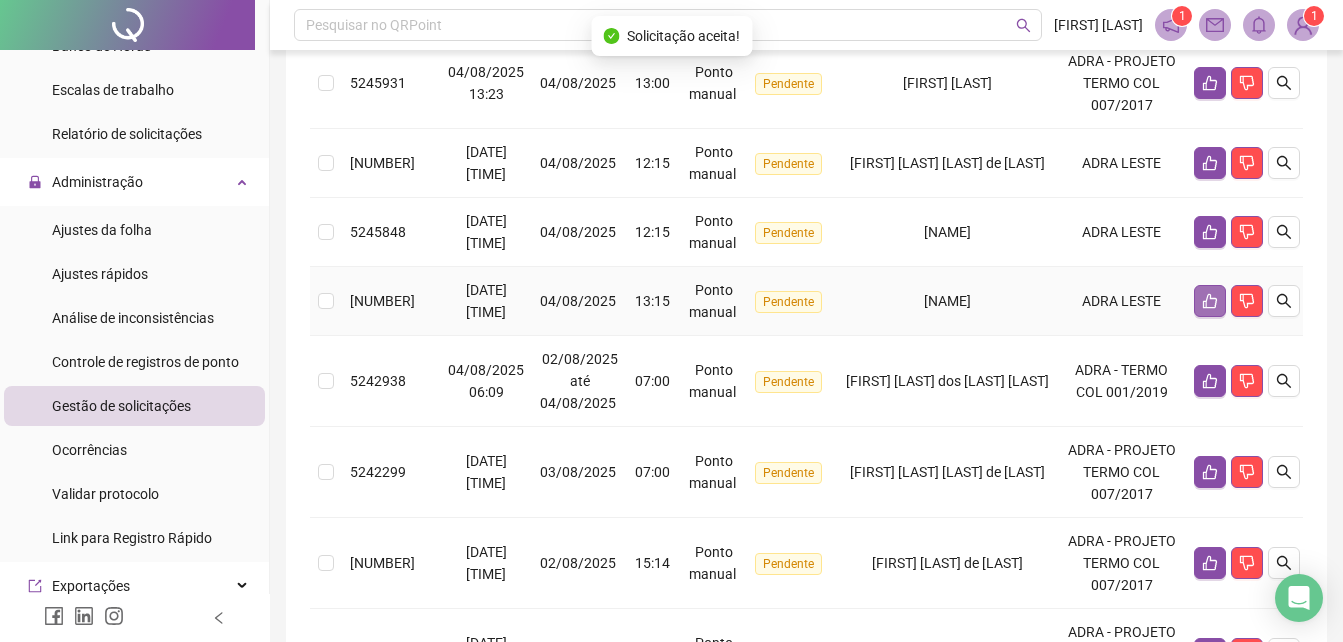 click 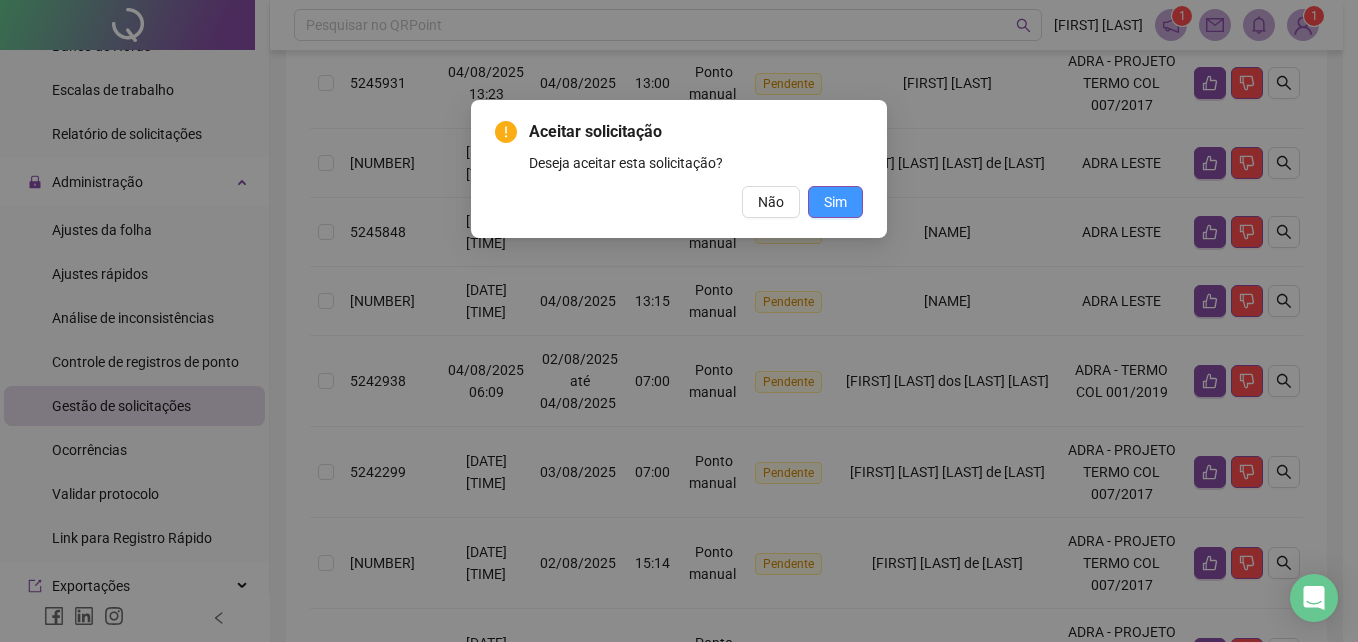click on "Sim" at bounding box center (835, 202) 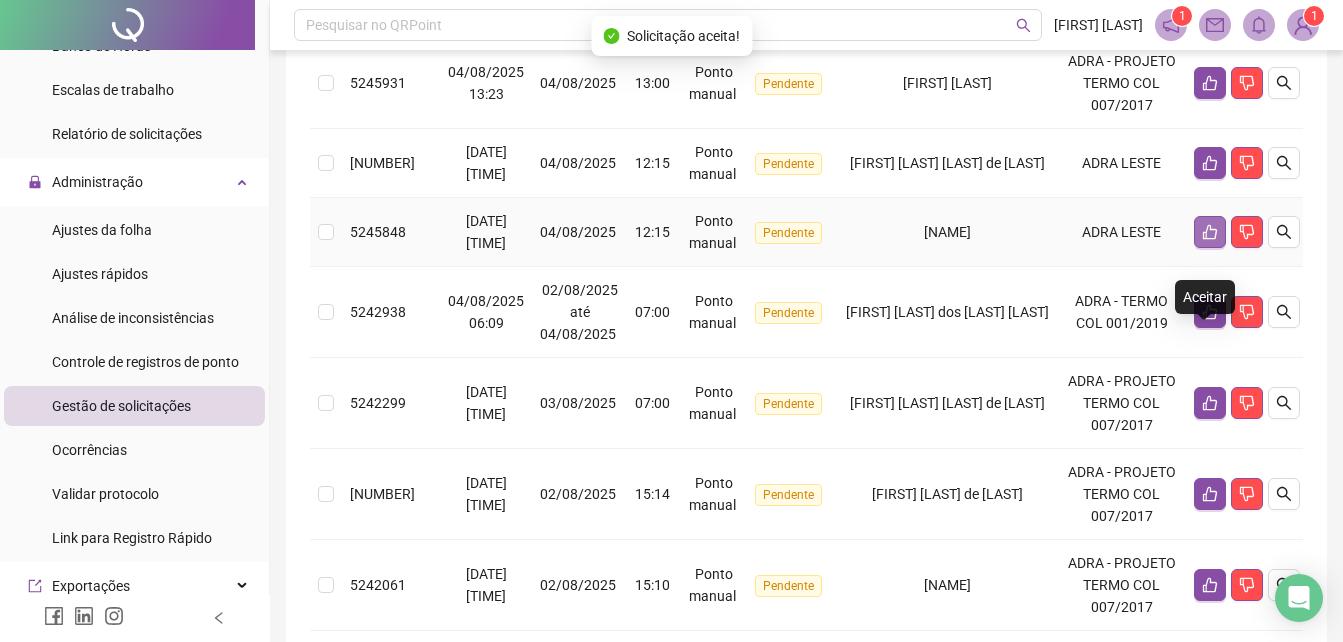 click 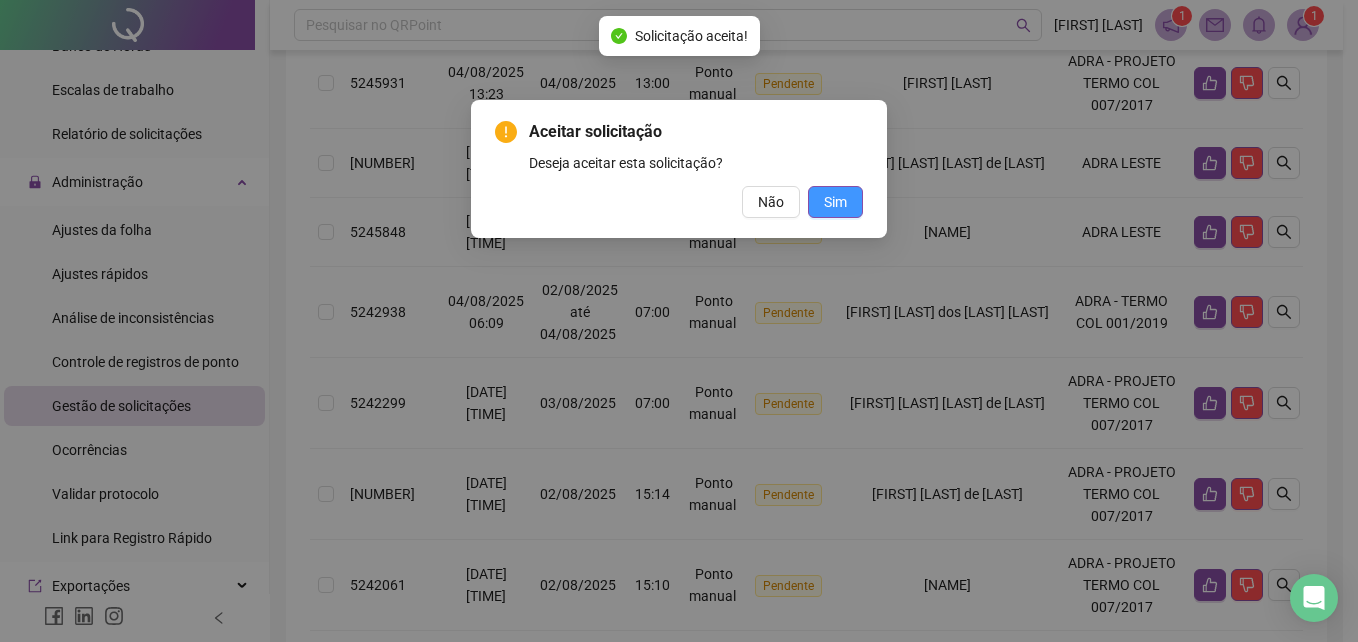 click on "Sim" at bounding box center [835, 202] 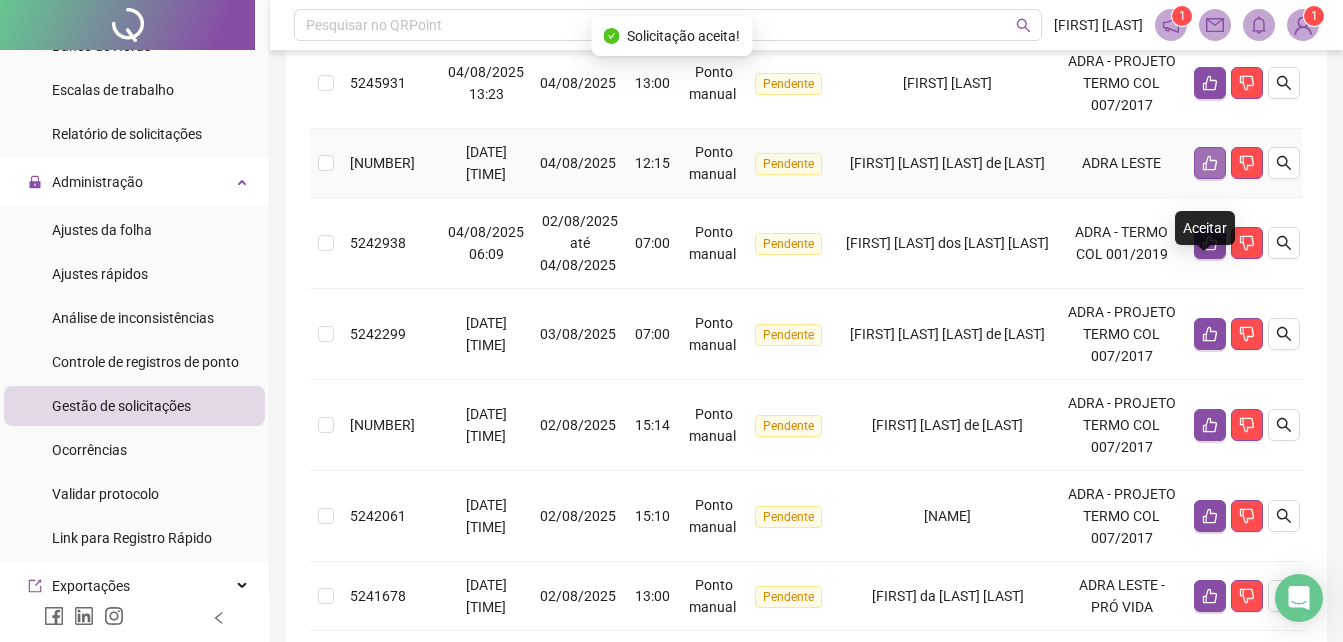 click 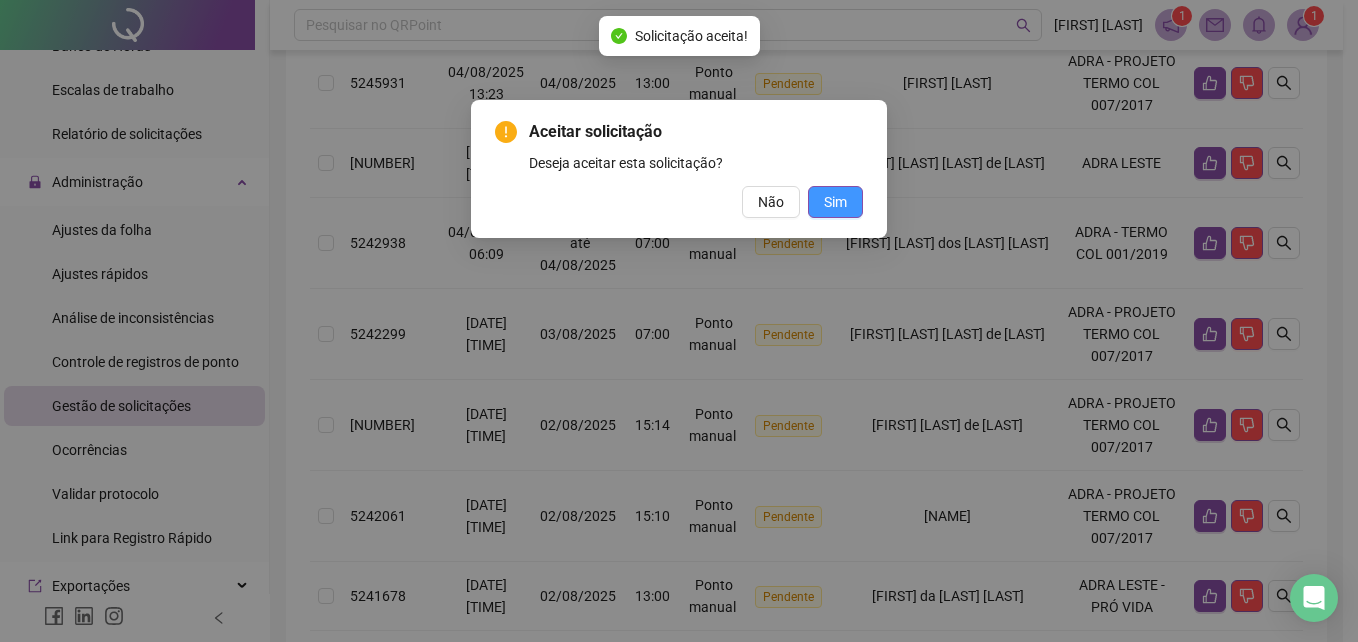 click on "Sim" at bounding box center (835, 202) 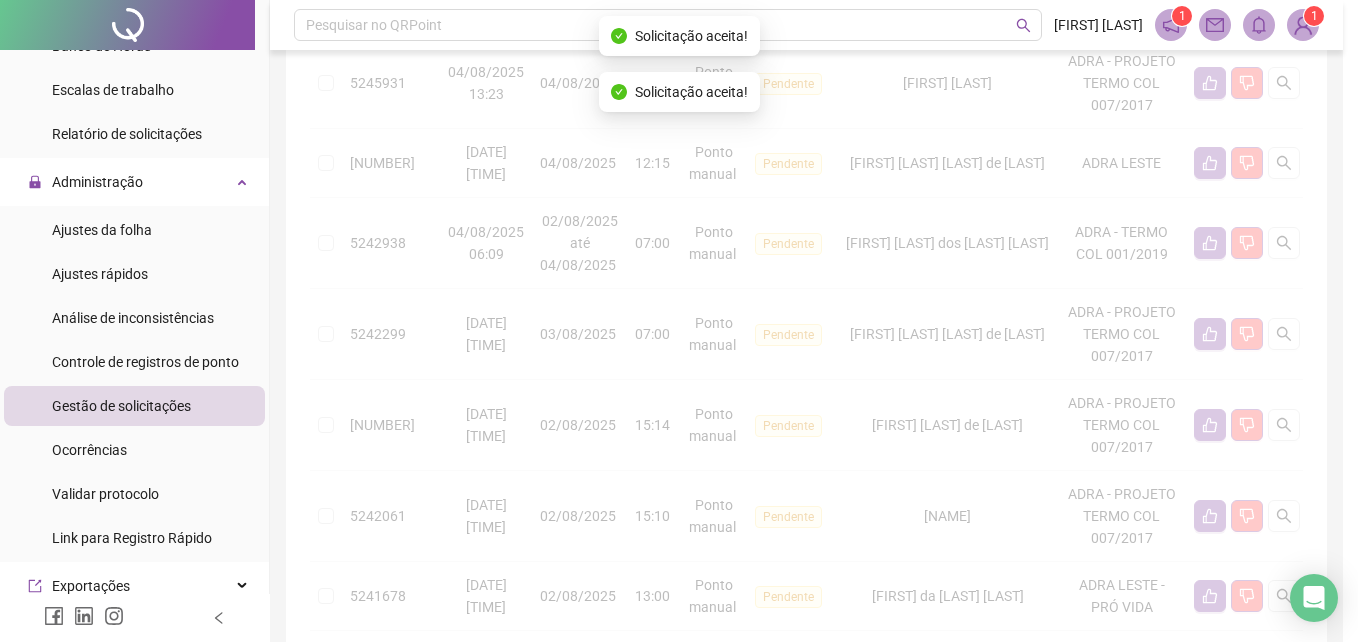 click on "Aceitar solicitação Deseja aceitar esta solicitação? Não Sim" at bounding box center [679, 321] 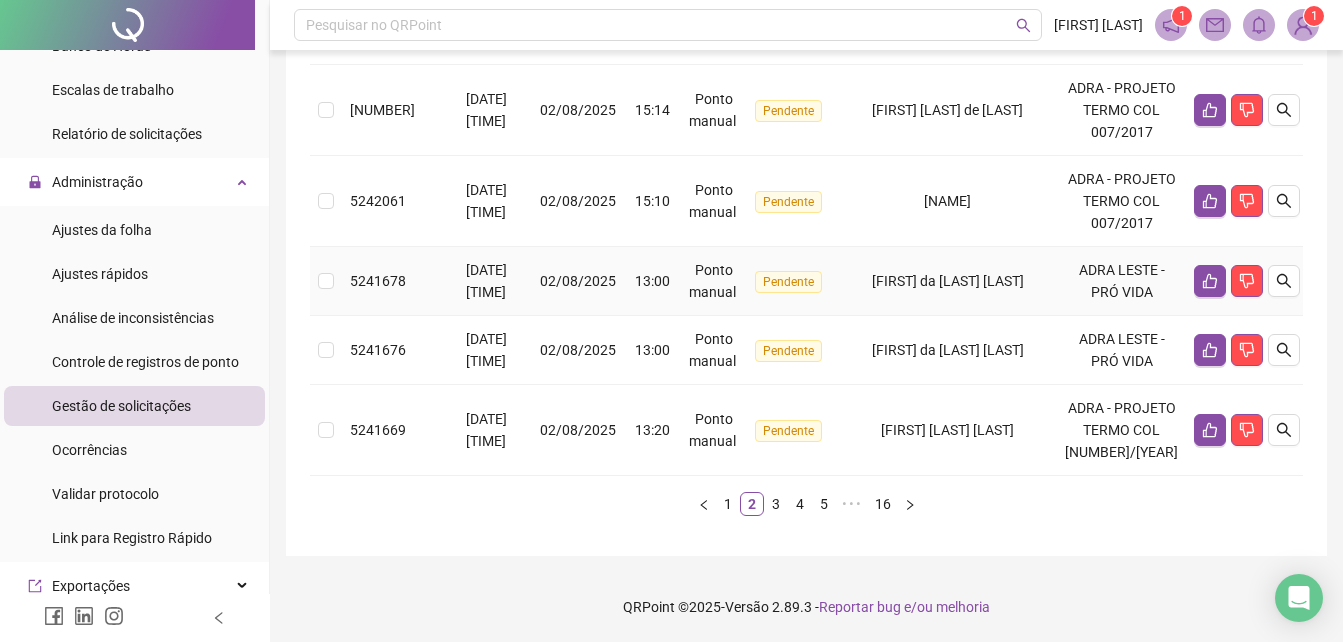 scroll, scrollTop: 1113, scrollLeft: 0, axis: vertical 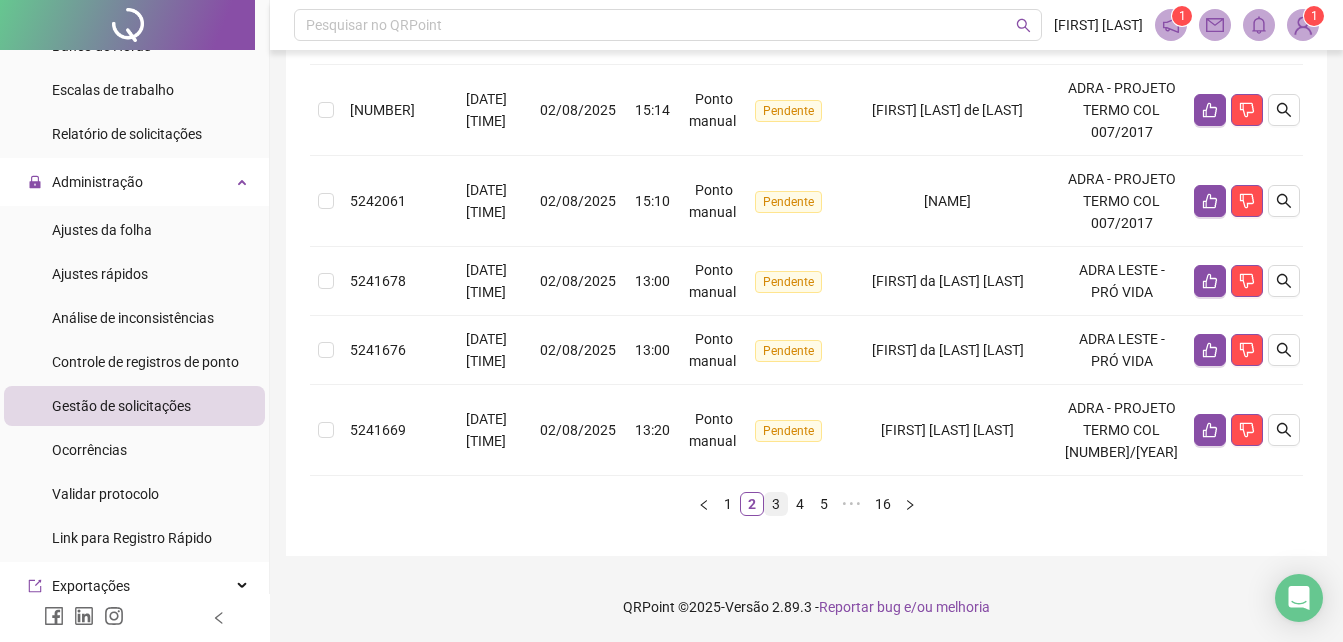click on "3" at bounding box center [776, 504] 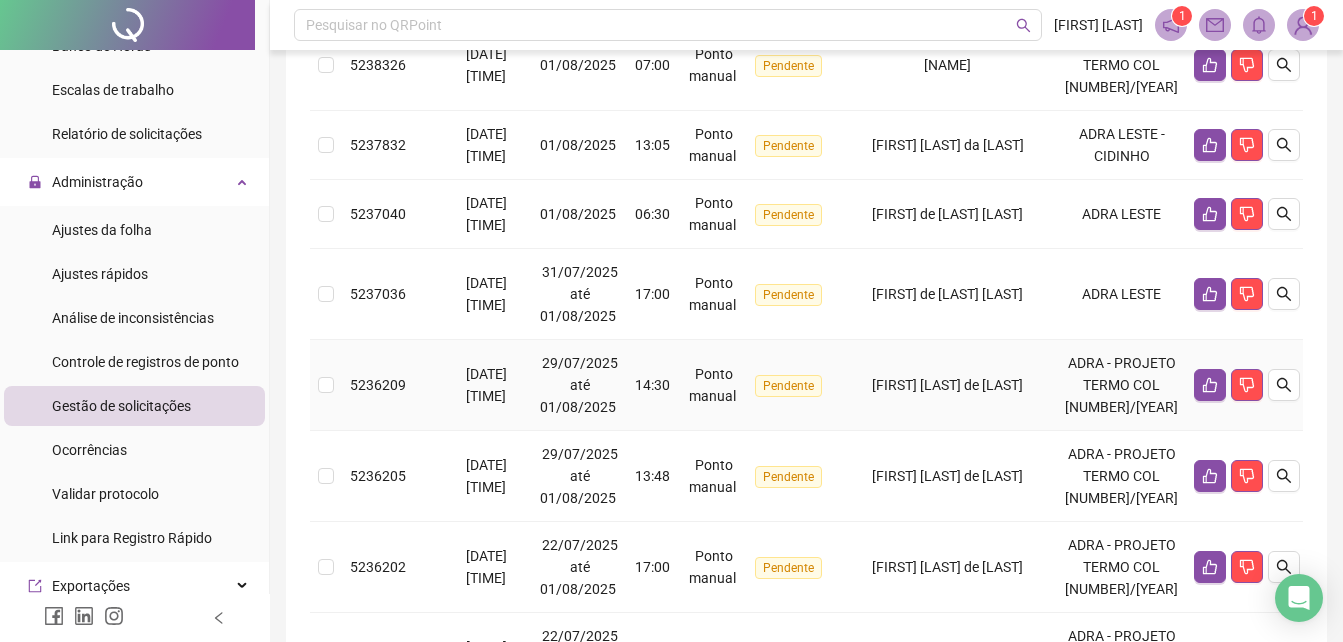 scroll, scrollTop: 547, scrollLeft: 0, axis: vertical 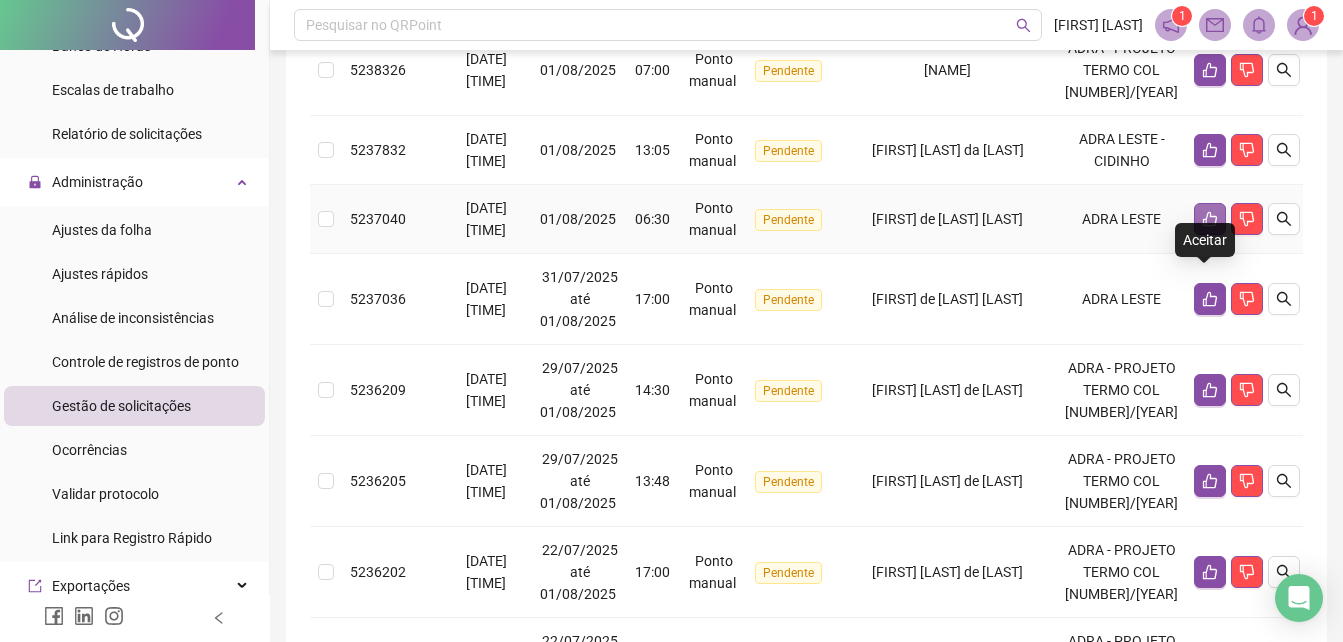 click 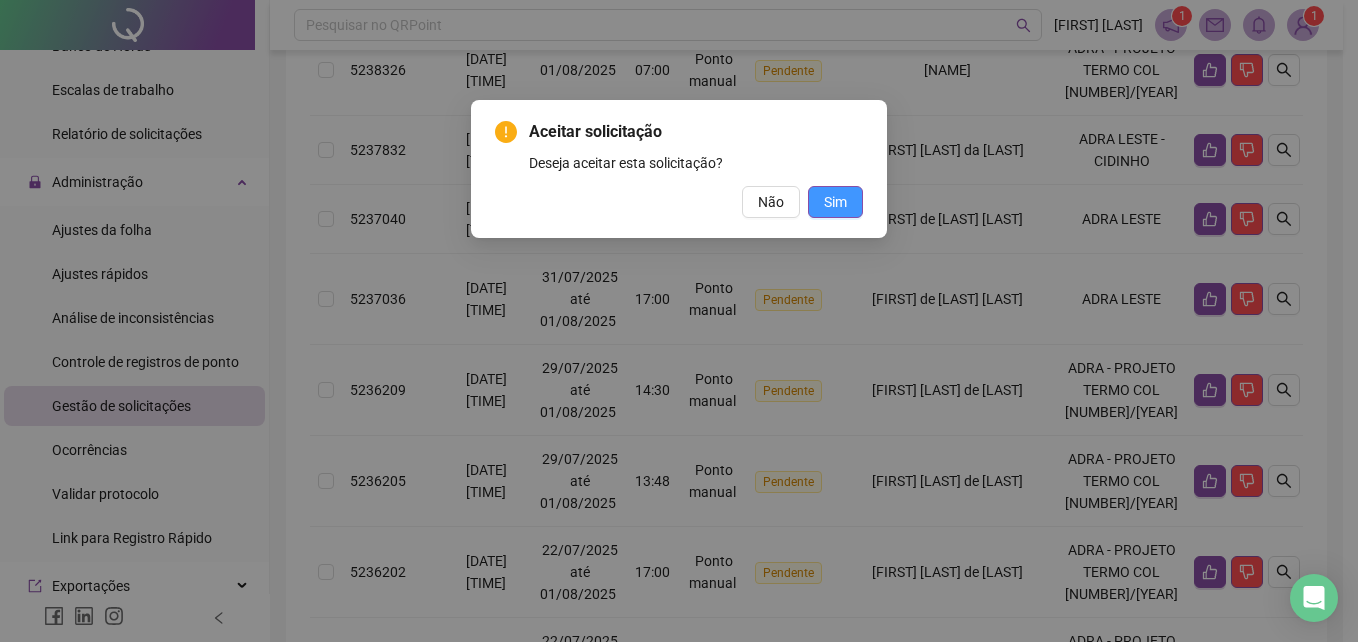 click on "Sim" at bounding box center [835, 202] 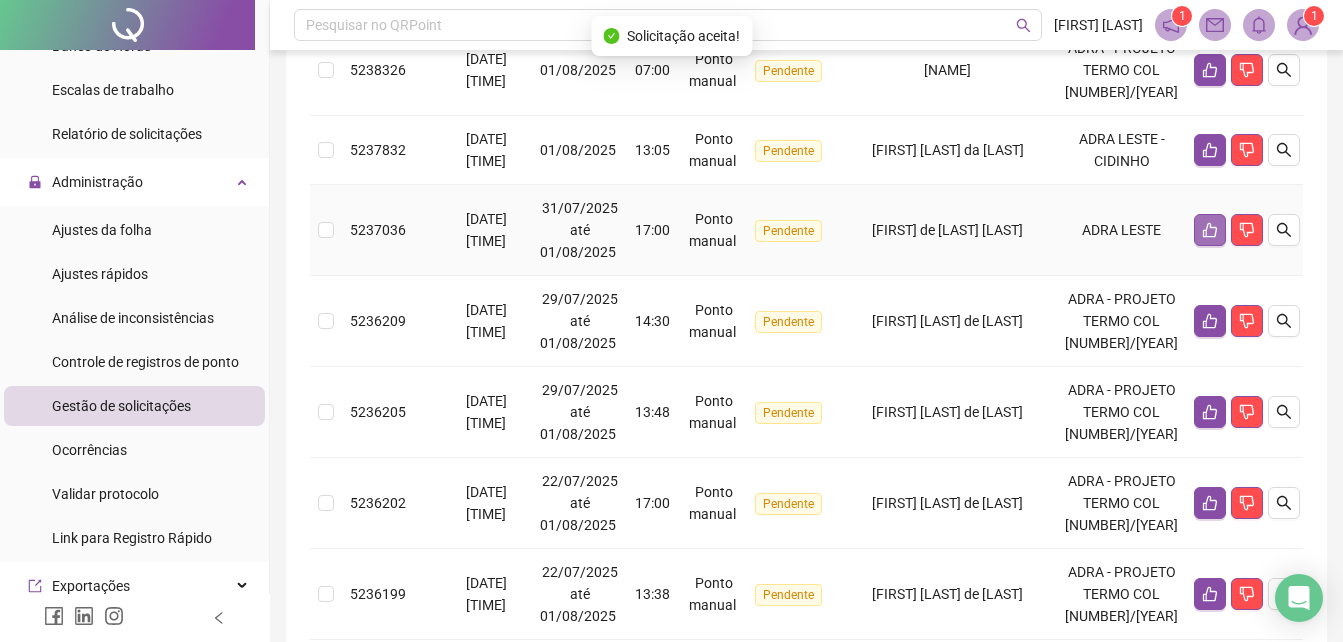 click at bounding box center [1210, 230] 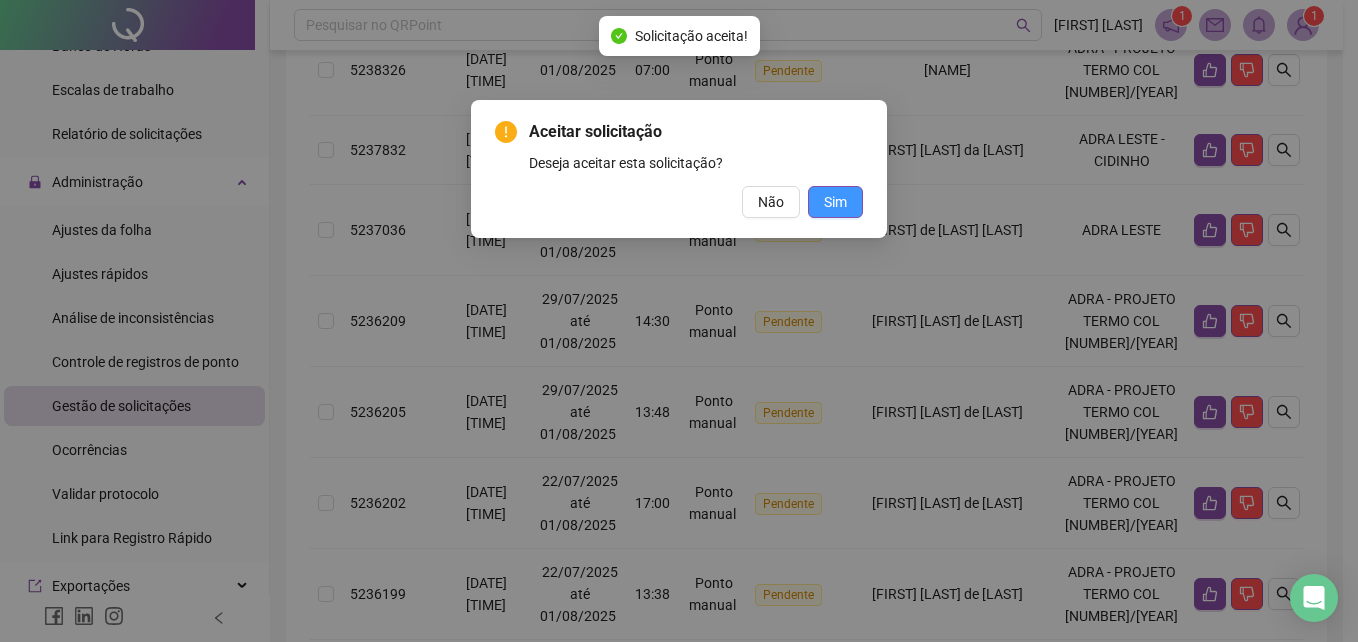 click on "Sim" at bounding box center [835, 202] 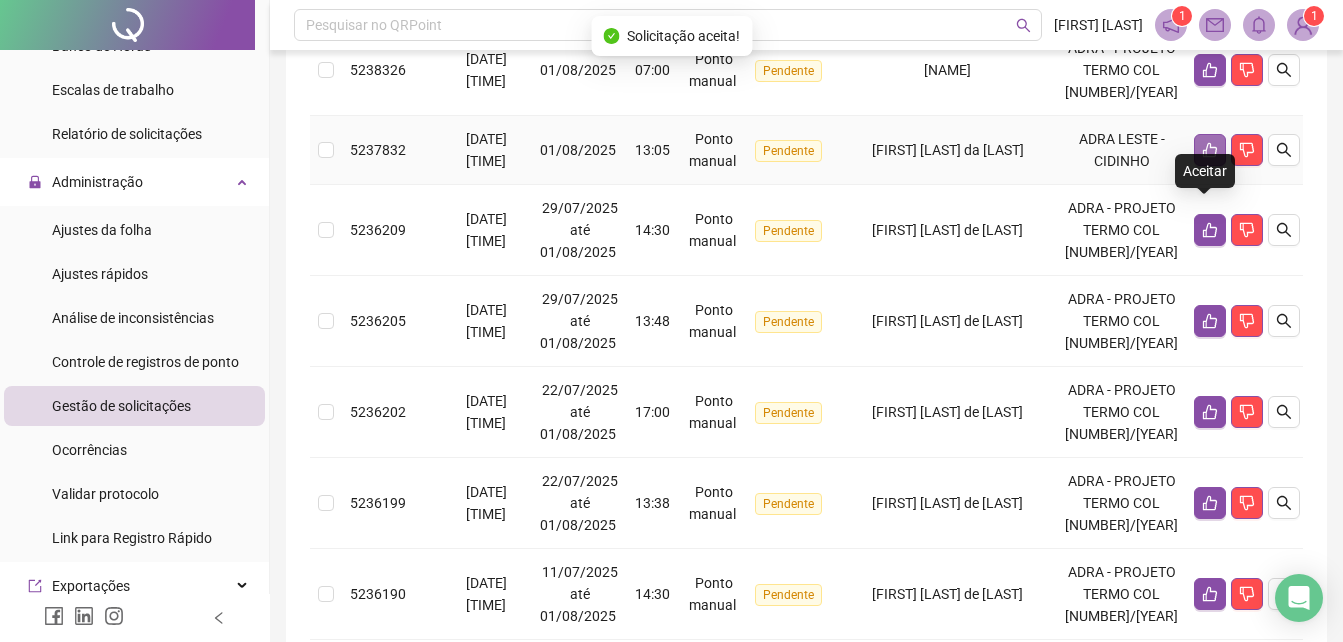 click 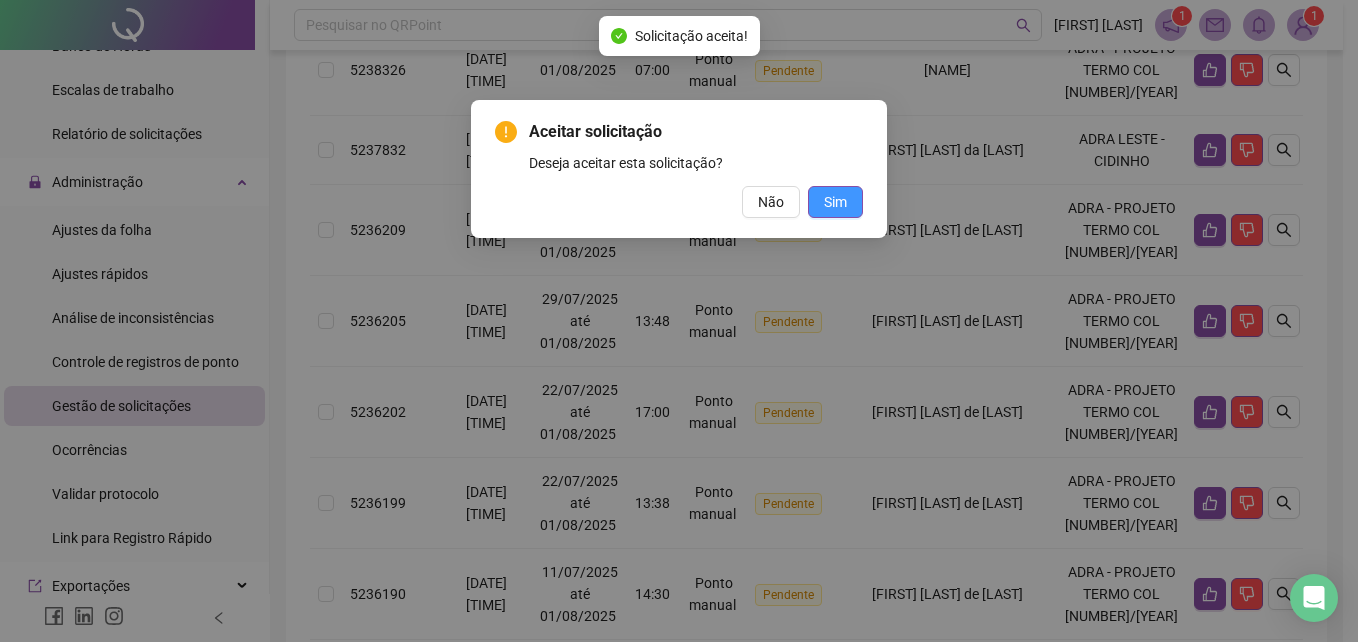 click on "Sim" at bounding box center (835, 202) 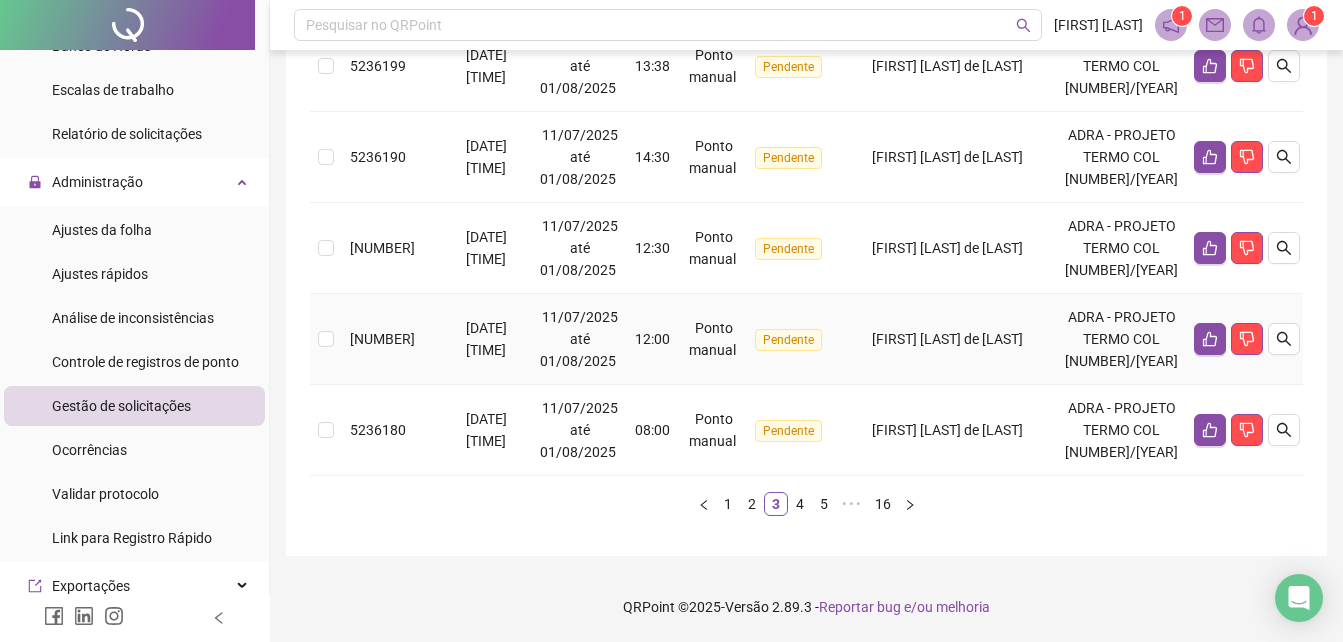 scroll, scrollTop: 1157, scrollLeft: 0, axis: vertical 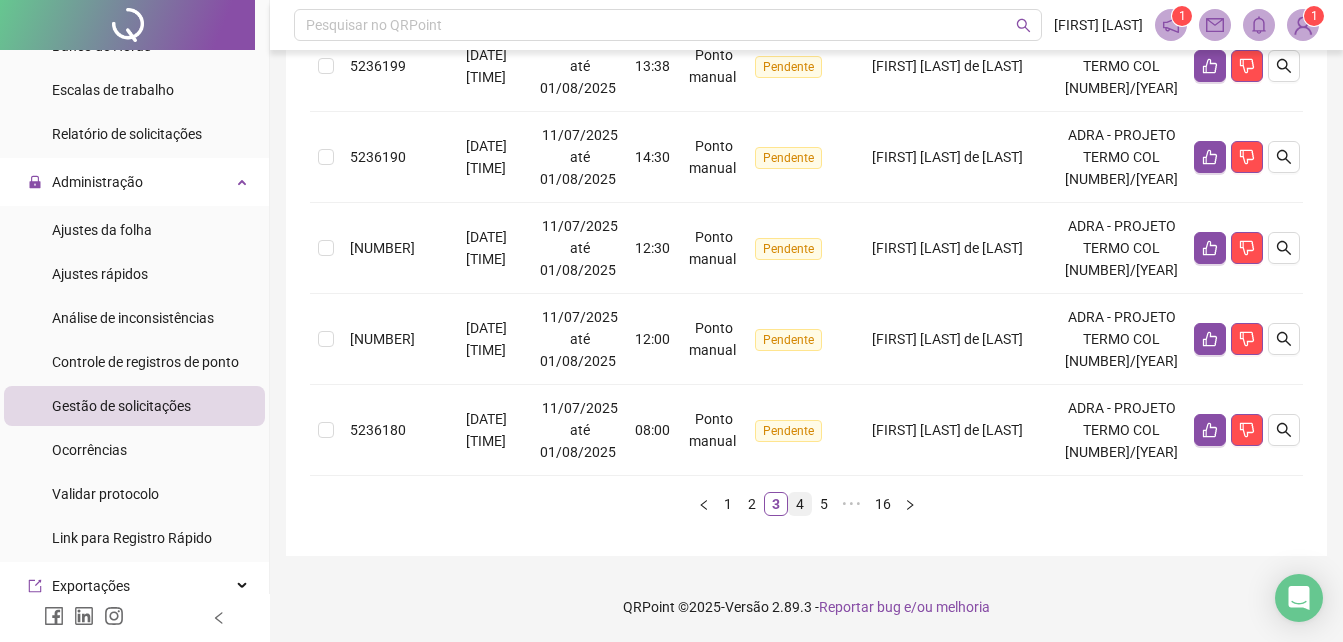 click on "4" at bounding box center [800, 504] 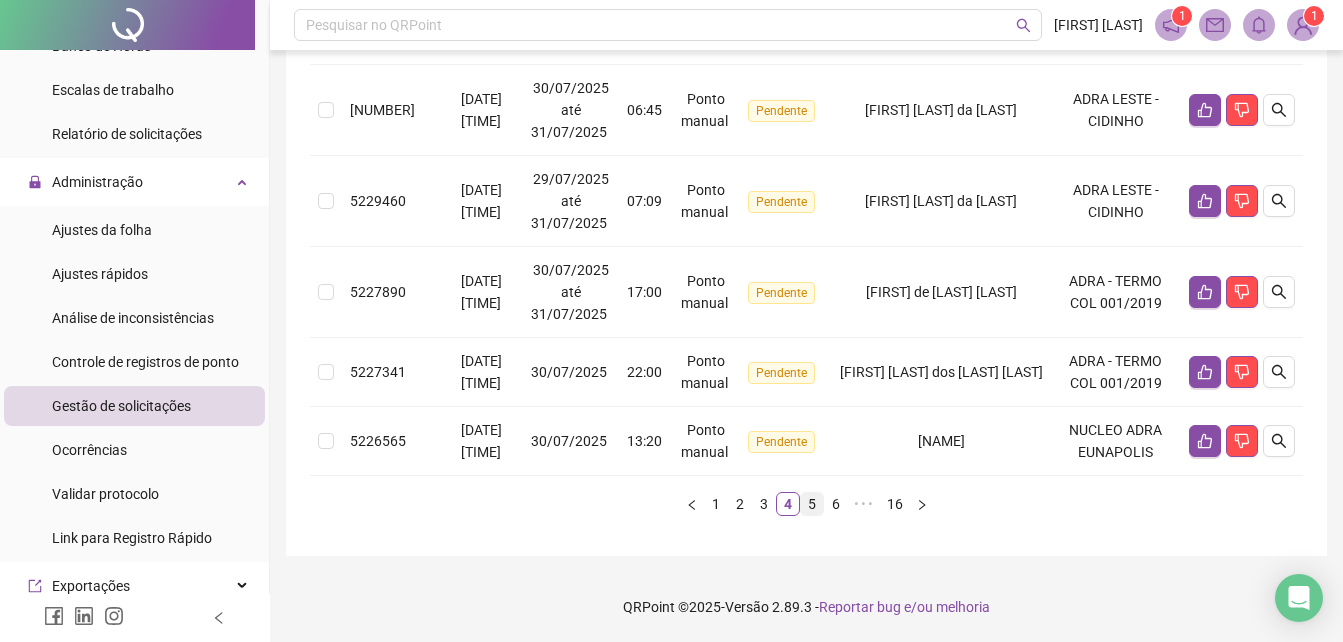 scroll, scrollTop: 1003, scrollLeft: 0, axis: vertical 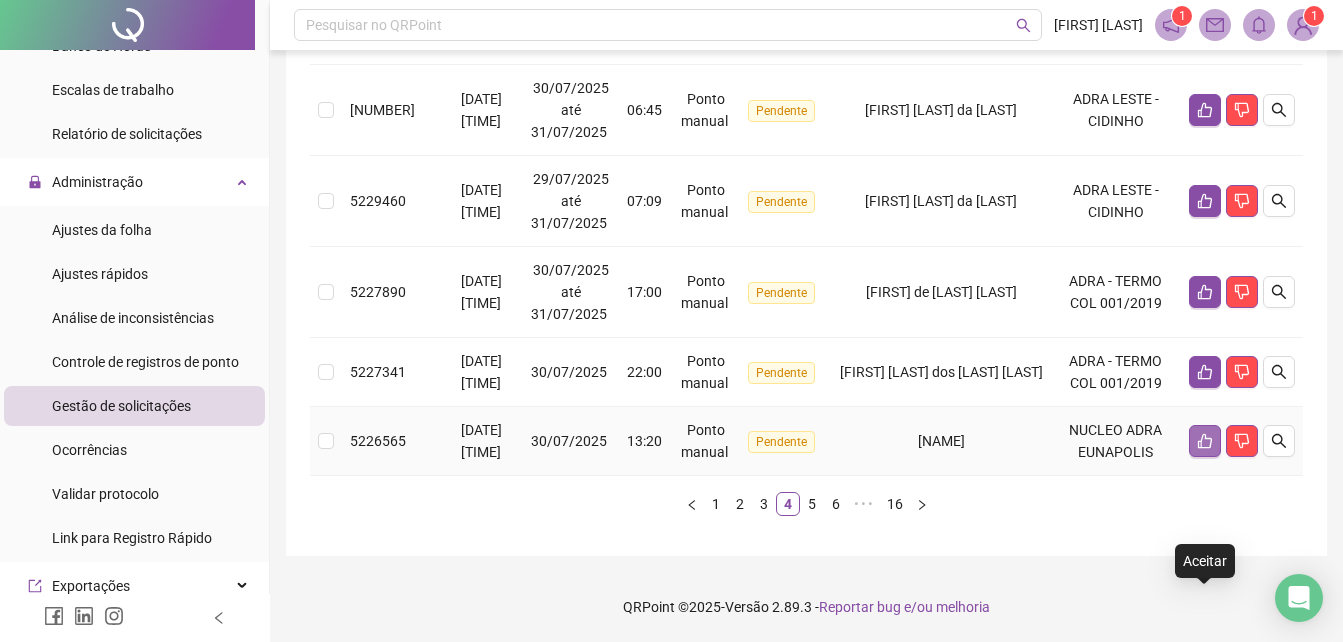click at bounding box center (1205, 441) 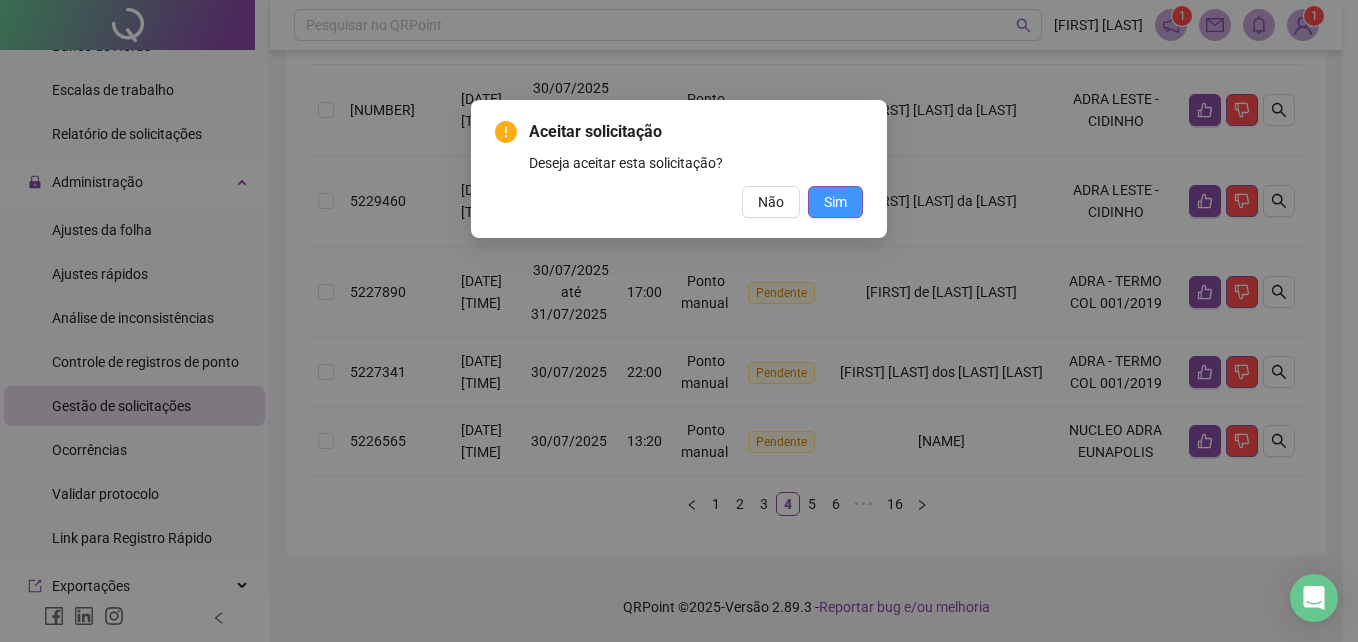click on "Sim" at bounding box center (835, 202) 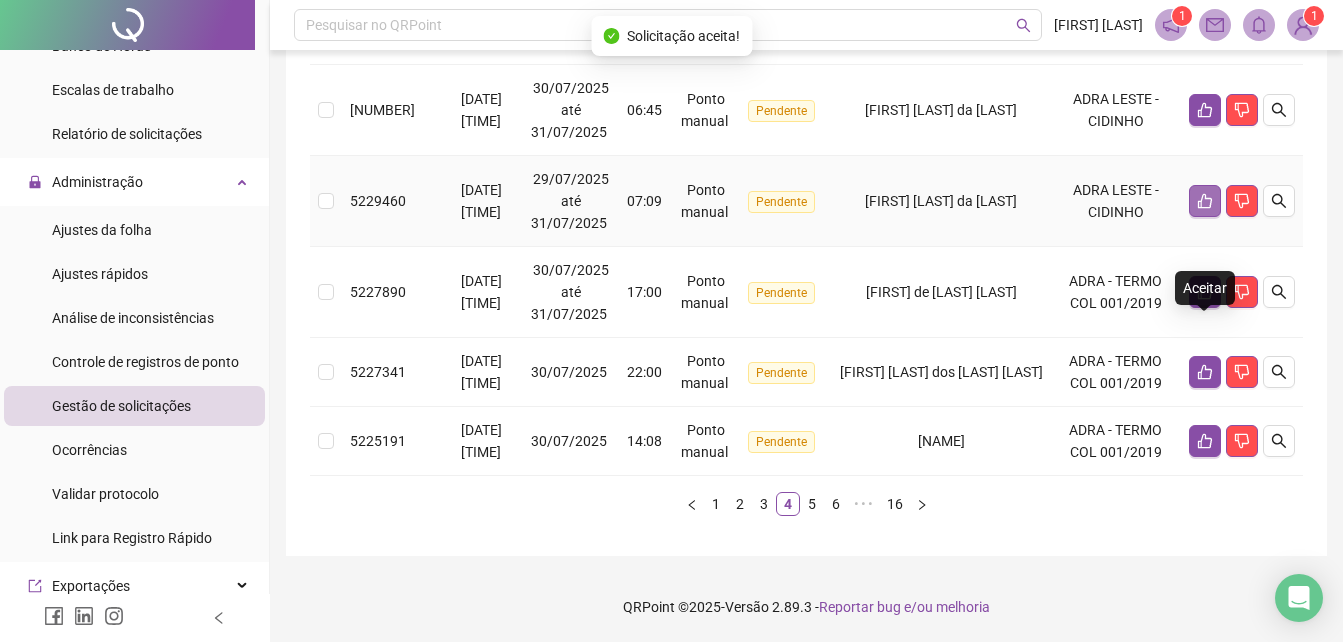 click 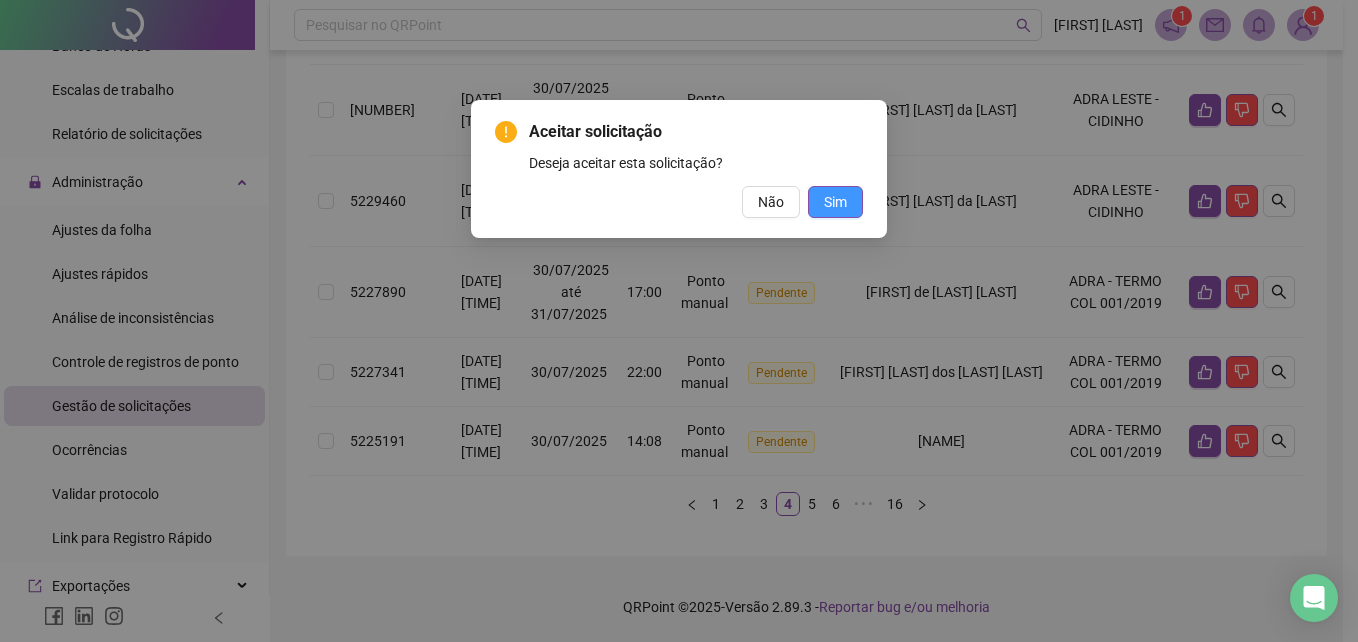 click on "Sim" at bounding box center (835, 202) 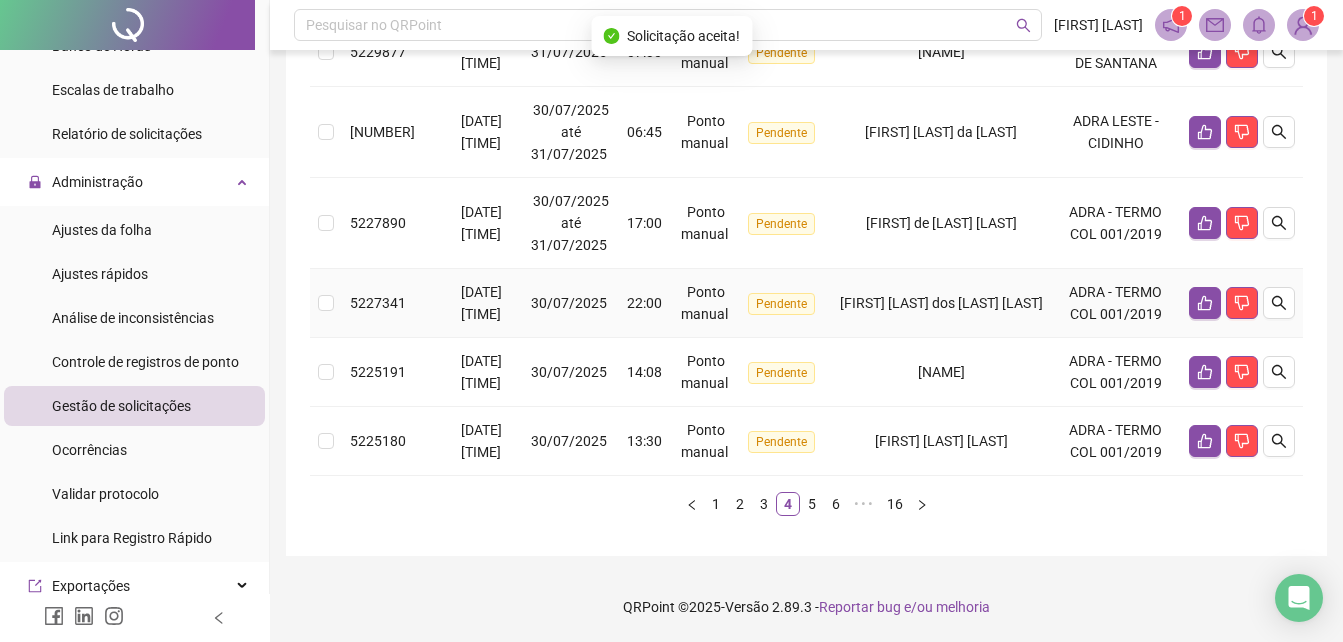 scroll, scrollTop: 903, scrollLeft: 0, axis: vertical 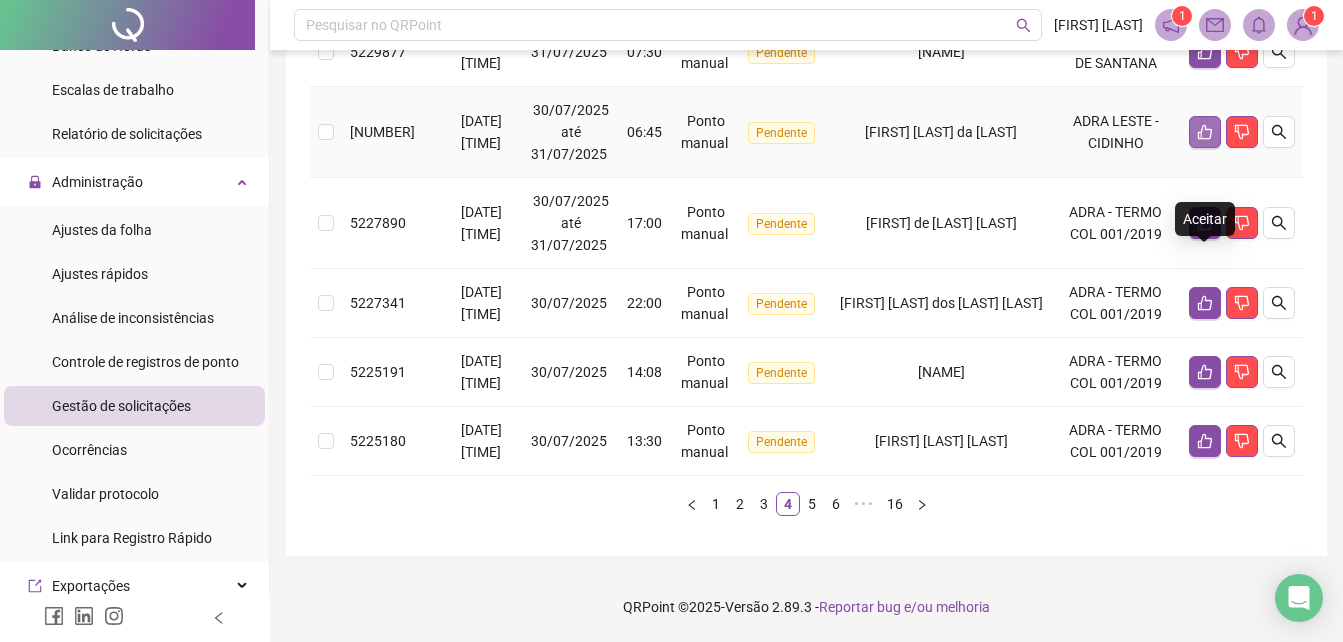 click at bounding box center (1205, 132) 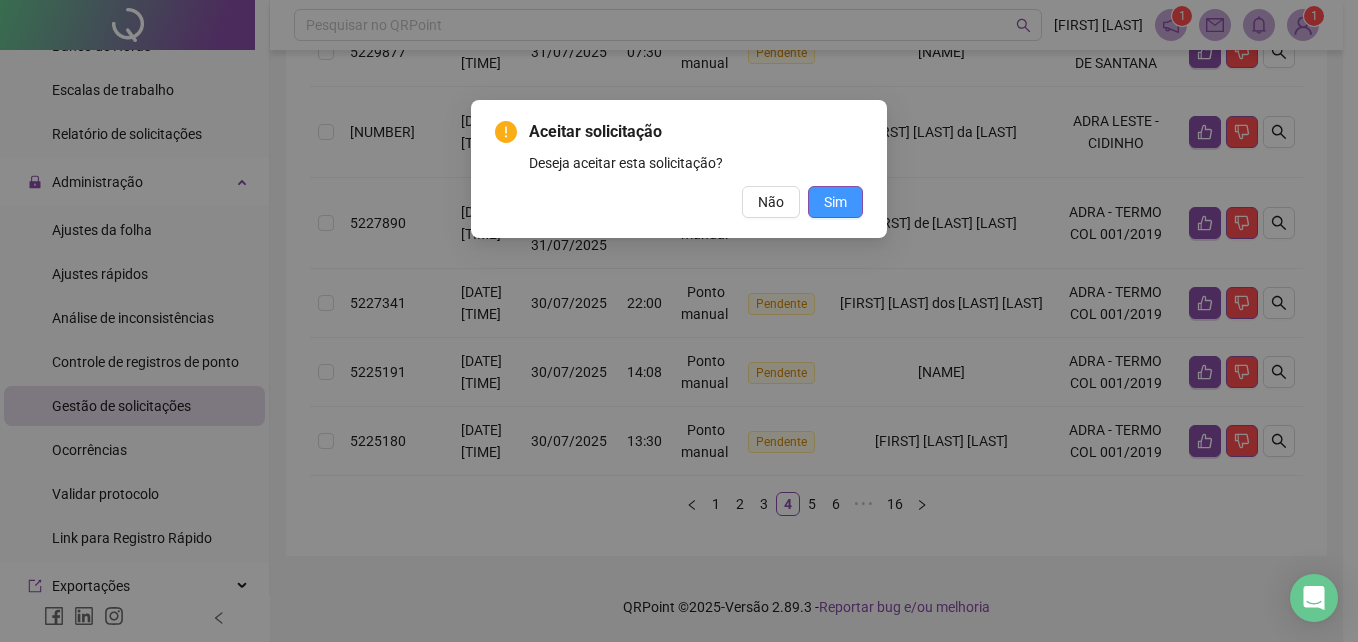 click on "Sim" at bounding box center [835, 202] 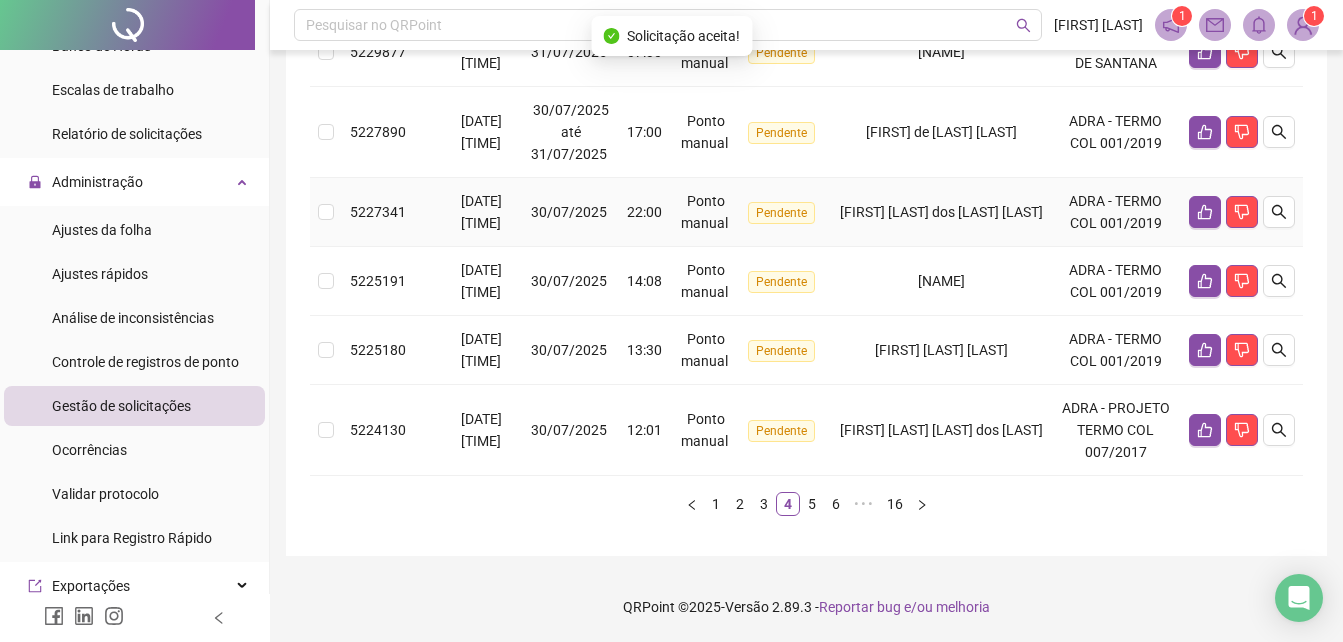 scroll, scrollTop: 803, scrollLeft: 0, axis: vertical 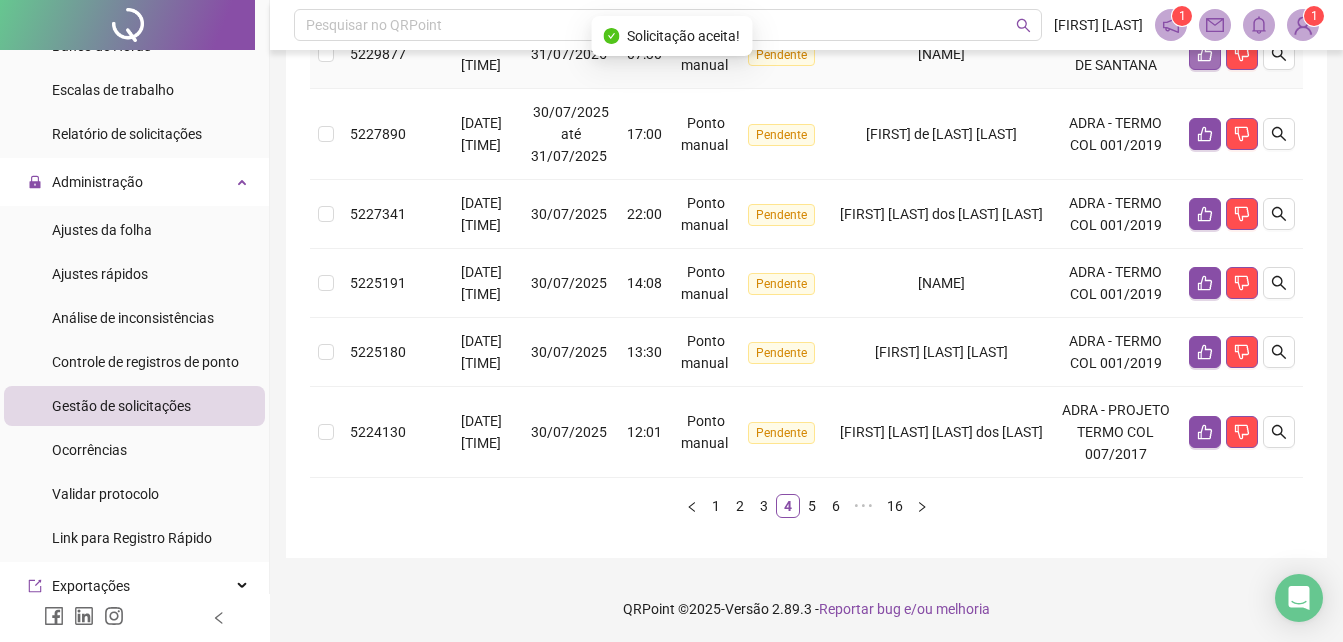 click at bounding box center [1205, 54] 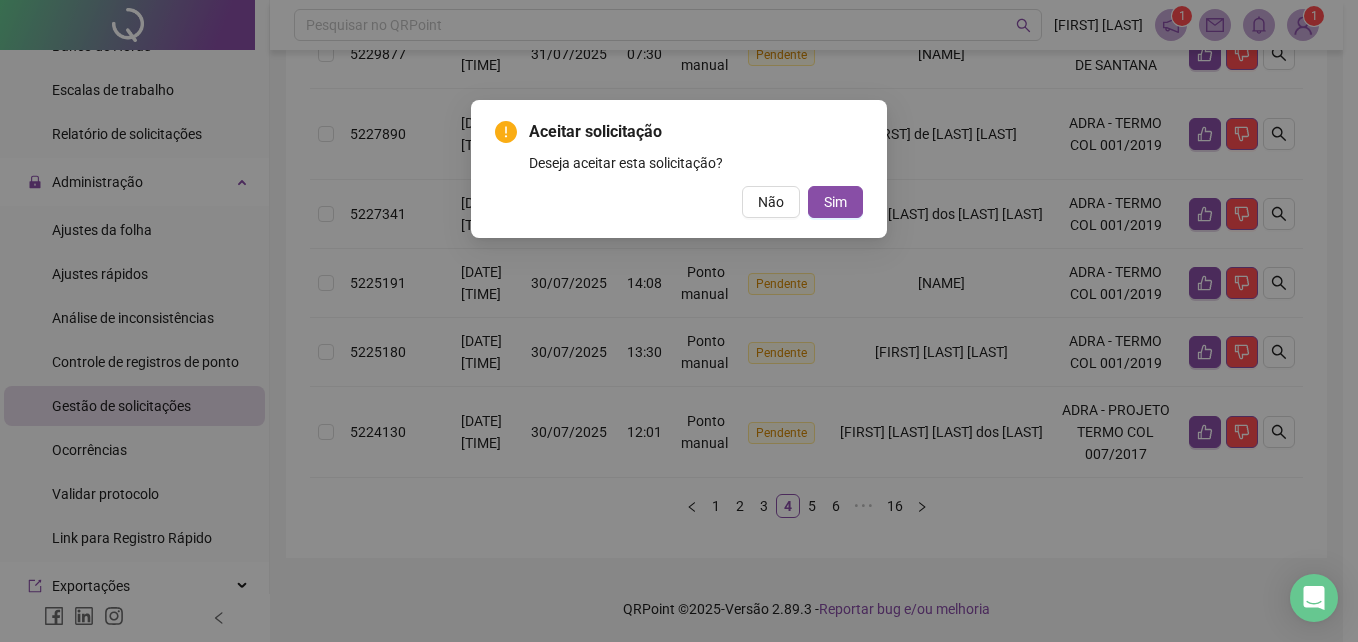 drag, startPoint x: 843, startPoint y: 200, endPoint x: 869, endPoint y: 206, distance: 26.683329 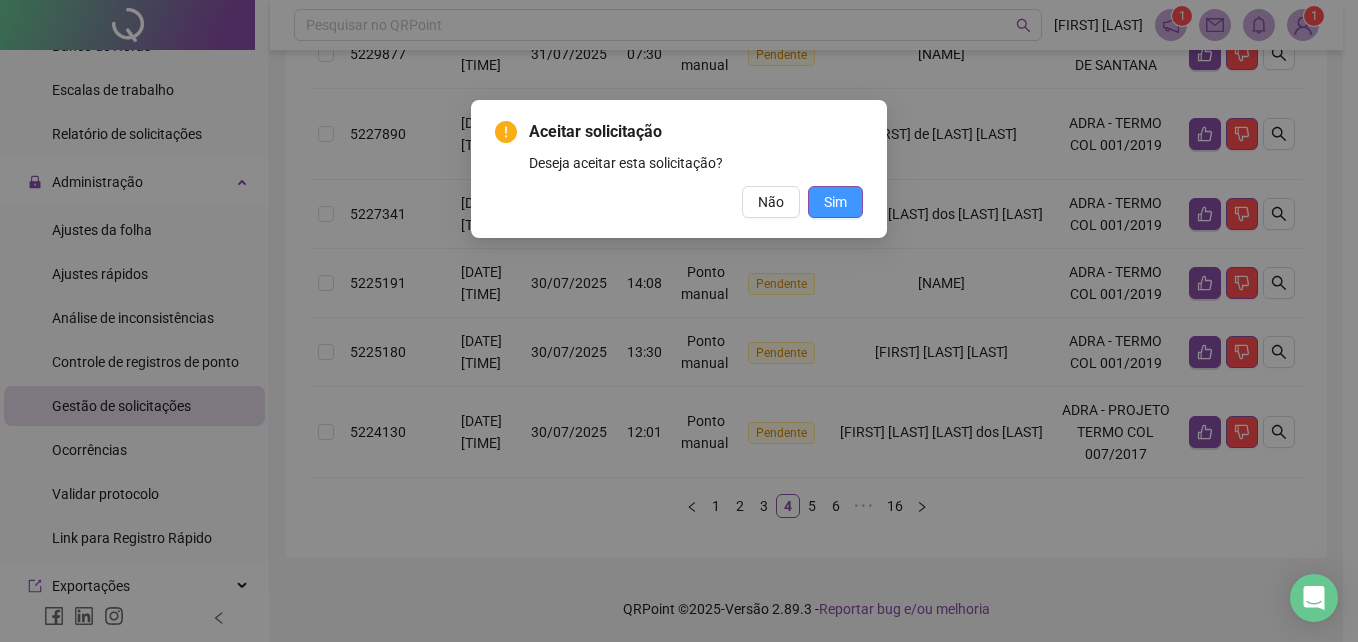click on "Sim" at bounding box center [835, 202] 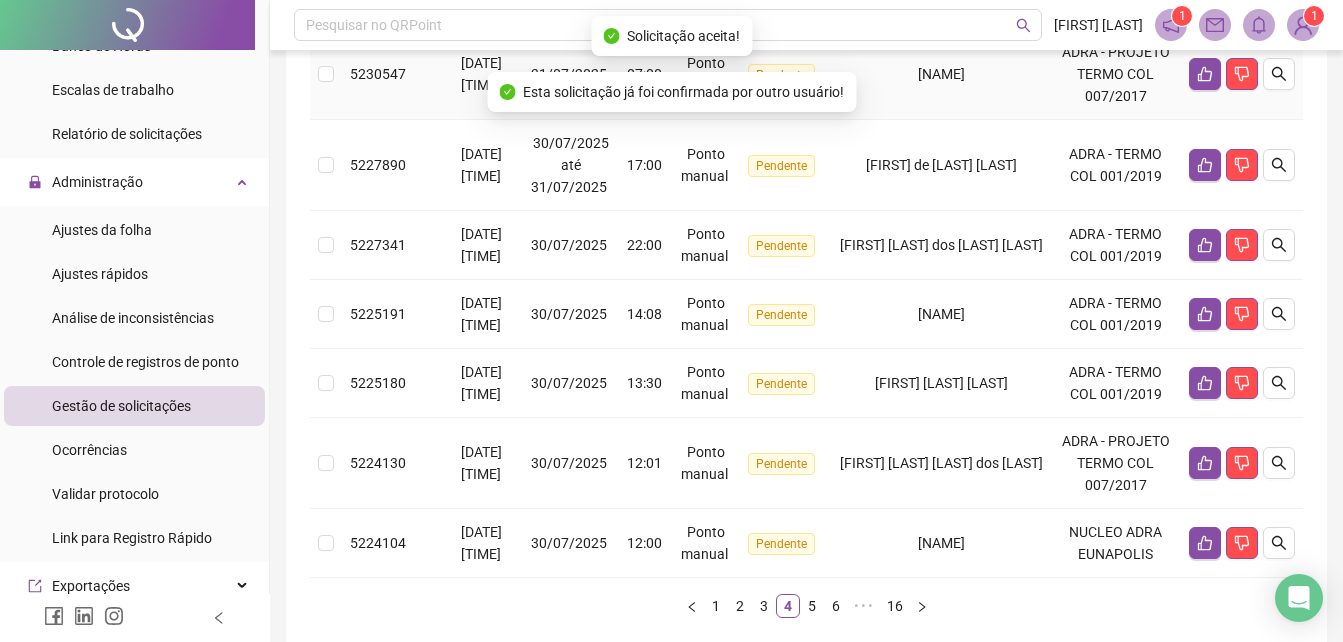 scroll, scrollTop: 403, scrollLeft: 0, axis: vertical 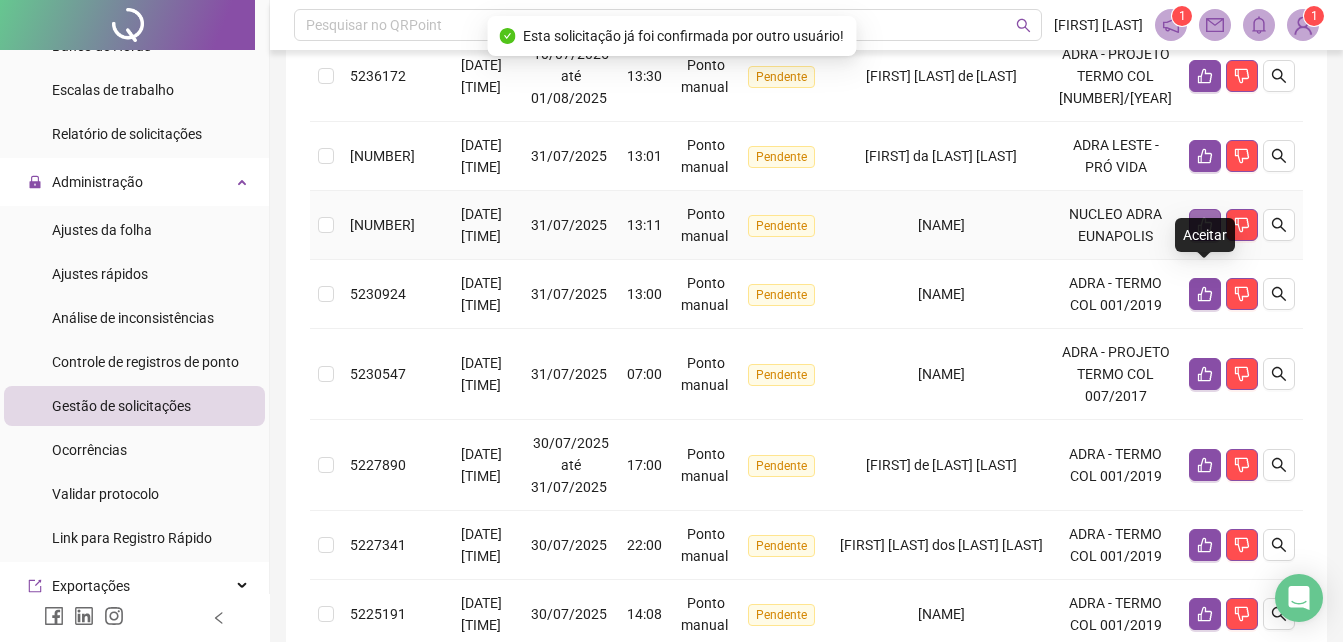 click 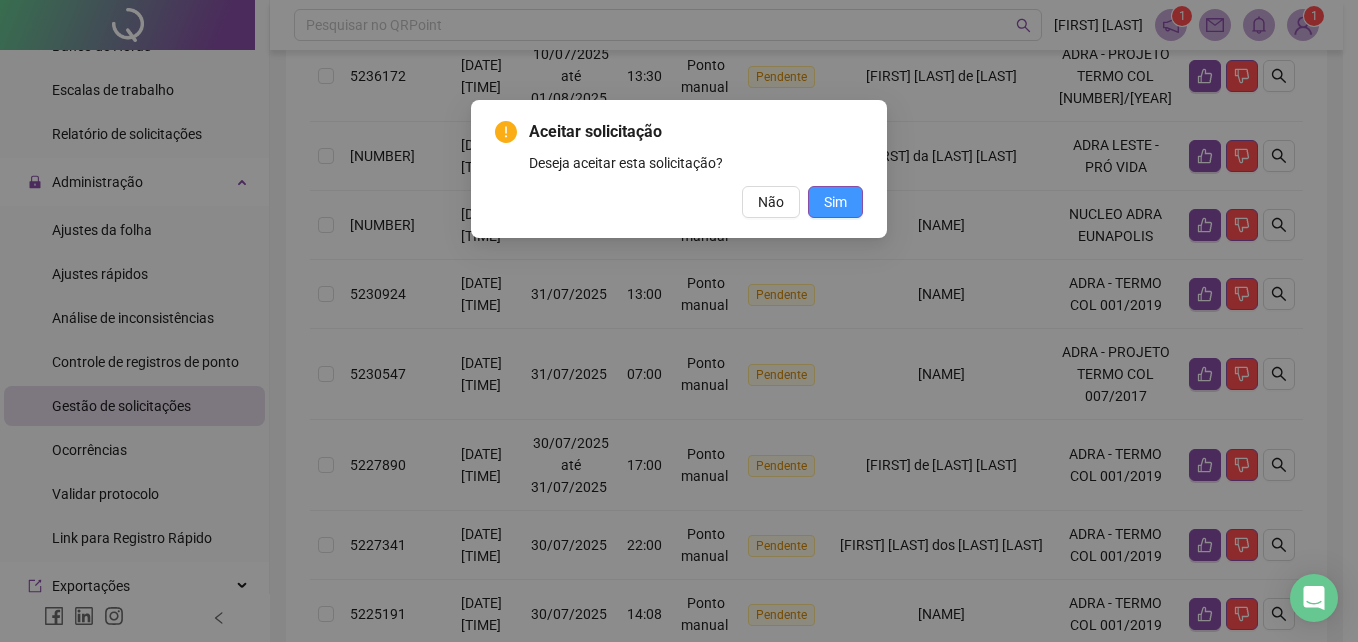 click on "Sim" at bounding box center (835, 202) 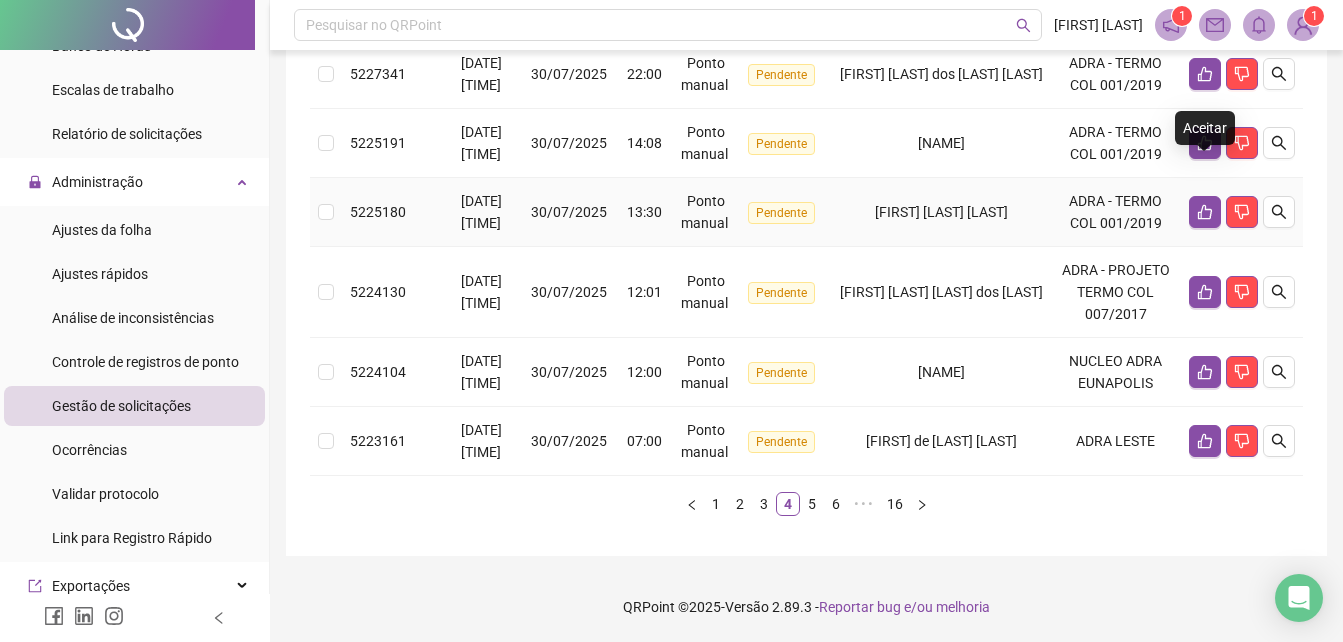 scroll, scrollTop: 1003, scrollLeft: 0, axis: vertical 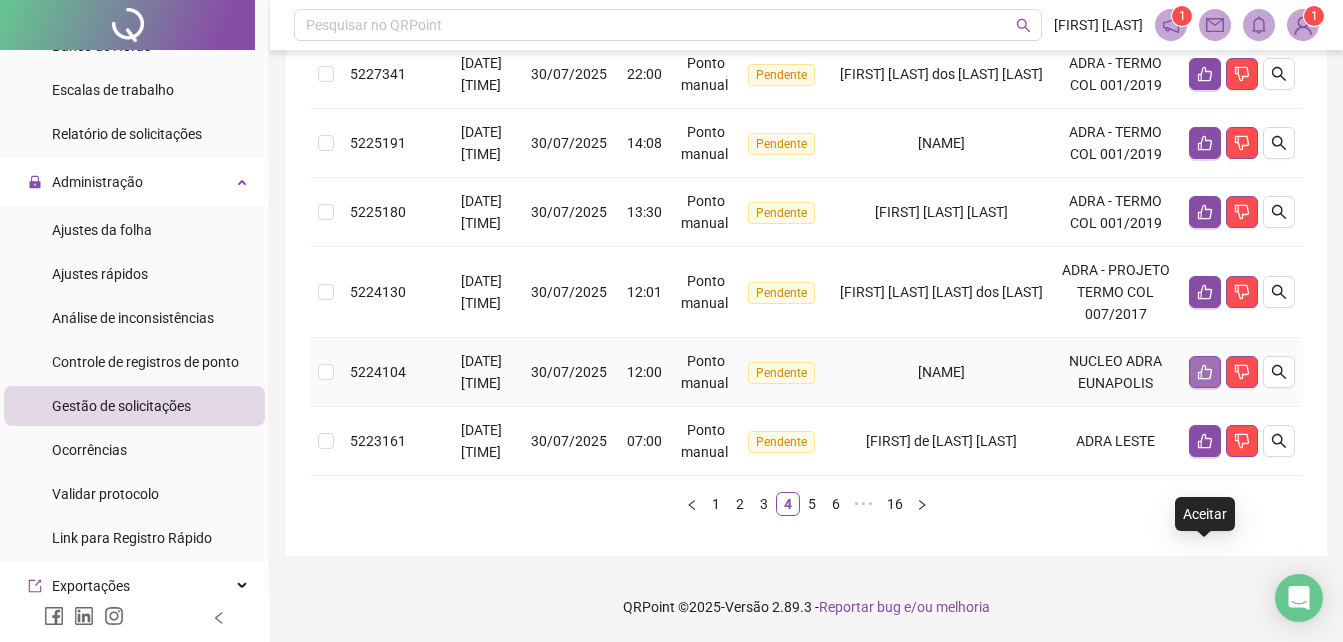 click 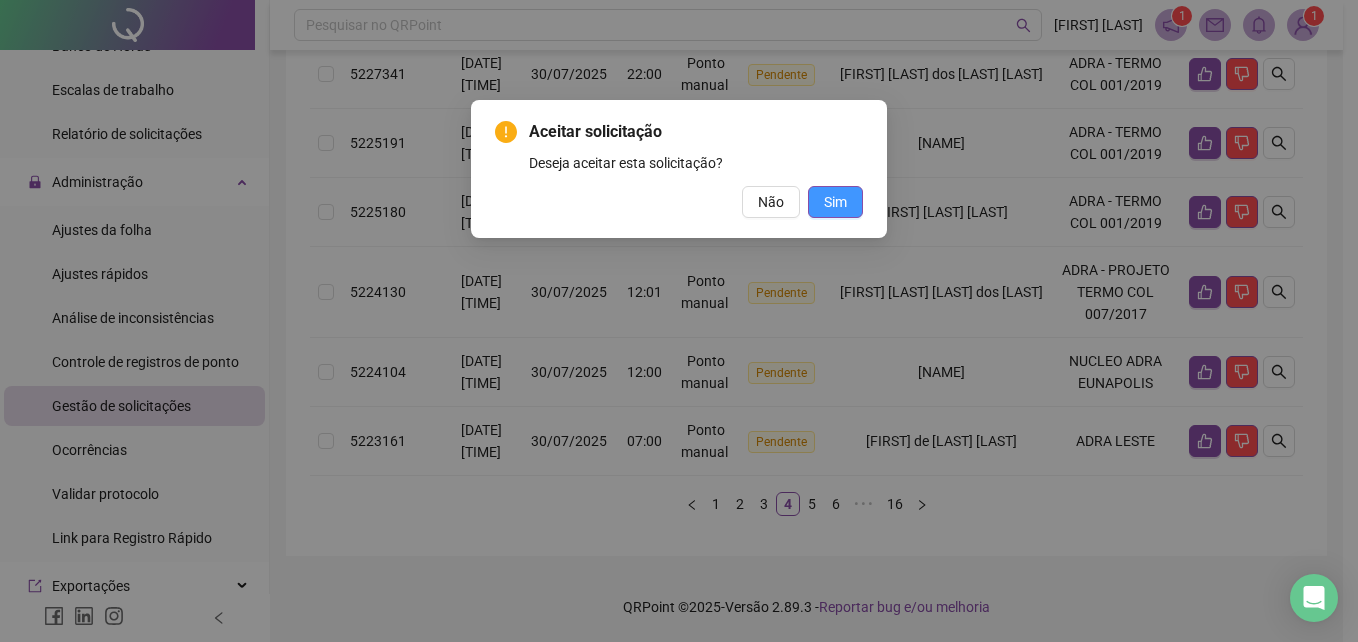 click on "Sim" at bounding box center (835, 202) 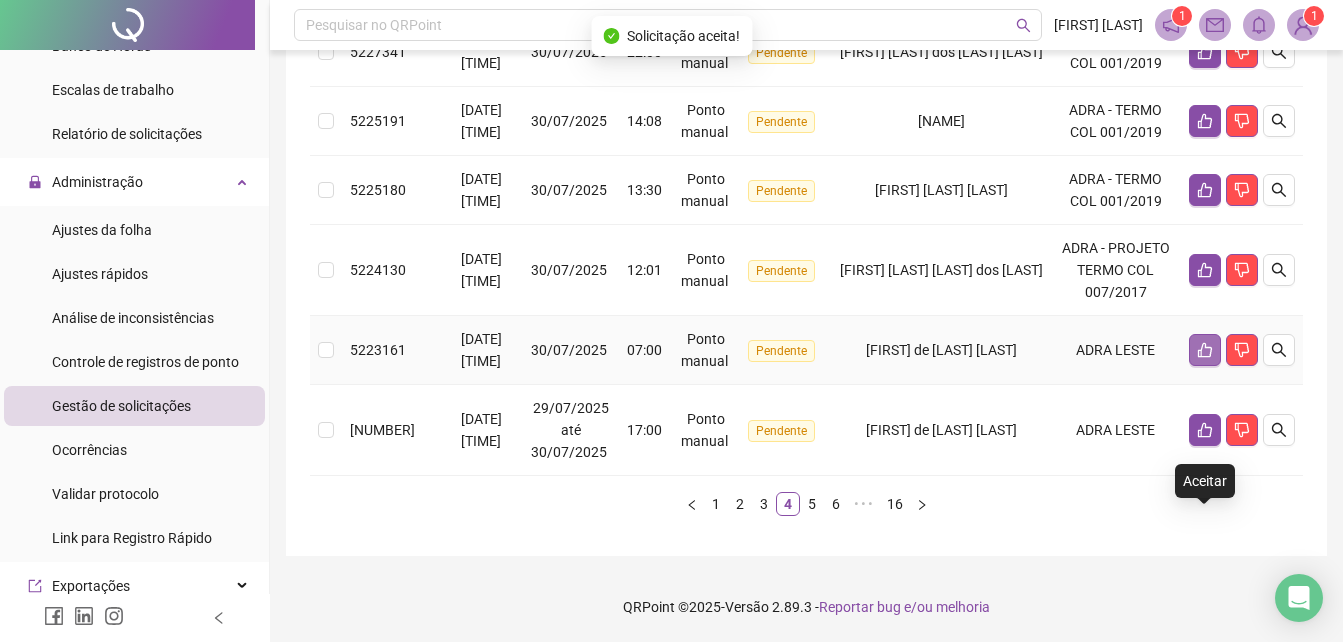 click at bounding box center [1205, 350] 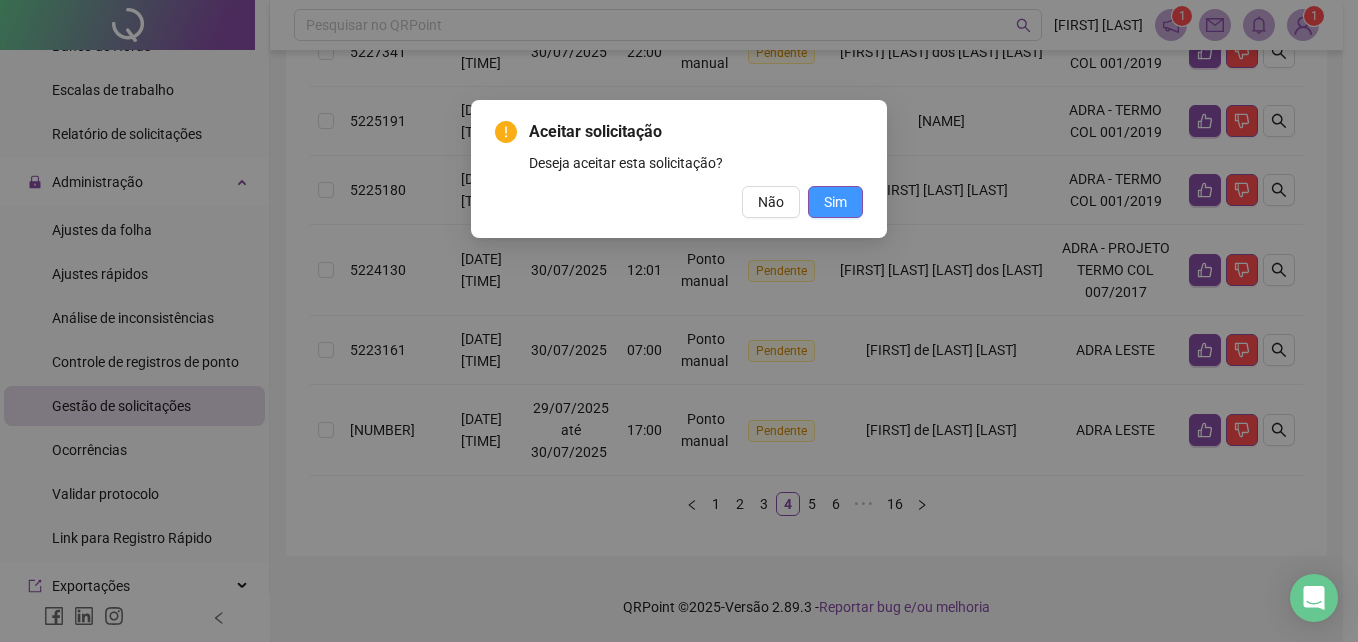 click on "Sim" at bounding box center (835, 202) 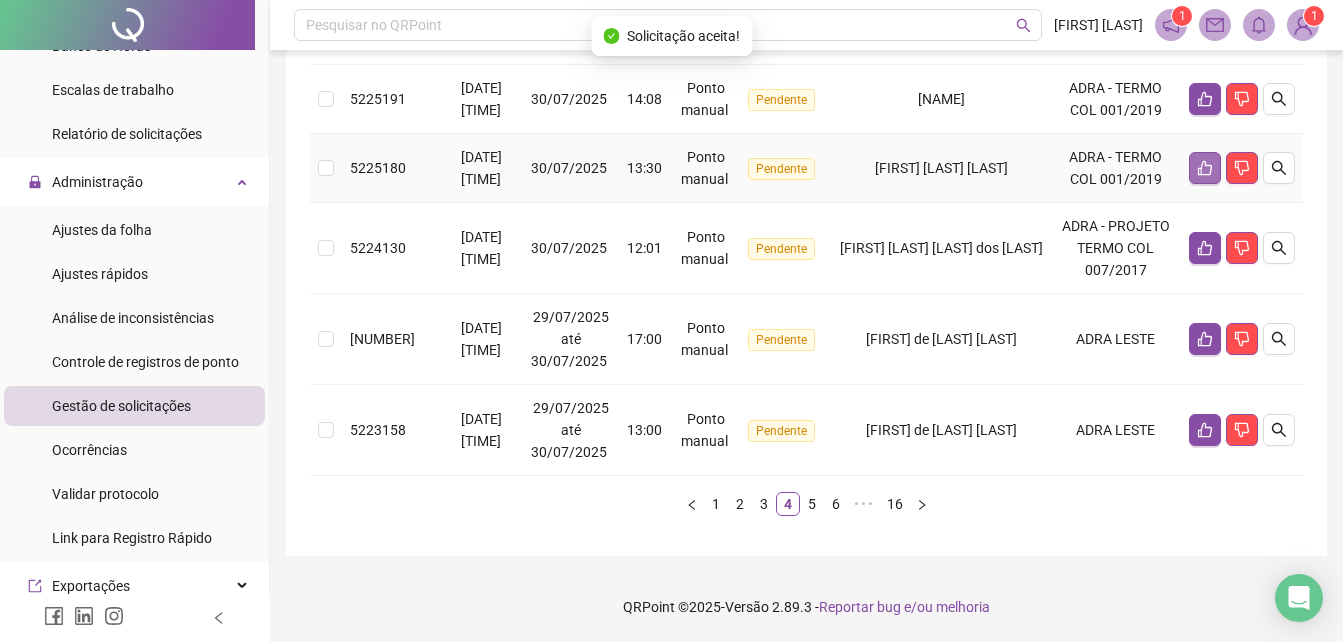 click 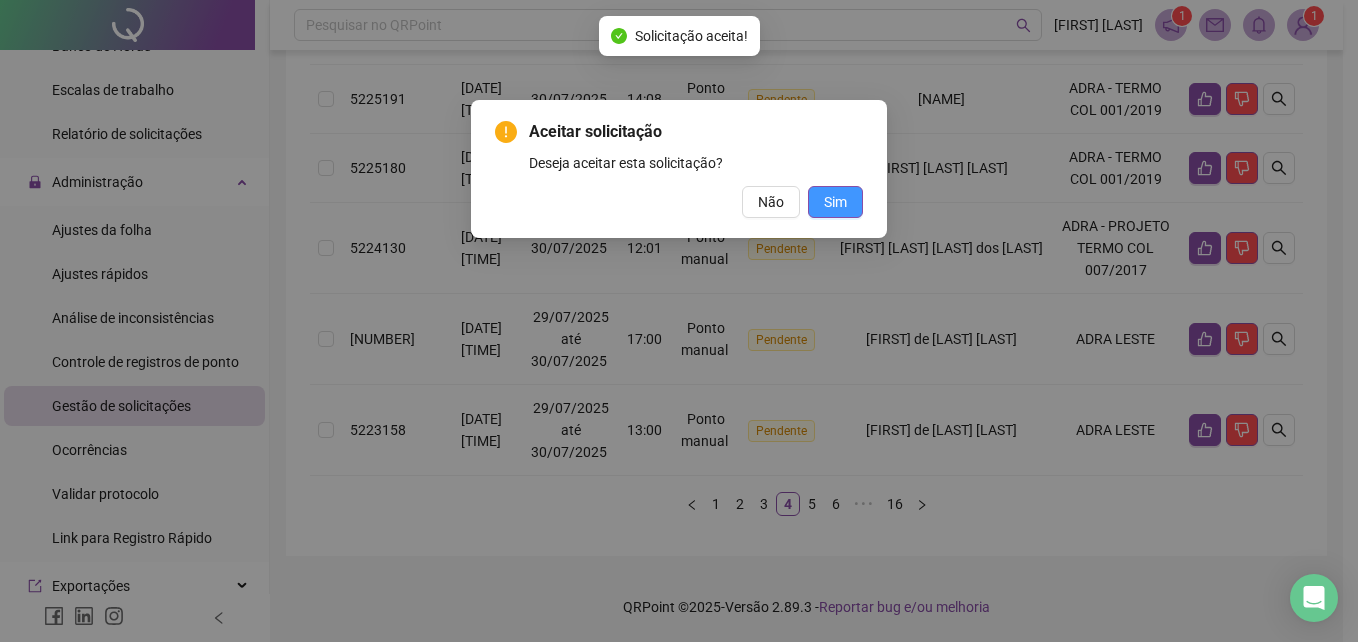 click on "Sim" at bounding box center (835, 202) 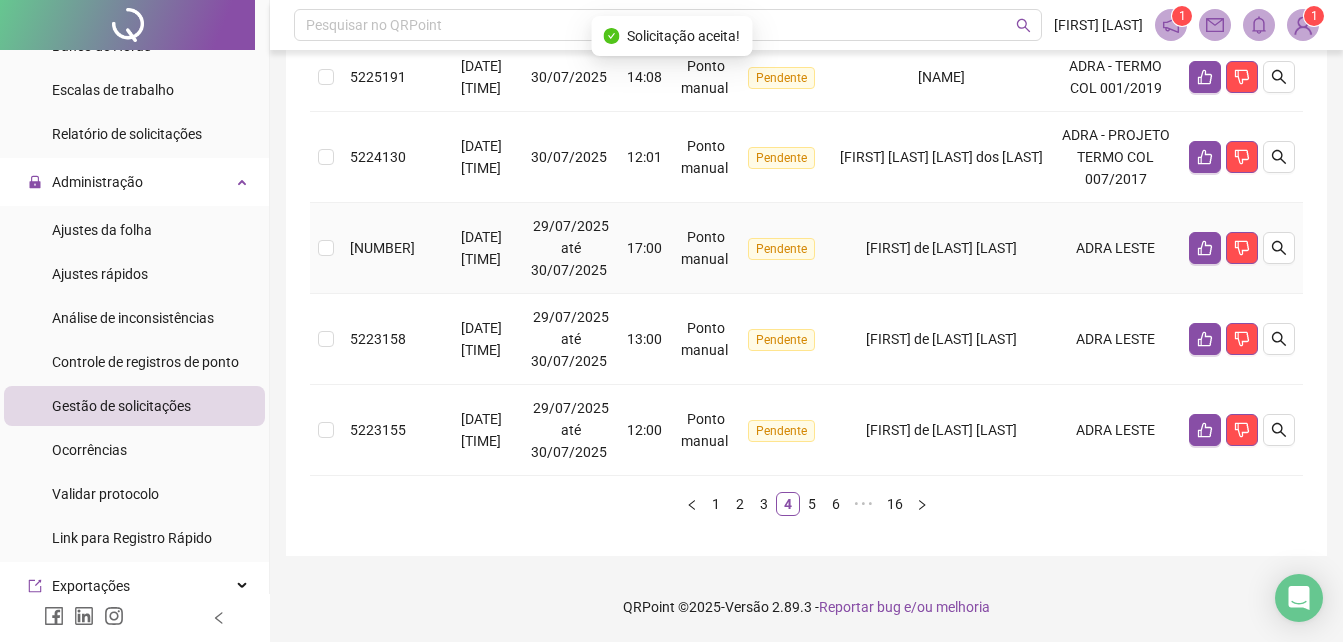 click at bounding box center (1242, 248) 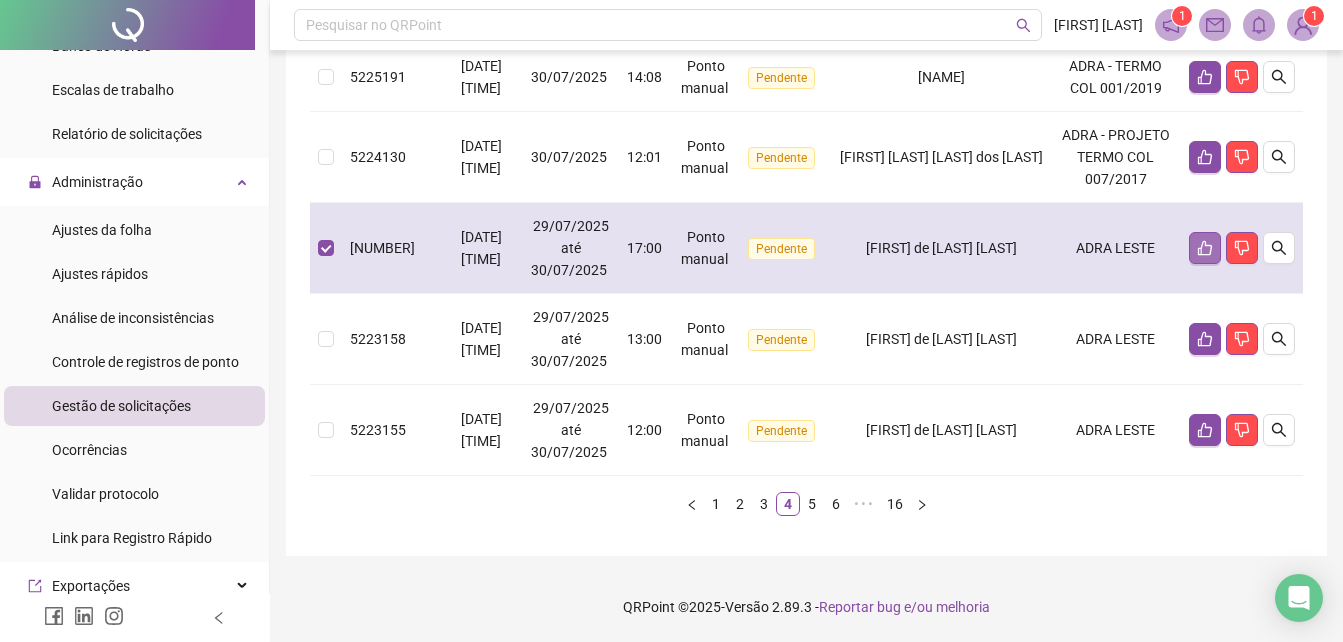 click at bounding box center [1205, 248] 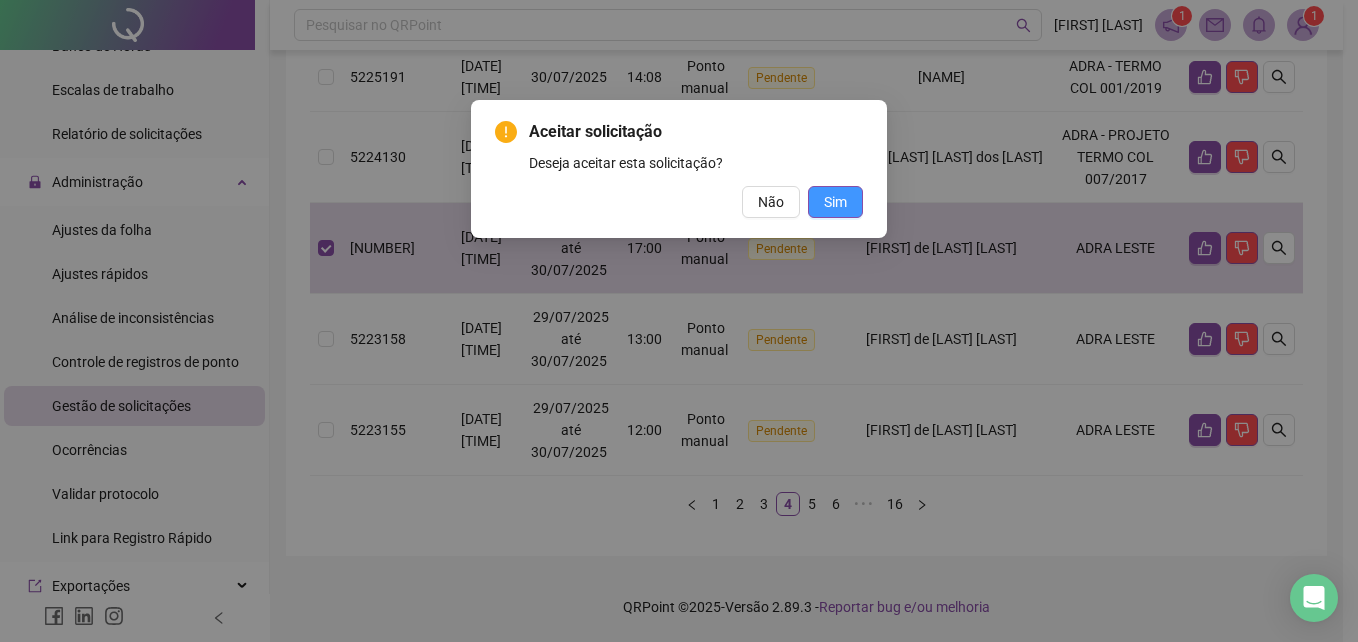 click on "Sim" at bounding box center [835, 202] 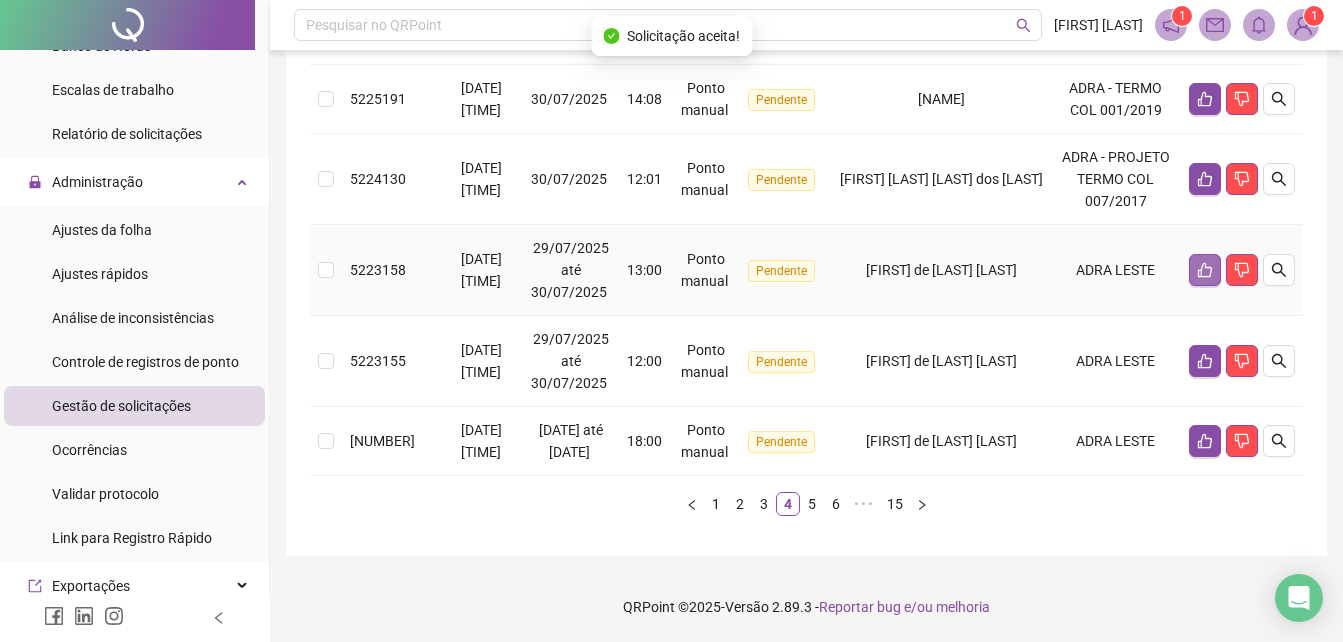 click 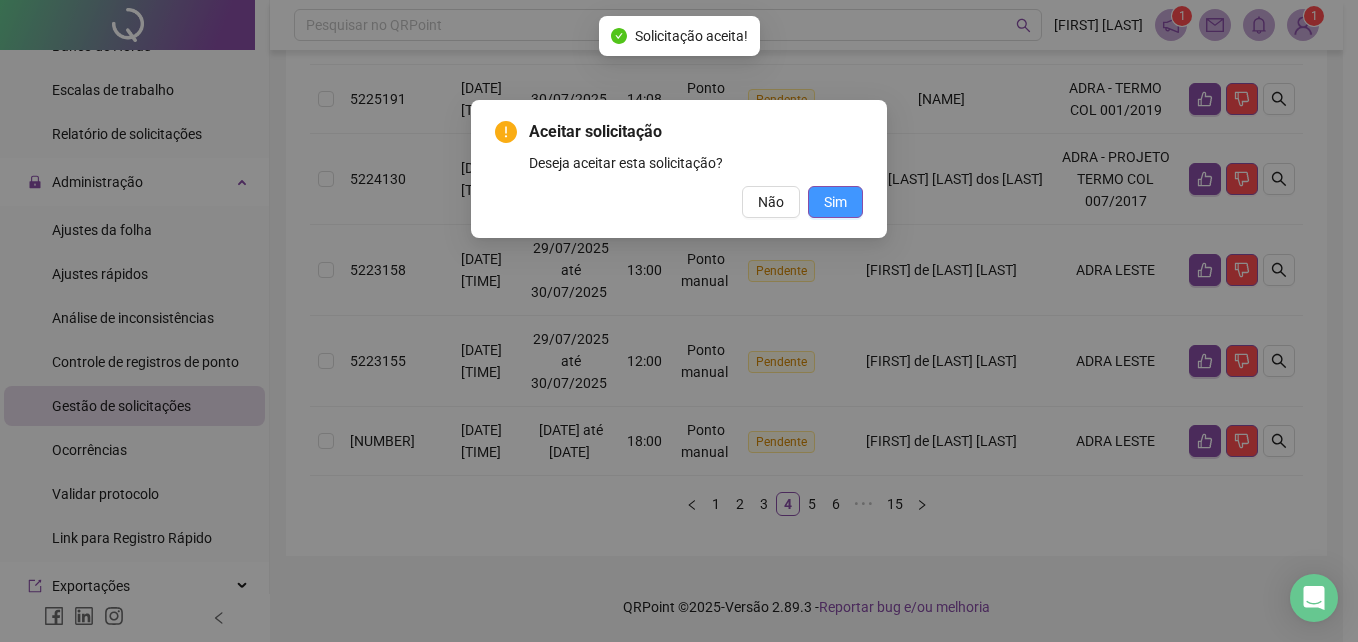 click on "Sim" at bounding box center [835, 202] 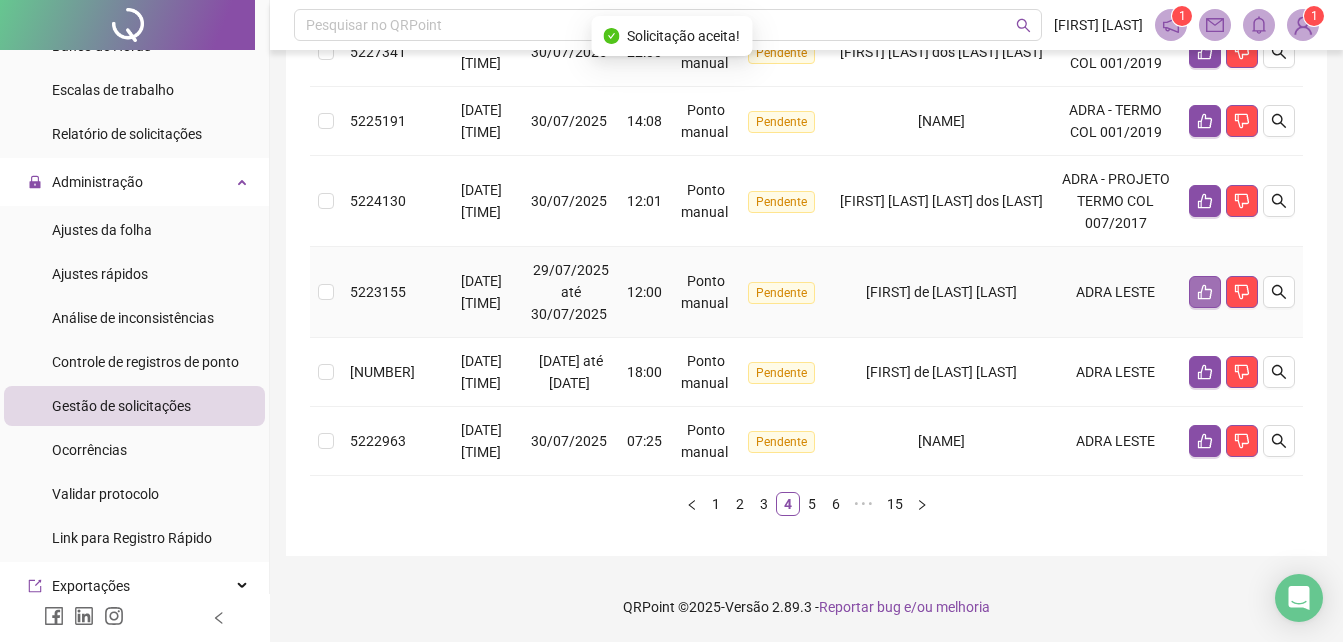 click at bounding box center [1205, 292] 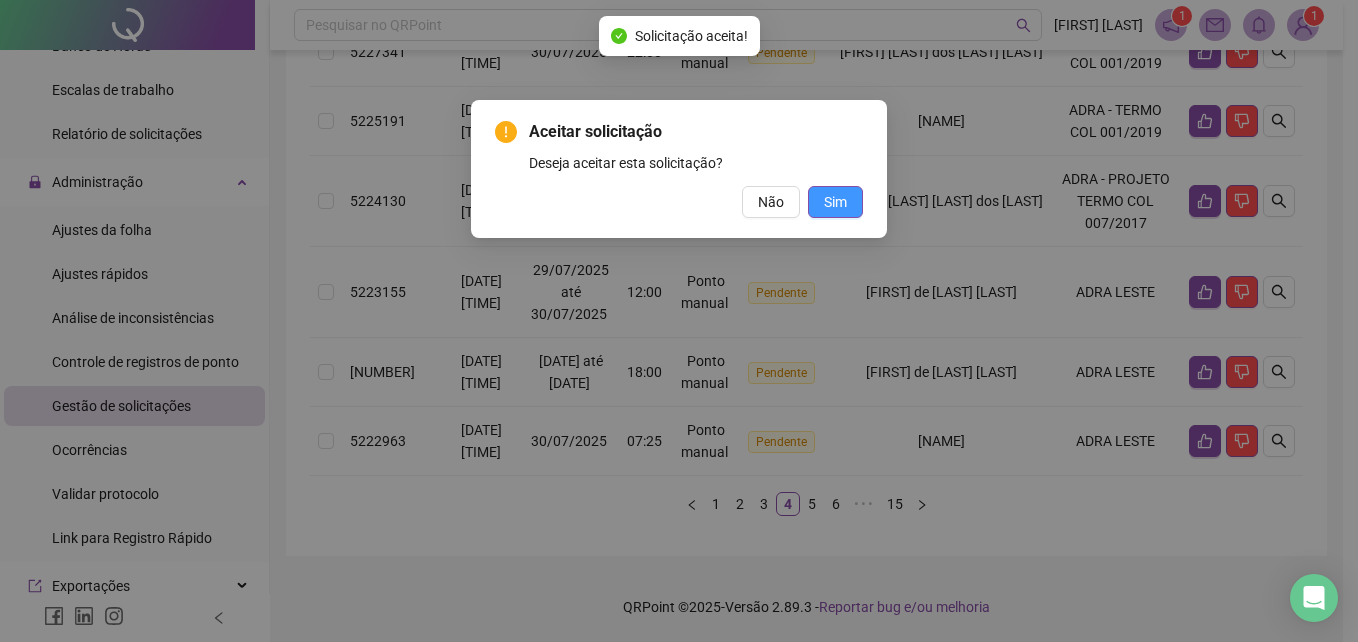 click on "Sim" at bounding box center [835, 202] 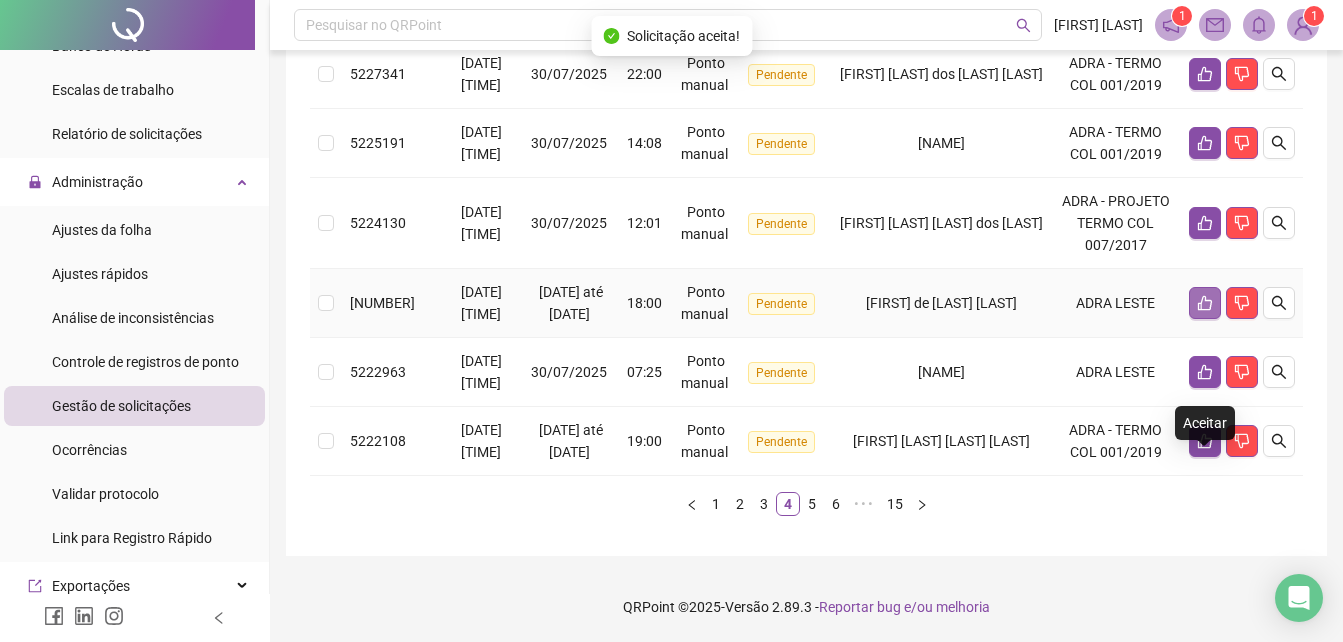click at bounding box center (1205, 303) 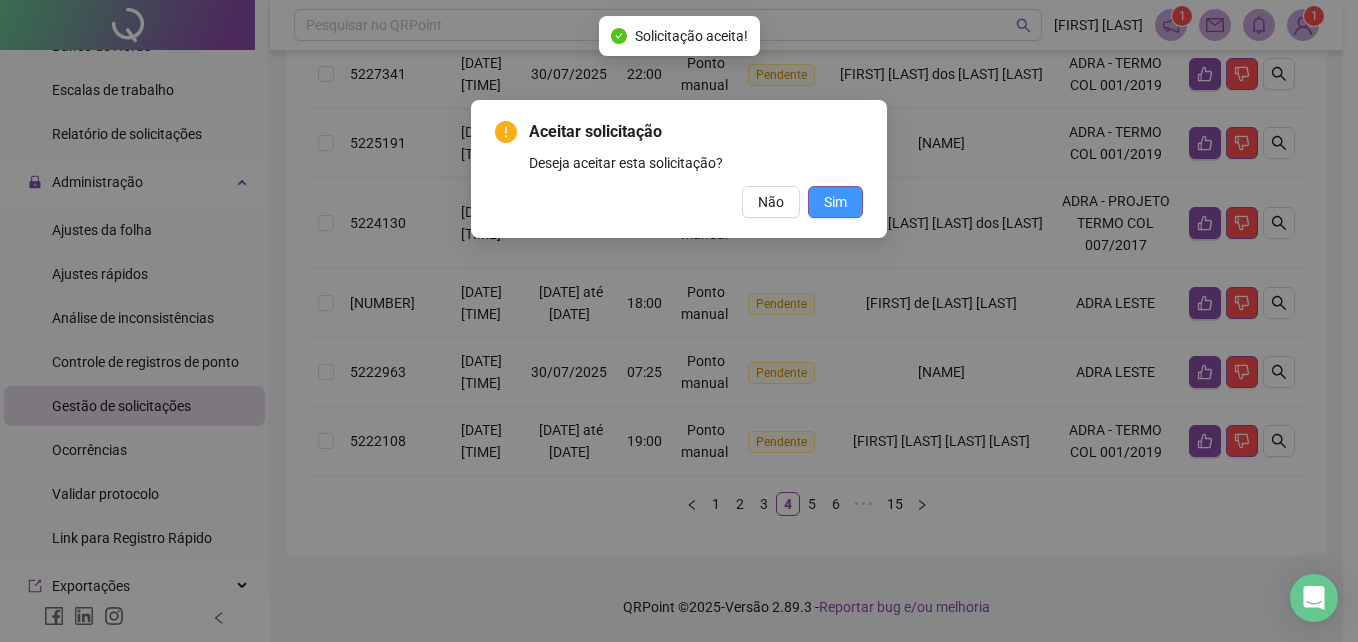 click on "Sim" at bounding box center [835, 202] 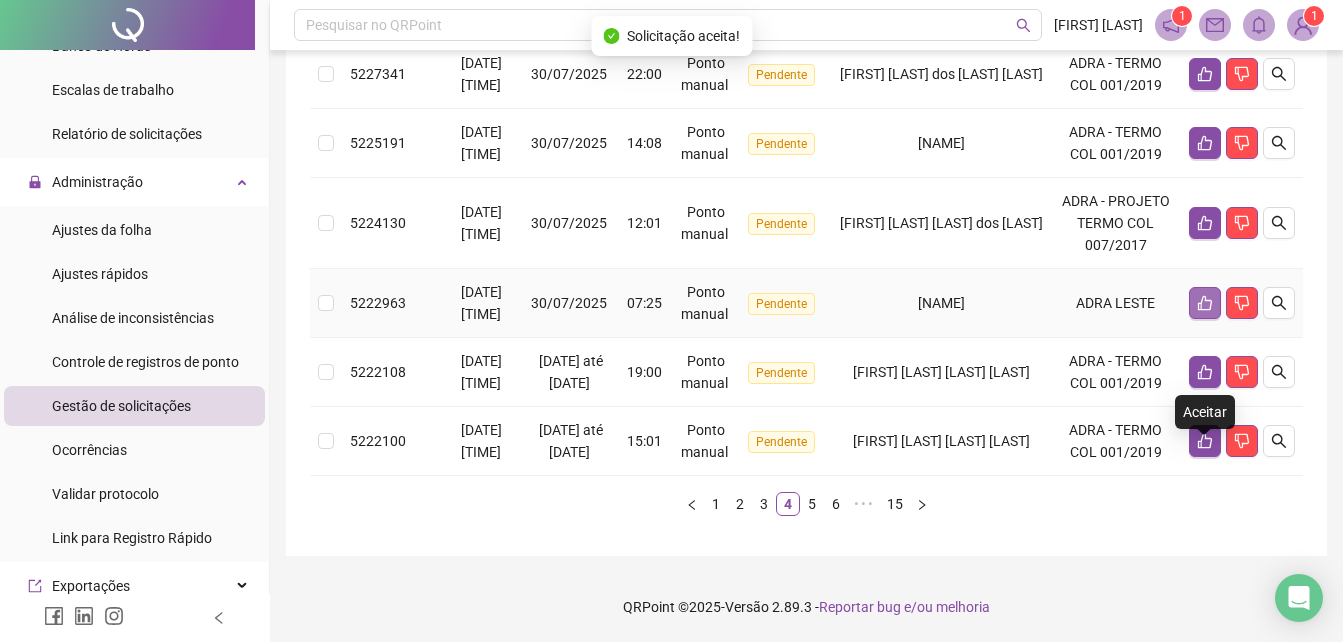click at bounding box center (1205, 303) 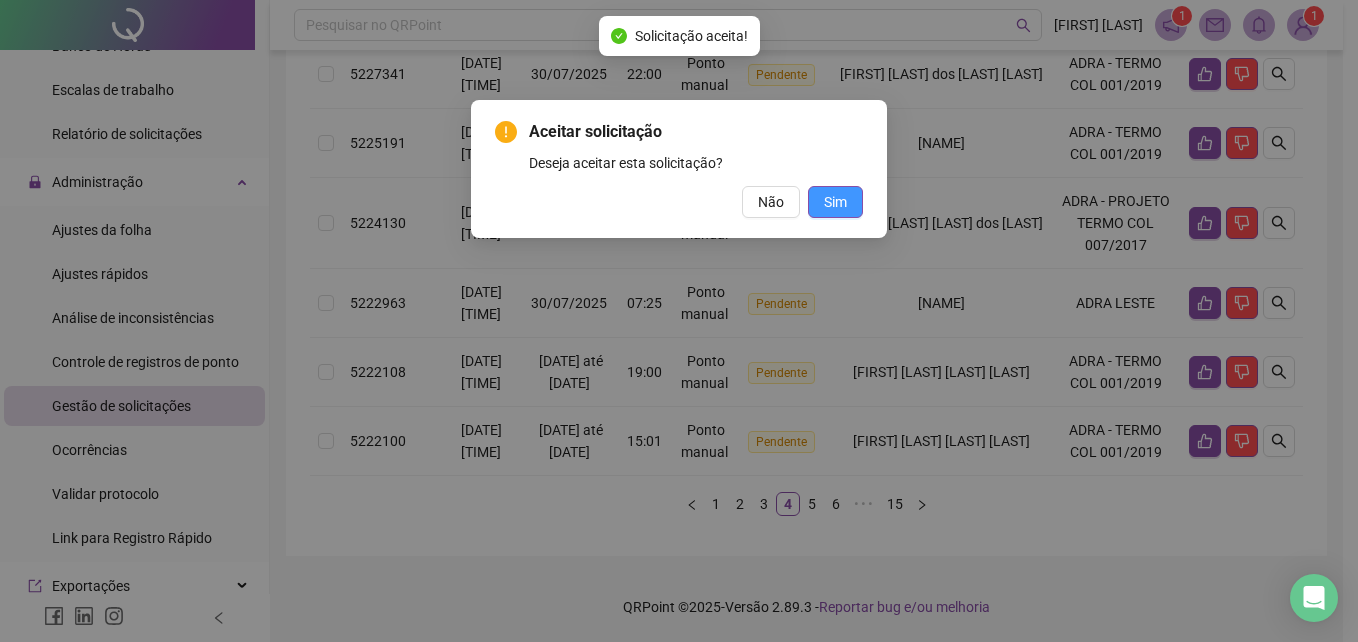 click on "Sim" at bounding box center [835, 202] 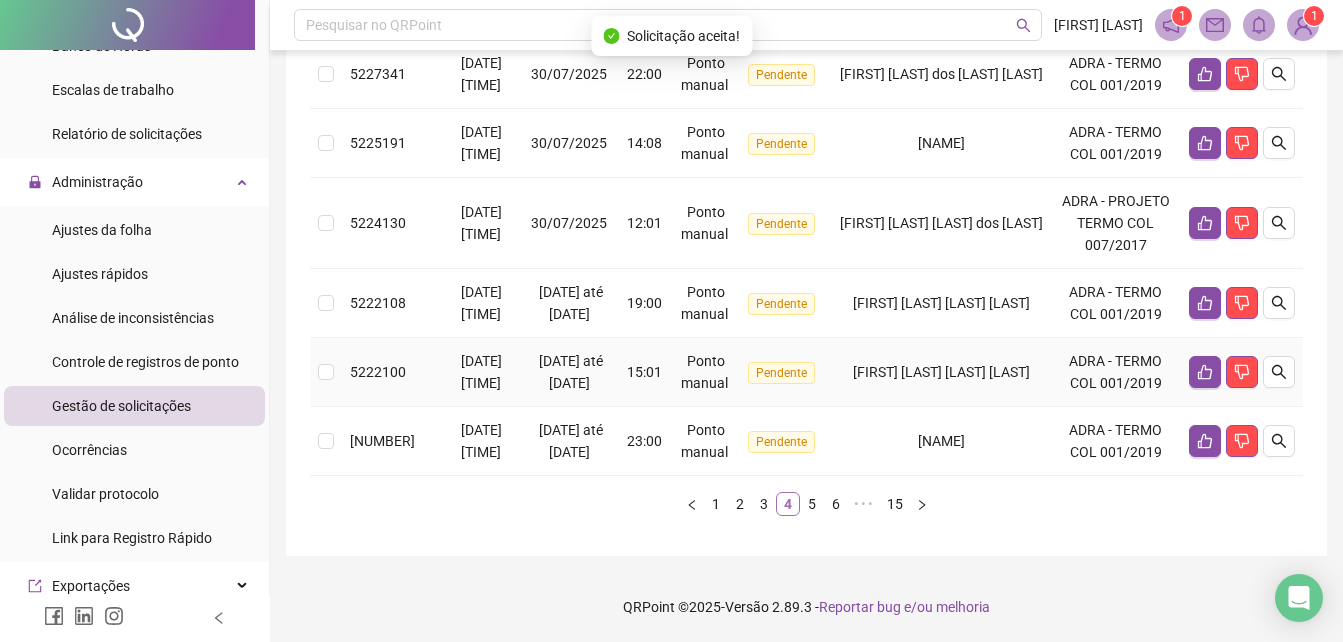 scroll, scrollTop: 1025, scrollLeft: 0, axis: vertical 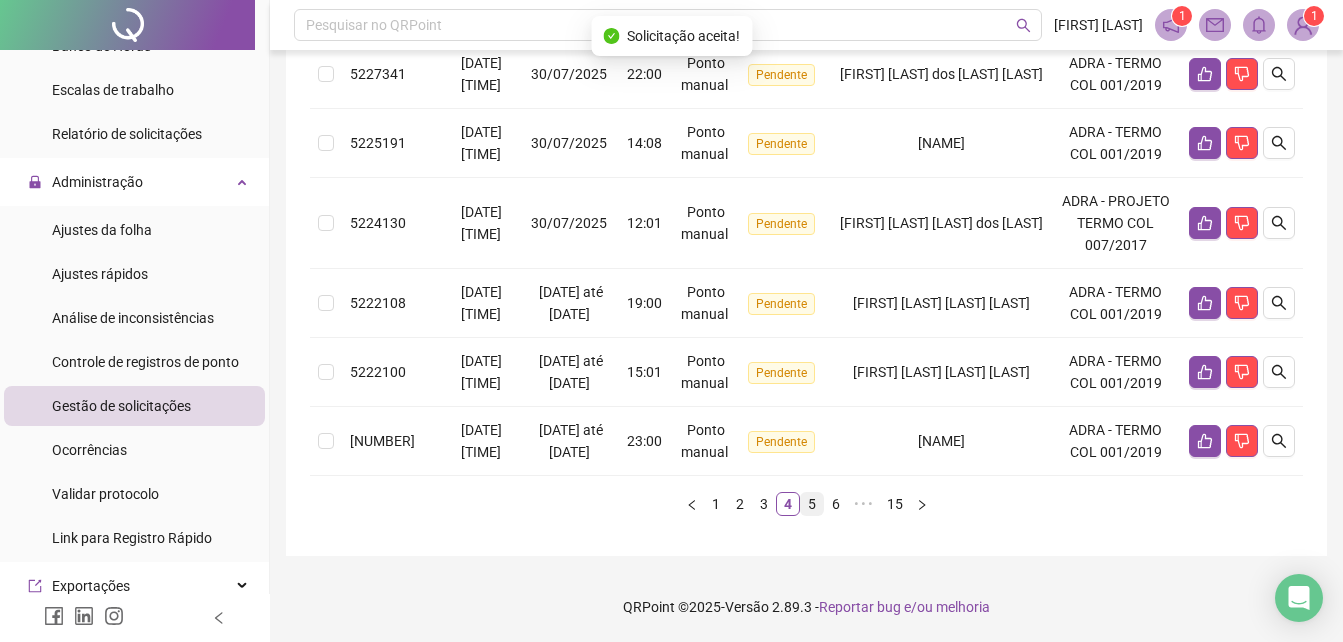click on "5" at bounding box center (812, 504) 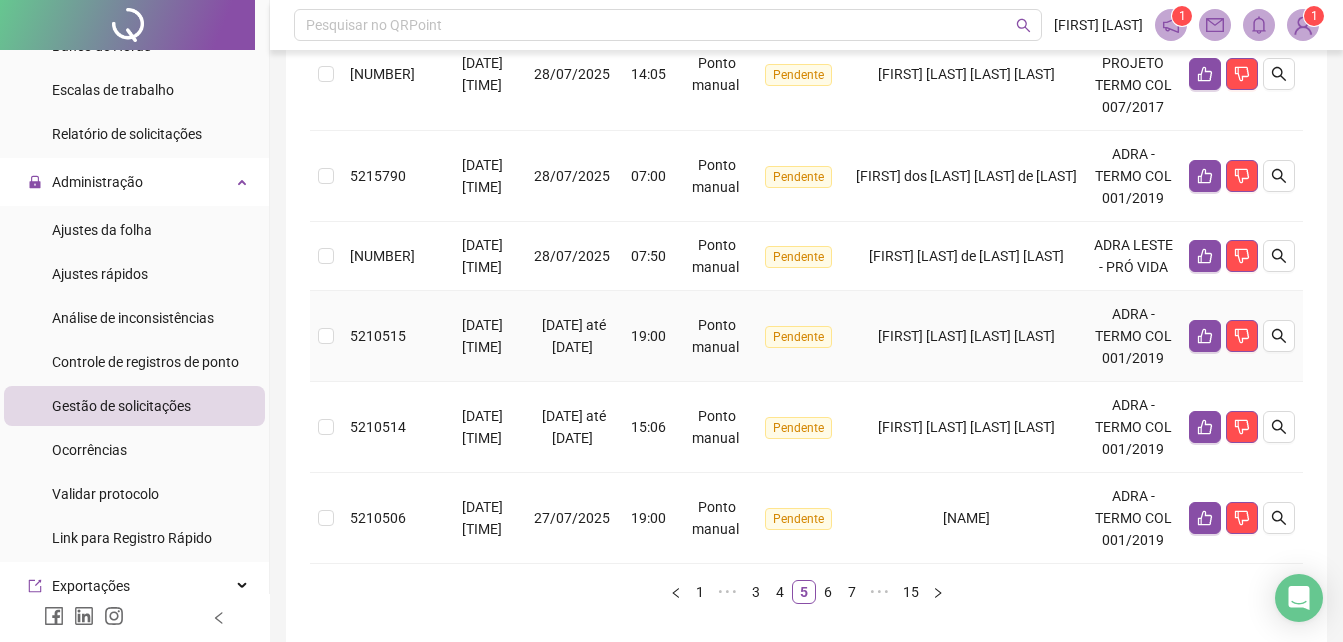 scroll, scrollTop: 959, scrollLeft: 0, axis: vertical 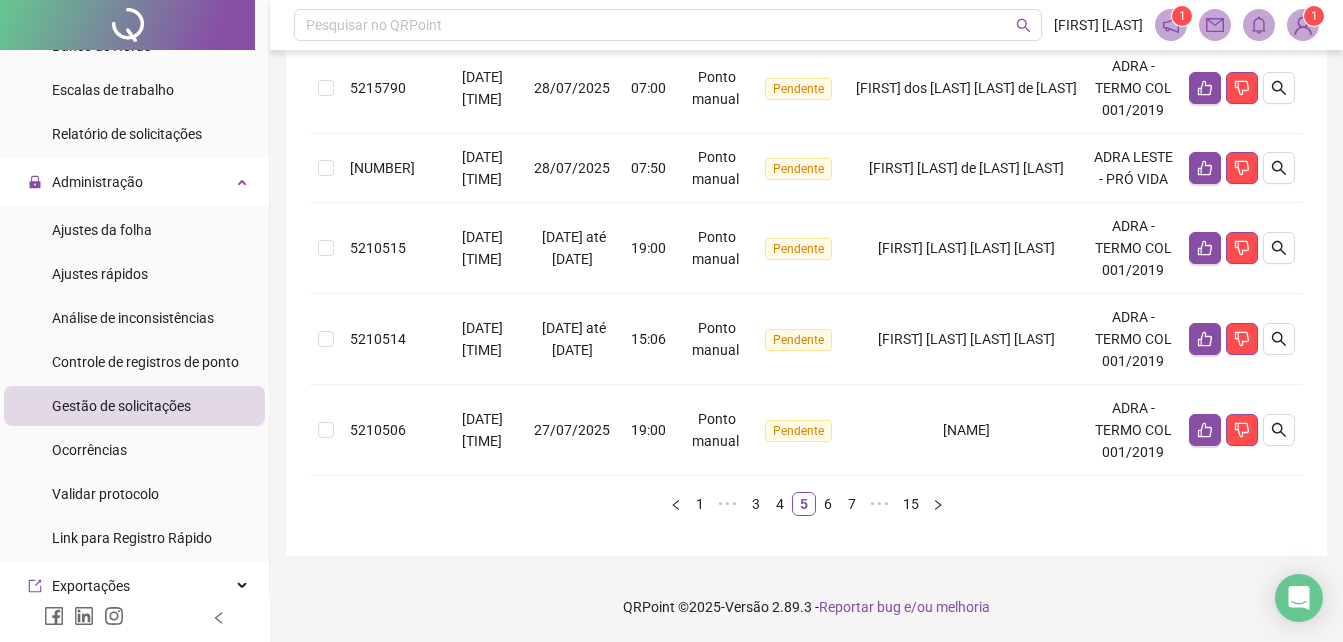 click on "6" at bounding box center (828, 504) 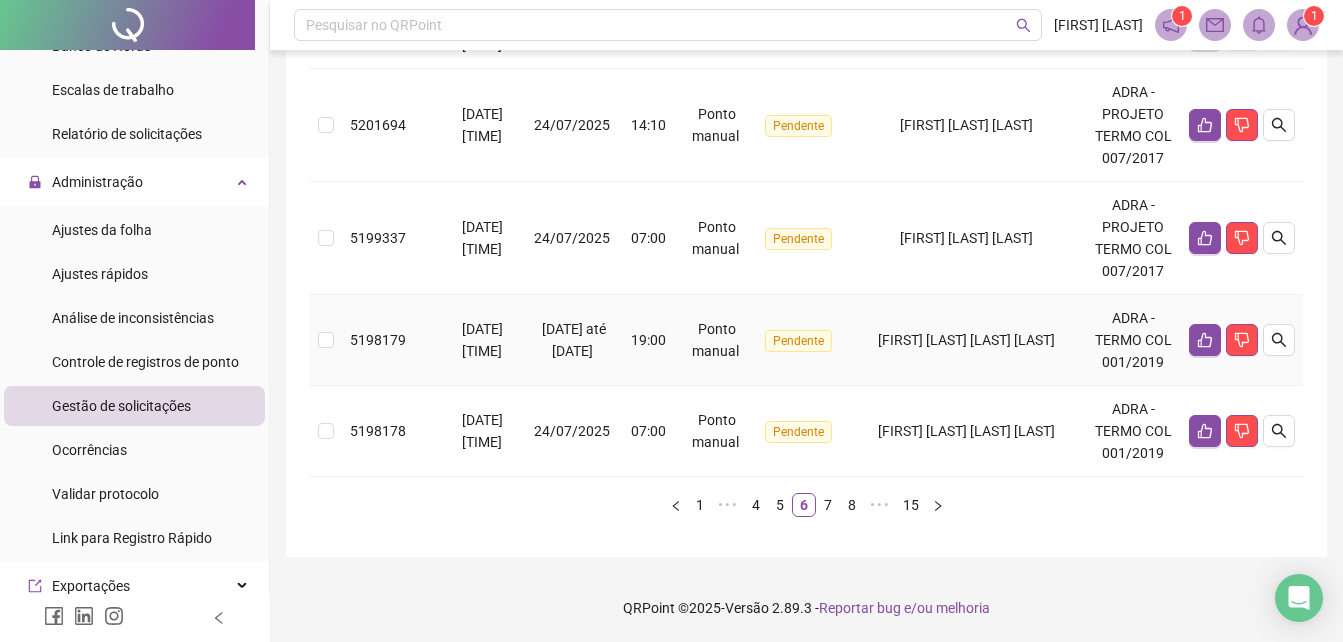 scroll, scrollTop: 981, scrollLeft: 0, axis: vertical 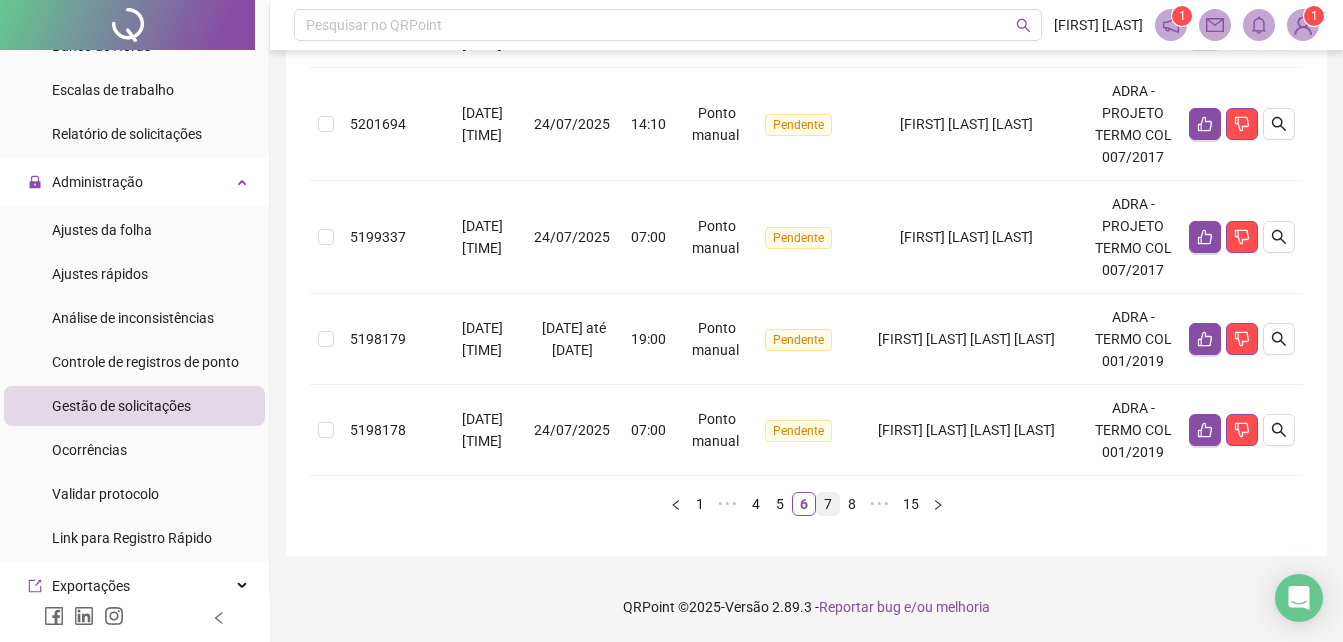 click on "7" at bounding box center (828, 504) 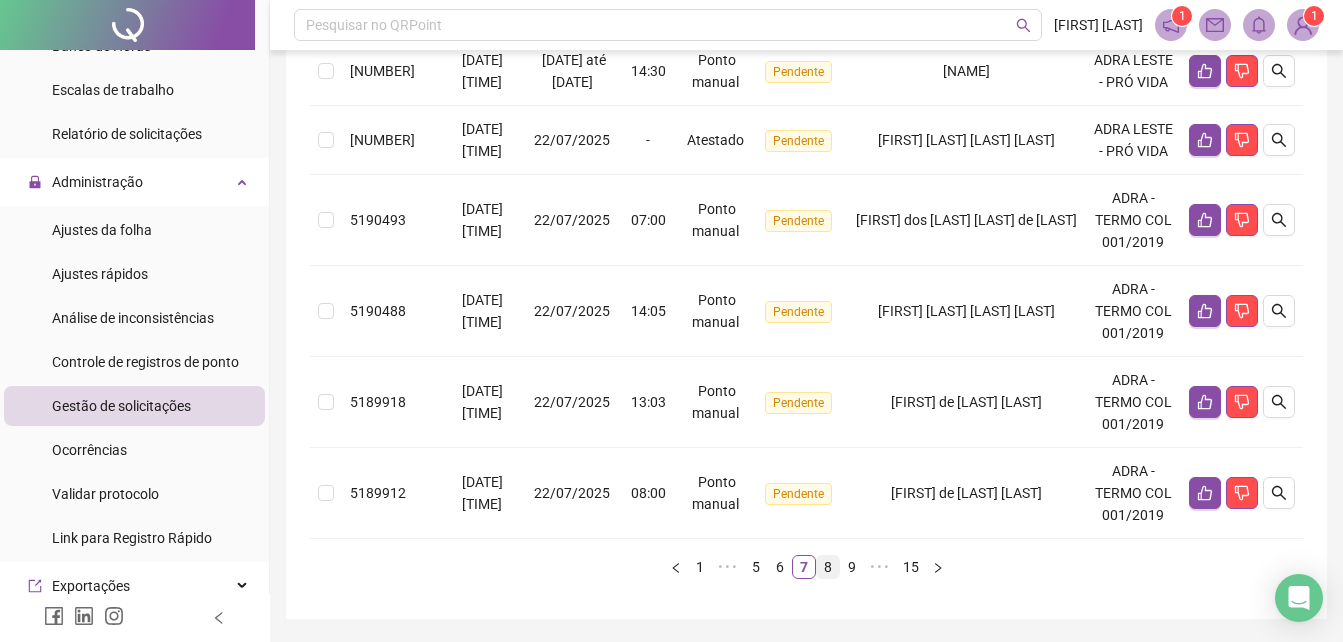 scroll, scrollTop: 959, scrollLeft: 0, axis: vertical 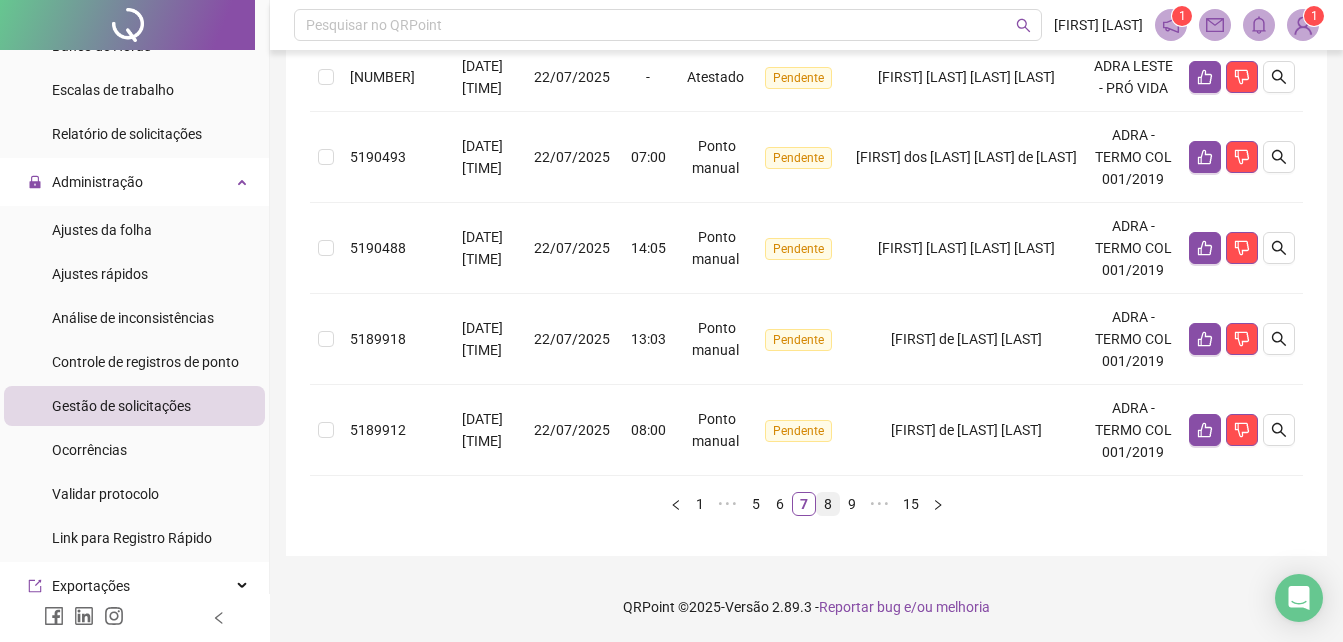 click on "8" at bounding box center [828, 504] 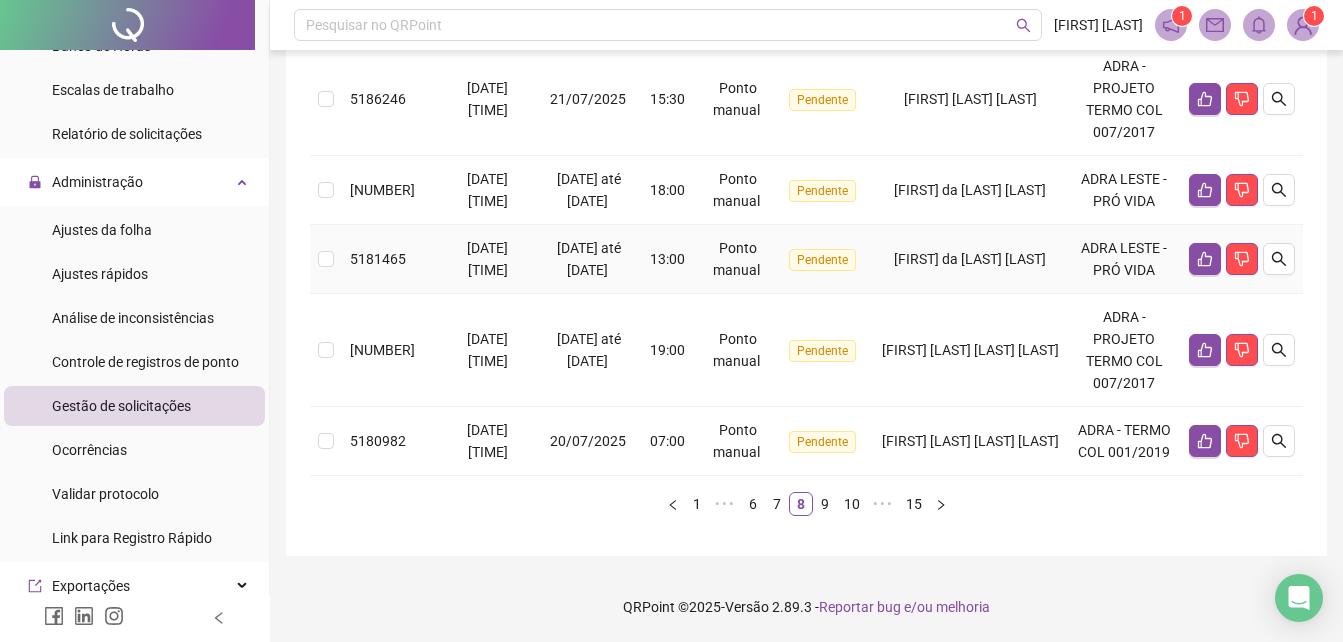 scroll, scrollTop: 1047, scrollLeft: 0, axis: vertical 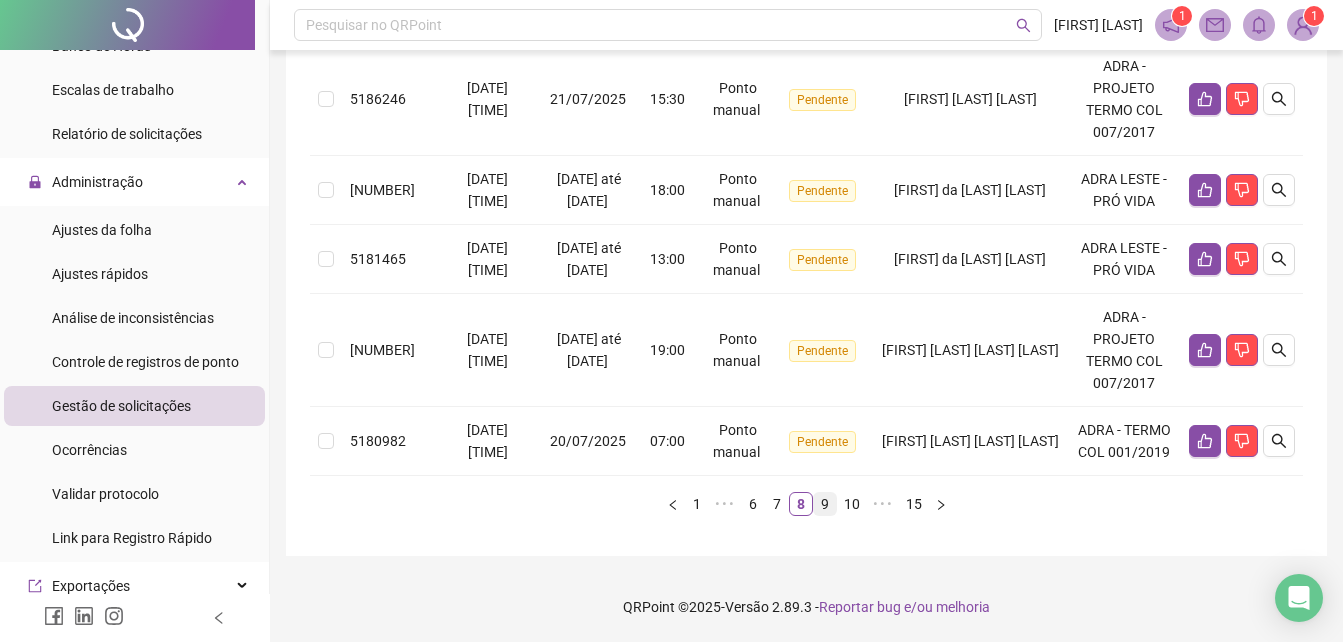 click on "9" at bounding box center (825, 504) 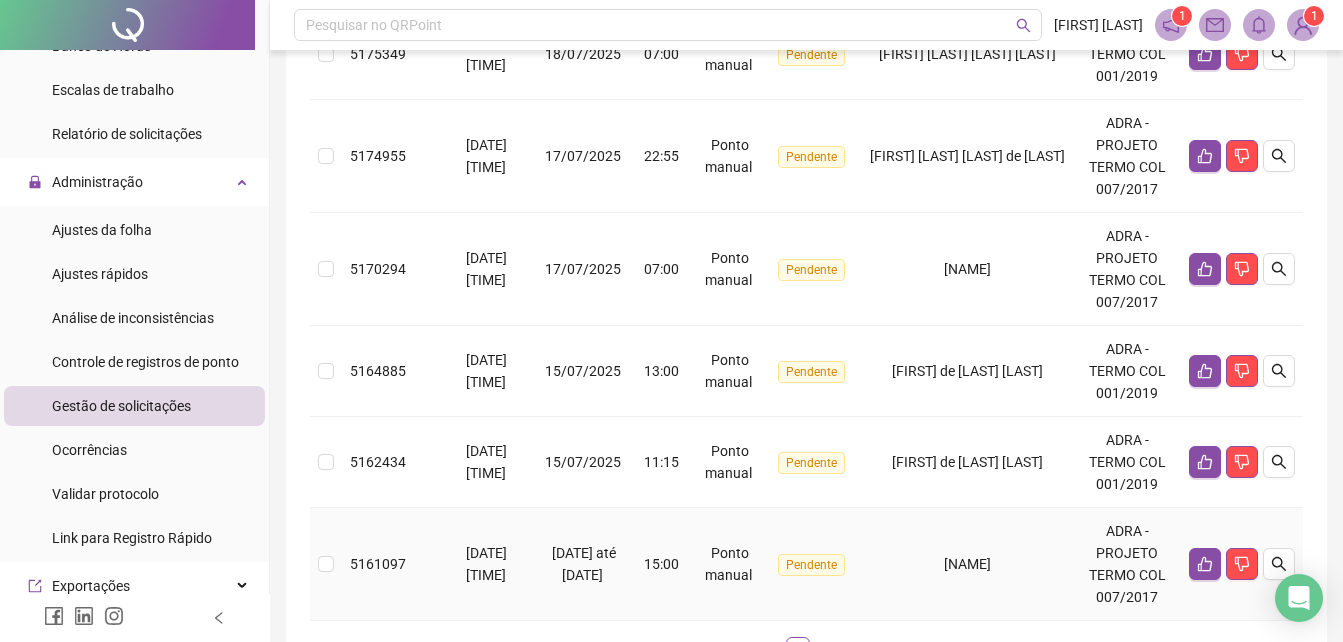 scroll, scrollTop: 1025, scrollLeft: 0, axis: vertical 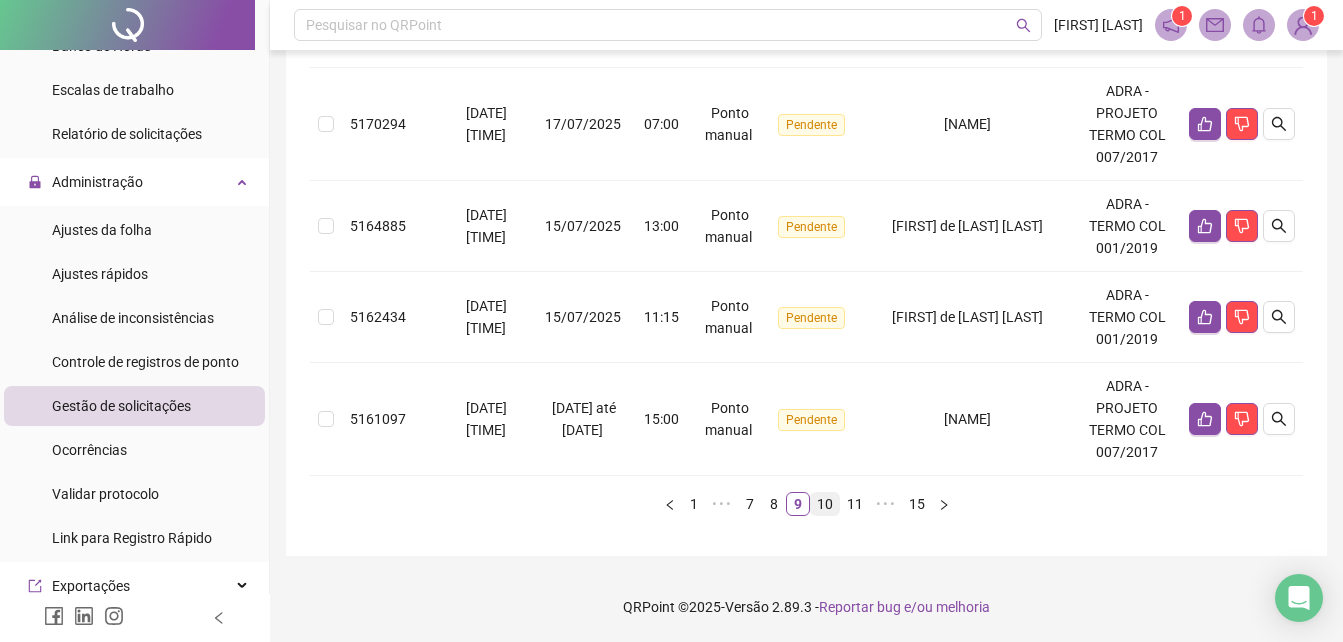 click on "10" at bounding box center (825, 504) 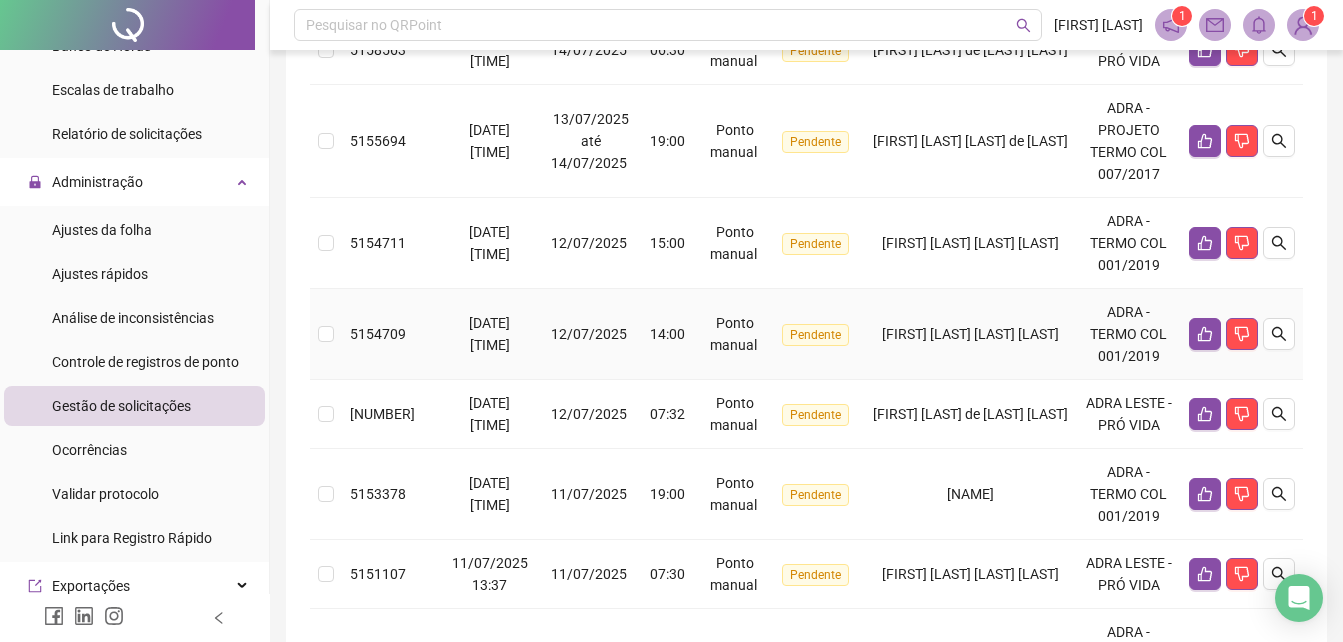 scroll, scrollTop: 937, scrollLeft: 0, axis: vertical 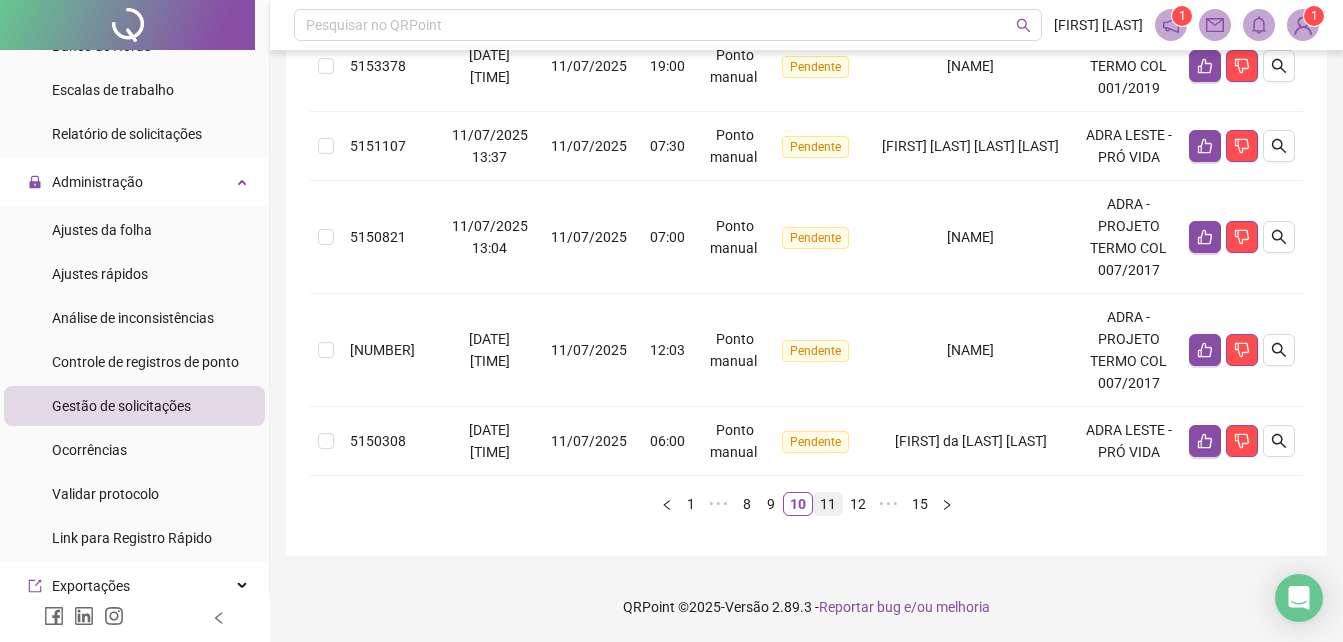 click on "11" at bounding box center (828, 504) 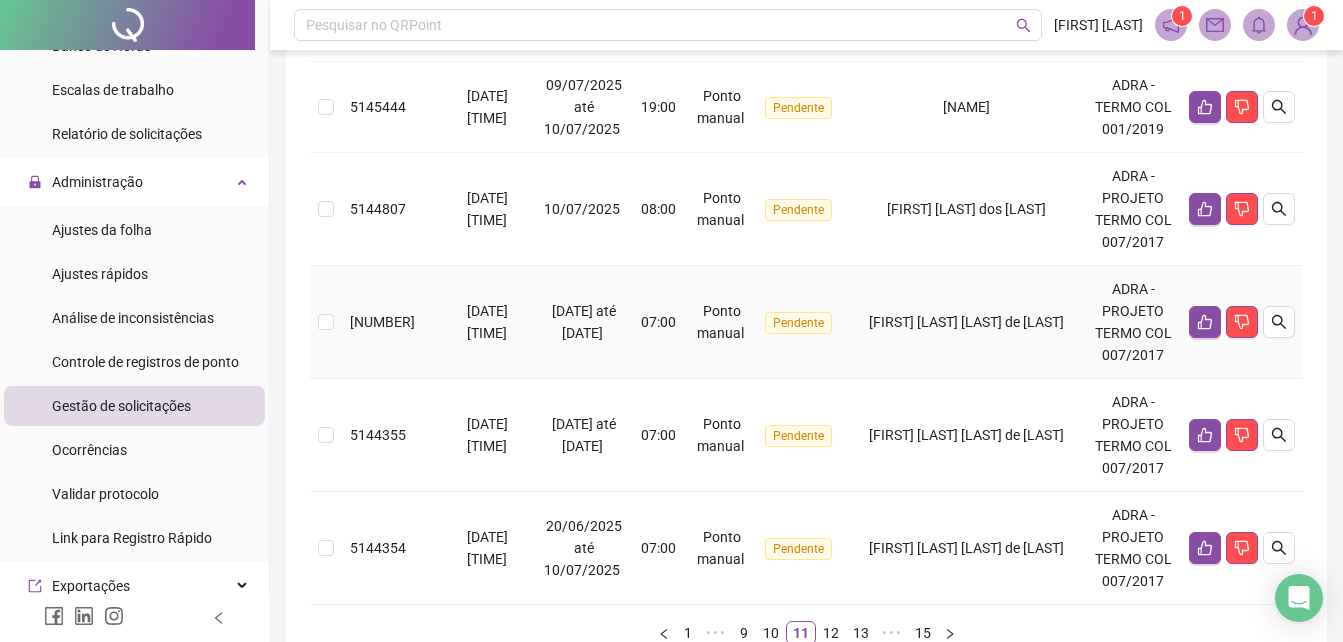 scroll, scrollTop: 1113, scrollLeft: 0, axis: vertical 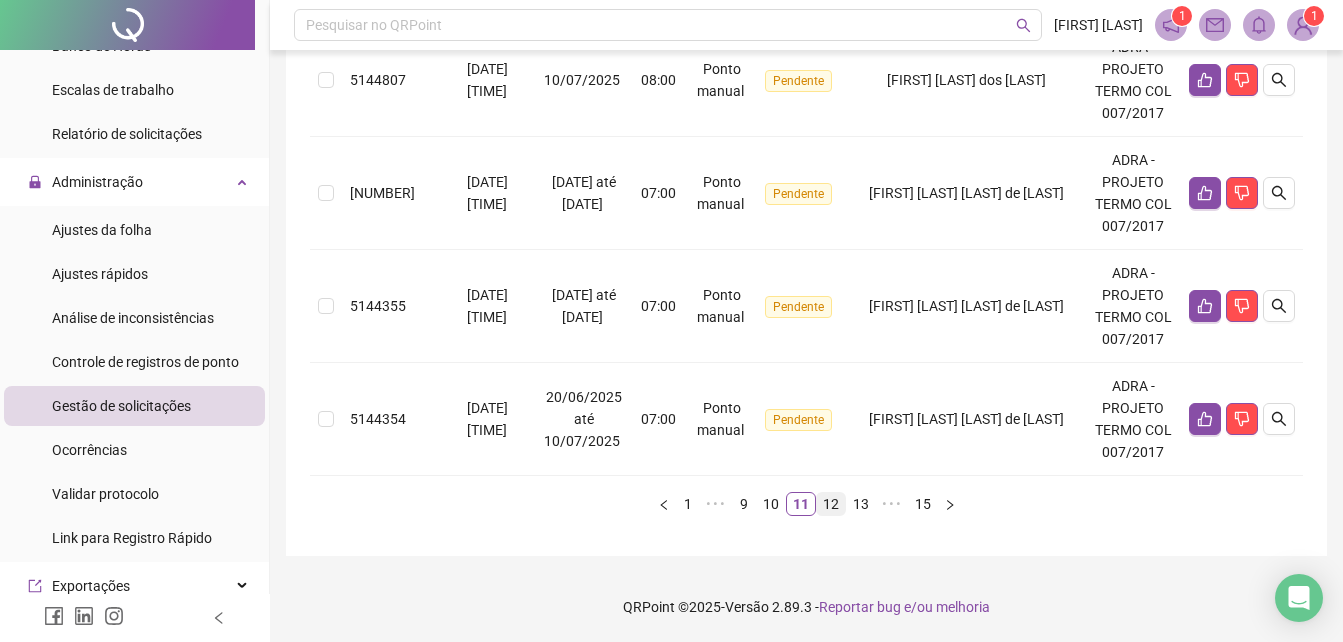 click on "12" at bounding box center (831, 504) 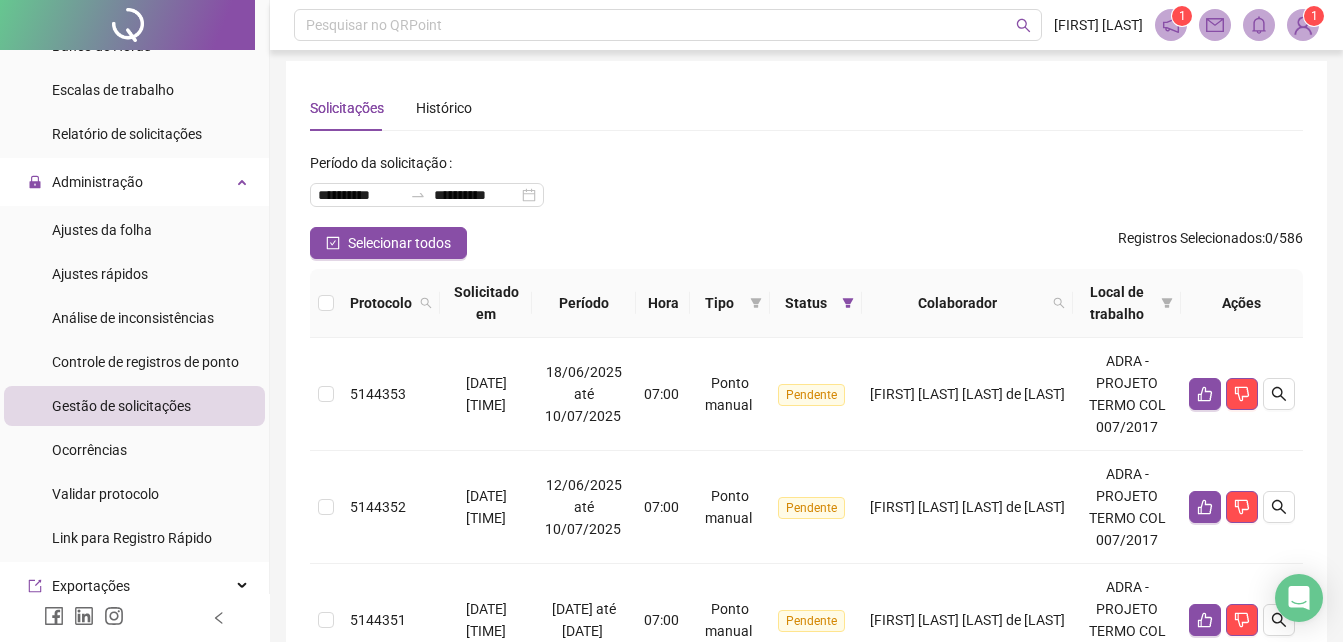 scroll, scrollTop: 0, scrollLeft: 0, axis: both 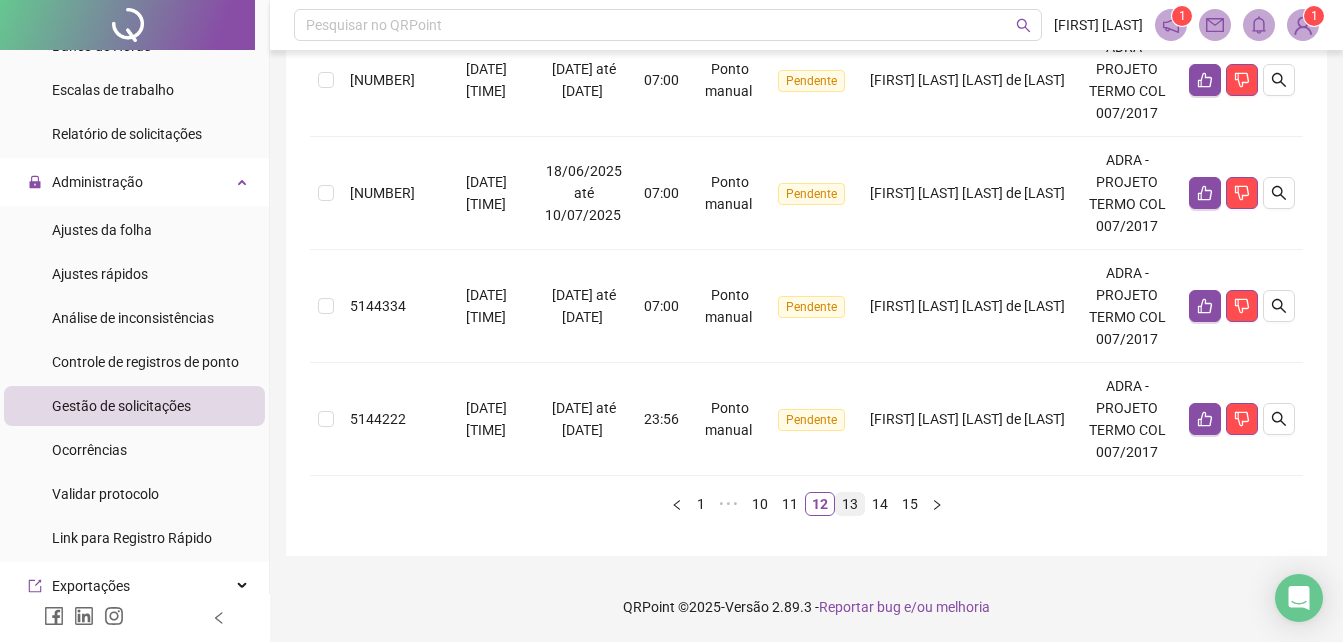 click on "13" at bounding box center (850, 504) 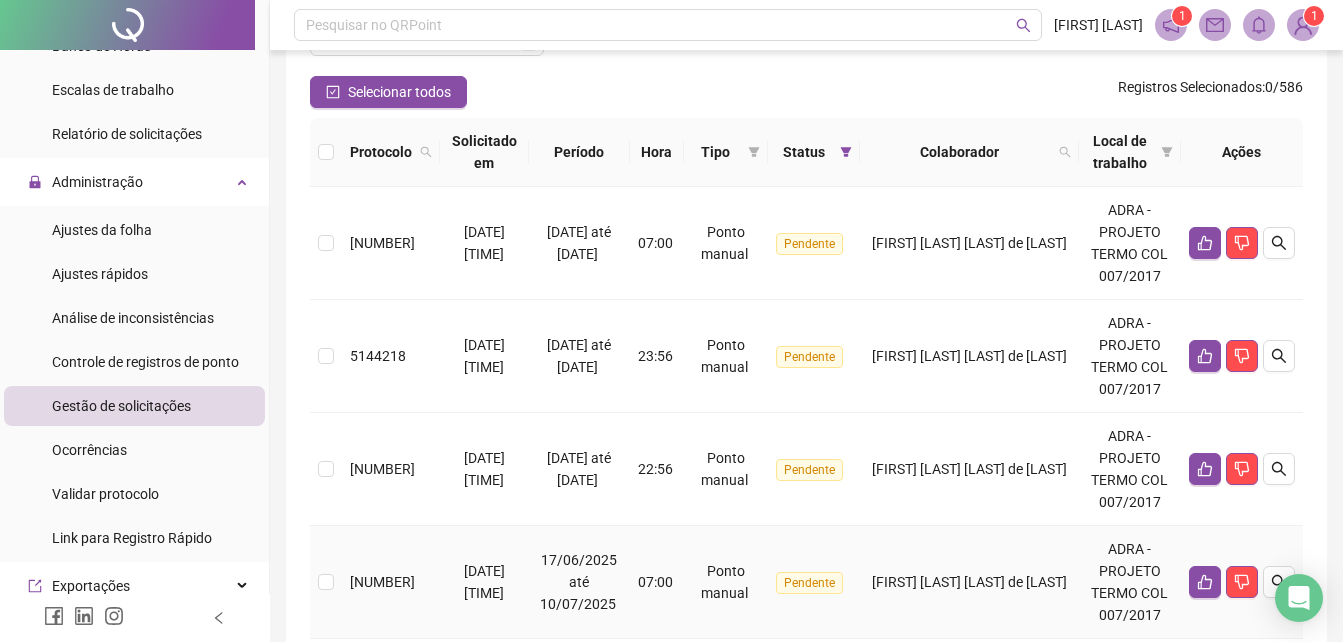 scroll, scrollTop: 0, scrollLeft: 0, axis: both 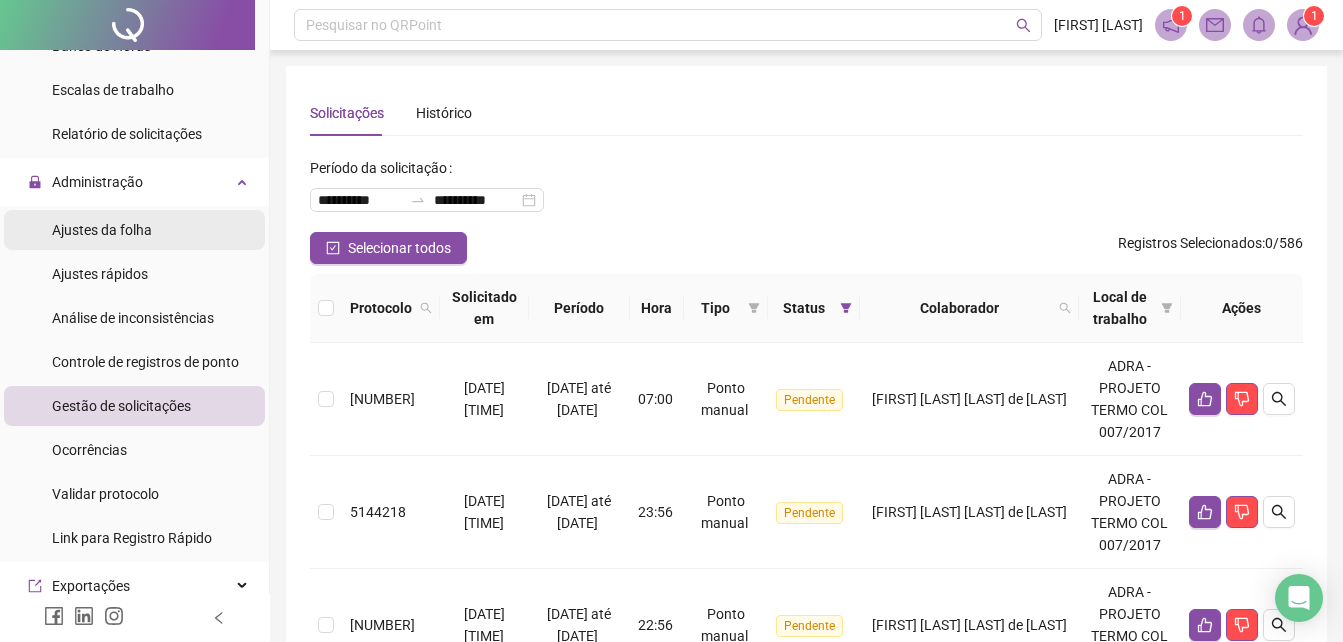 click on "Ajustes da folha" at bounding box center (102, 230) 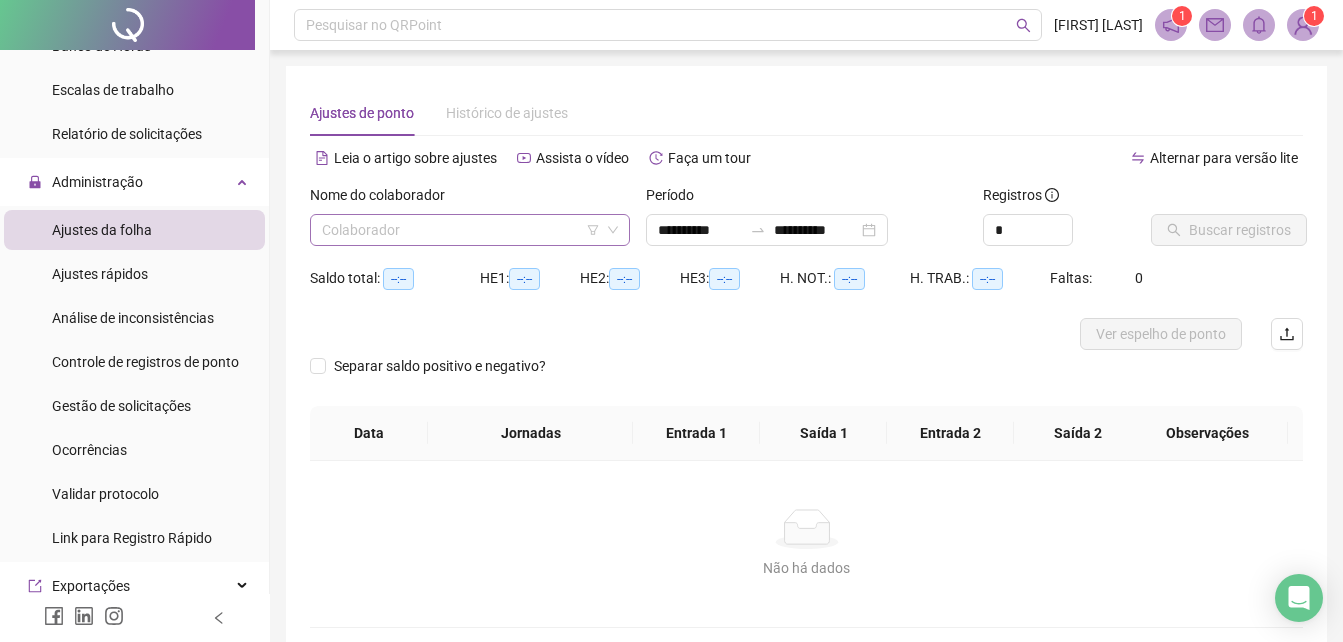 click at bounding box center (461, 230) 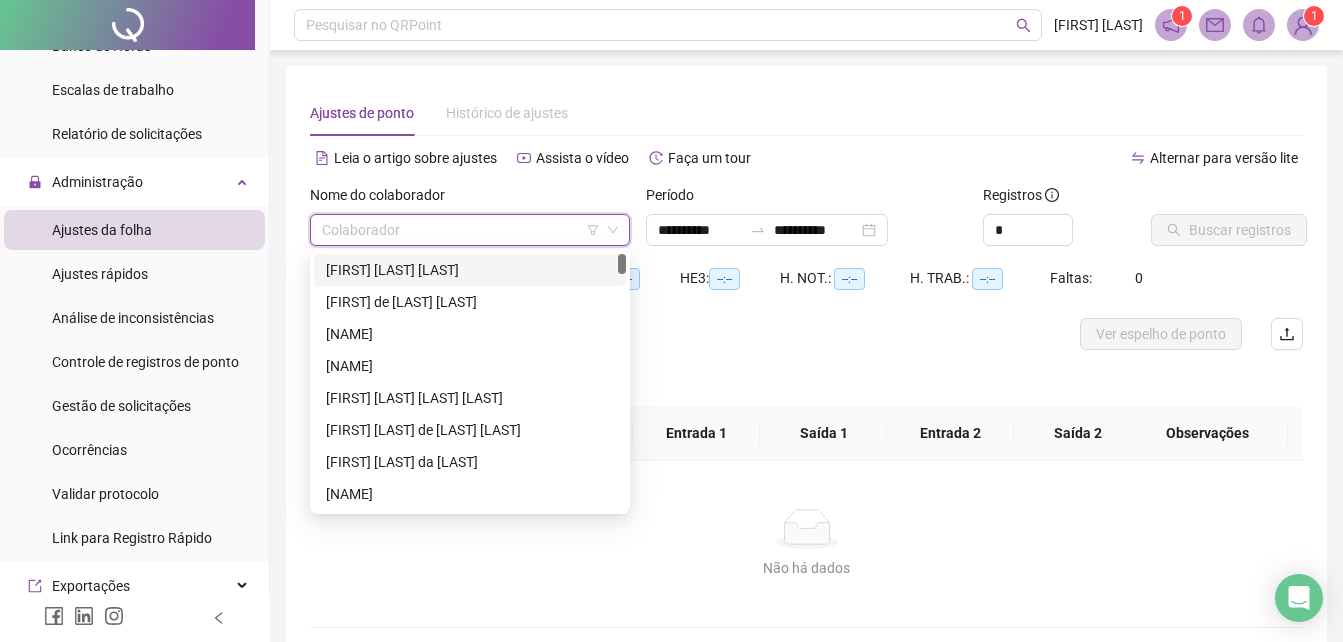 click on "[FIRST] [LAST] [LAST]" at bounding box center [470, 270] 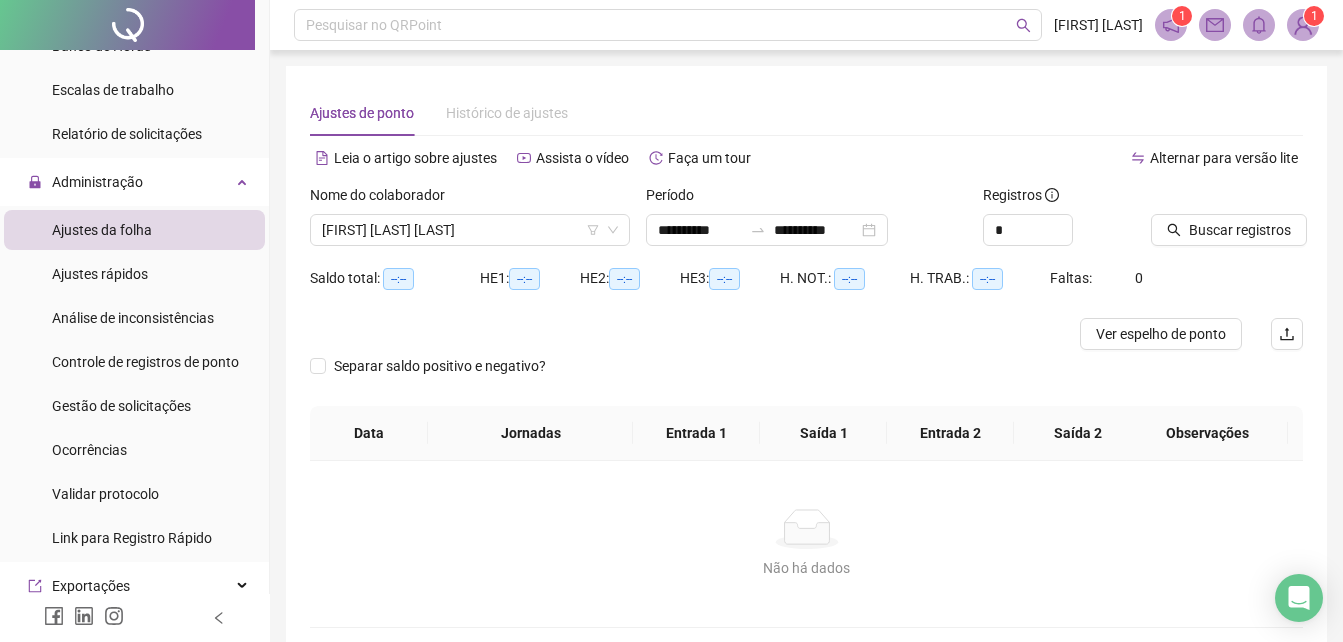 click on "Nome do colaborador [FIRST] [LAST] [LAST]" at bounding box center (470, 223) 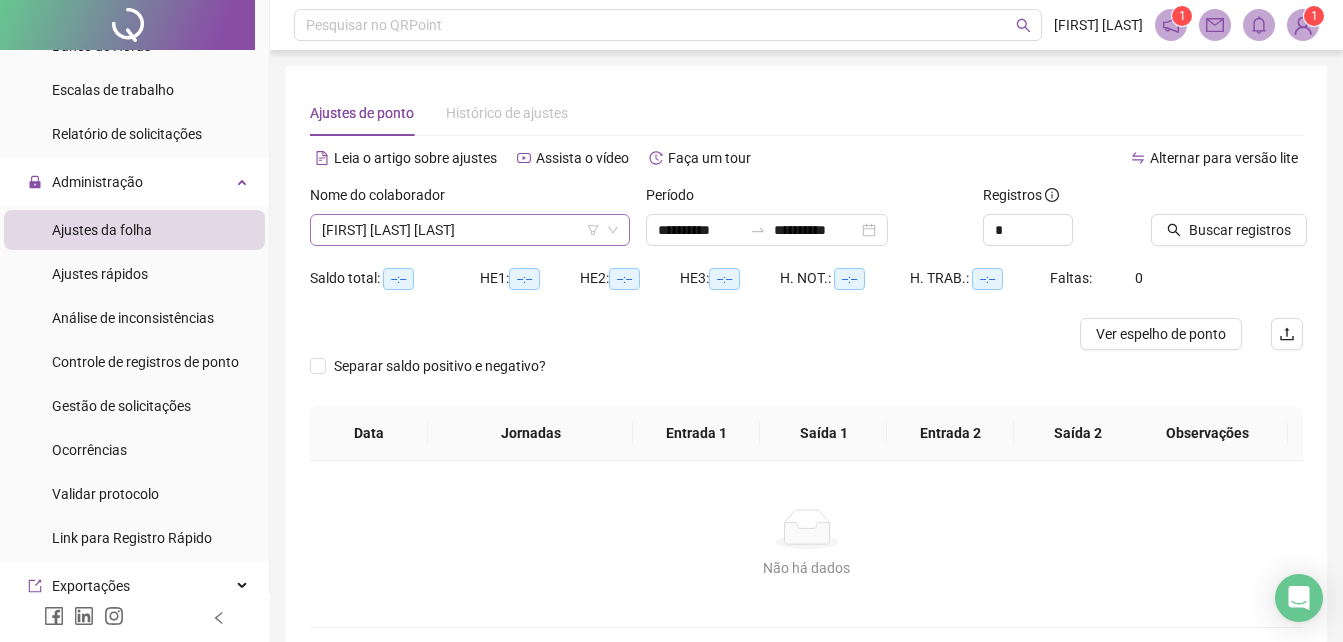 click on "[FIRST] [LAST] [LAST]" at bounding box center (470, 230) 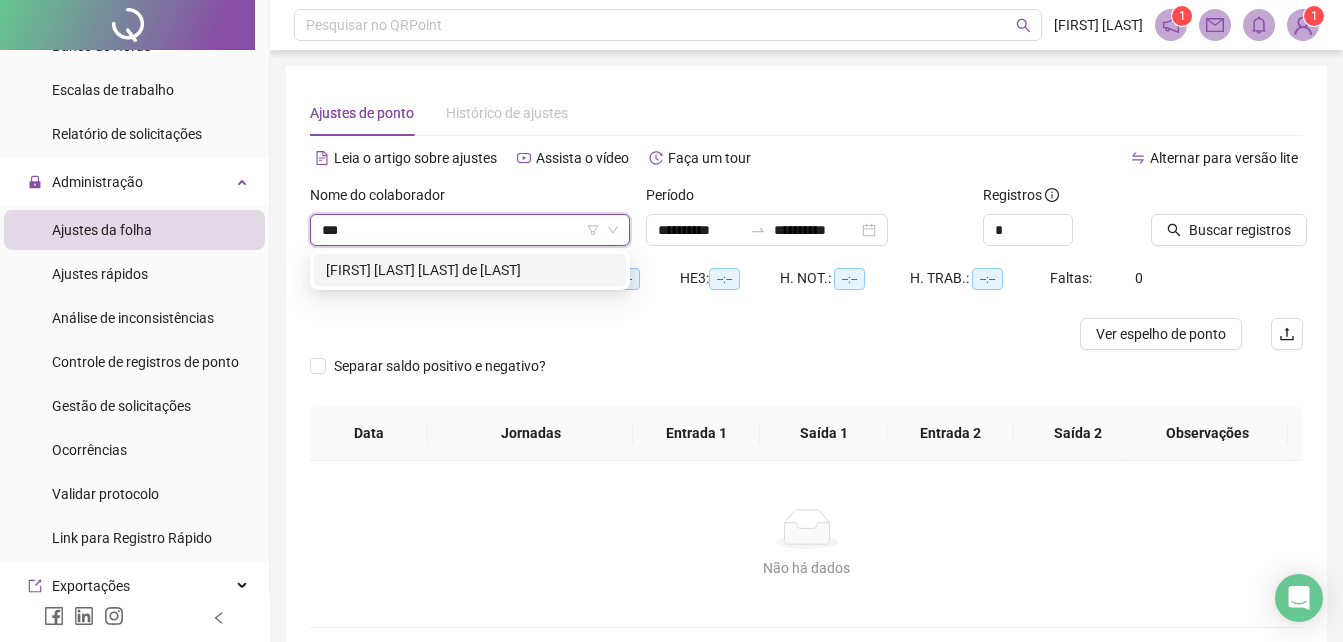 type on "****" 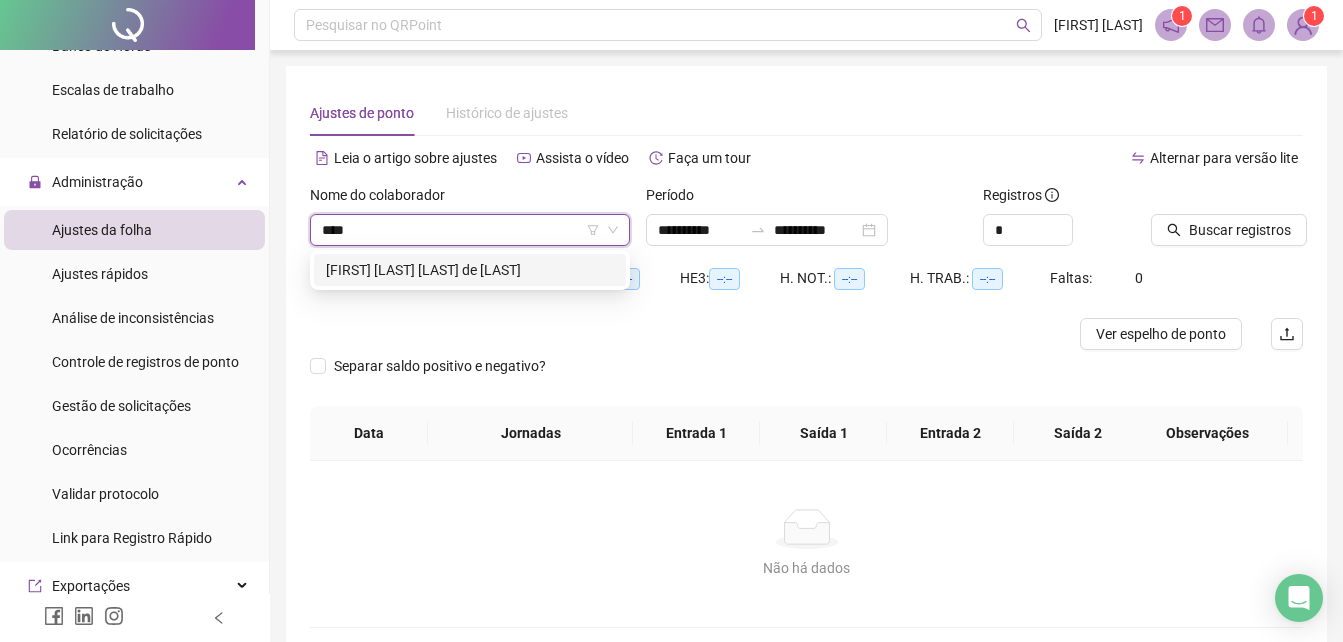 click on "[FIRST] [LAST] [LAST] de [LAST]" at bounding box center [470, 270] 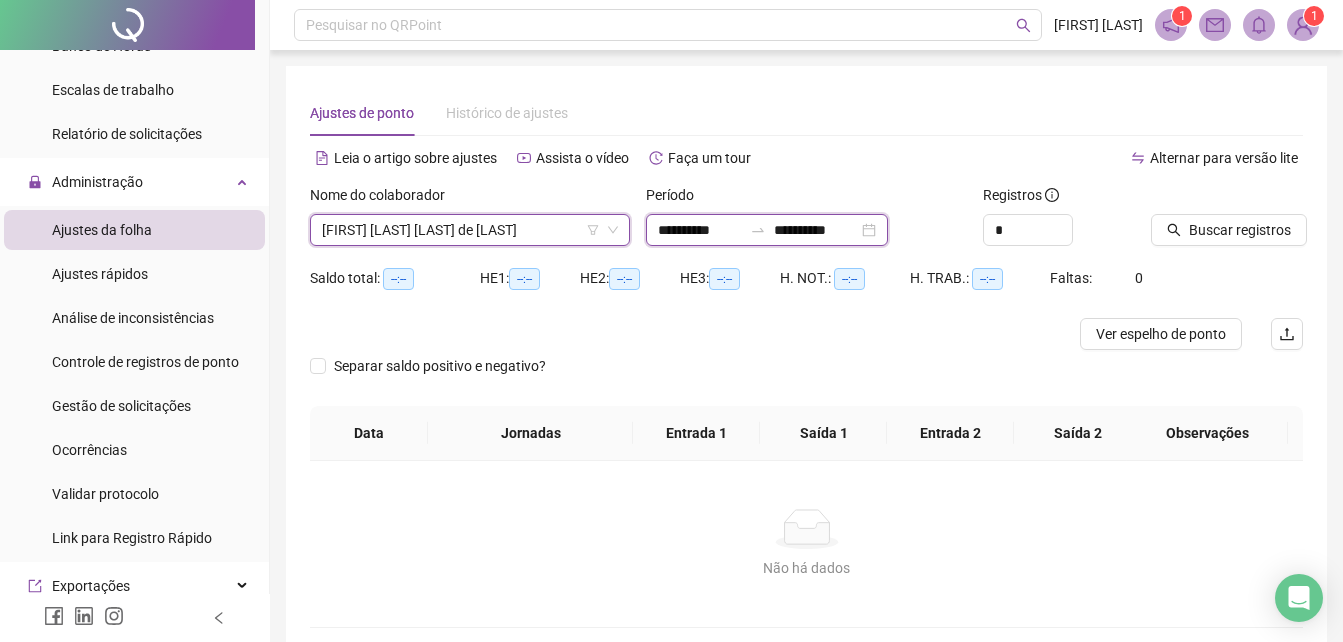 click on "**********" at bounding box center (700, 230) 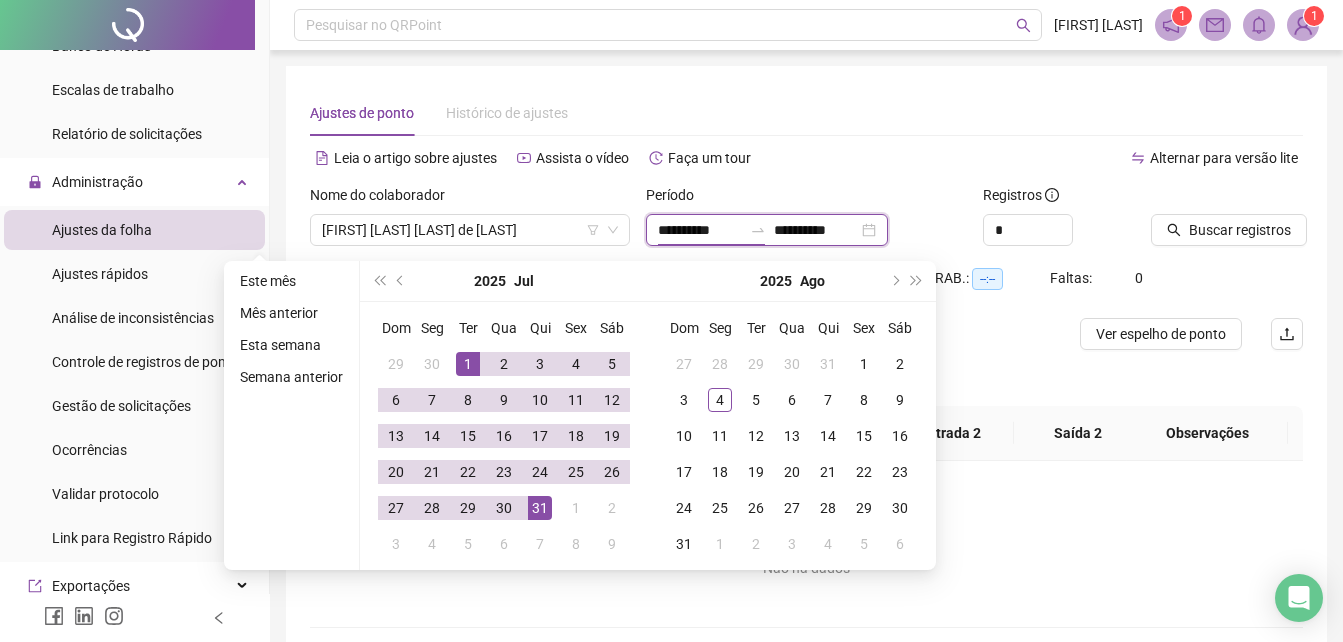 type on "**********" 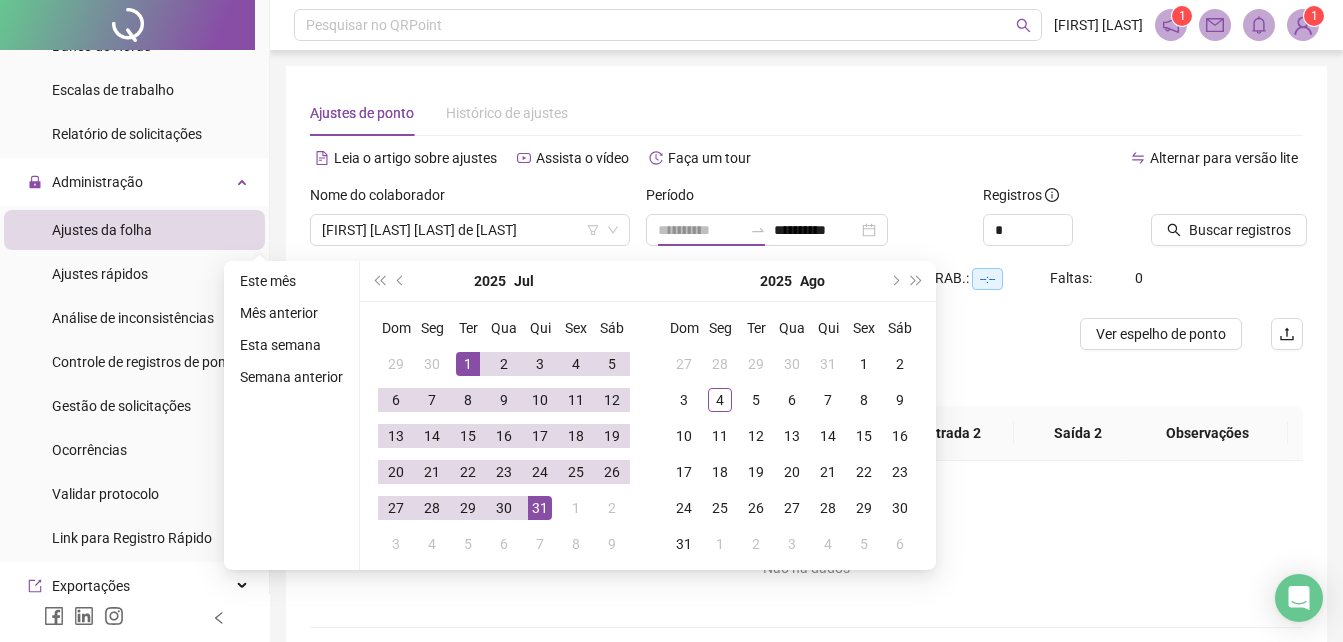 click on "1" at bounding box center [468, 364] 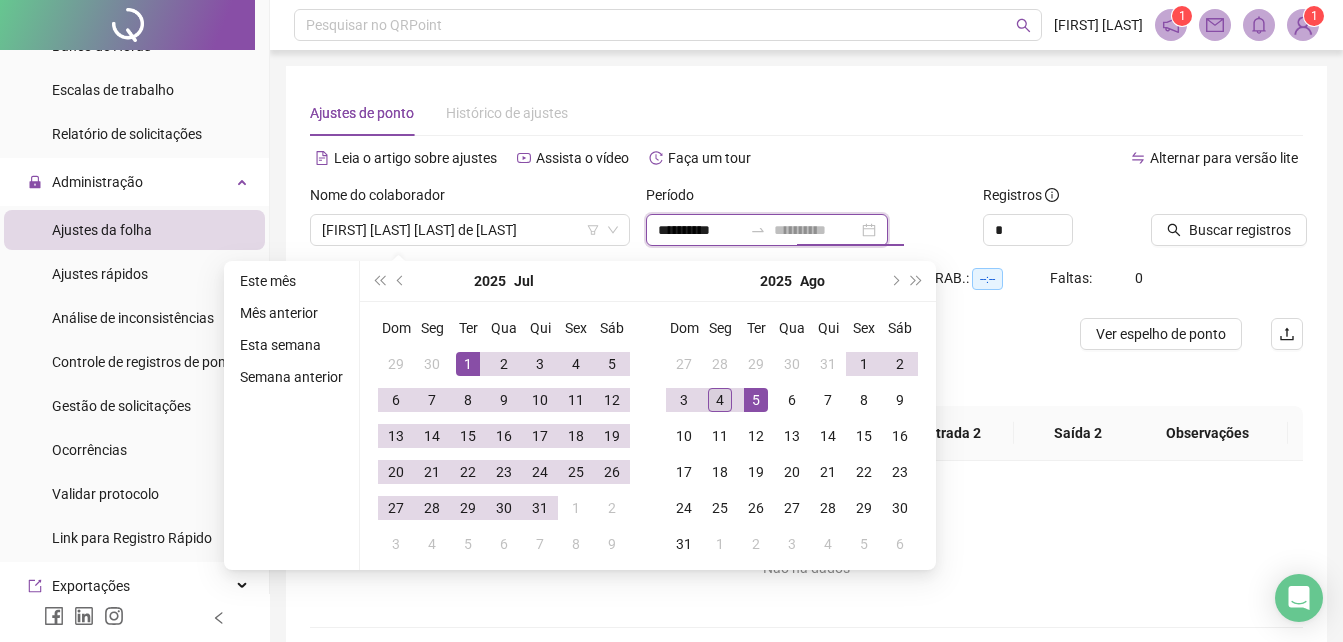 type on "**********" 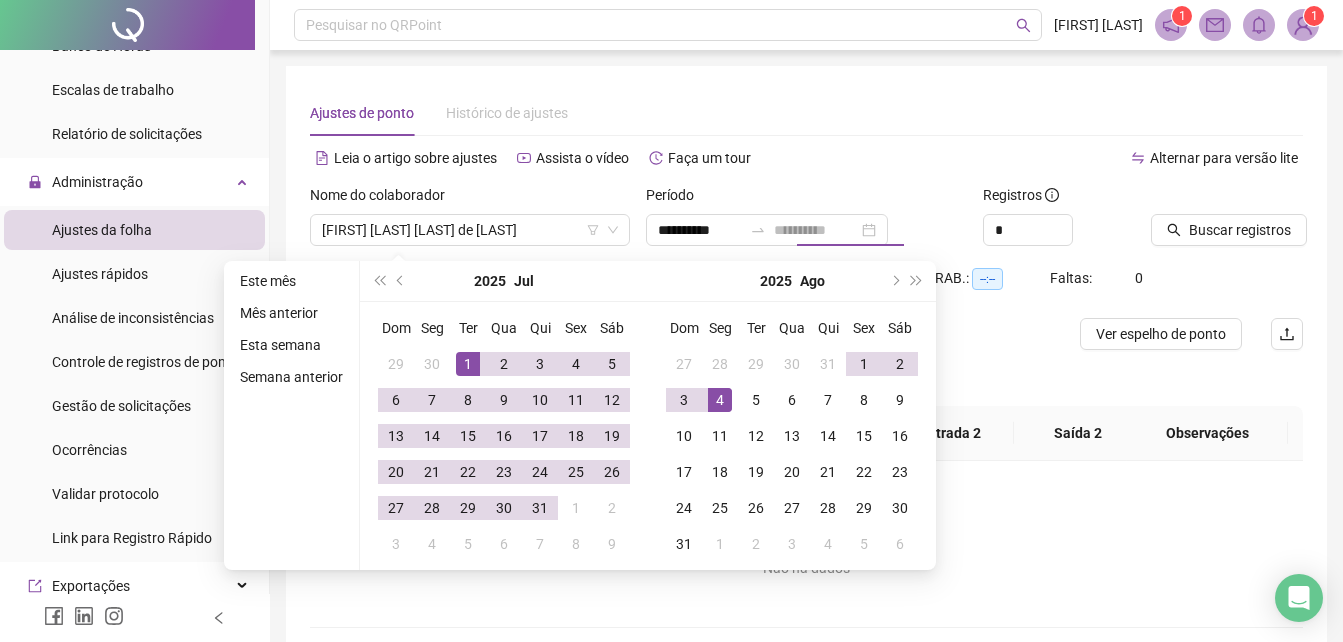 click on "4" at bounding box center (720, 400) 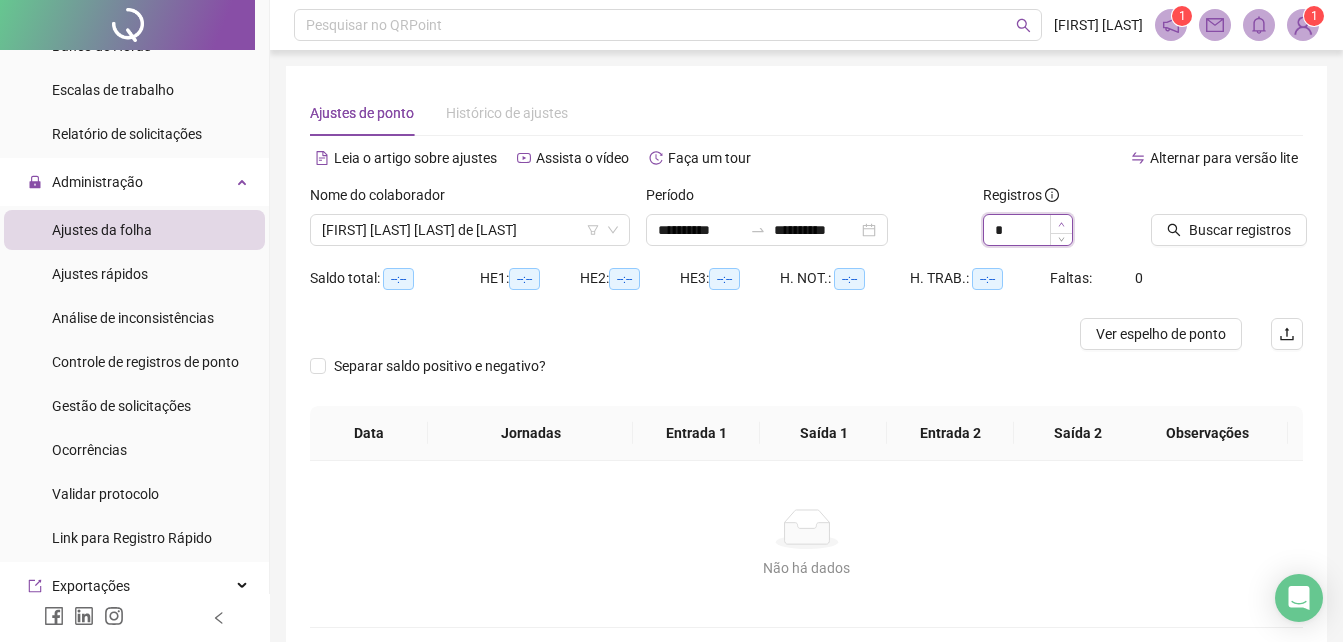 type on "*" 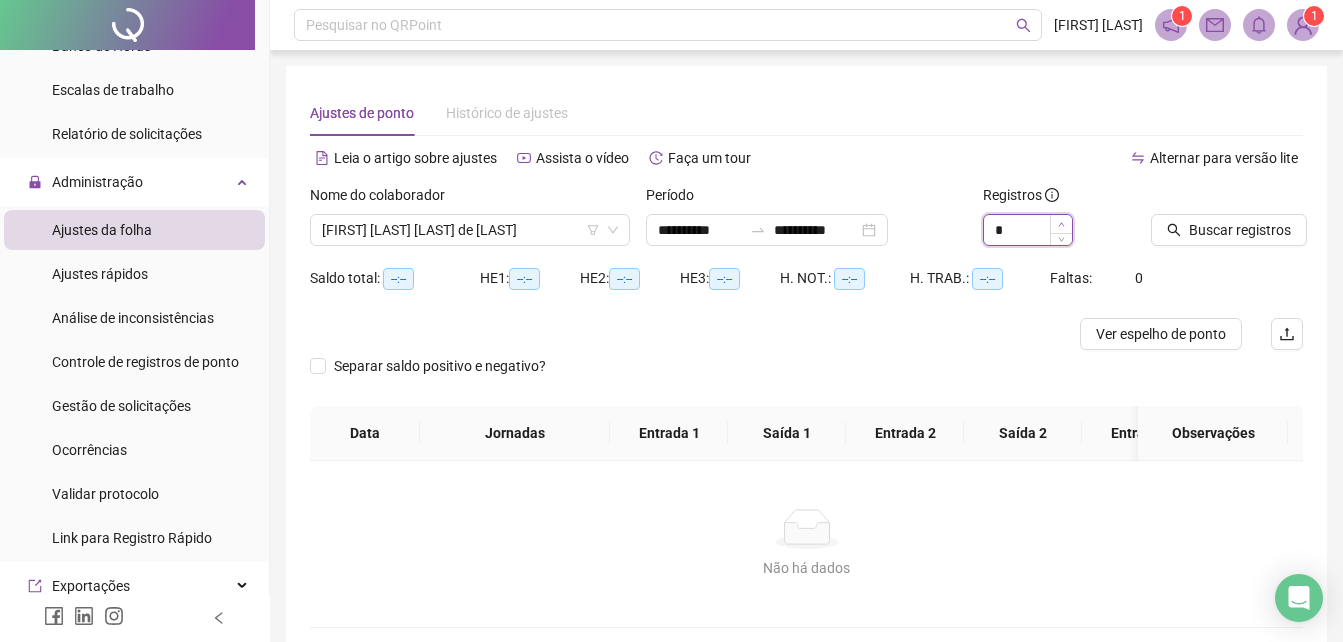 click at bounding box center (1061, 224) 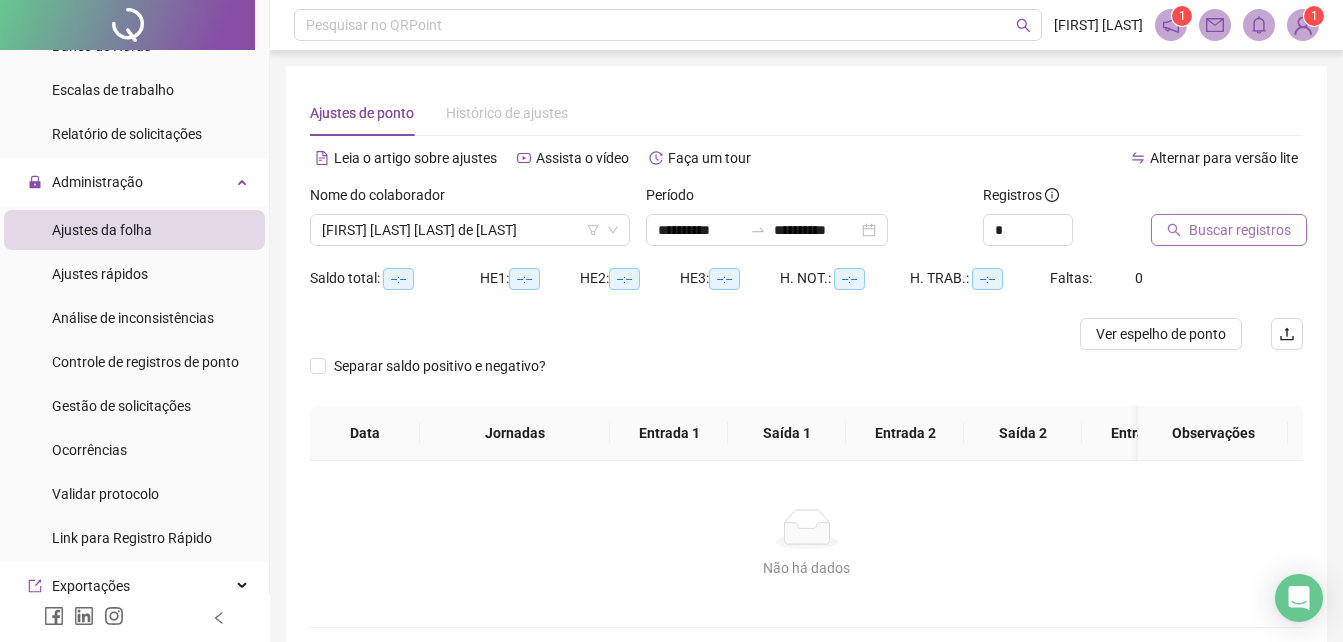 click 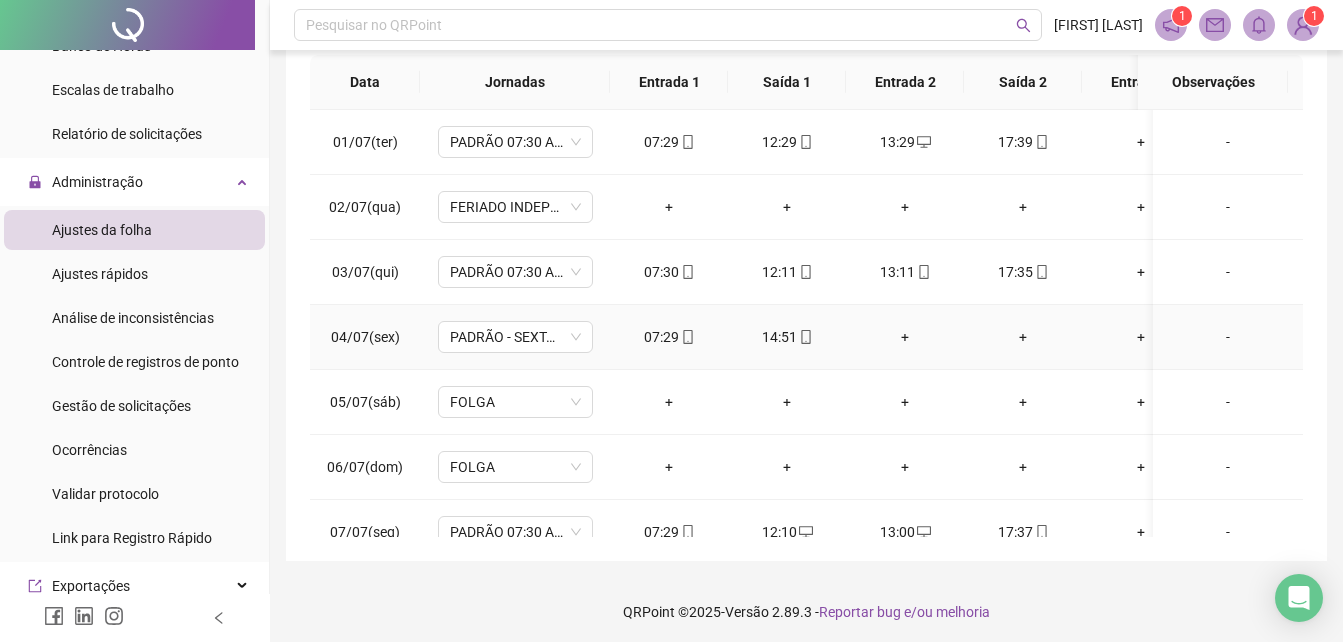 scroll, scrollTop: 380, scrollLeft: 0, axis: vertical 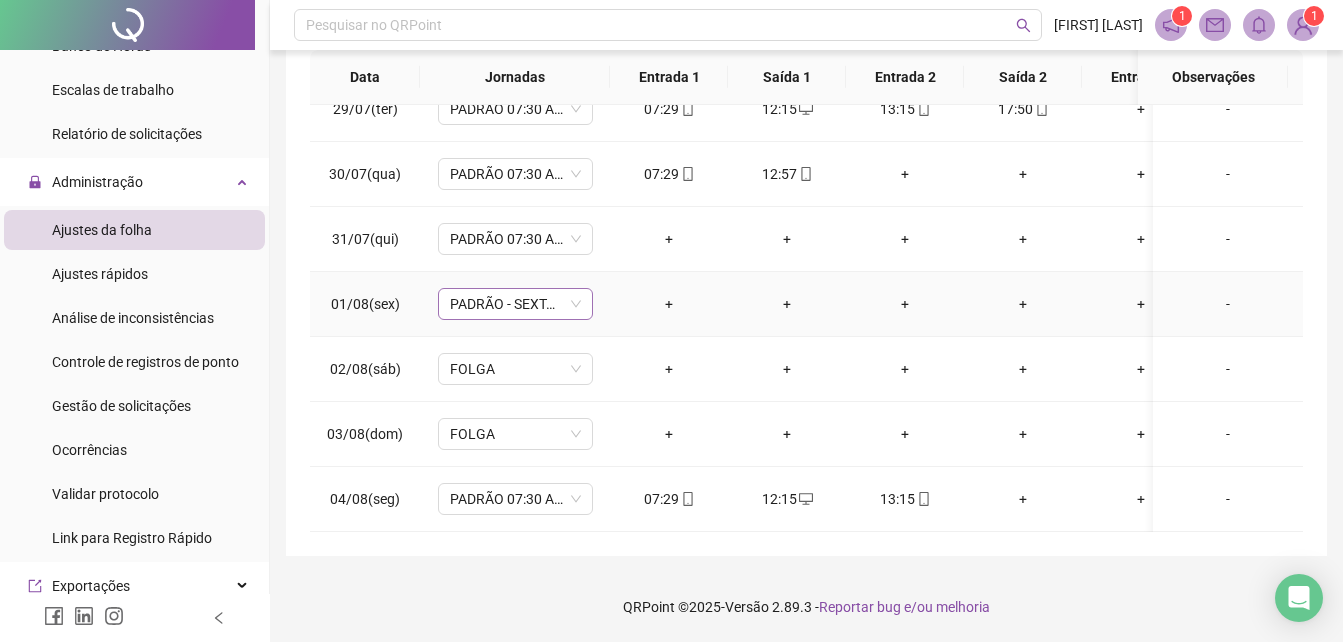 click on "PADRÃO - SEXTA - [TIME] AS [TIME]" at bounding box center (515, 304) 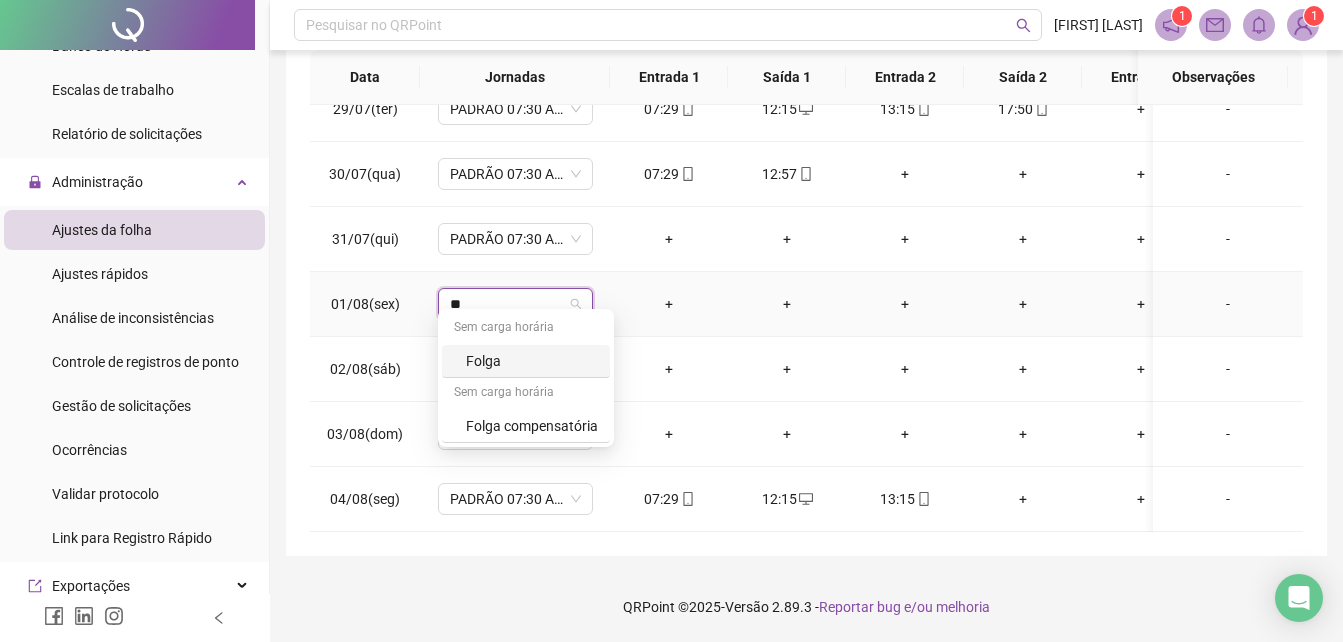 type on "***" 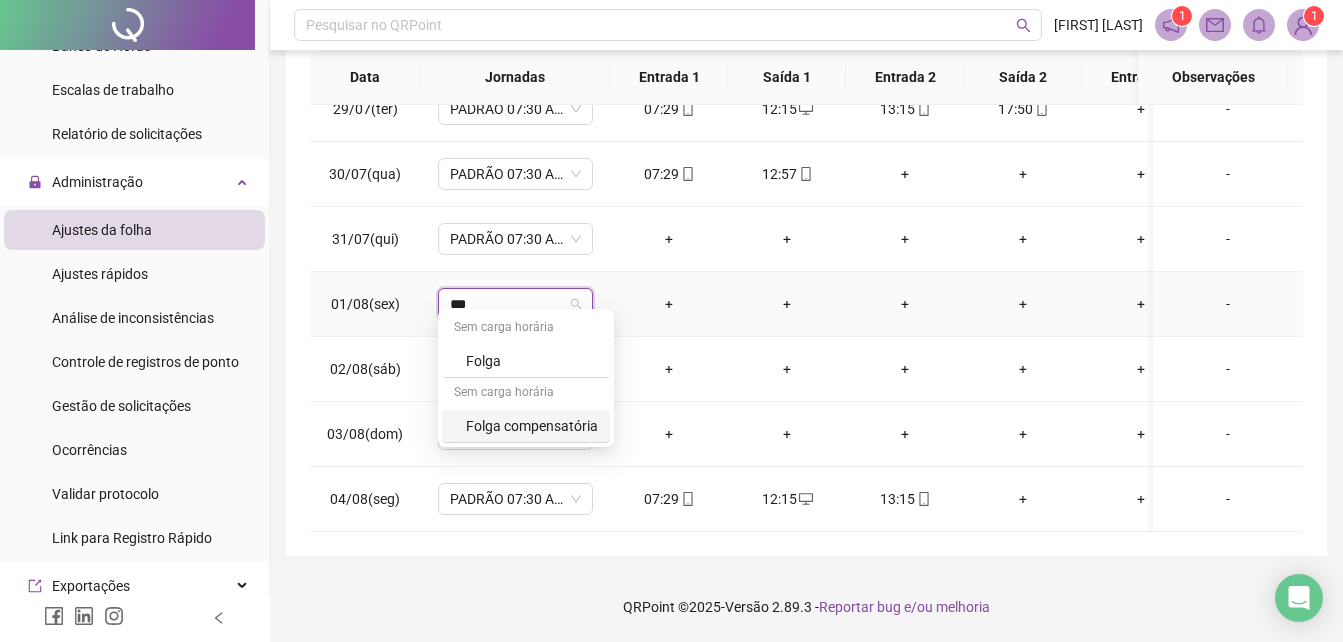 click on "Folga compensatória" at bounding box center [532, 426] 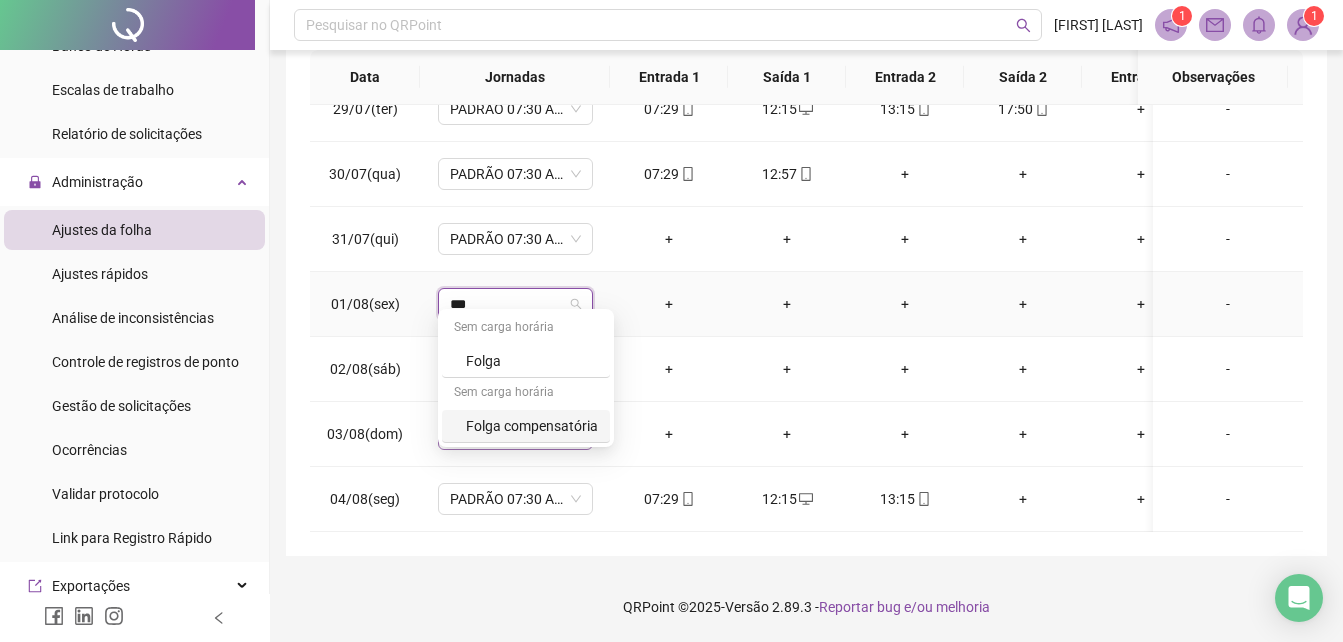 type 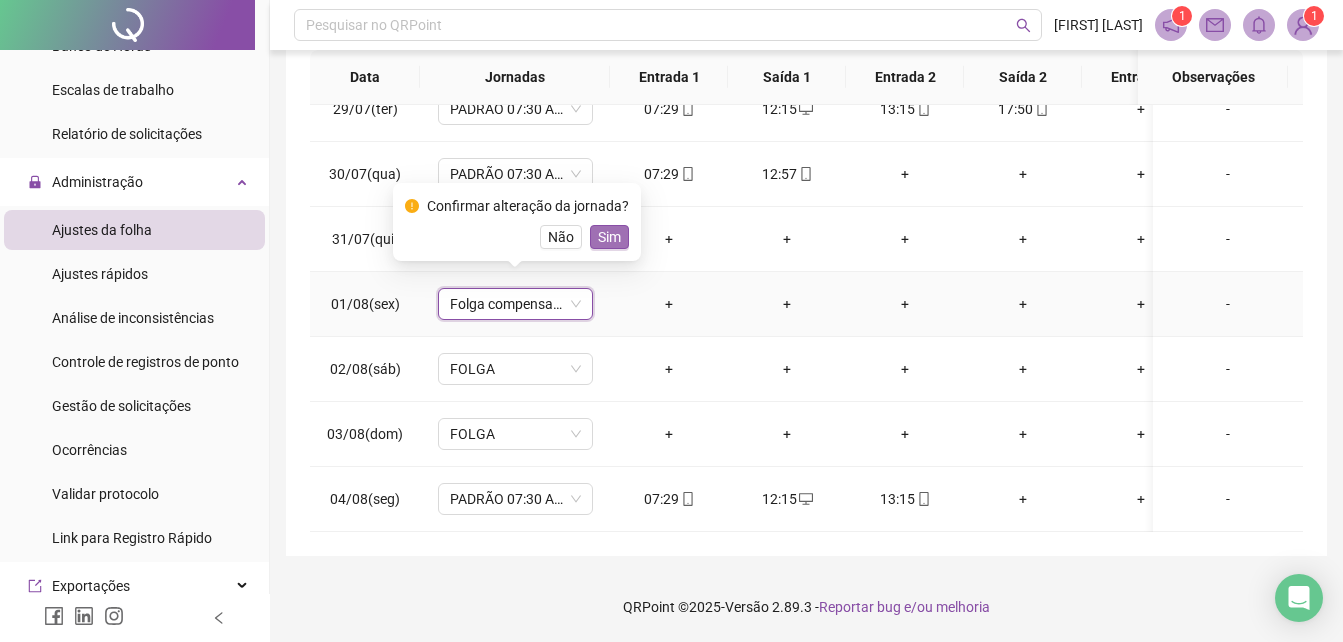 click on "Sim" at bounding box center [609, 237] 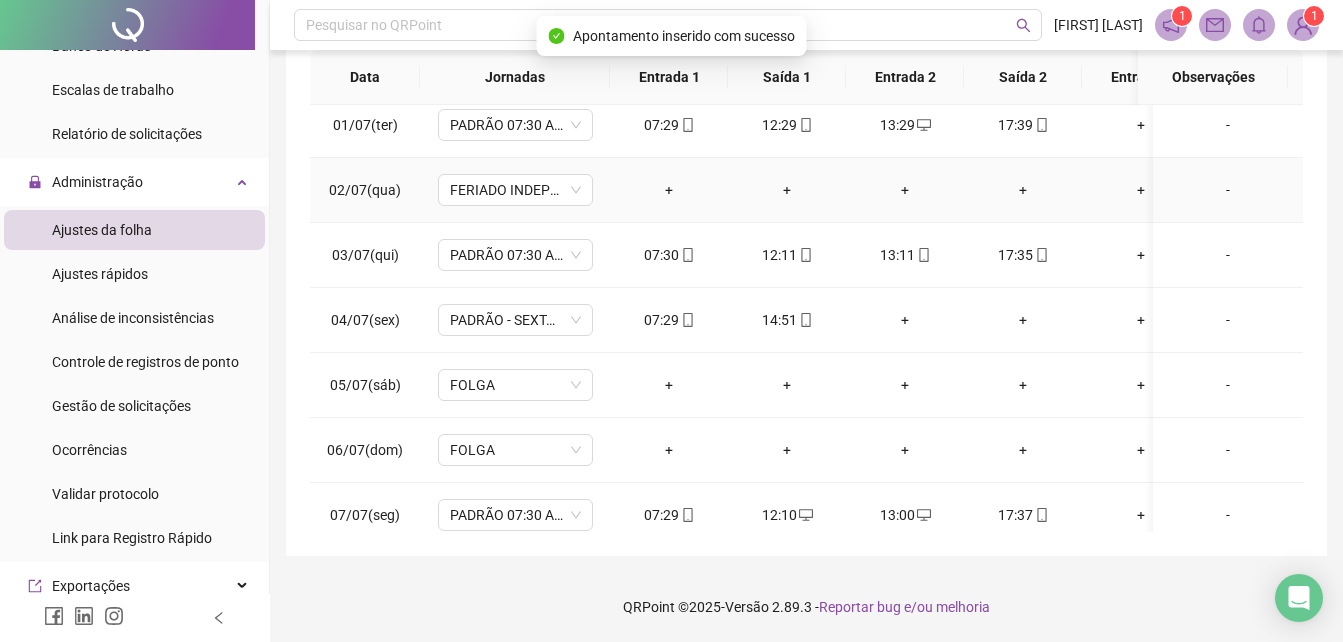 scroll, scrollTop: 0, scrollLeft: 0, axis: both 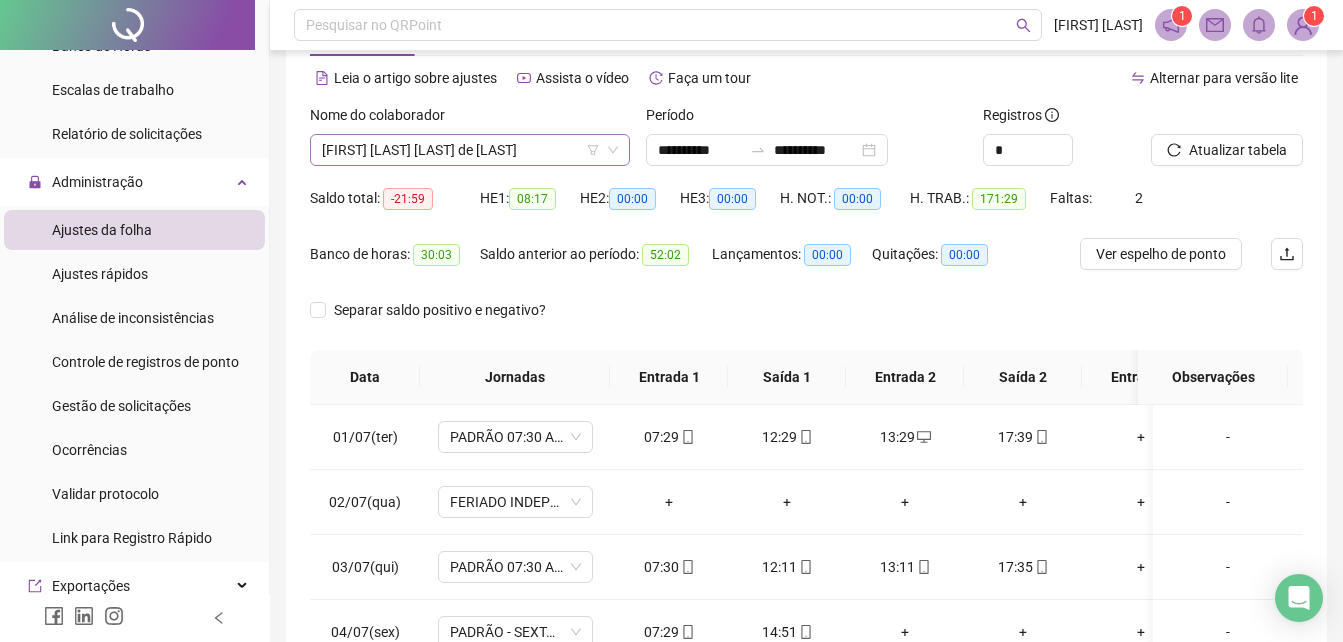 click on "[FIRST] [LAST] [LAST] de [LAST]" at bounding box center [470, 150] 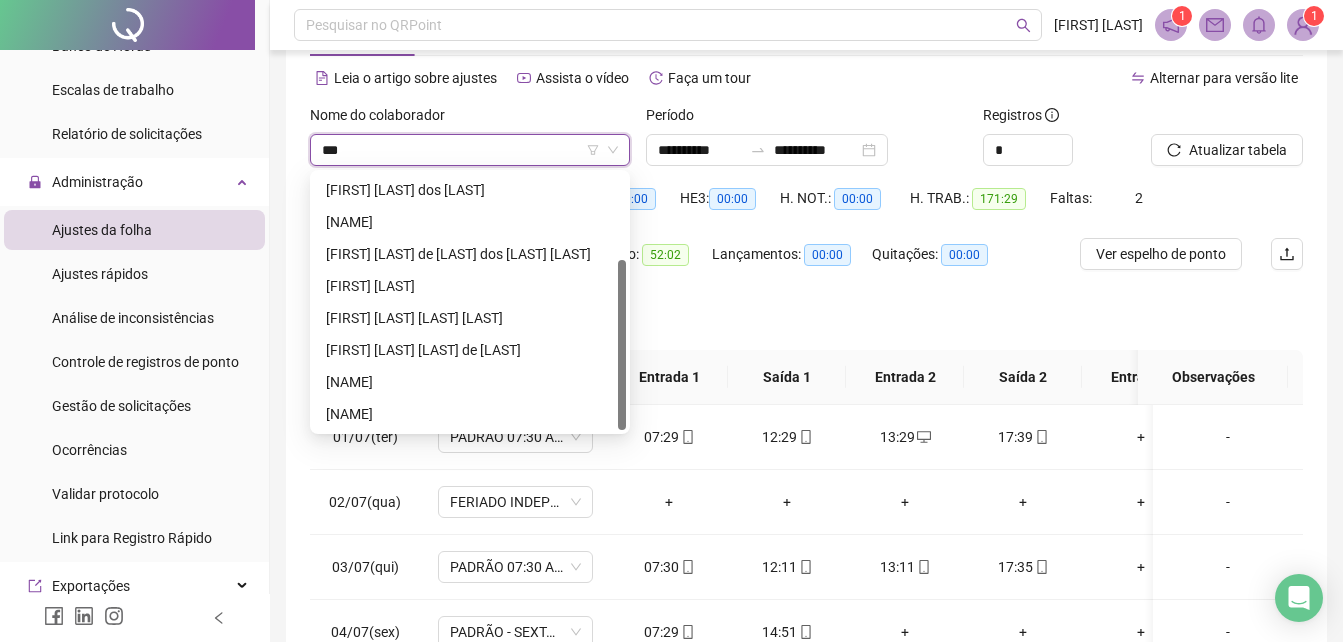 scroll, scrollTop: 0, scrollLeft: 0, axis: both 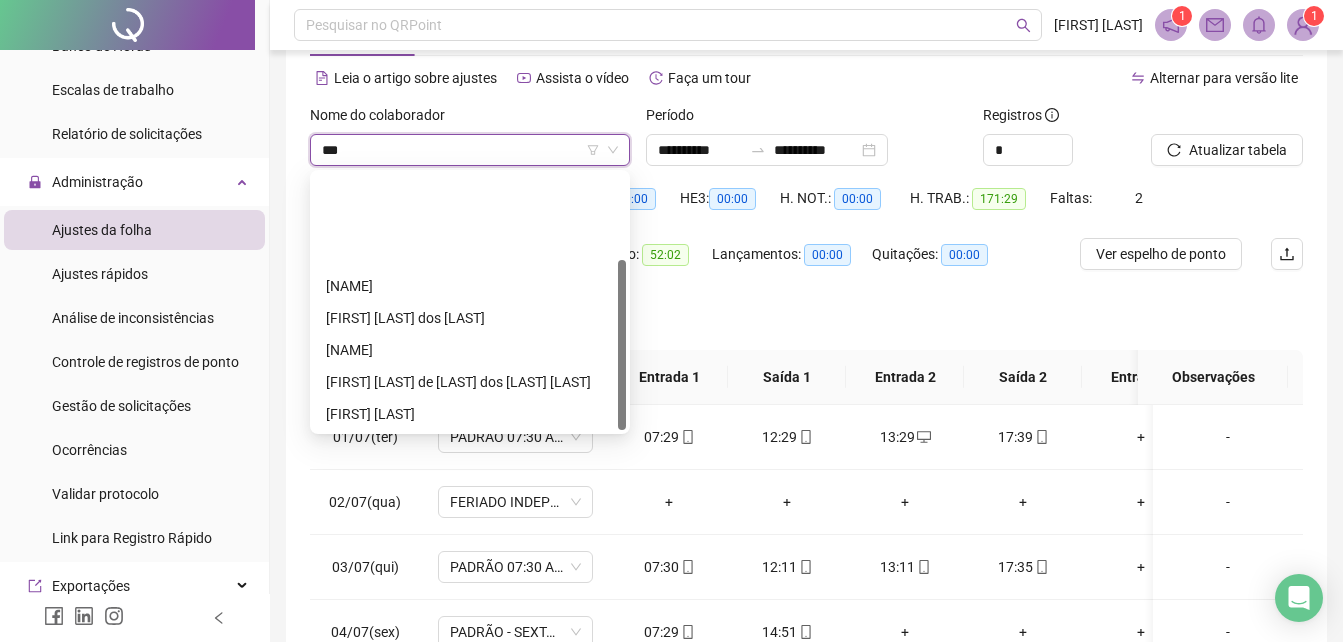 type on "****" 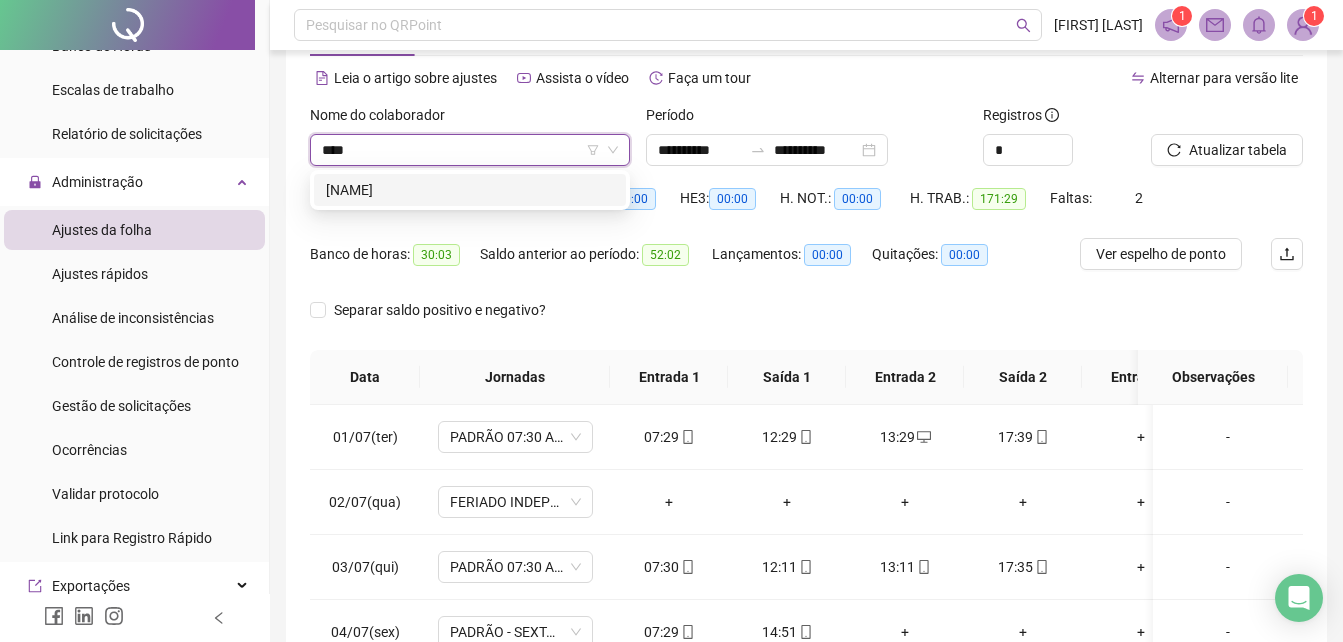 click on "[NAME]" at bounding box center [470, 190] 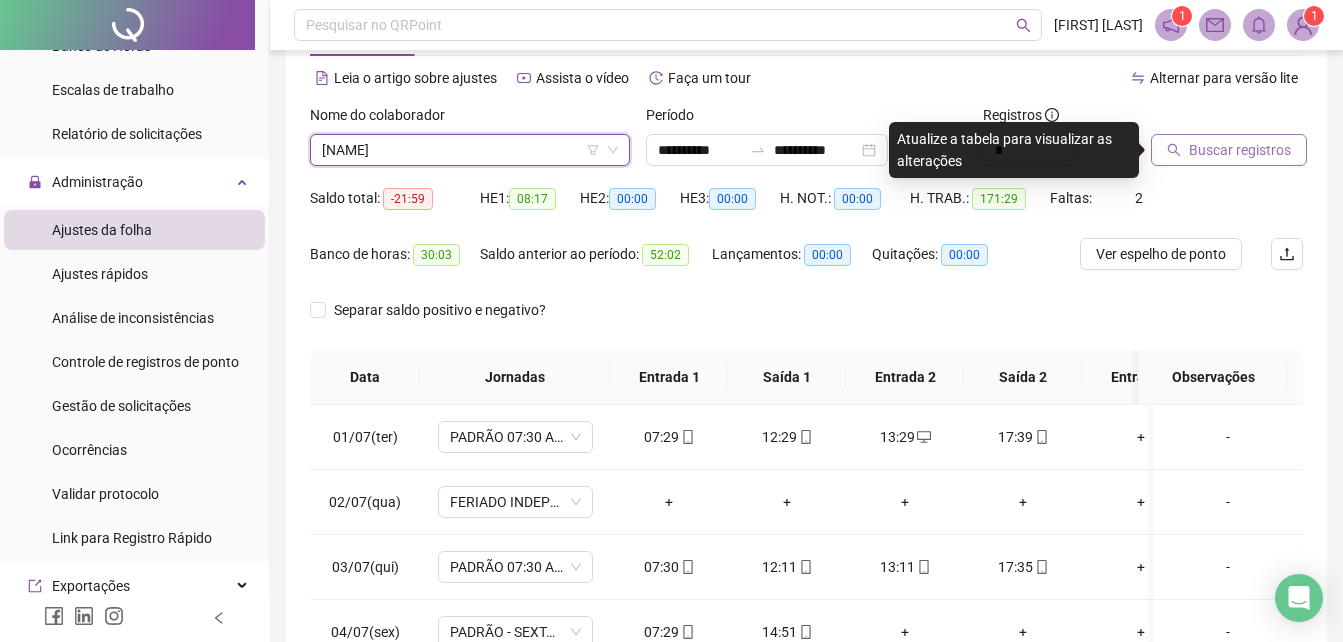 click on "Buscar registros" at bounding box center [1240, 150] 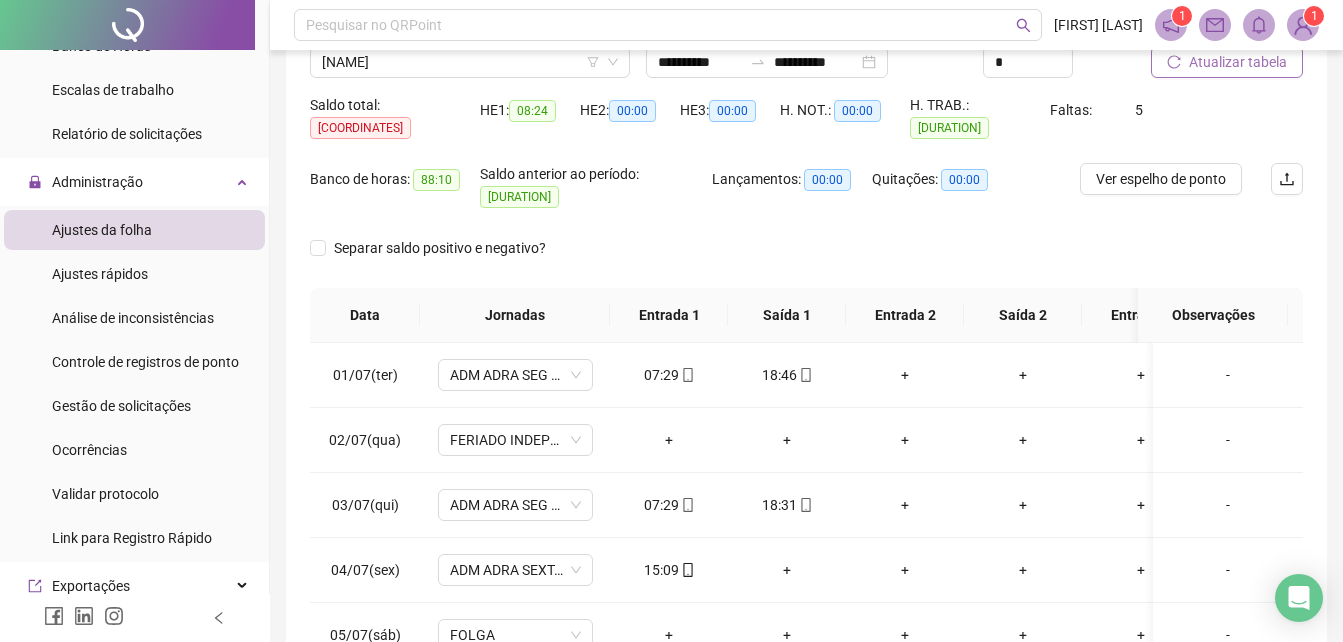 scroll, scrollTop: 280, scrollLeft: 0, axis: vertical 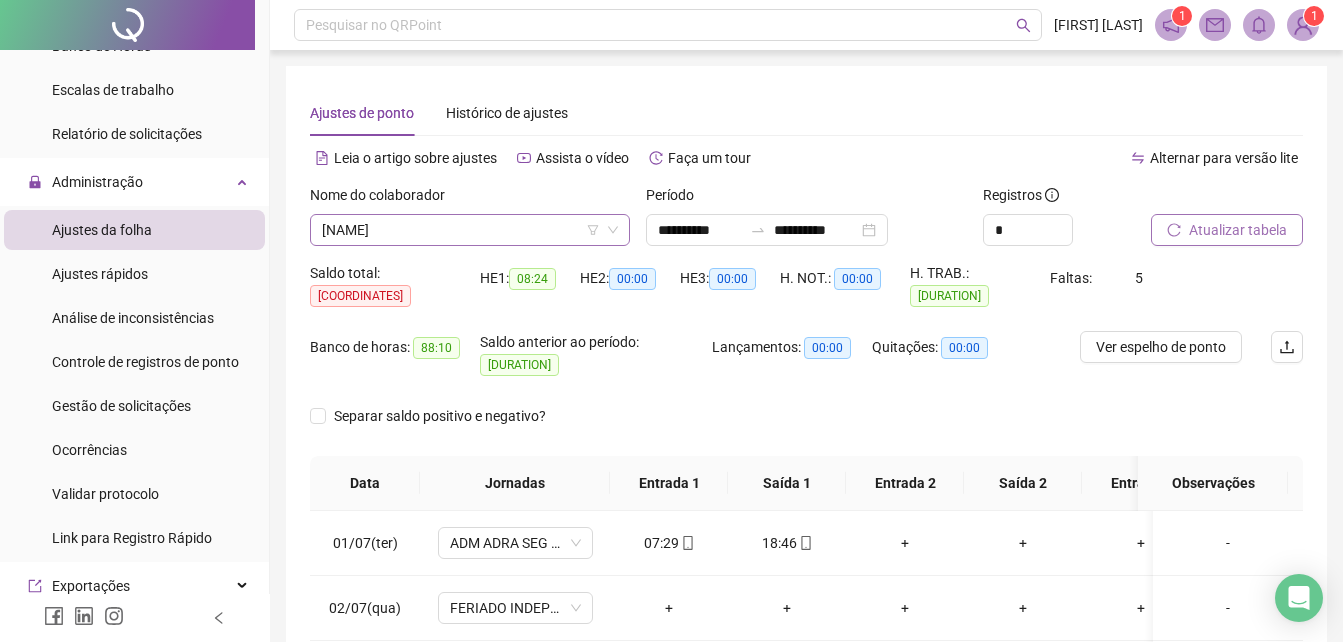 click on "[NAME]" at bounding box center (470, 230) 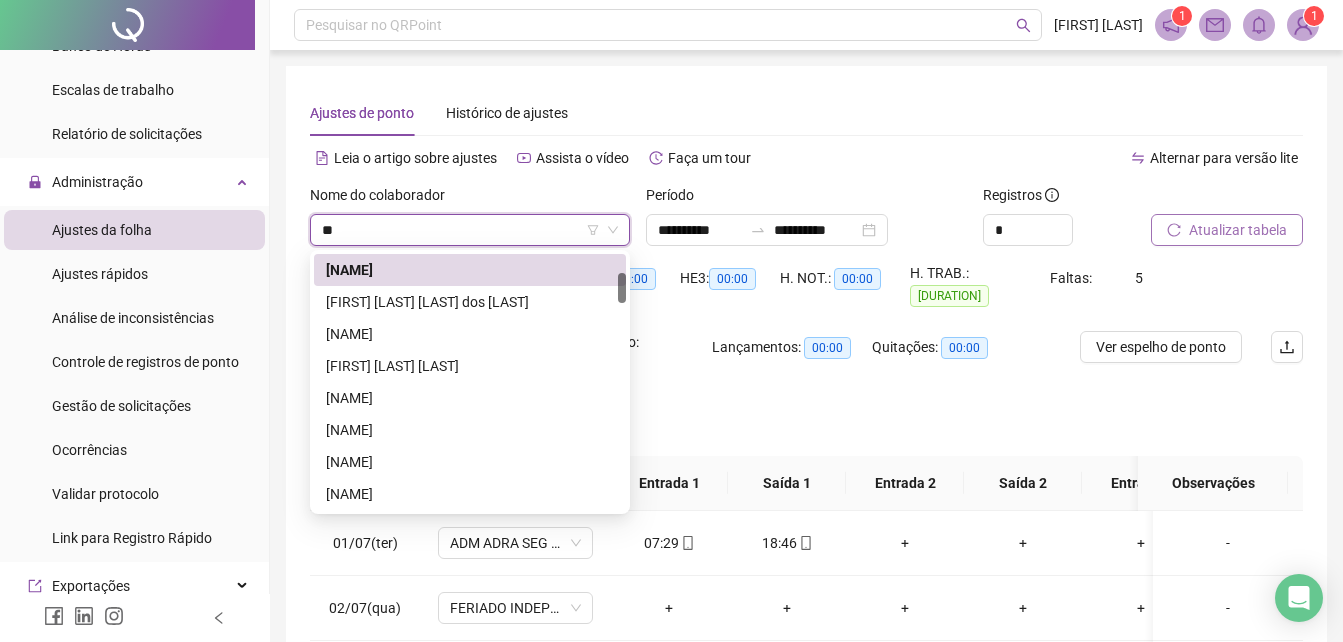scroll, scrollTop: 0, scrollLeft: 0, axis: both 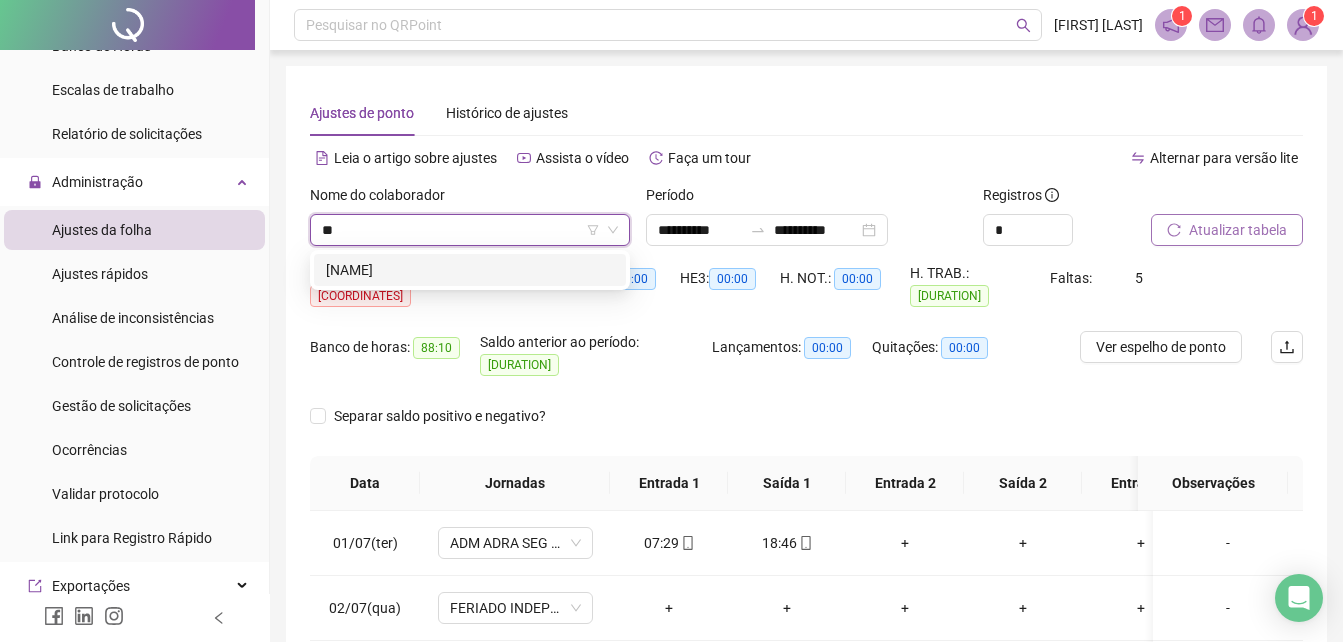 type on "***" 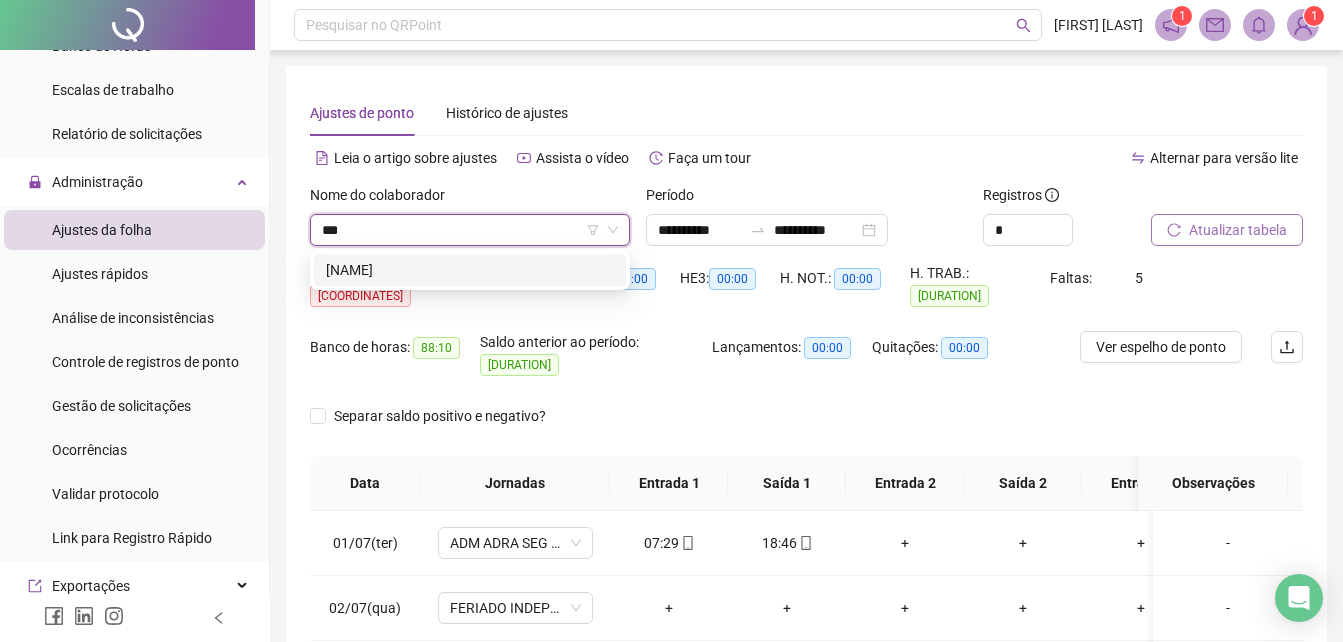 click on "[NAME]" at bounding box center (470, 270) 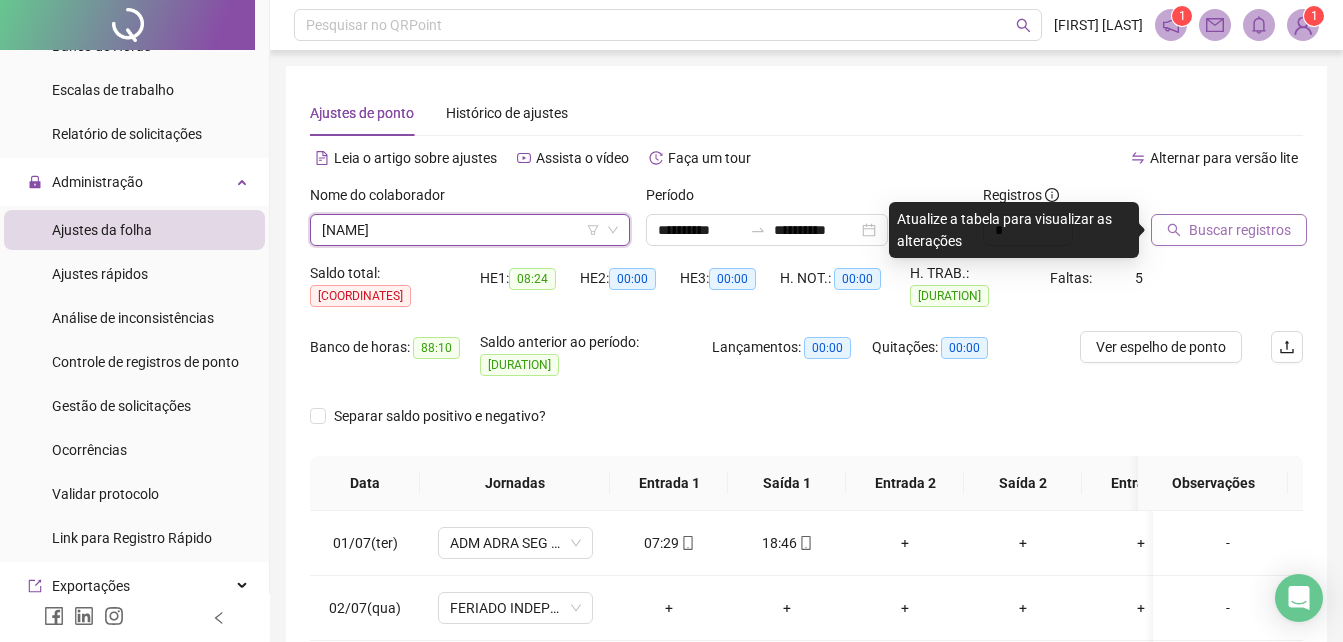 click on "Buscar registros" at bounding box center (1240, 230) 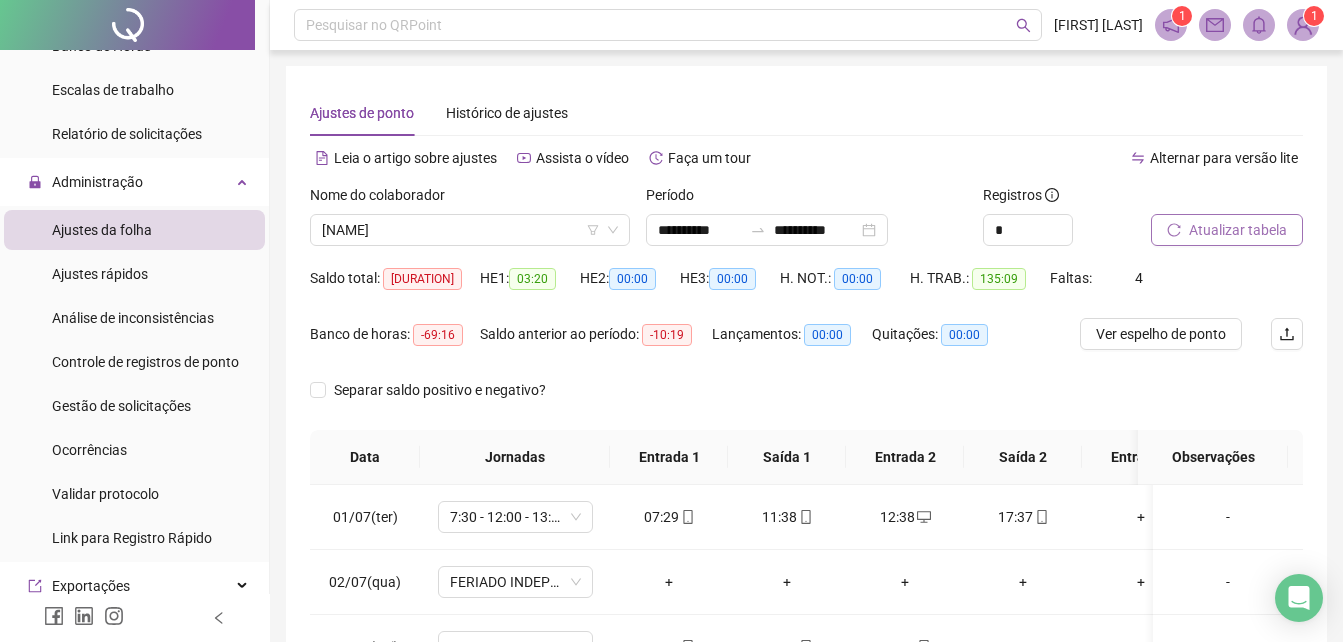 scroll, scrollTop: 200, scrollLeft: 0, axis: vertical 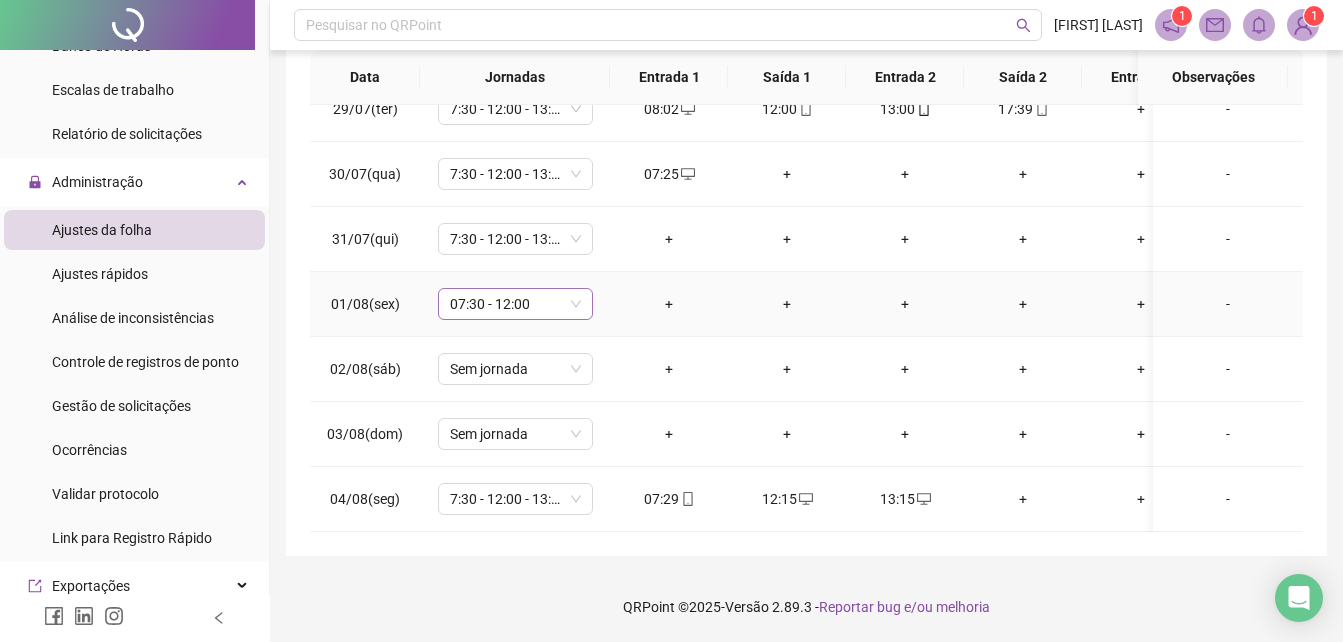 click on "07:30 - 12:00" at bounding box center (515, 304) 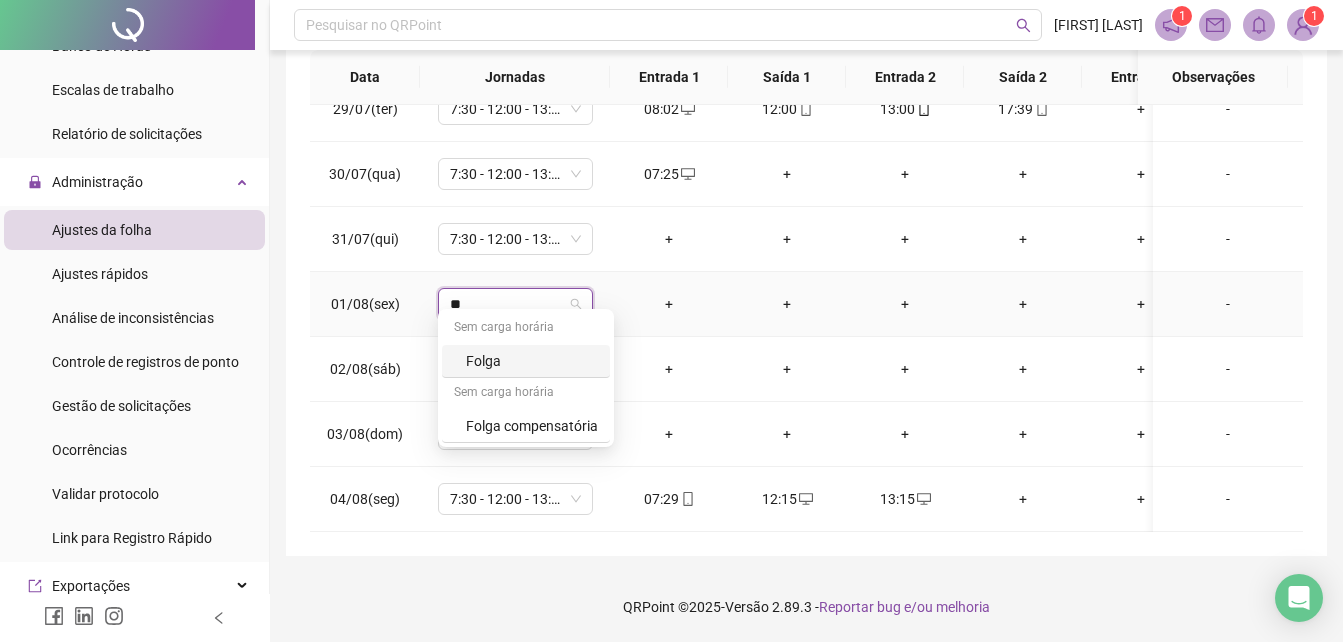 type on "***" 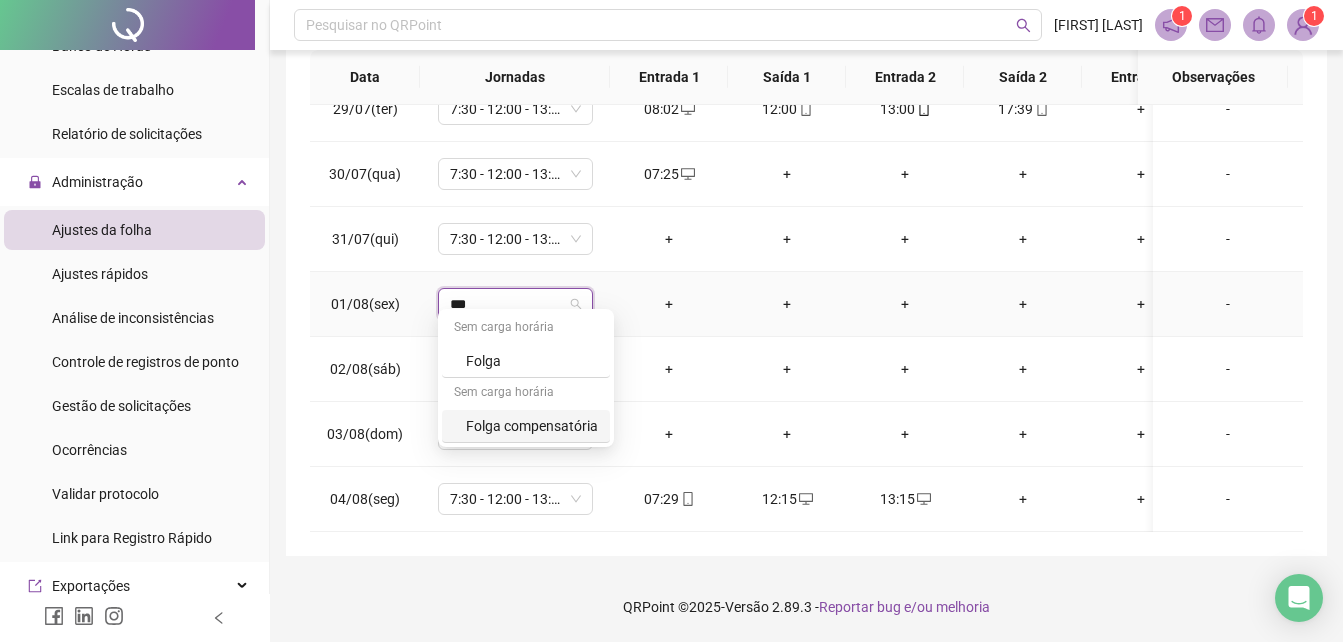 click on "Folga compensatória" at bounding box center [532, 426] 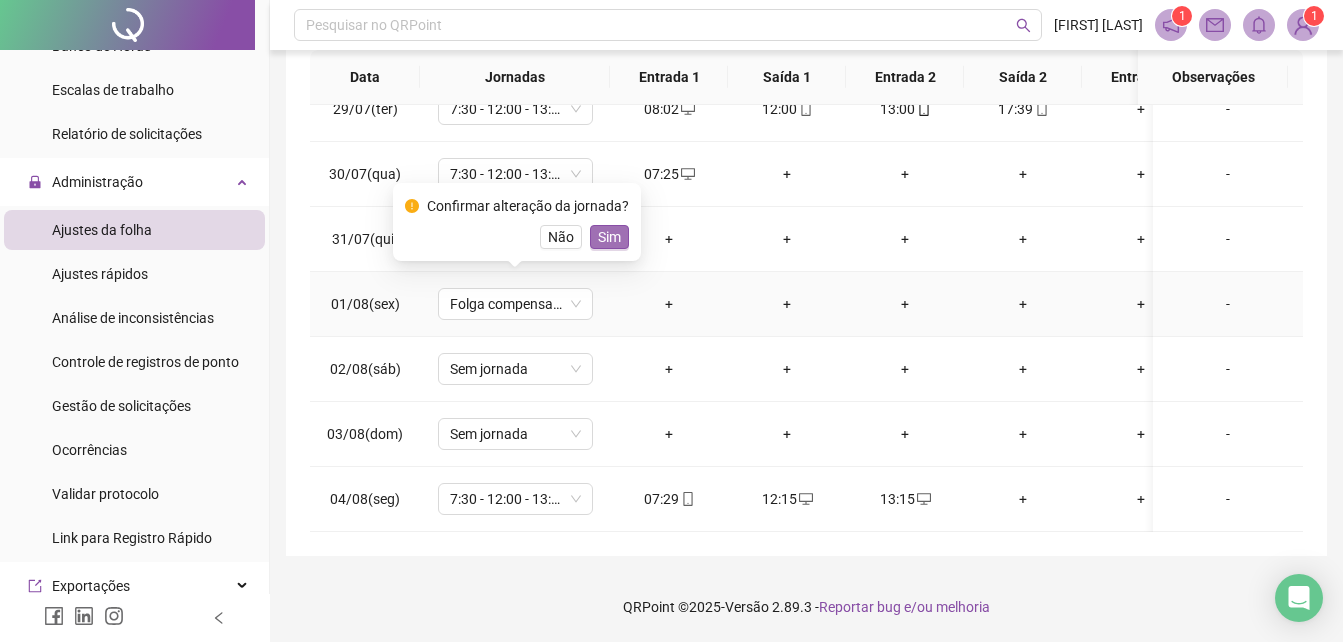 click on "Sim" at bounding box center (609, 237) 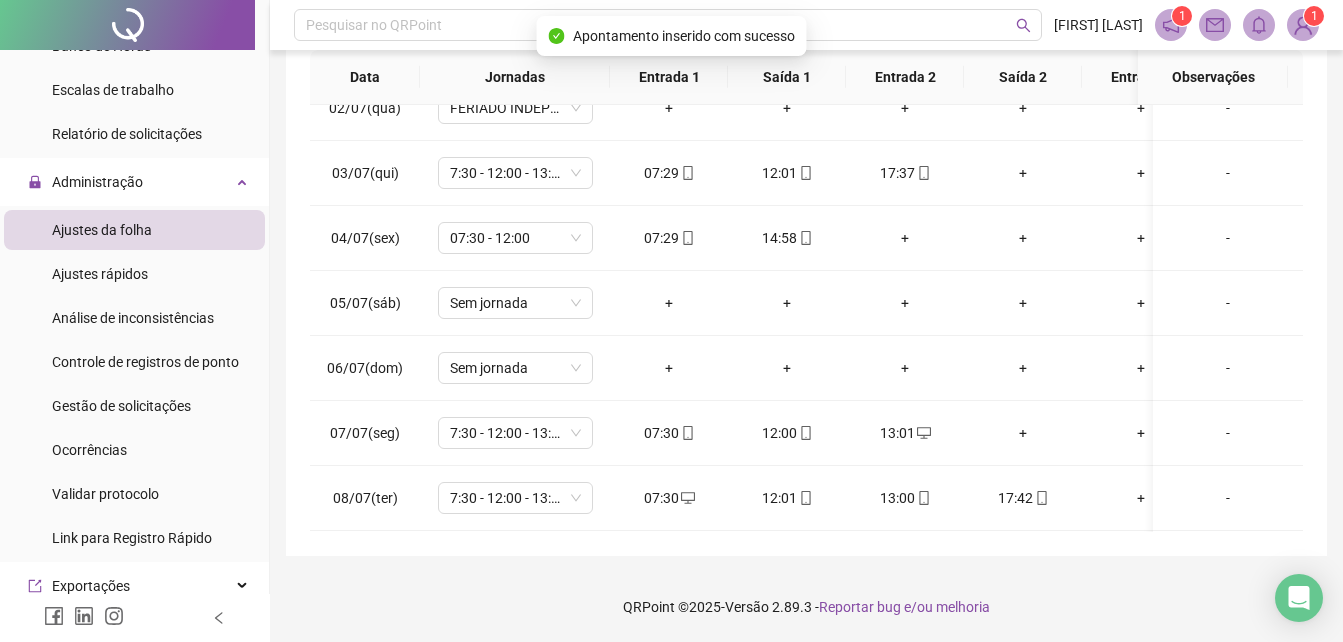scroll, scrollTop: 0, scrollLeft: 0, axis: both 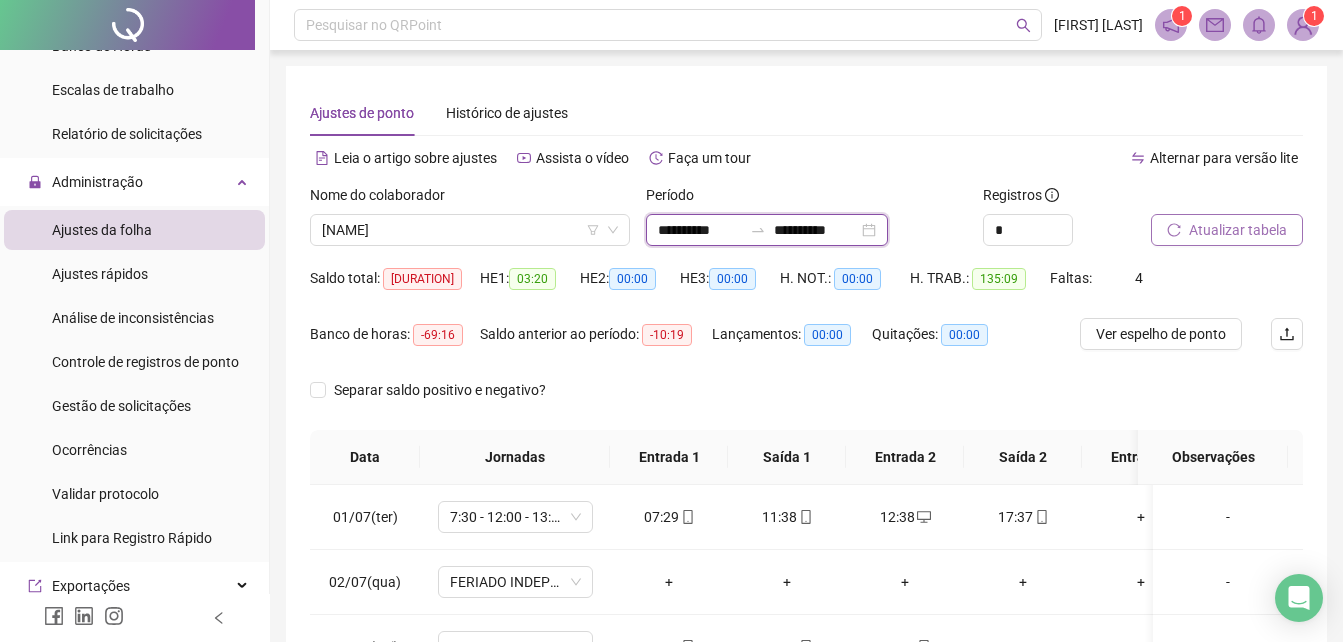 click on "**********" at bounding box center [700, 230] 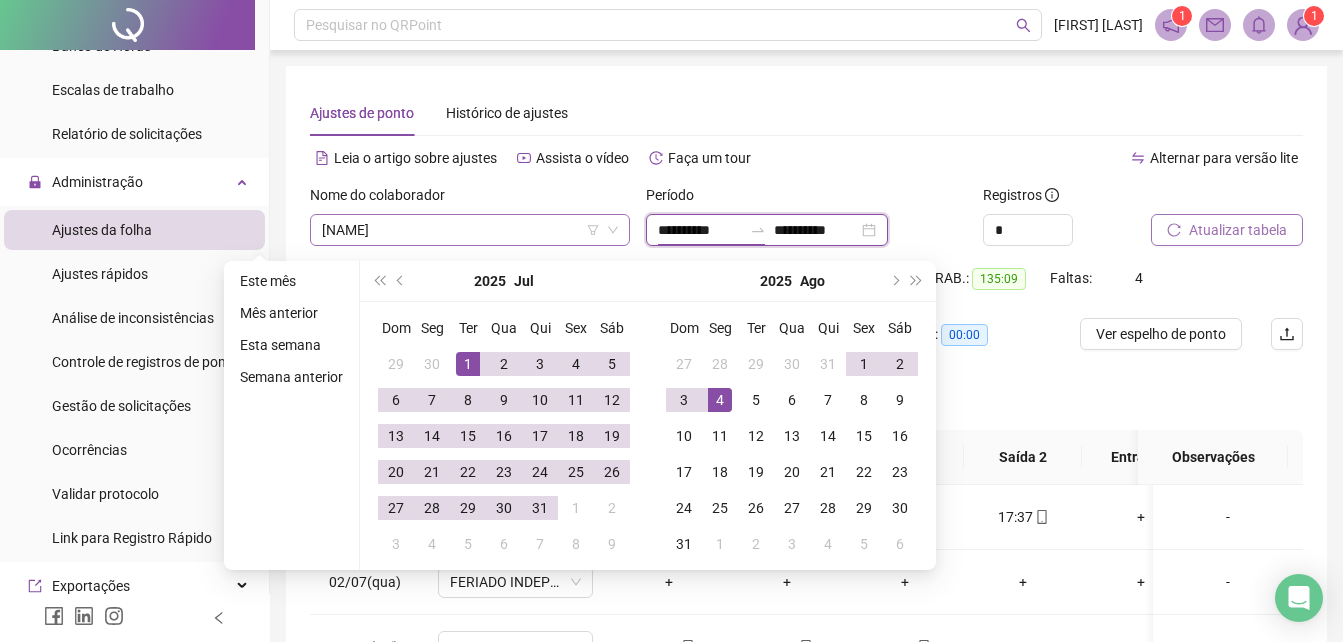 click on "[NAME]" at bounding box center (470, 230) 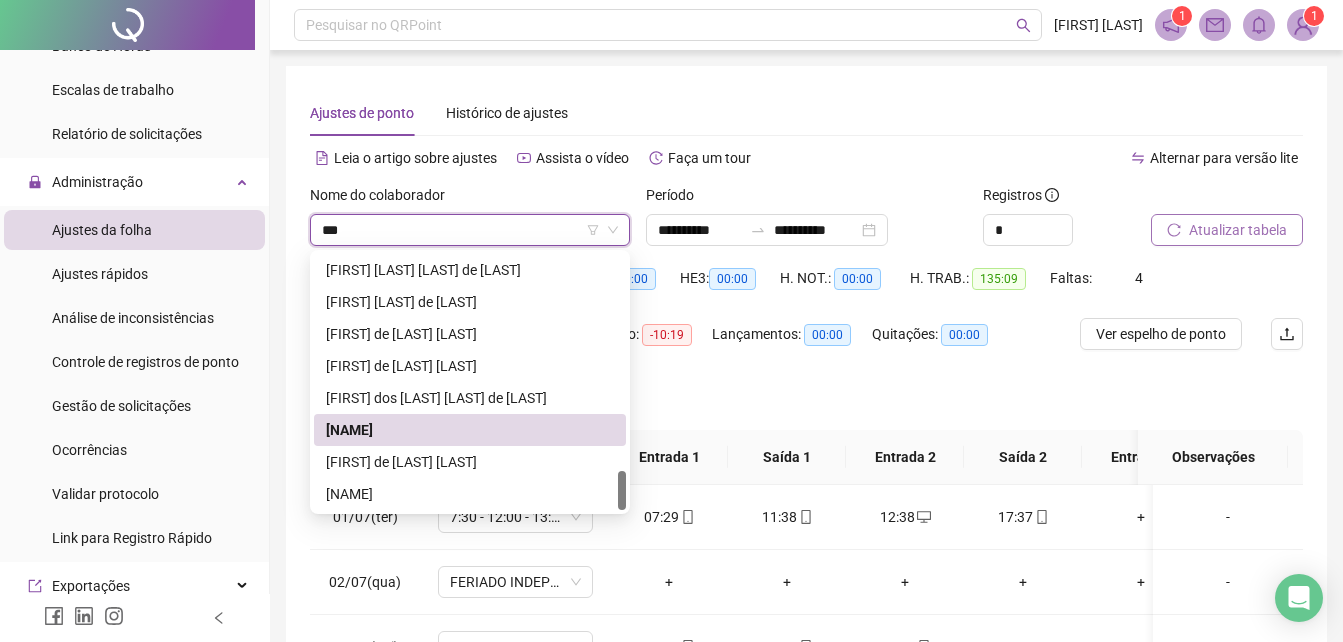 scroll, scrollTop: 0, scrollLeft: 0, axis: both 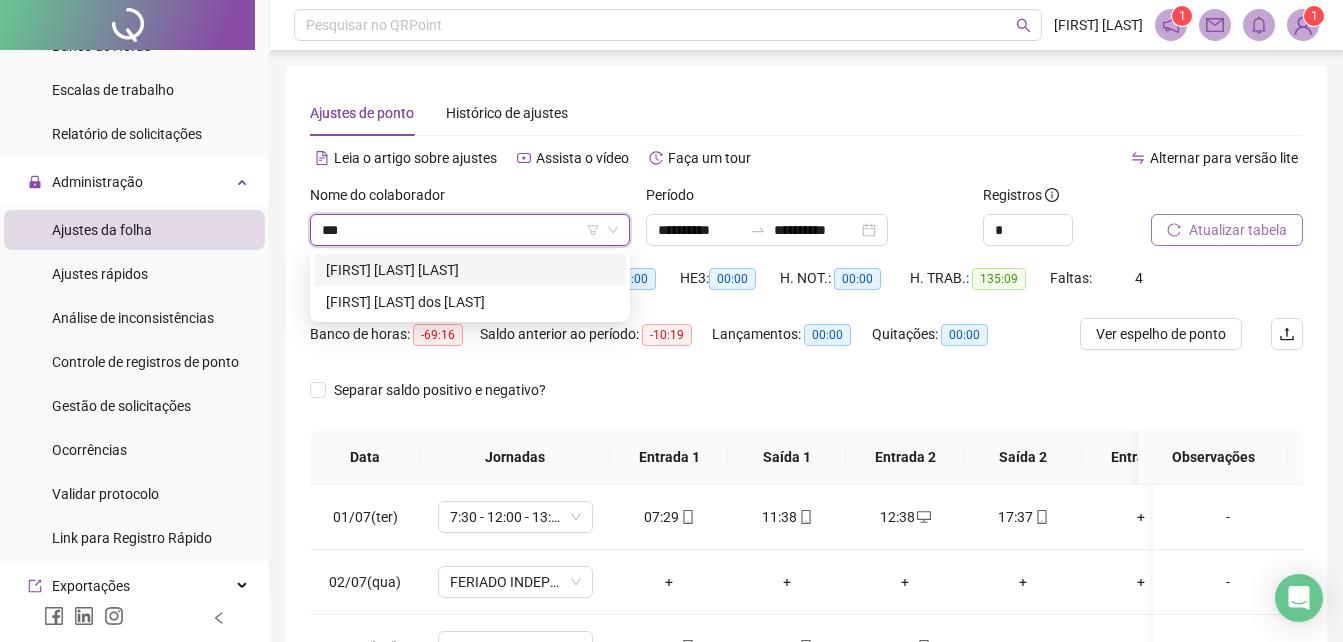 type on "****" 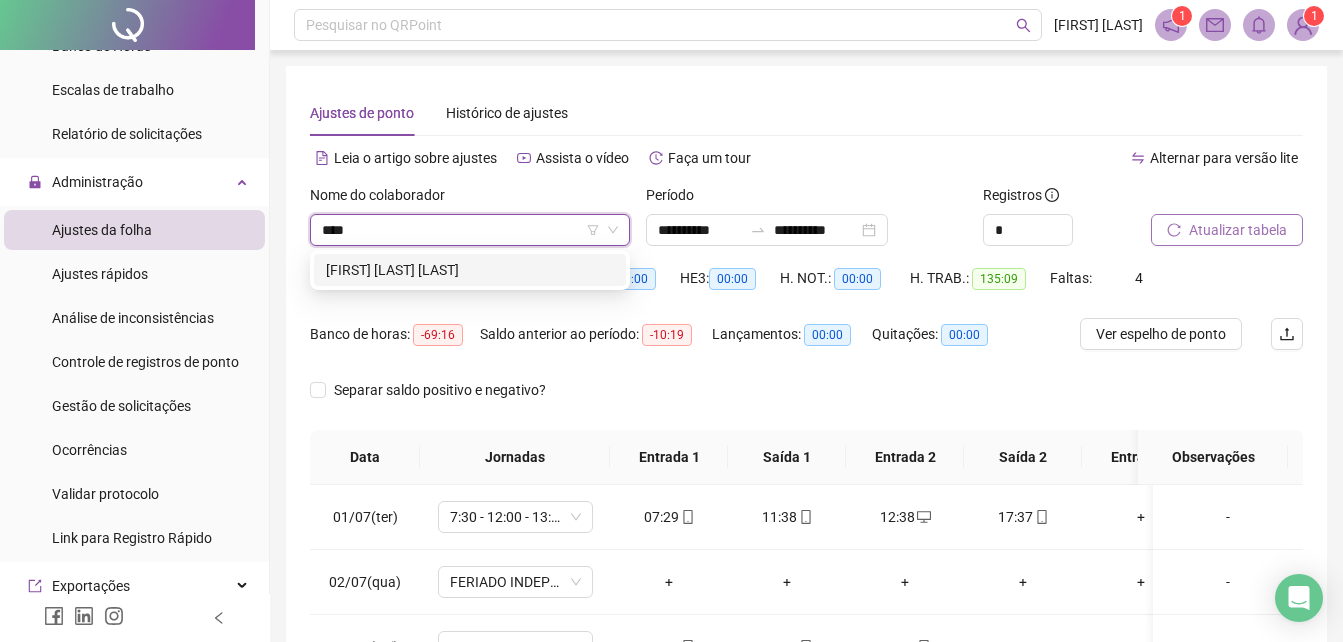 click on "[FIRST] [LAST] [LAST]" at bounding box center [470, 270] 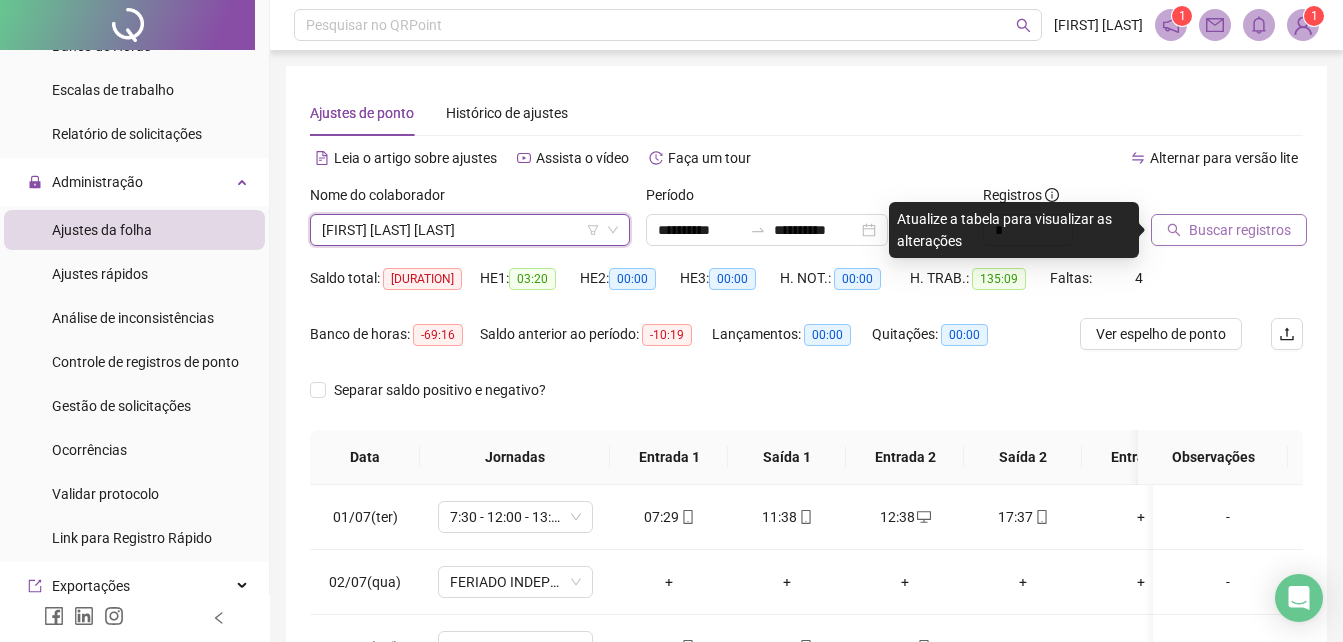click at bounding box center (1202, 199) 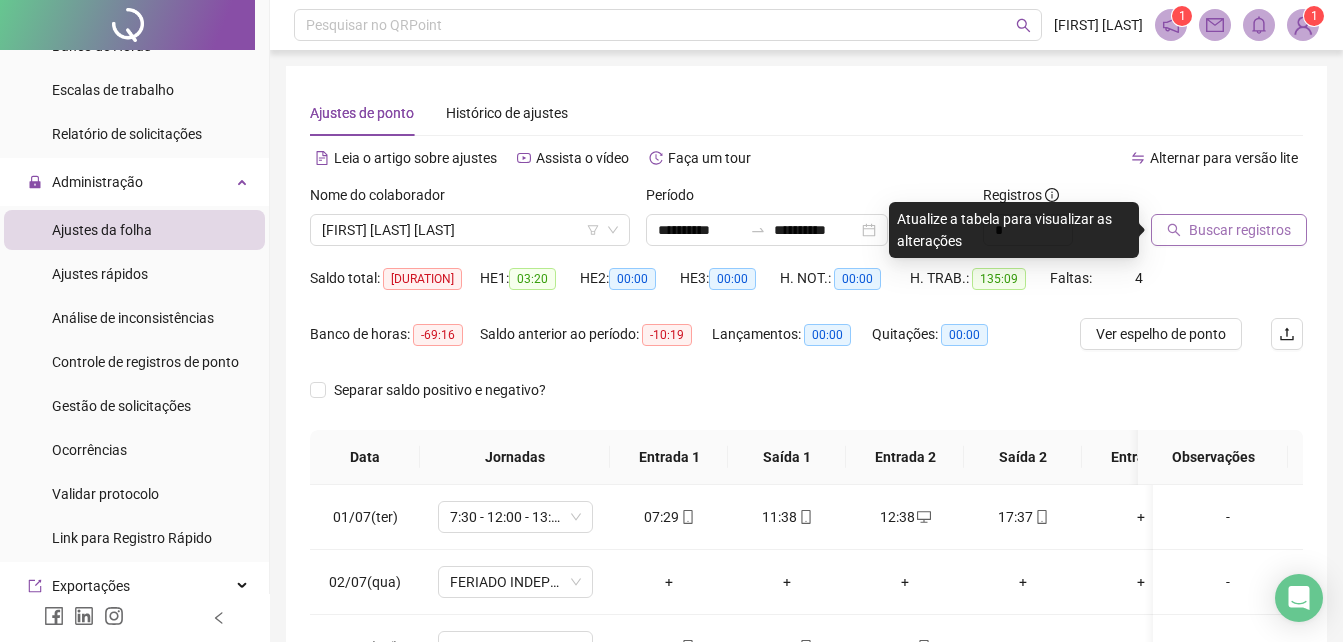 click on "Buscar registros" at bounding box center (1240, 230) 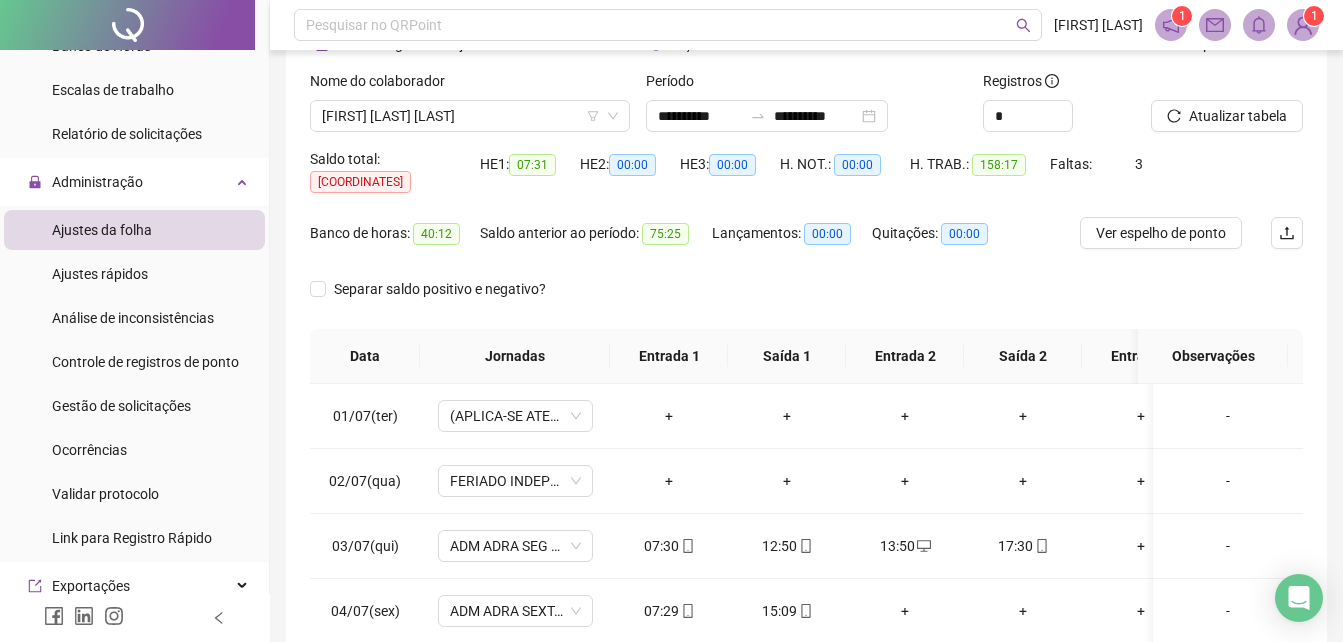 scroll, scrollTop: 200, scrollLeft: 0, axis: vertical 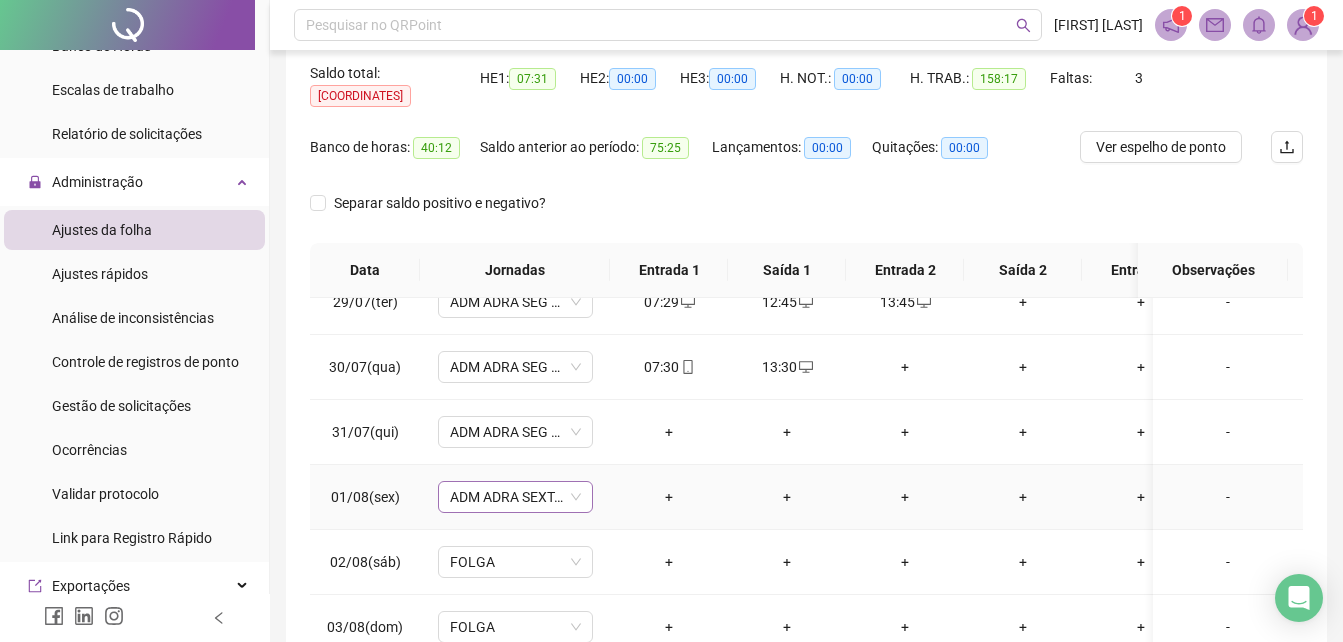 click on "ADM ADRA SEXTA 2" at bounding box center [515, 497] 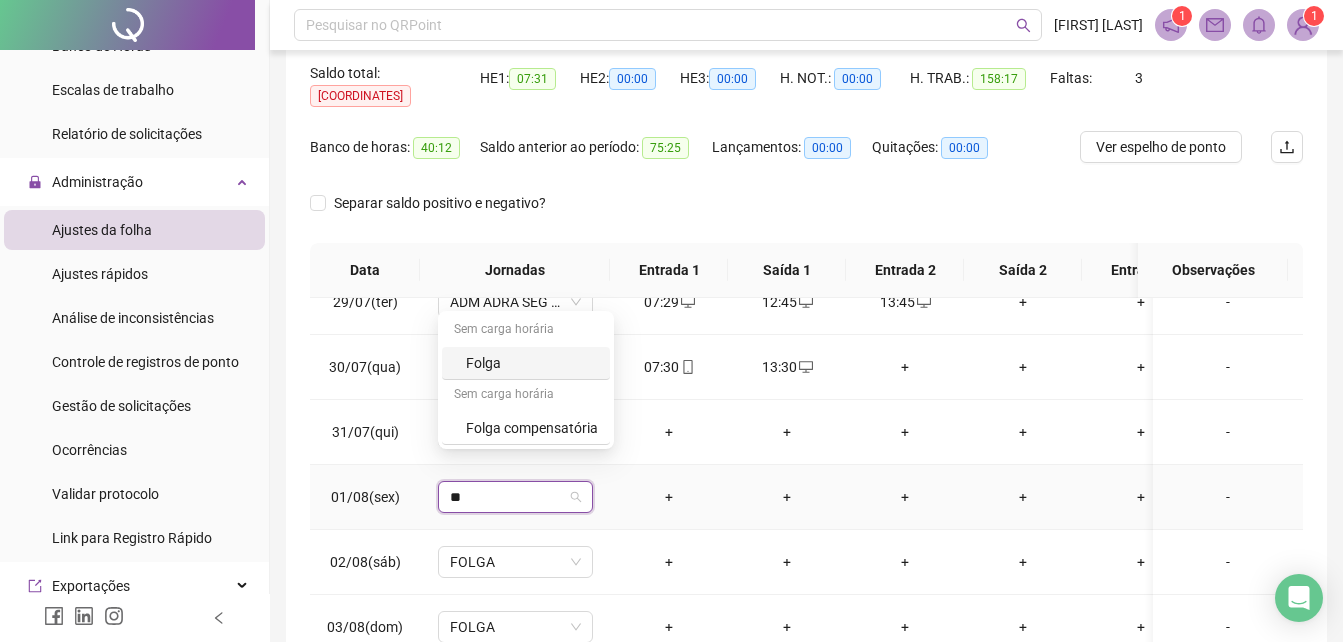 type on "***" 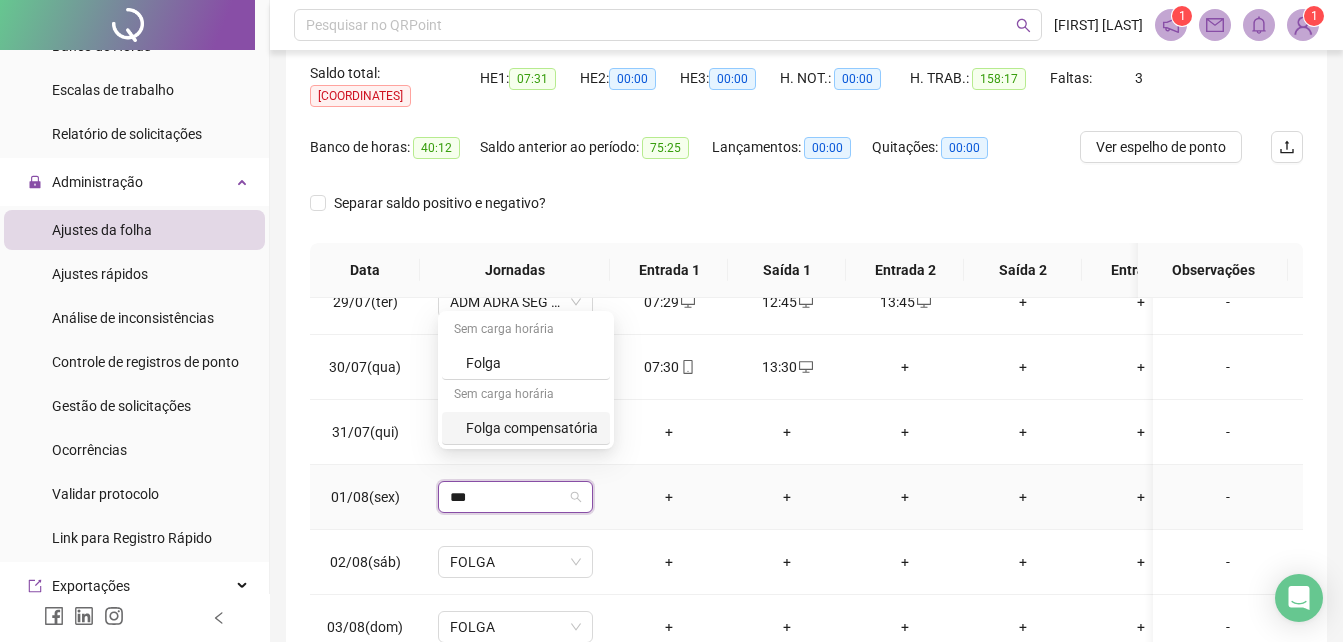 click on "Folga compensatória" at bounding box center (532, 428) 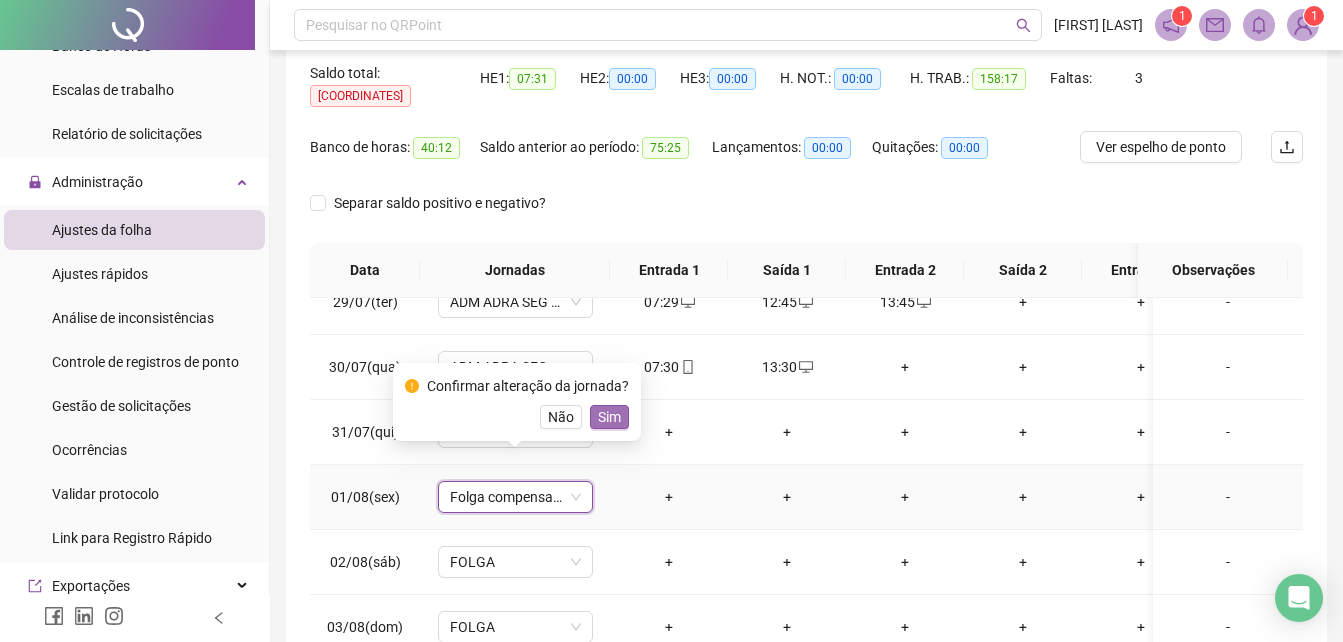 click on "Sim" at bounding box center (609, 417) 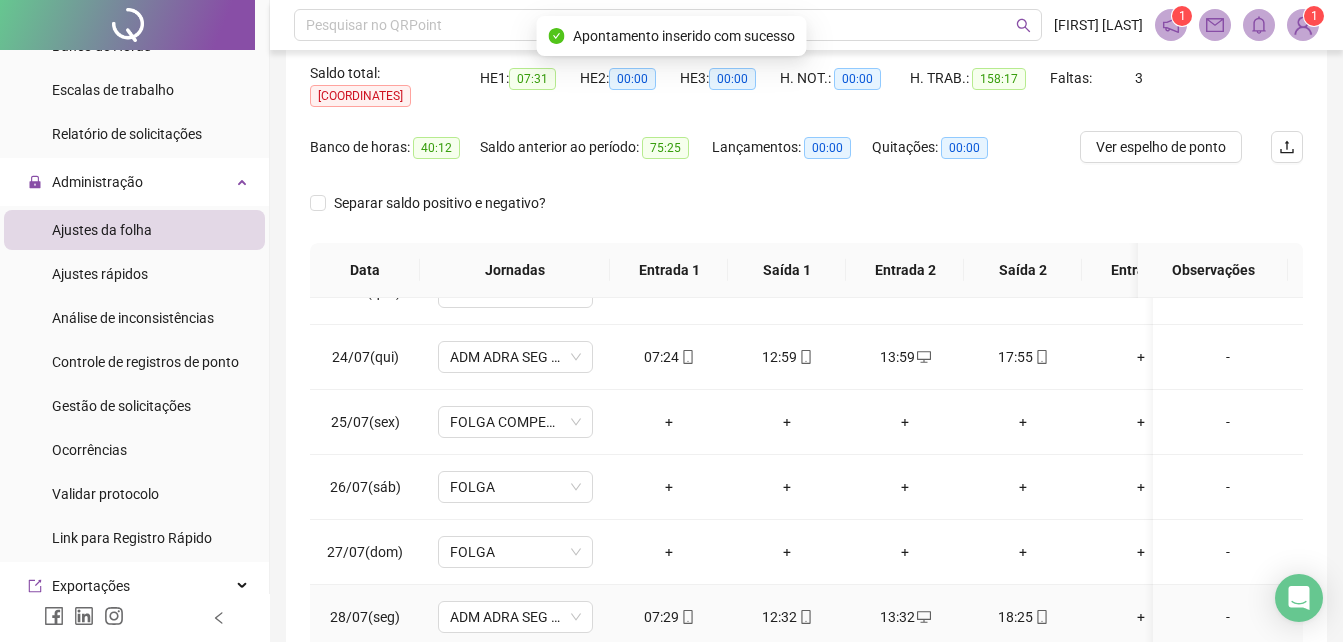 scroll, scrollTop: 1363, scrollLeft: 0, axis: vertical 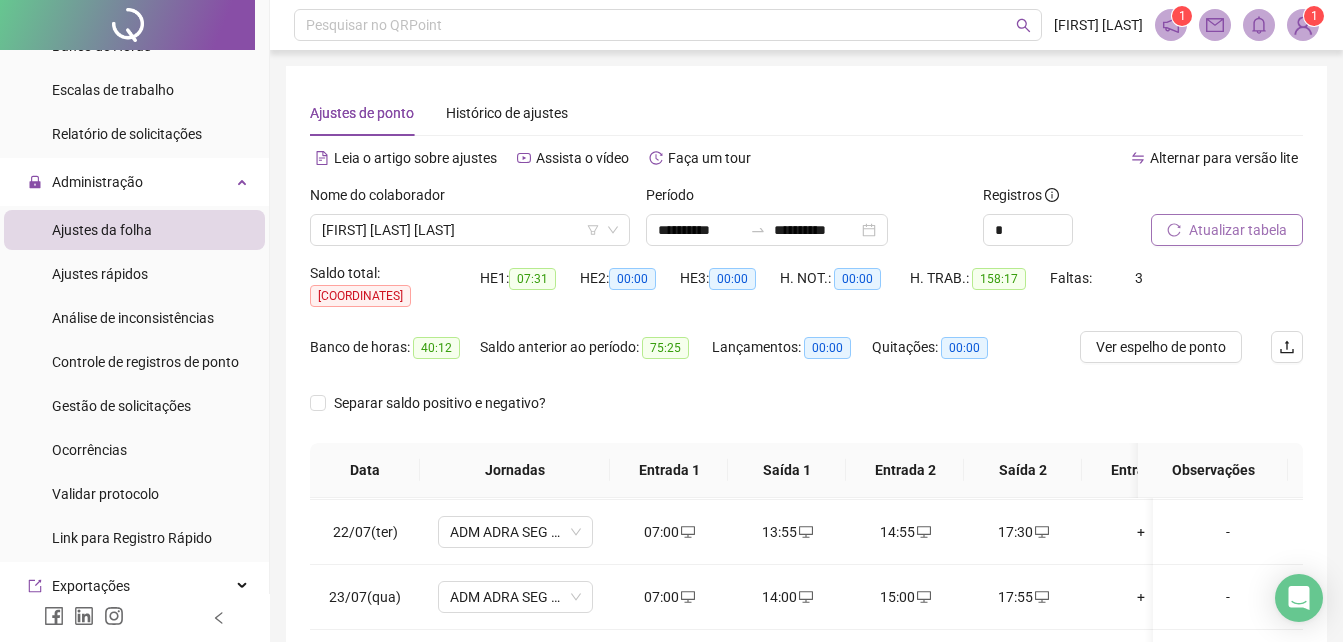 click on "Atualizar tabela" at bounding box center [1227, 230] 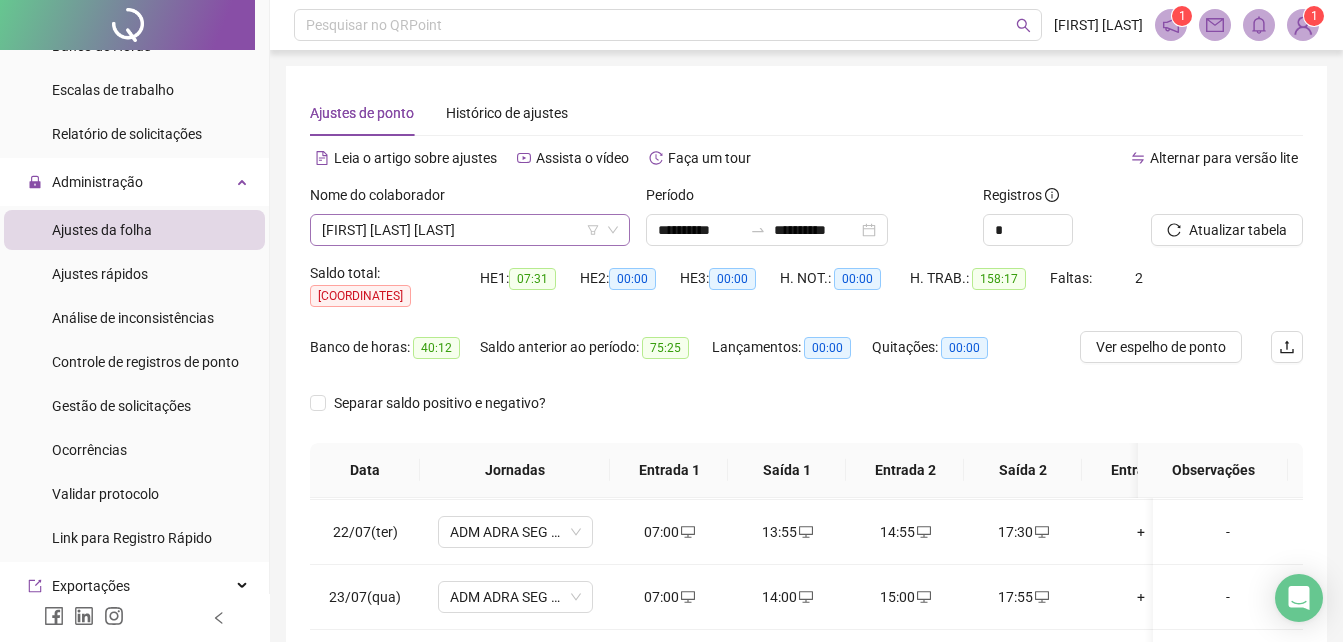 click on "[FIRST] [LAST] [LAST]" at bounding box center (470, 230) 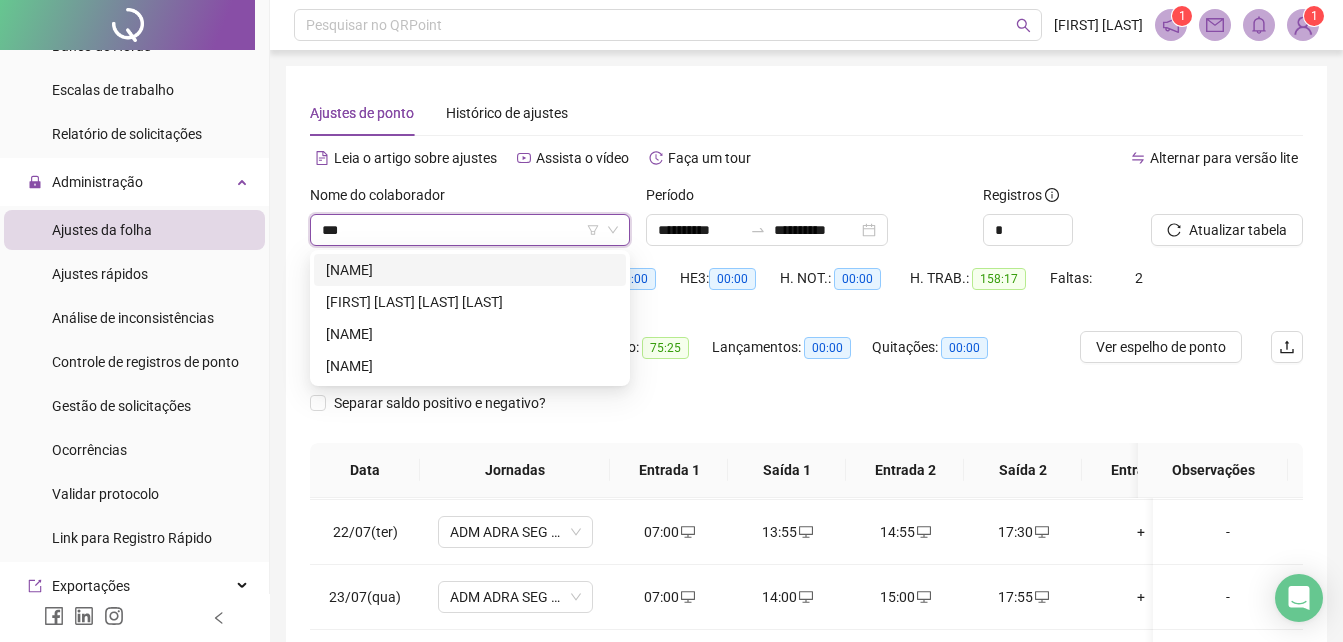 scroll, scrollTop: 0, scrollLeft: 0, axis: both 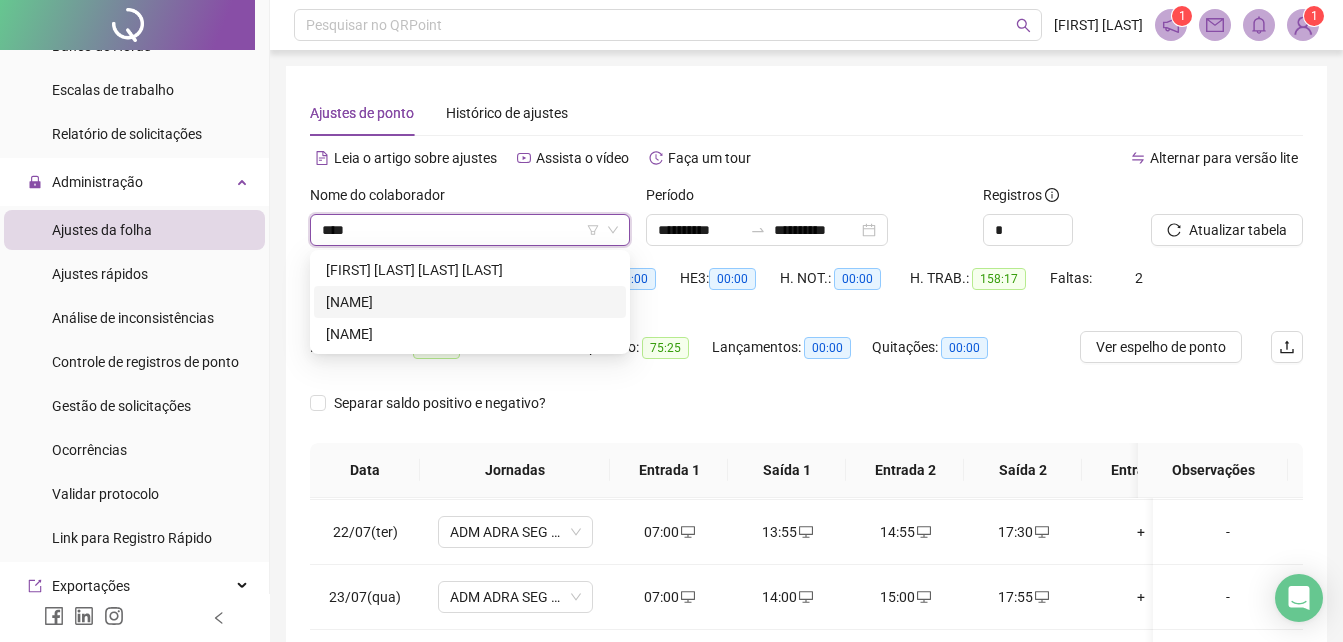 click on "[NAME]" at bounding box center (470, 302) 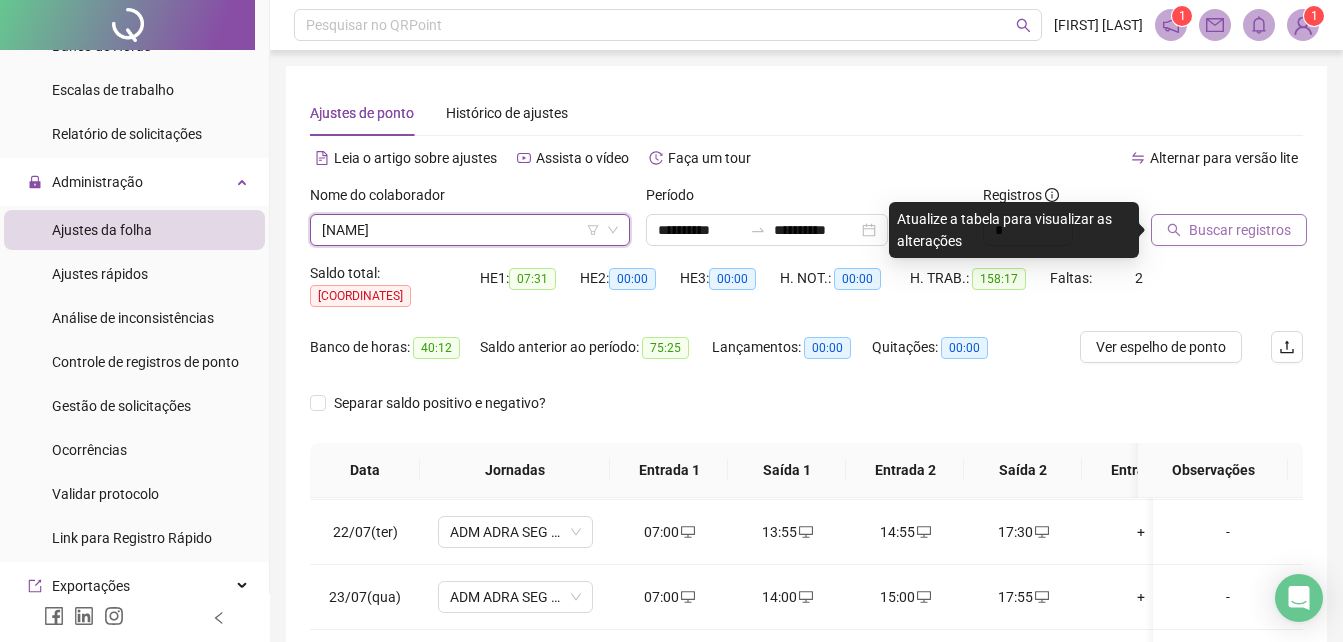 click on "Buscar registros" at bounding box center [1229, 230] 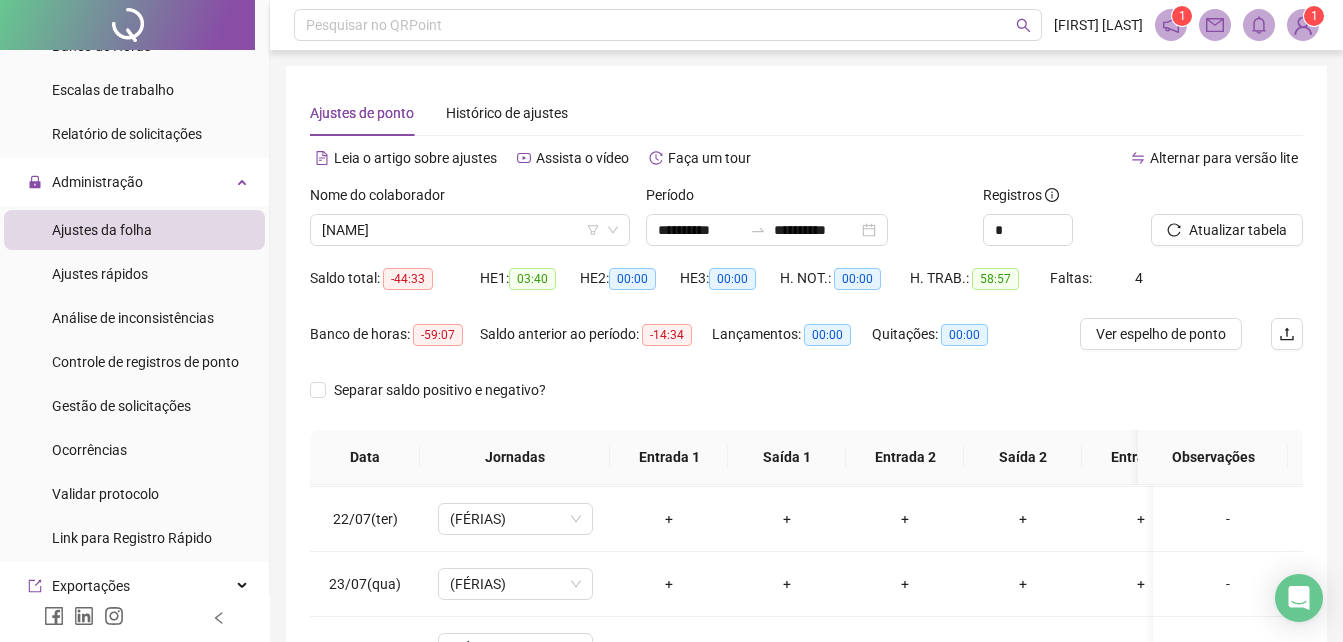 scroll, scrollTop: 380, scrollLeft: 0, axis: vertical 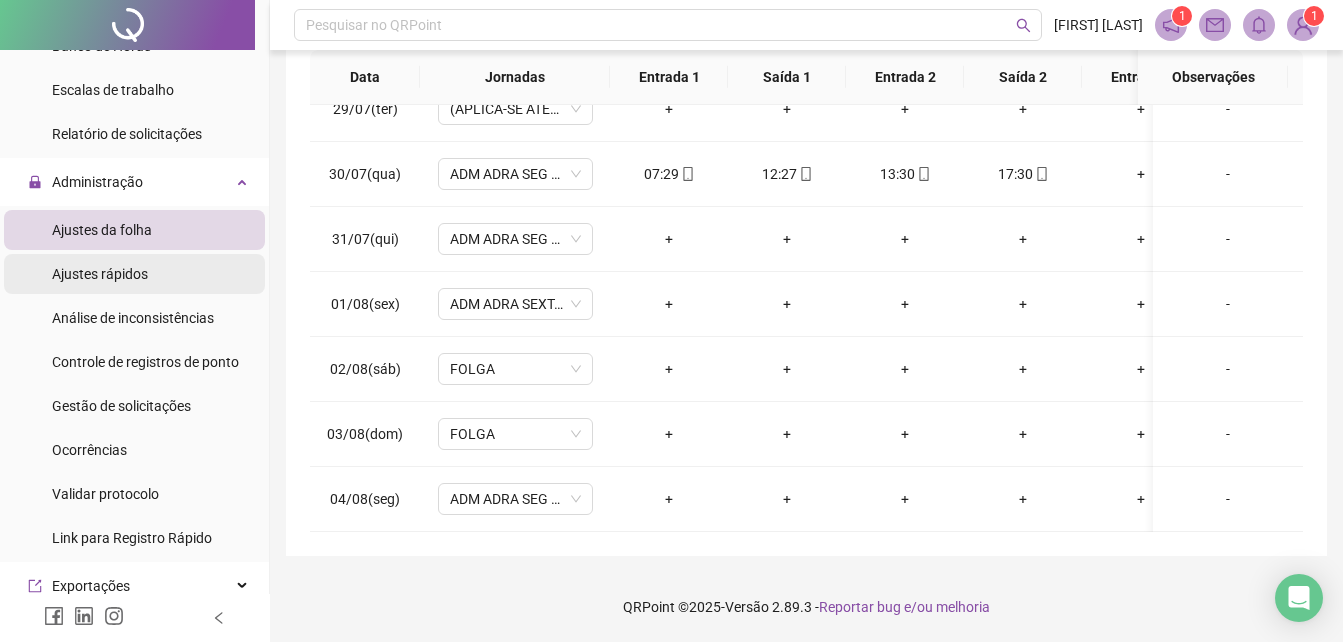 click on "Ajustes rápidos" at bounding box center (100, 274) 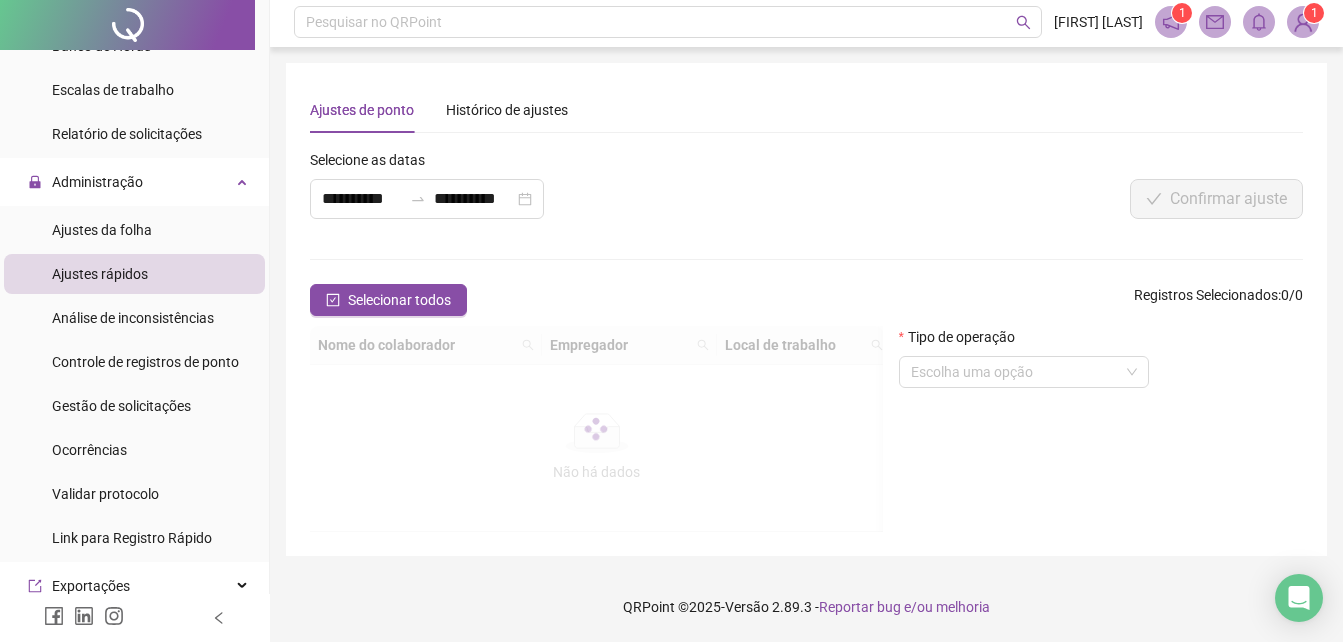 scroll, scrollTop: 0, scrollLeft: 0, axis: both 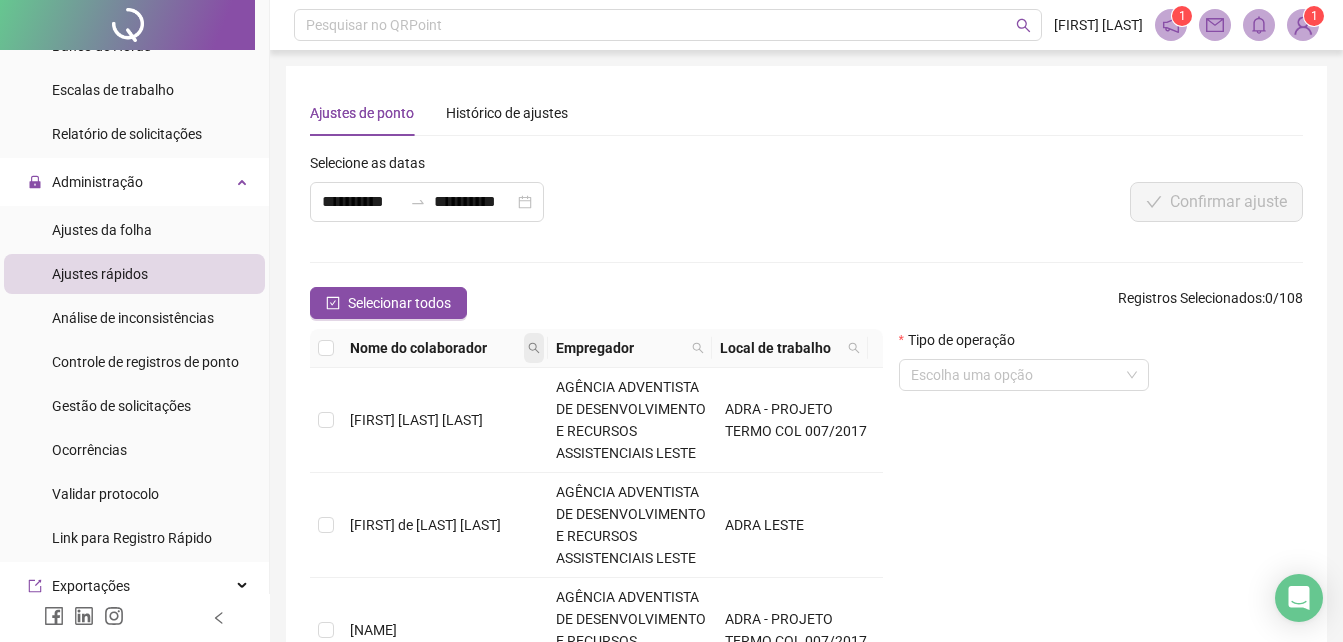 click 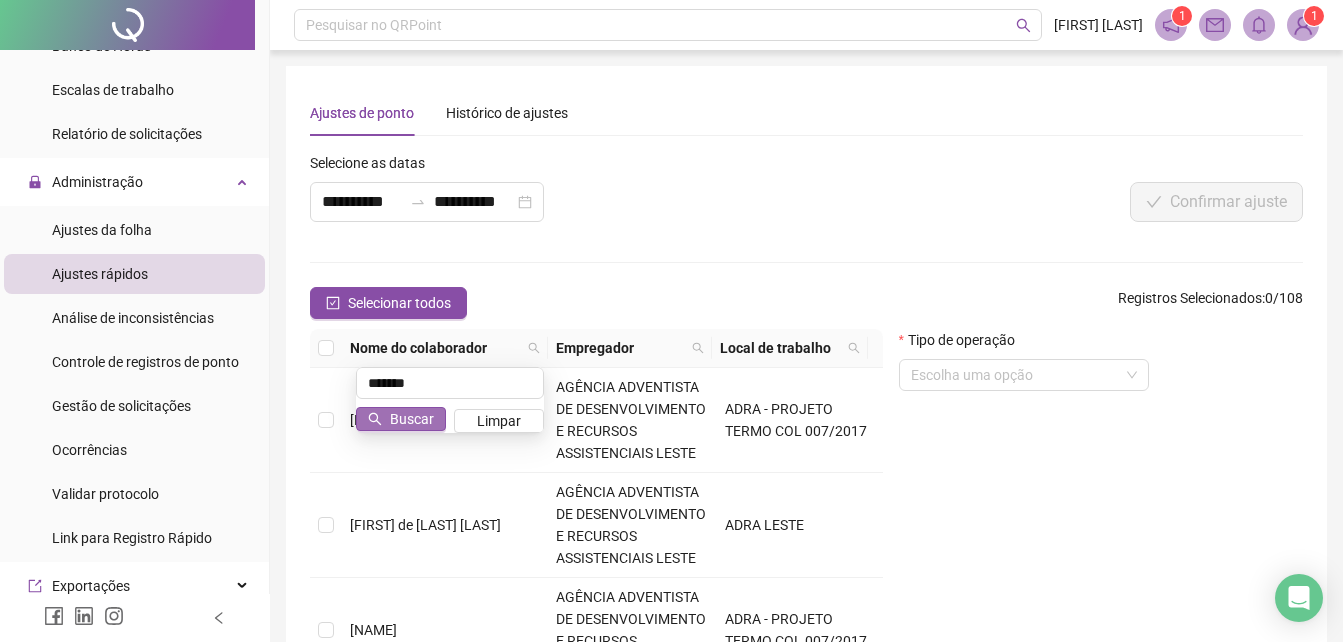 type on "*******" 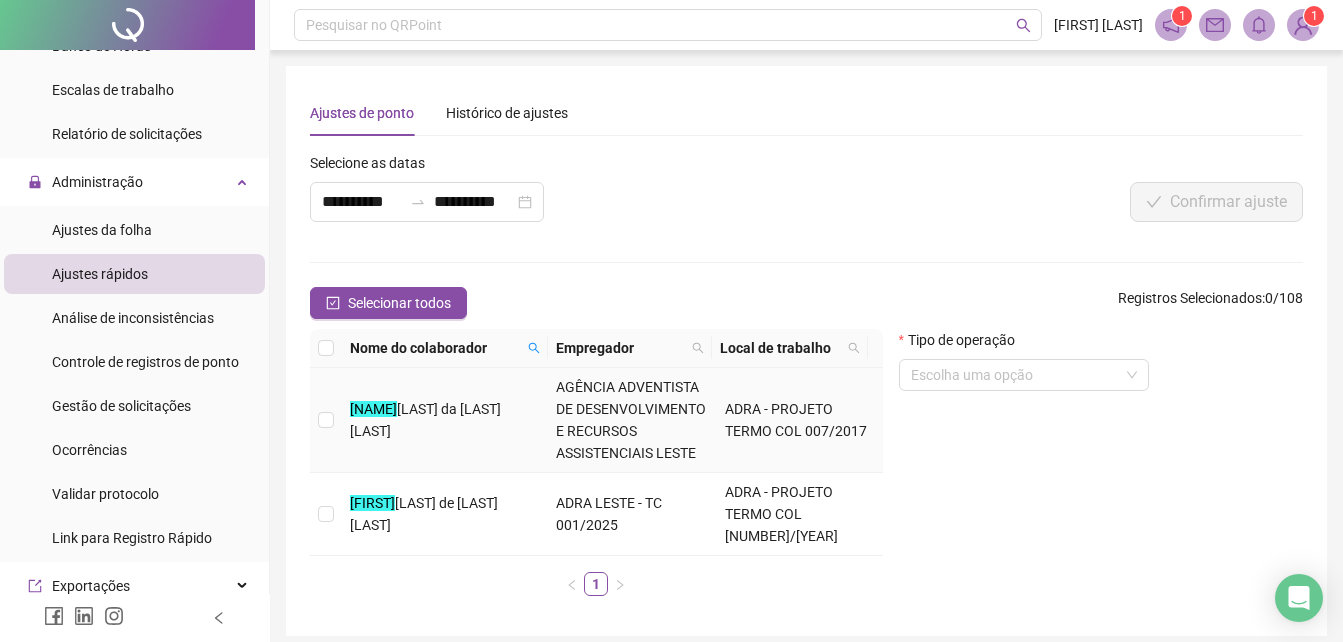 click on "[FIRST] [LAST] da [LAST] [LAST]" at bounding box center [445, 420] 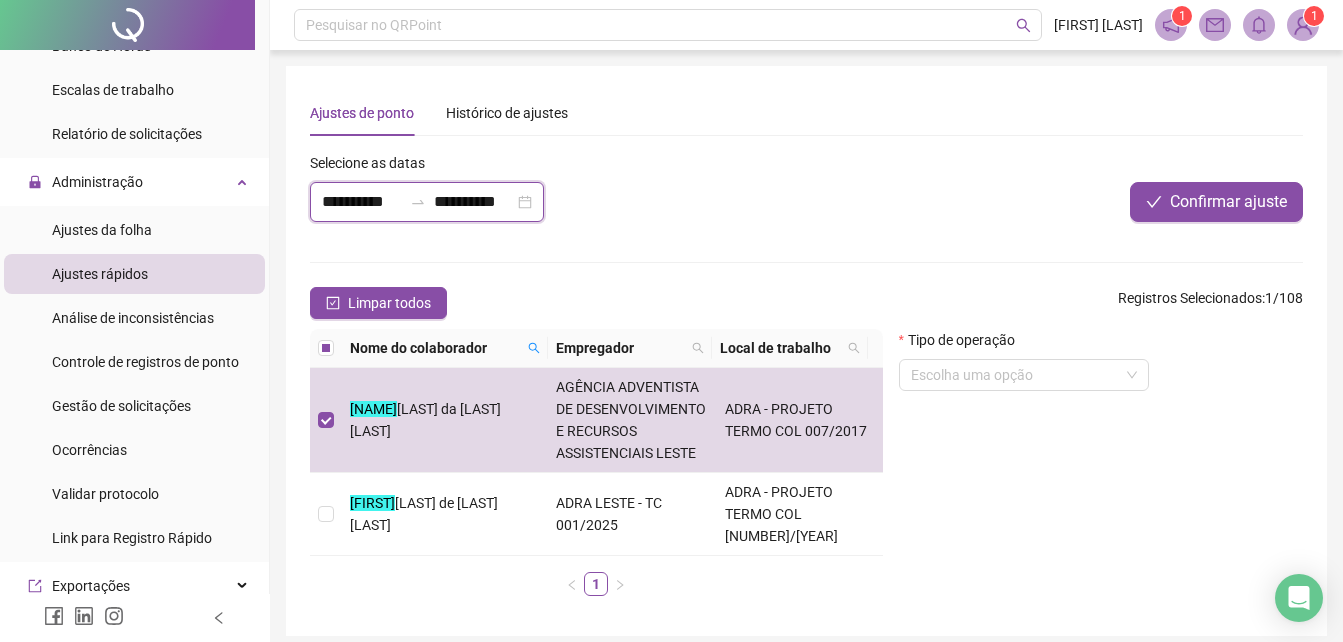 click on "**********" at bounding box center [362, 202] 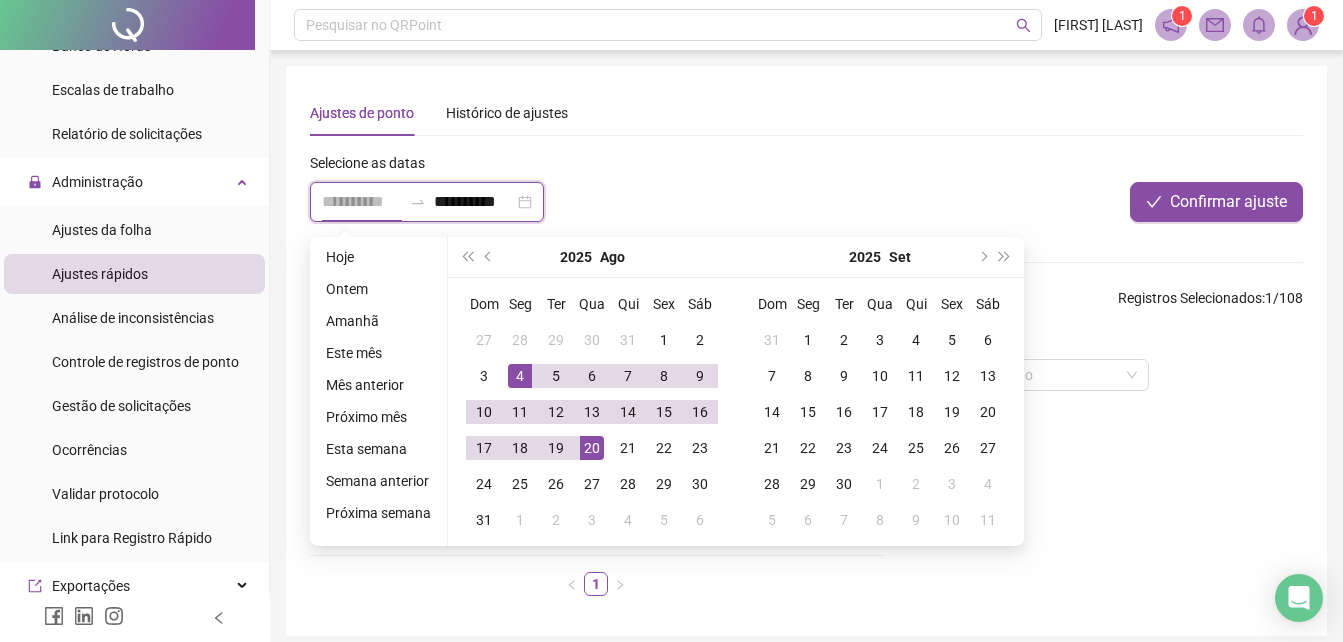 type on "**********" 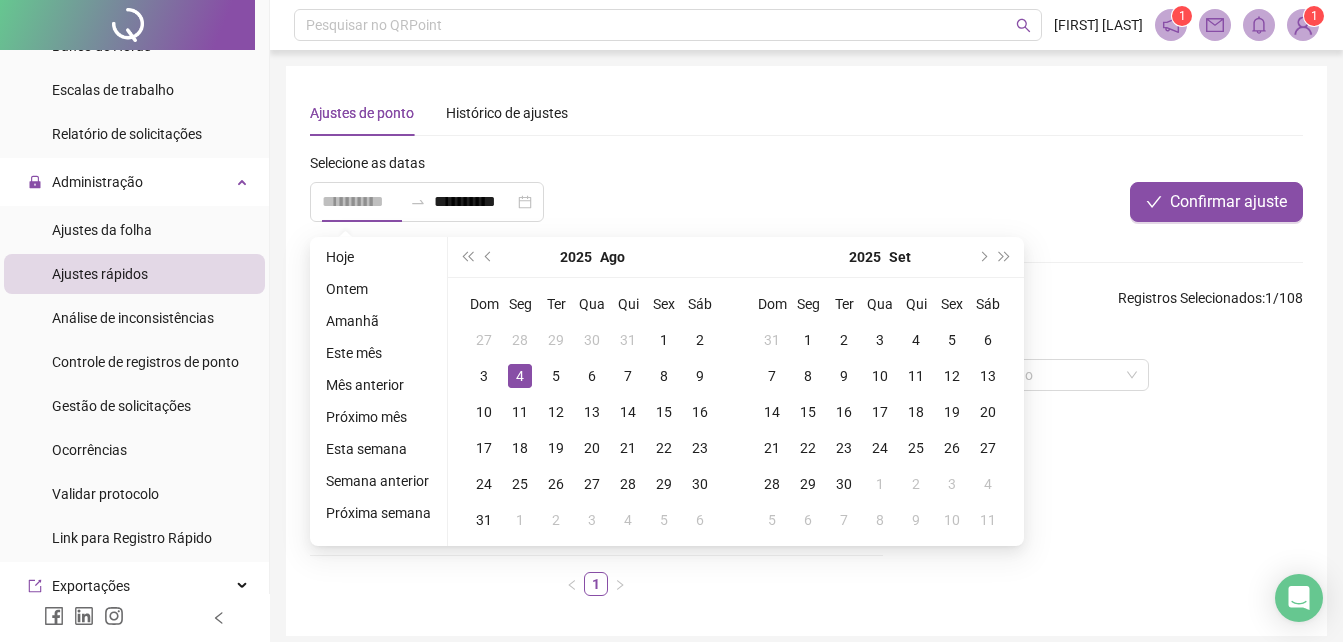 click on "4" at bounding box center [520, 376] 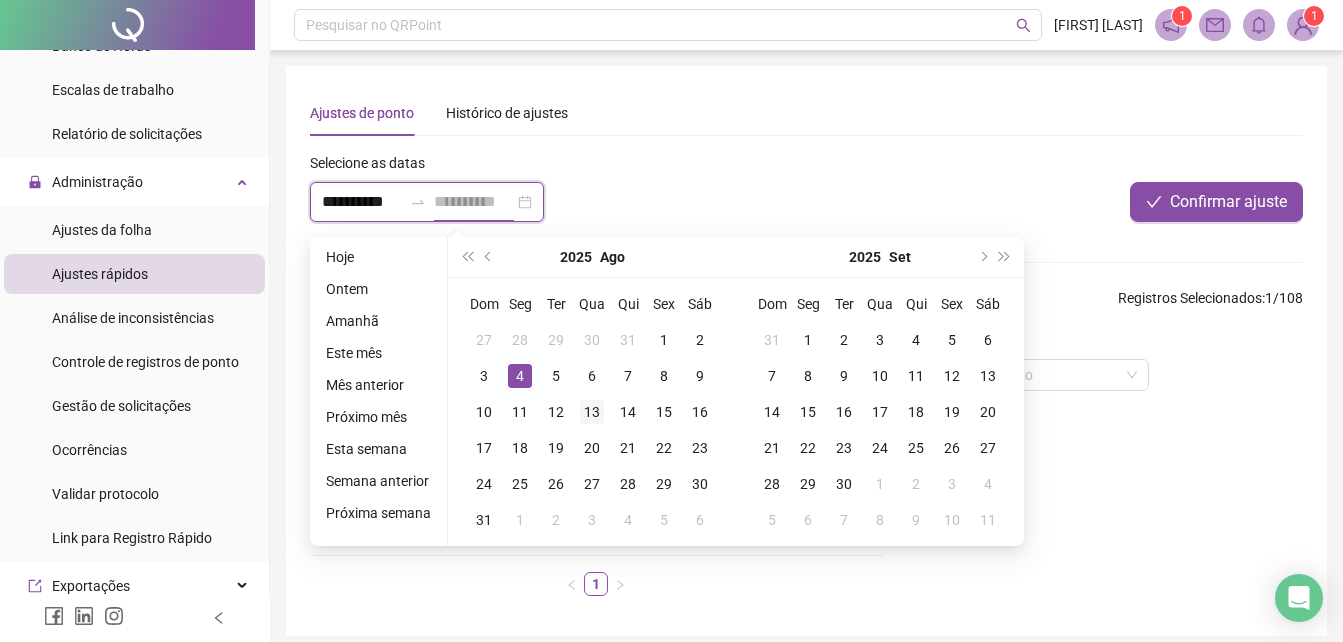 scroll, scrollTop: 0, scrollLeft: 1, axis: horizontal 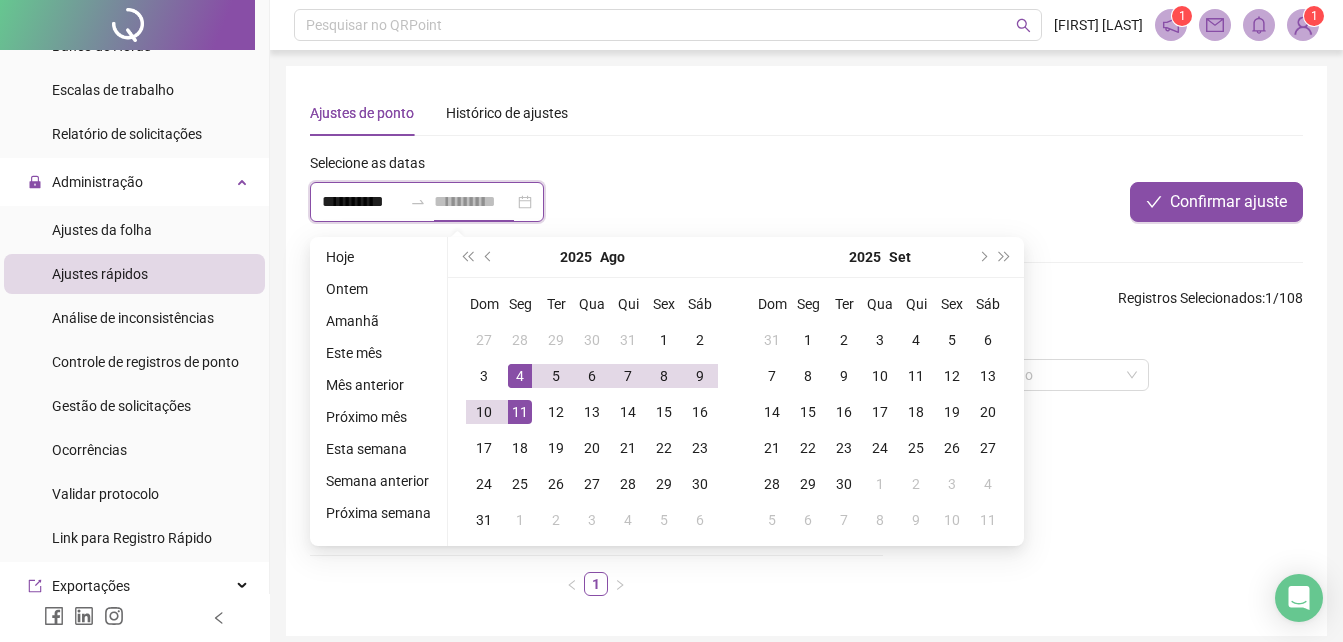 type on "**********" 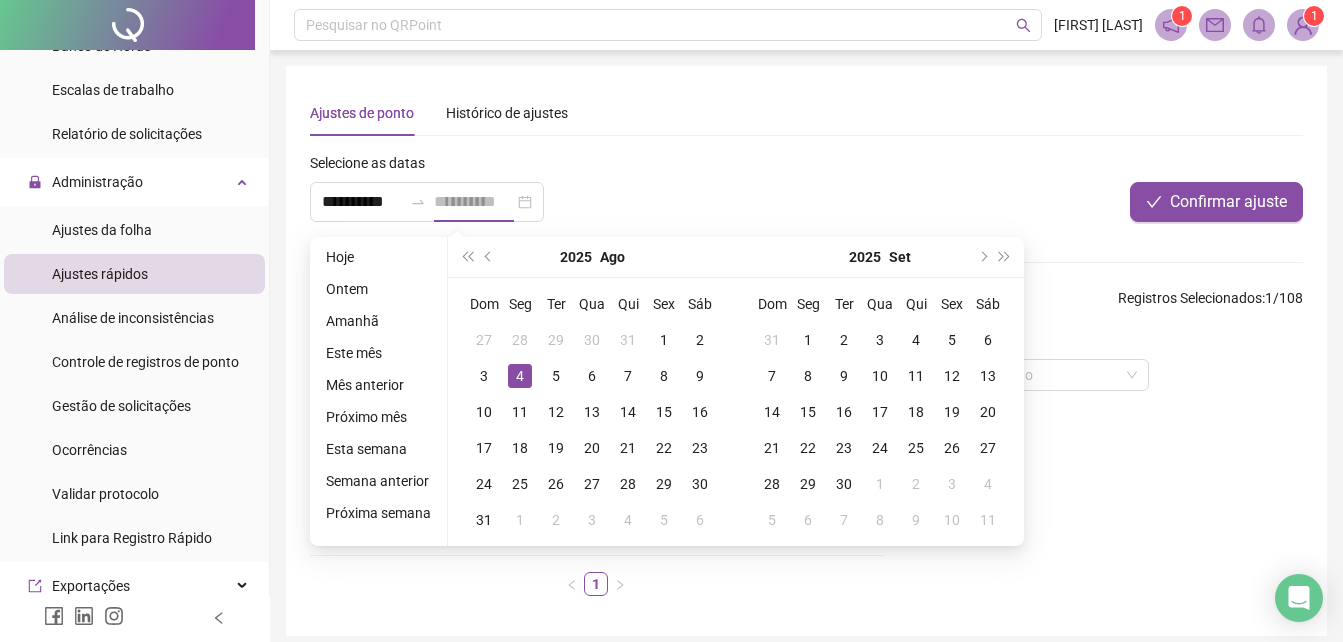 click on "4" at bounding box center [520, 376] 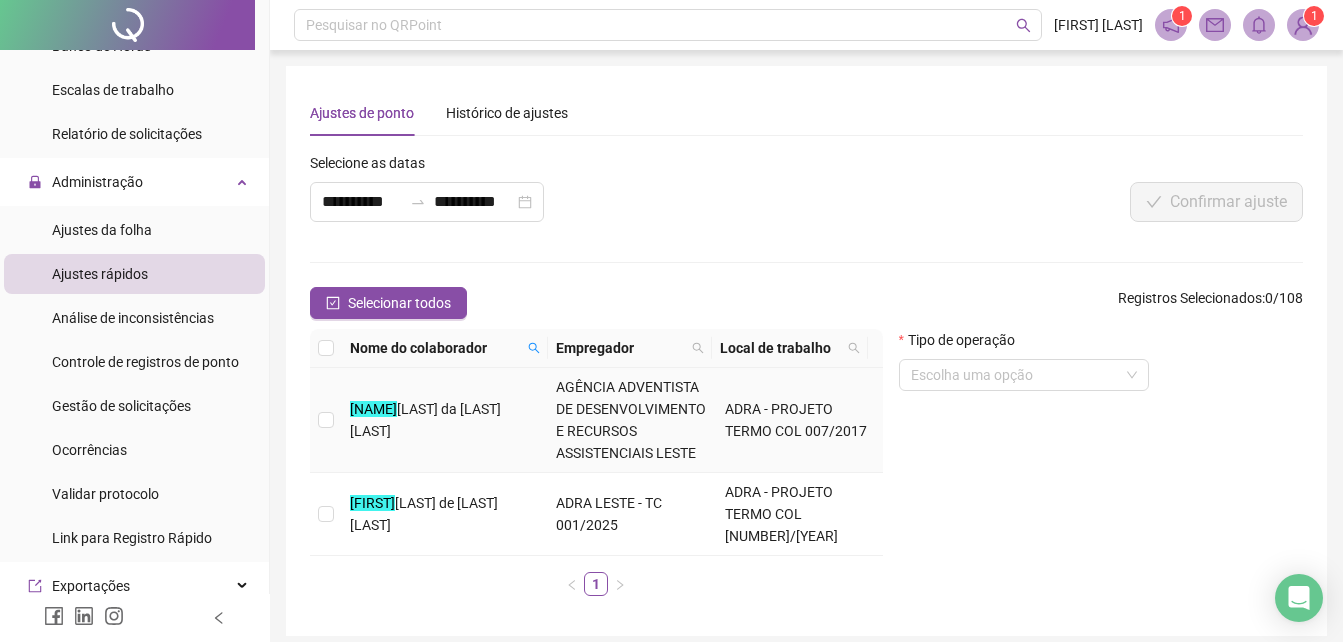 click on "[FIRST] [LAST] da [LAST] [LAST]" at bounding box center [445, 420] 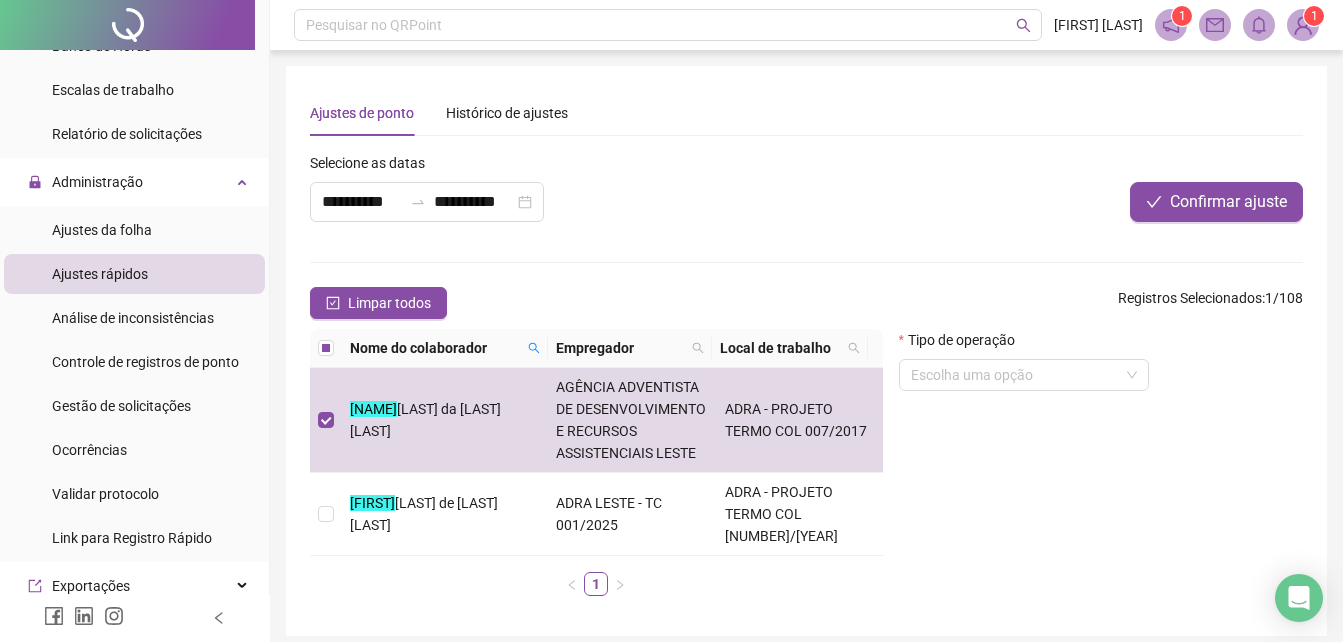 click on "Tipo de operação" at bounding box center [1024, 344] 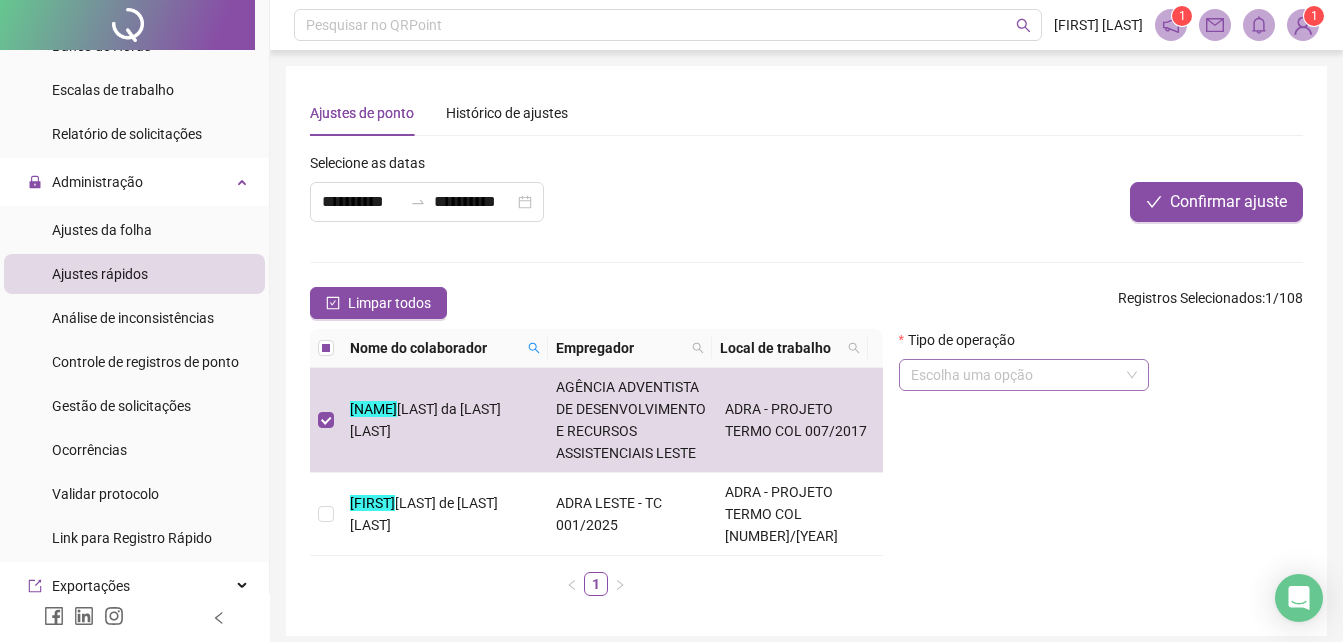 click at bounding box center (1015, 375) 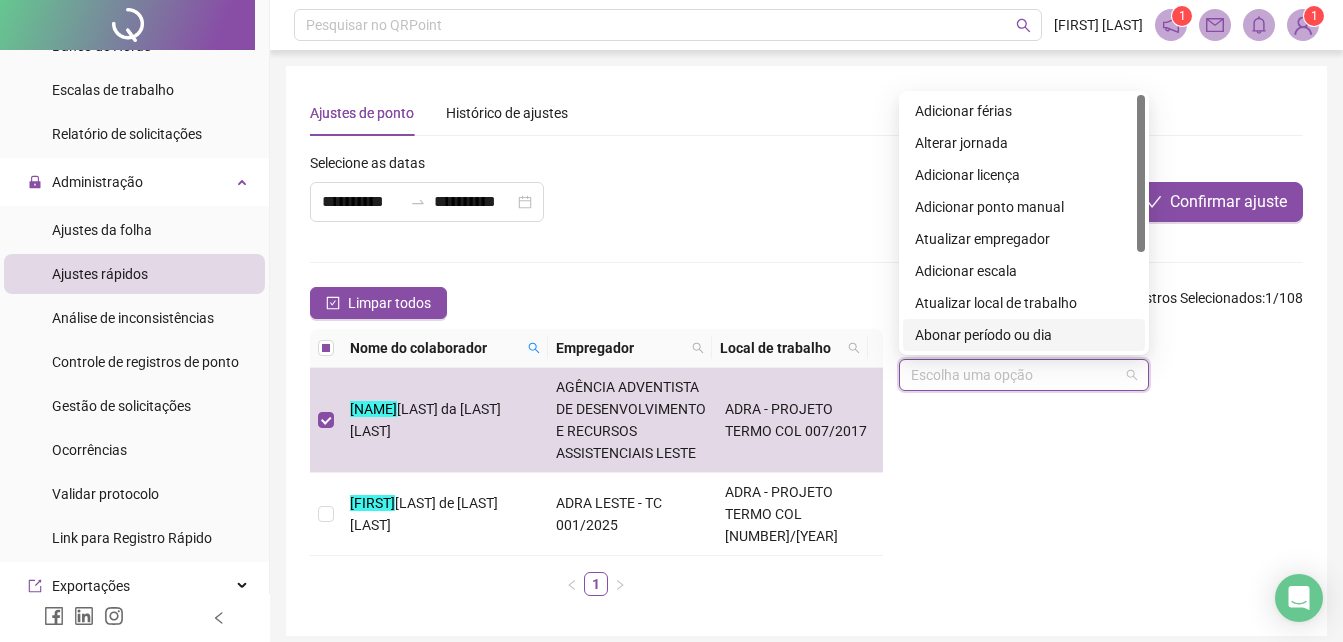 click on "Abonar período ou dia" at bounding box center (1024, 335) 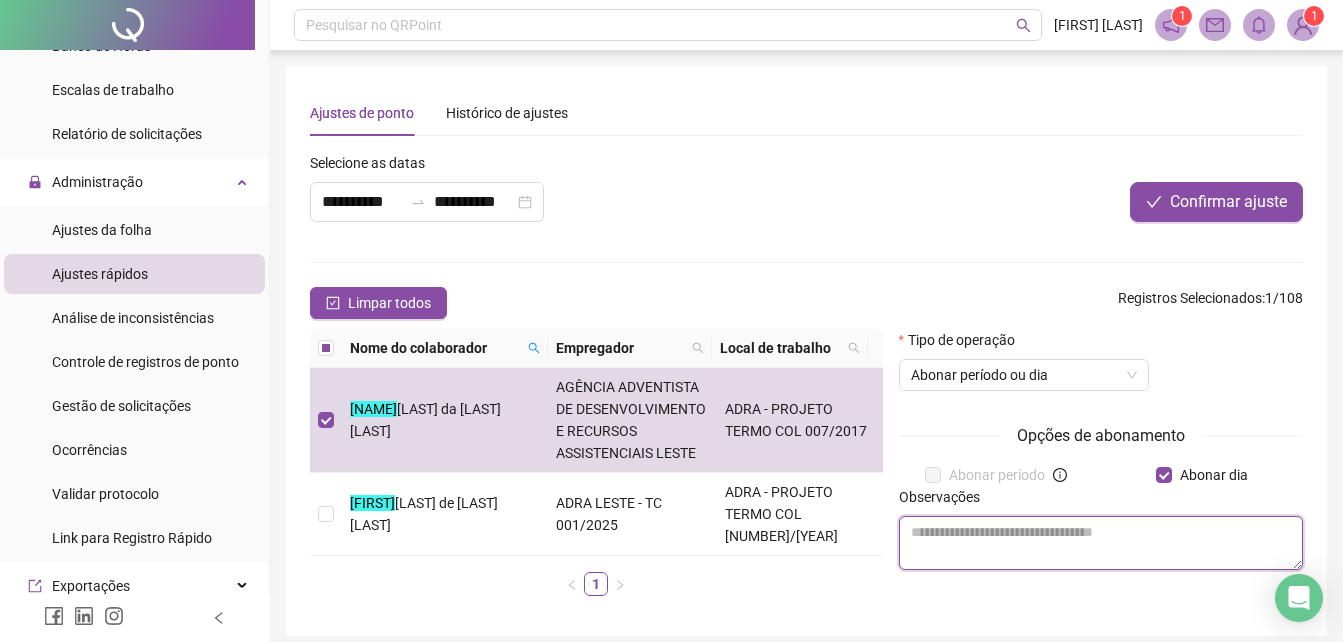 click at bounding box center [1101, 543] 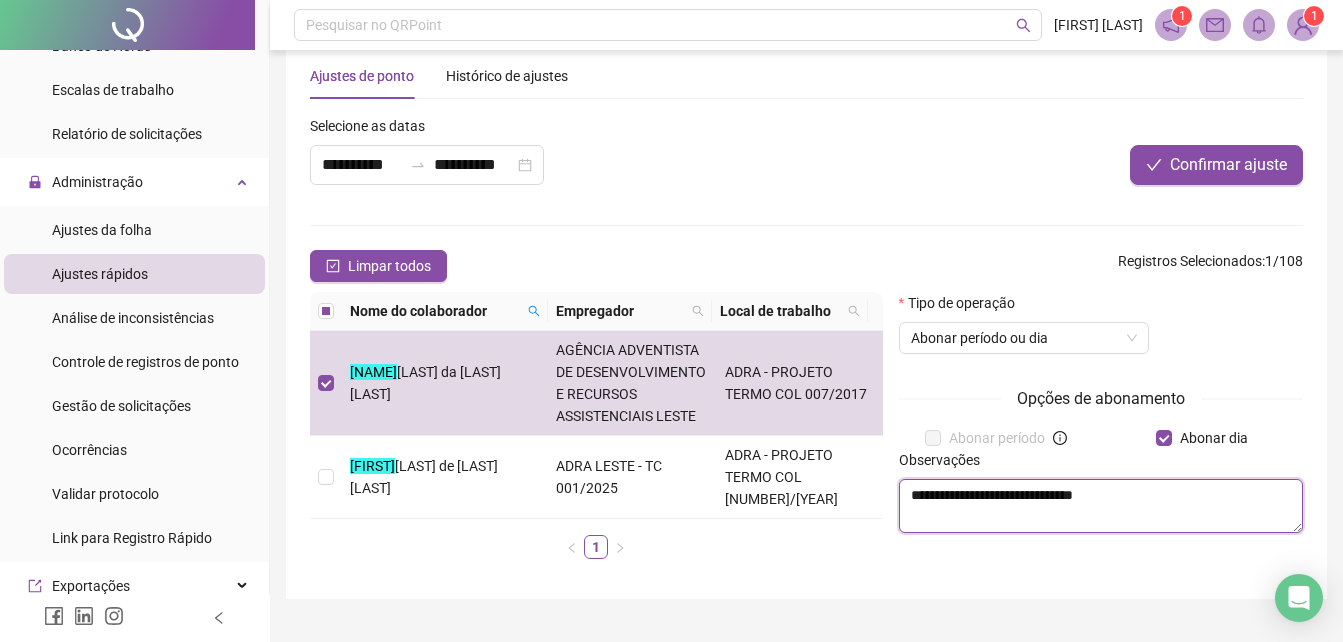 scroll, scrollTop: 58, scrollLeft: 0, axis: vertical 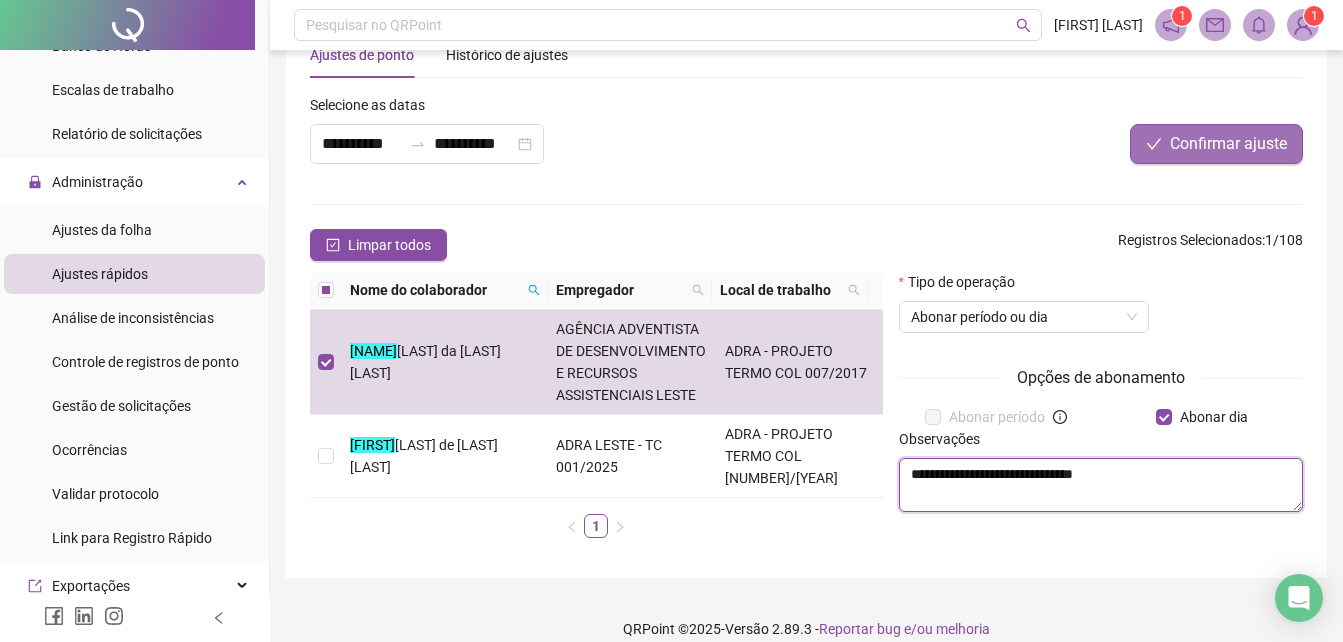 type on "**********" 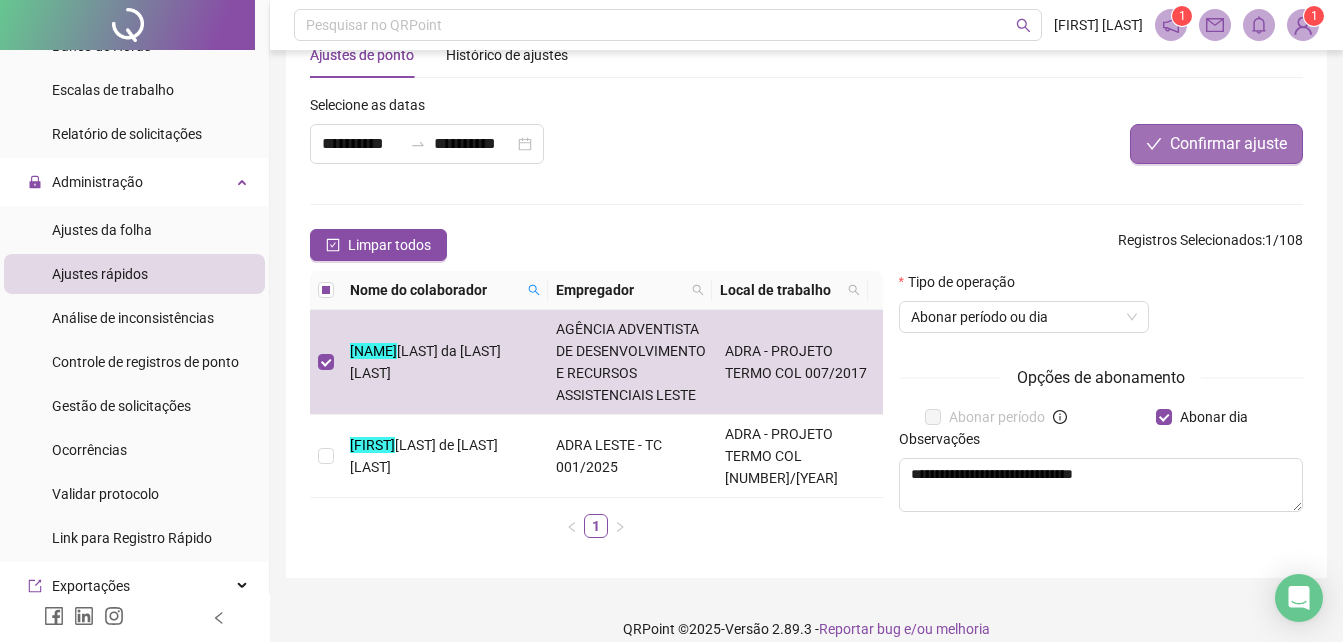 click on "Confirmar ajuste" at bounding box center [1228, 144] 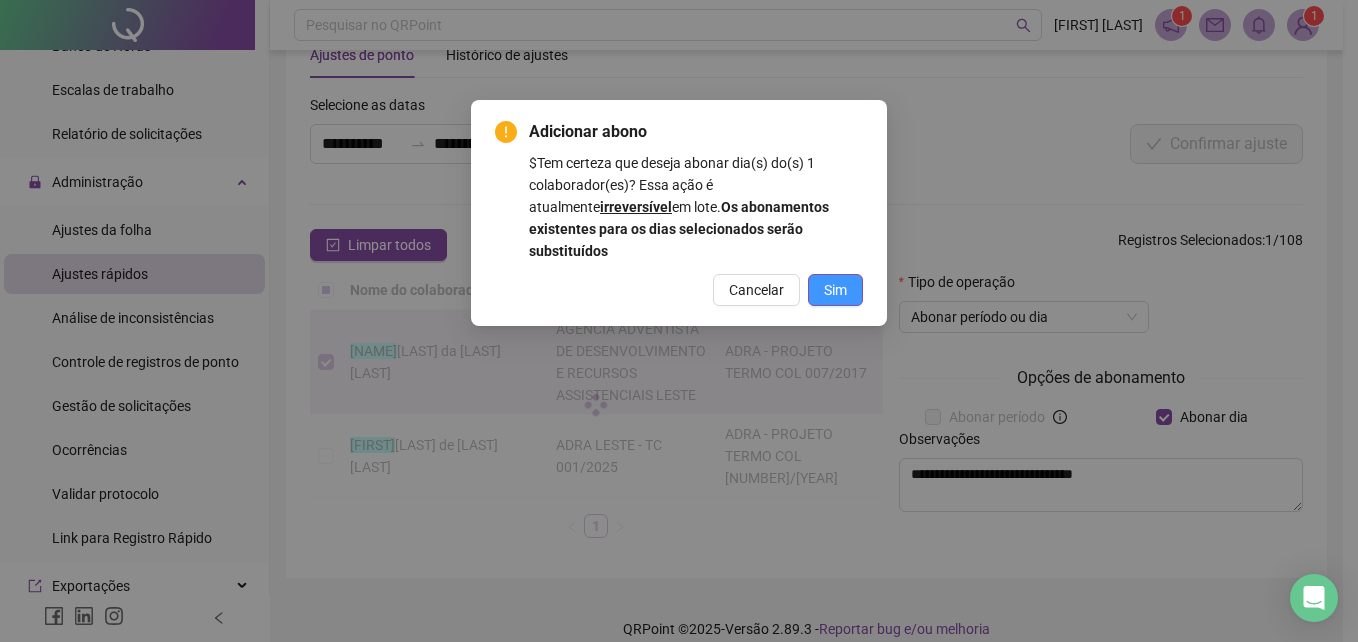 click on "Sim" at bounding box center [835, 290] 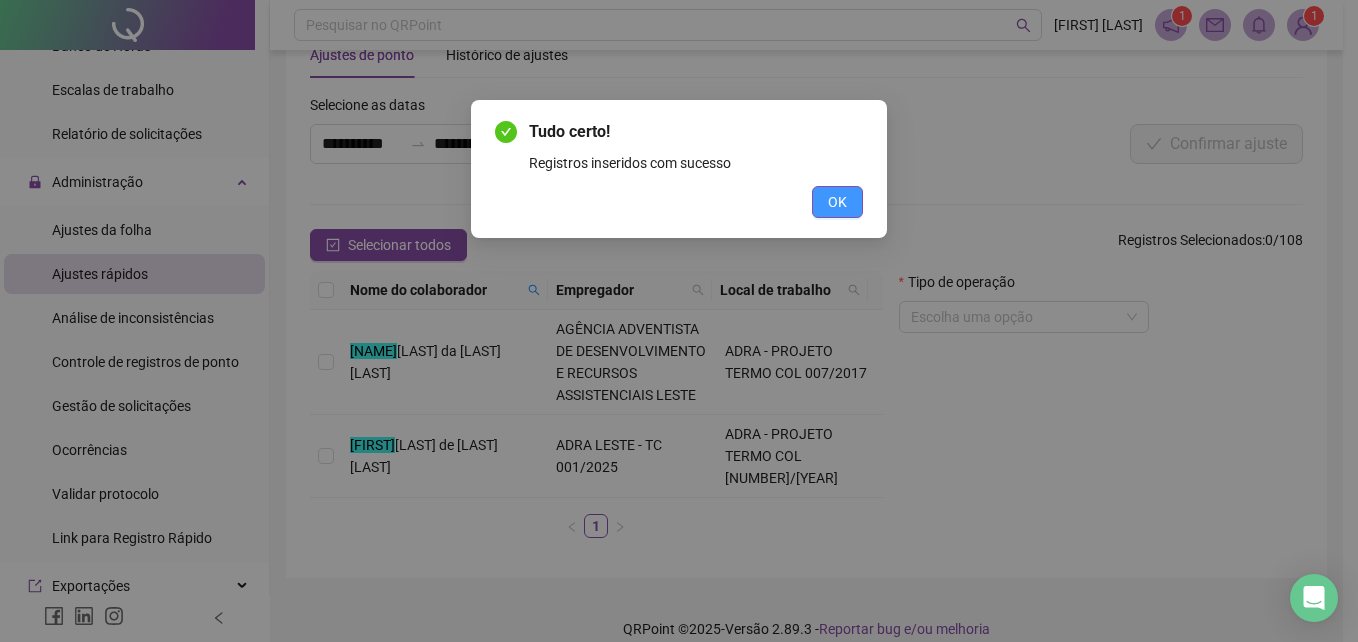 click on "OK" at bounding box center [837, 202] 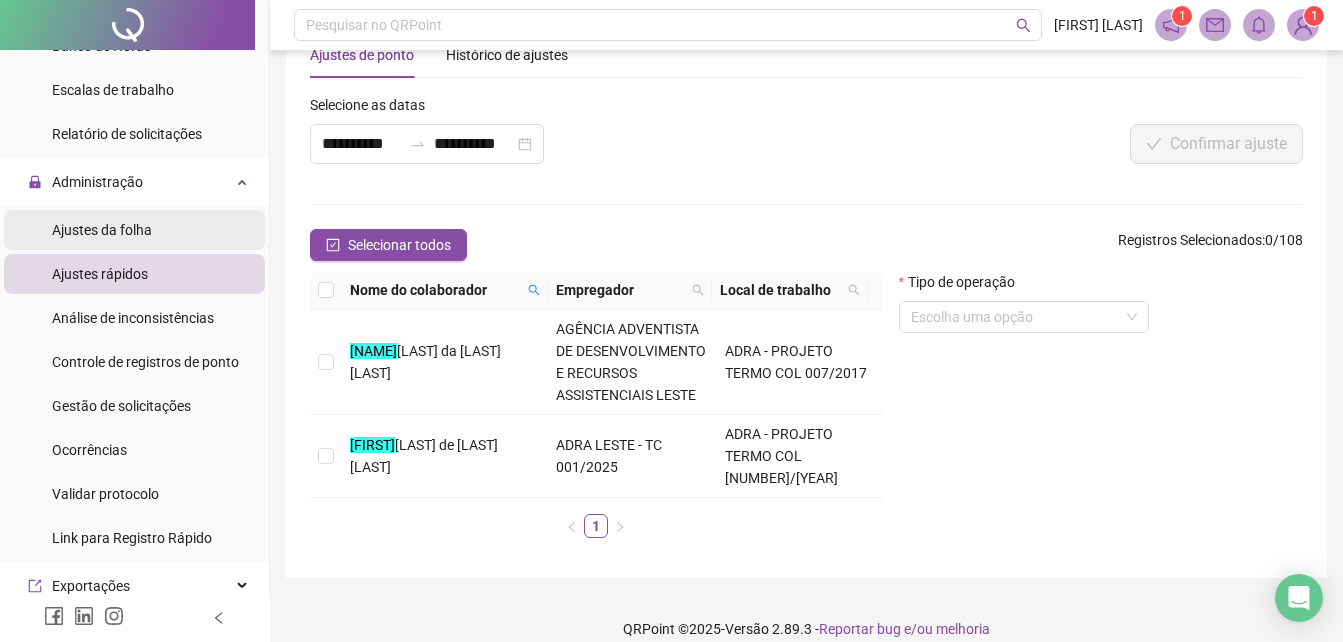 click on "Ajustes da folha" at bounding box center [102, 230] 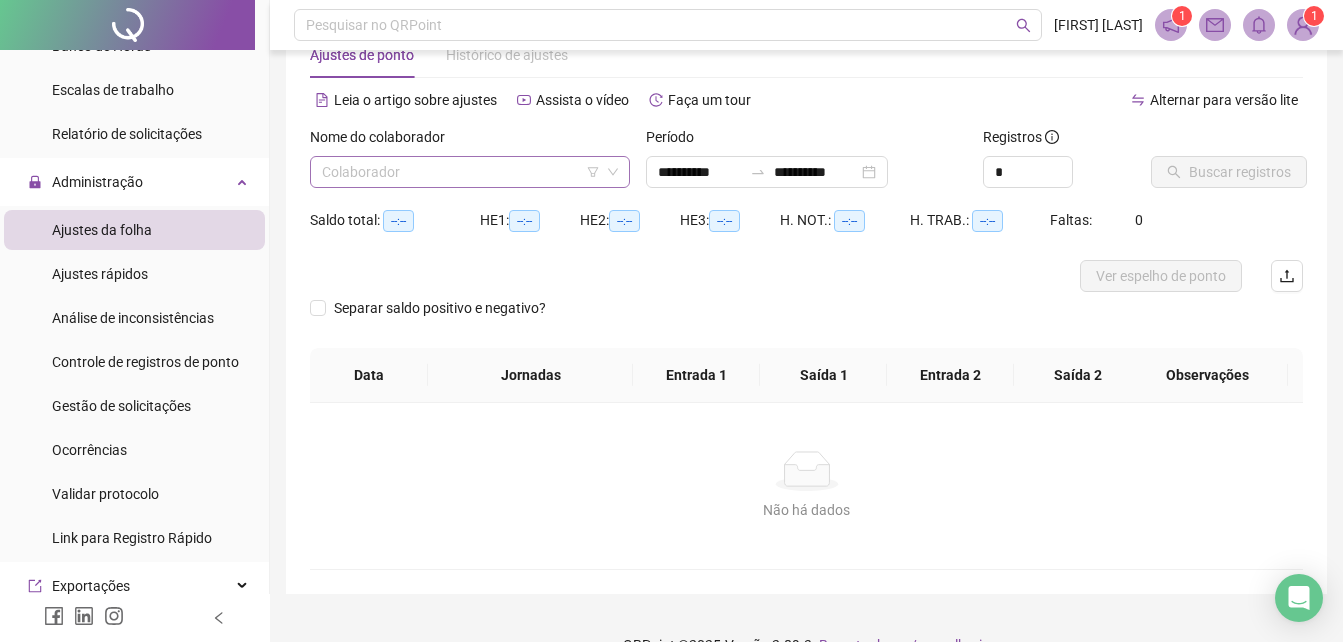 click at bounding box center (461, 172) 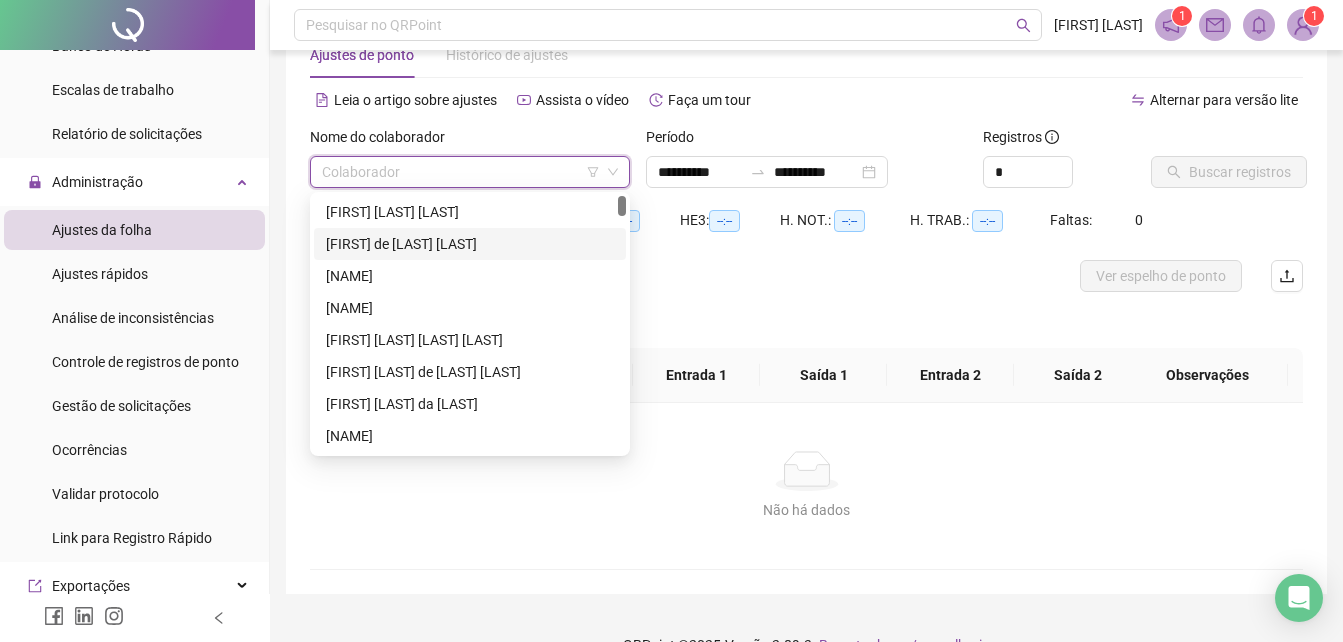click at bounding box center [461, 172] 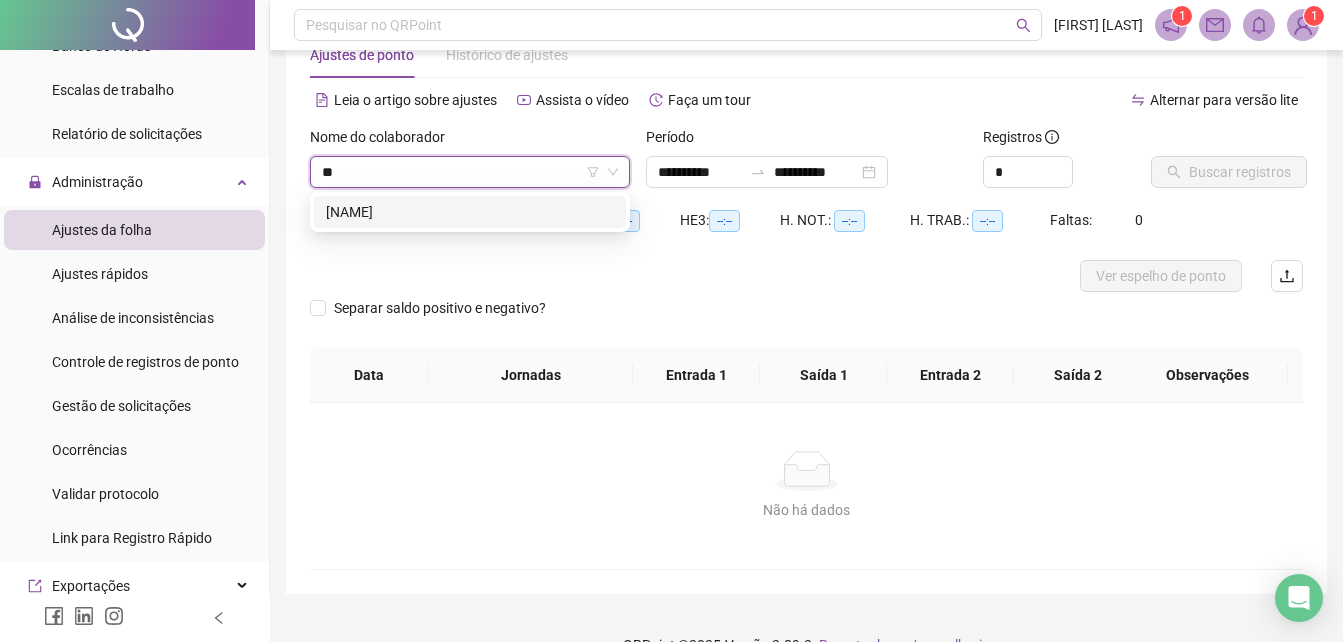 type on "*" 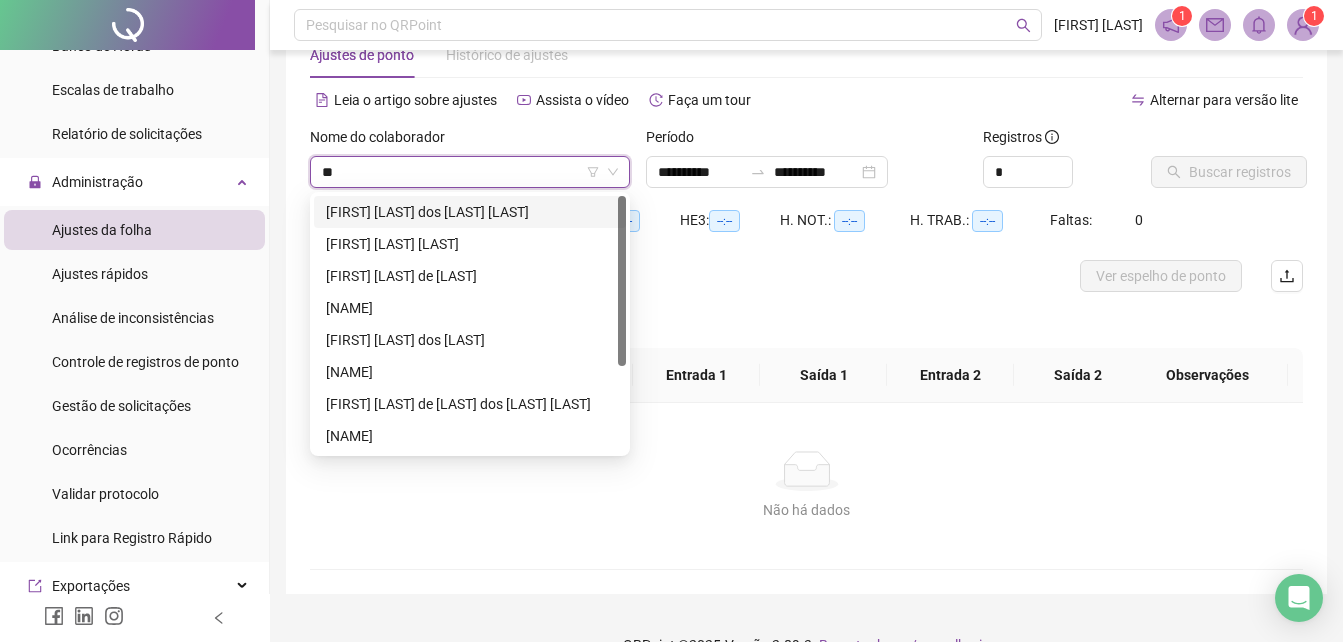 type on "***" 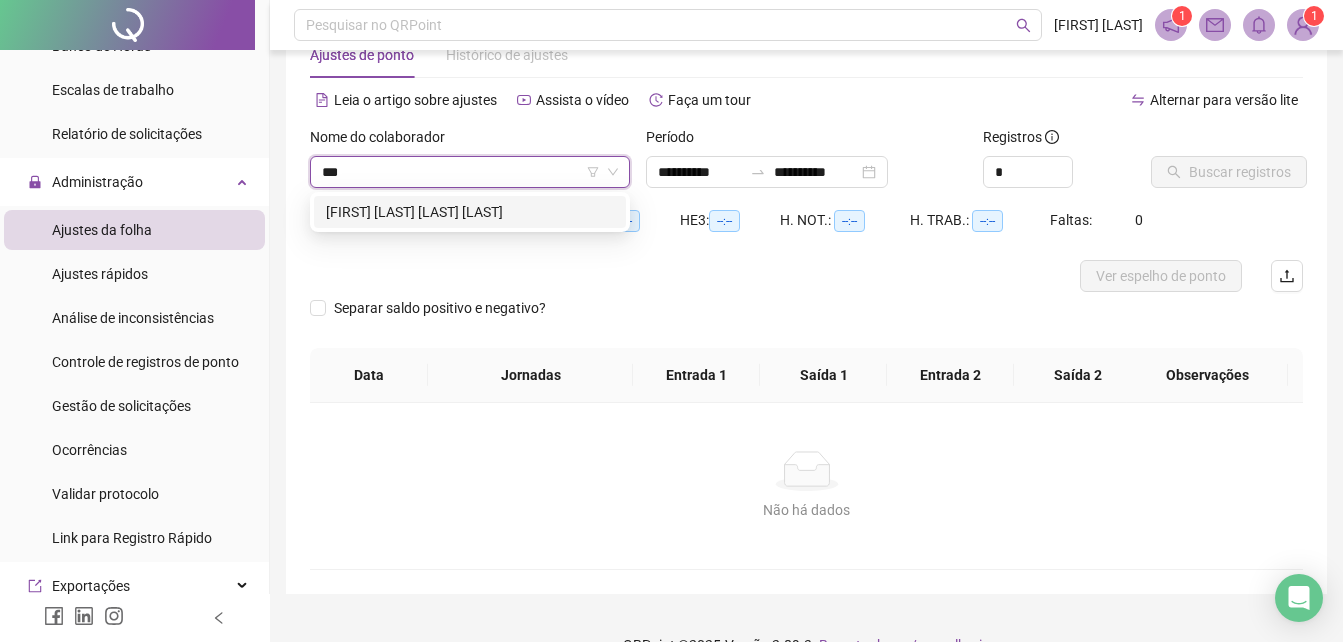 click on "[FIRST] [LAST] [LAST] [LAST]" at bounding box center (470, 212) 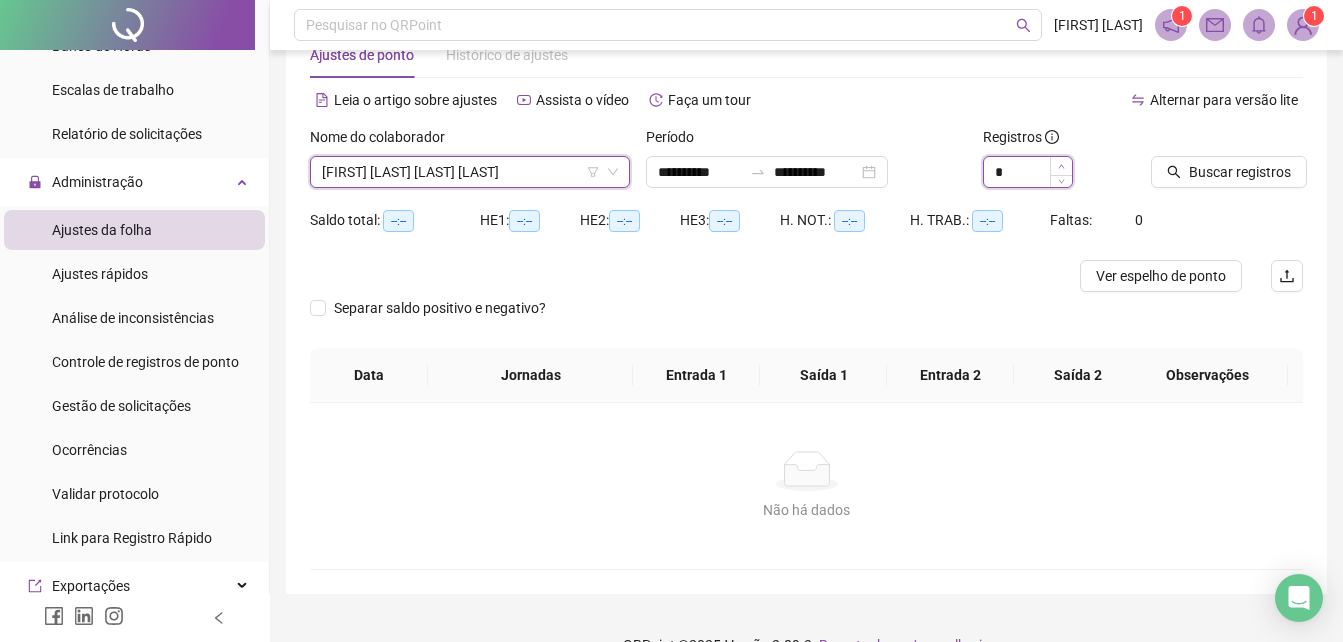 type on "*" 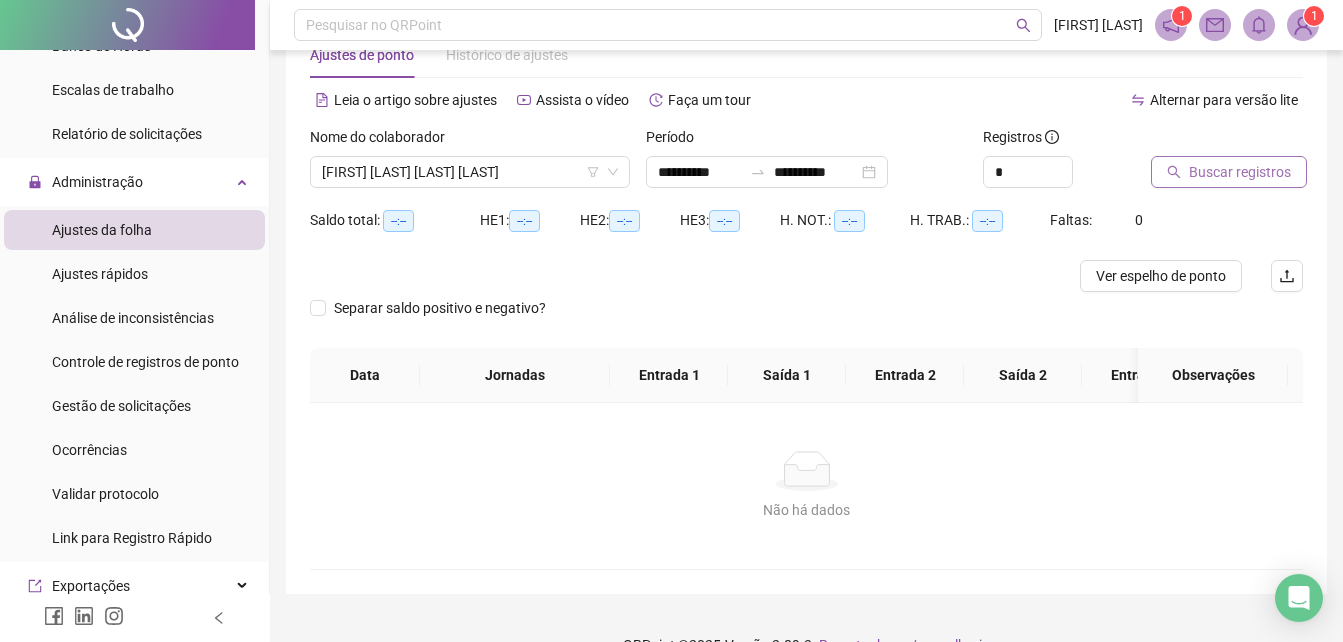click on "Buscar registros" at bounding box center [1229, 172] 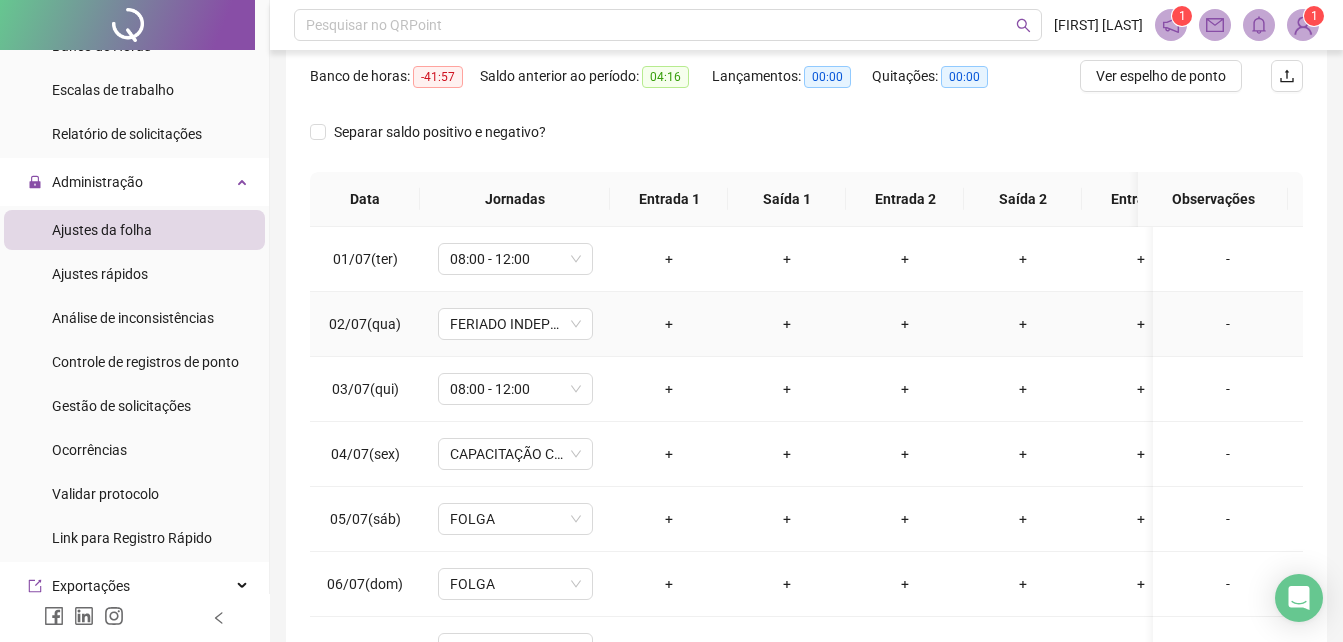 scroll, scrollTop: 158, scrollLeft: 0, axis: vertical 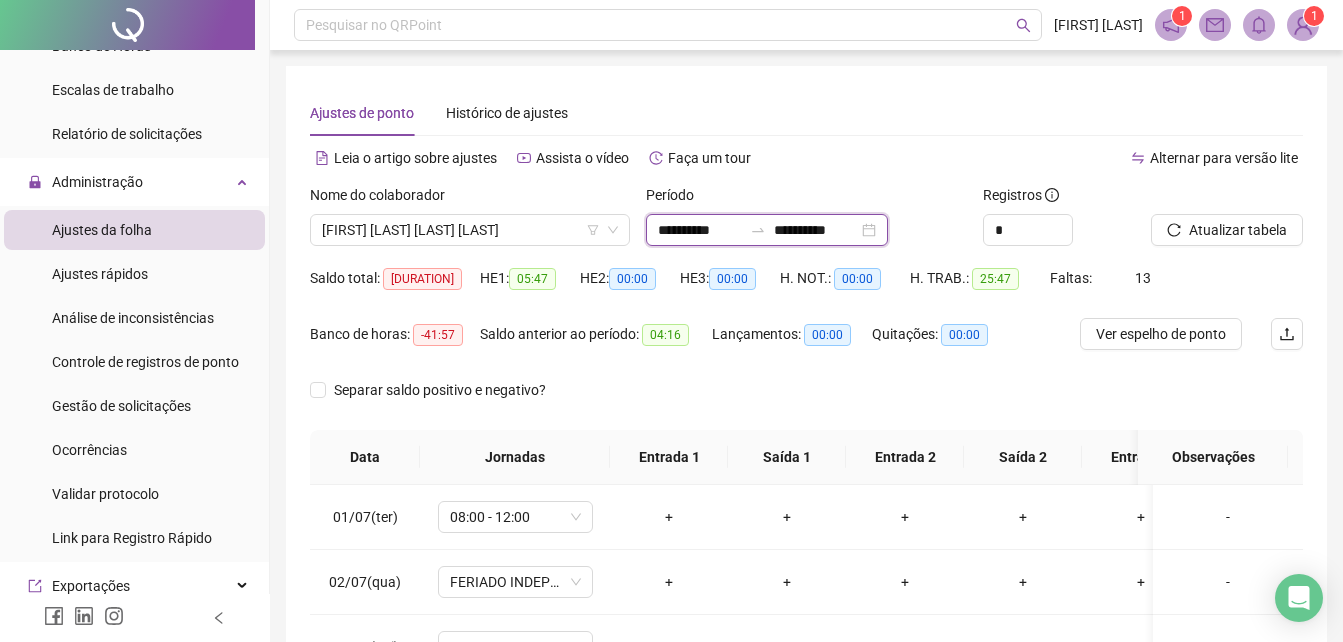 click on "**********" at bounding box center (700, 230) 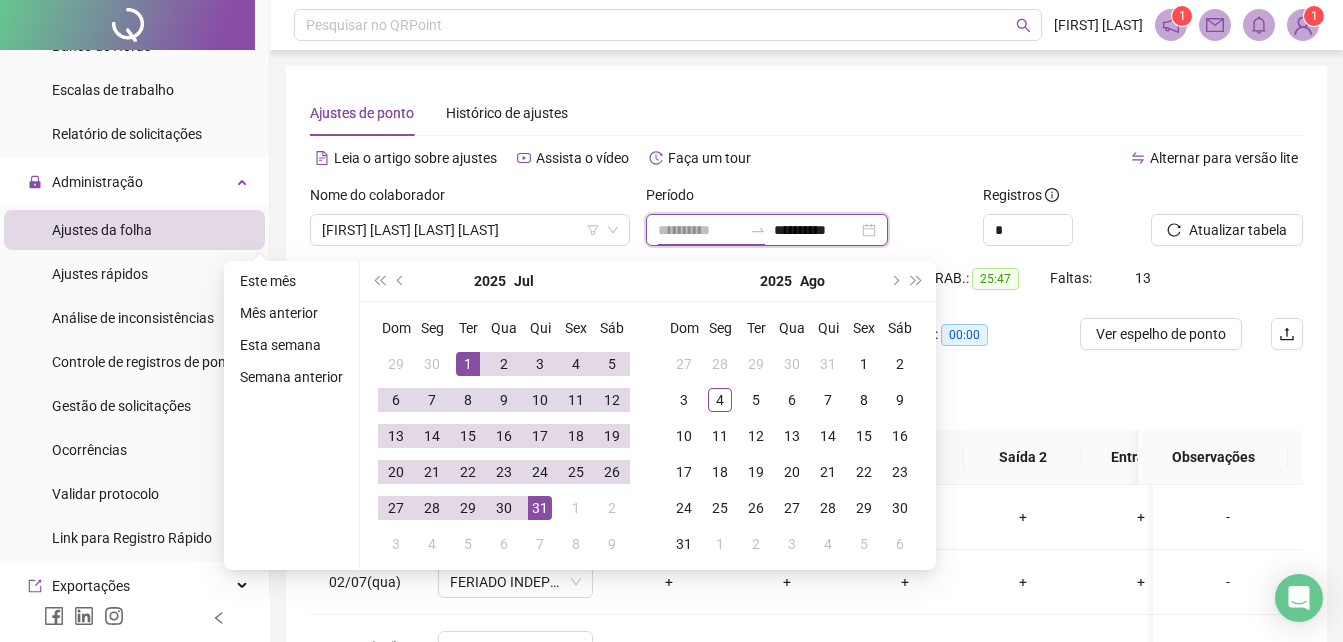 type on "**********" 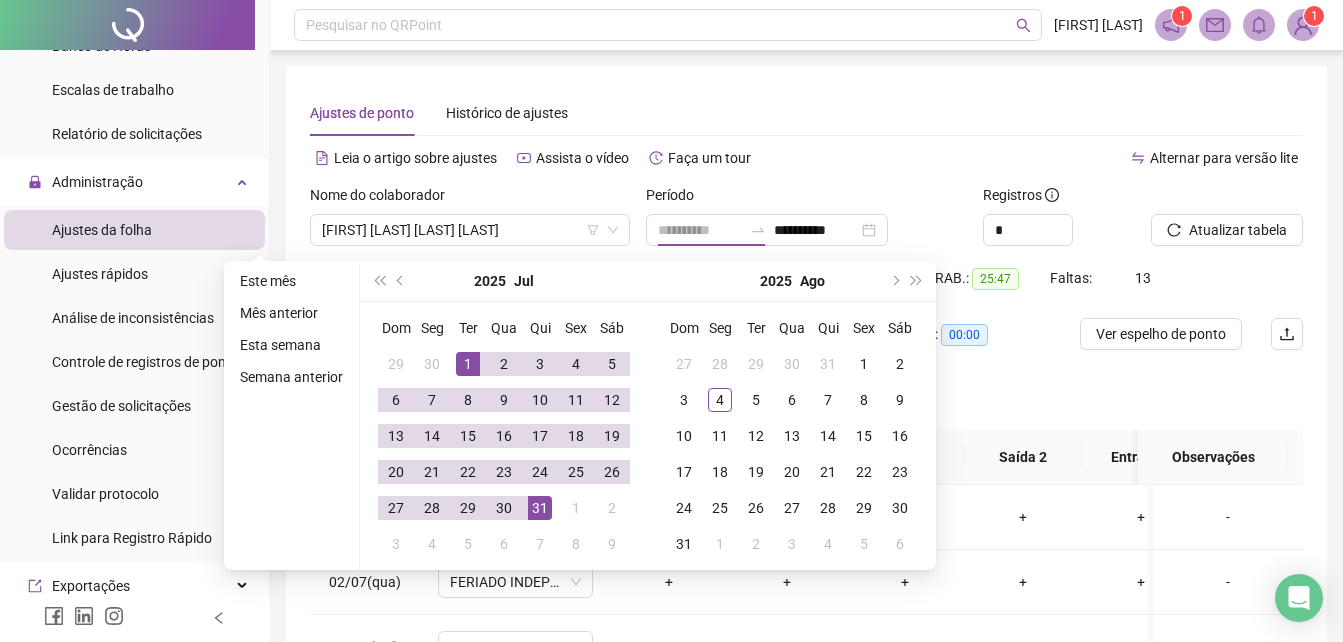 click on "1" at bounding box center (468, 364) 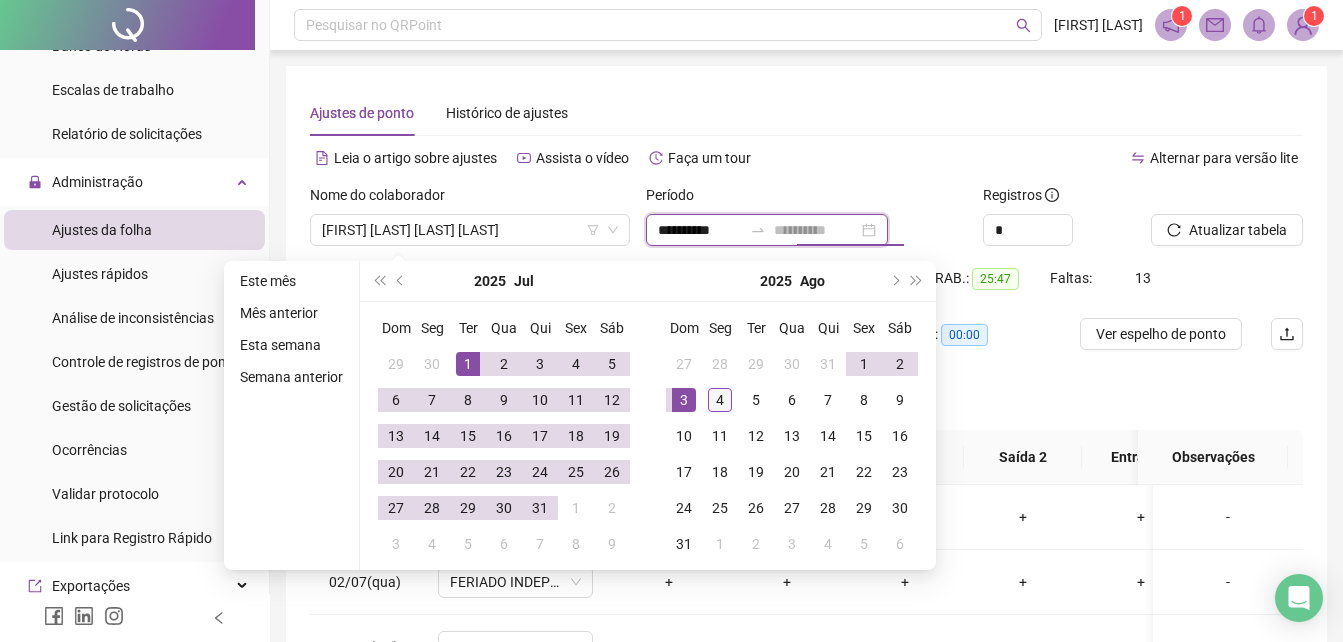 type on "**********" 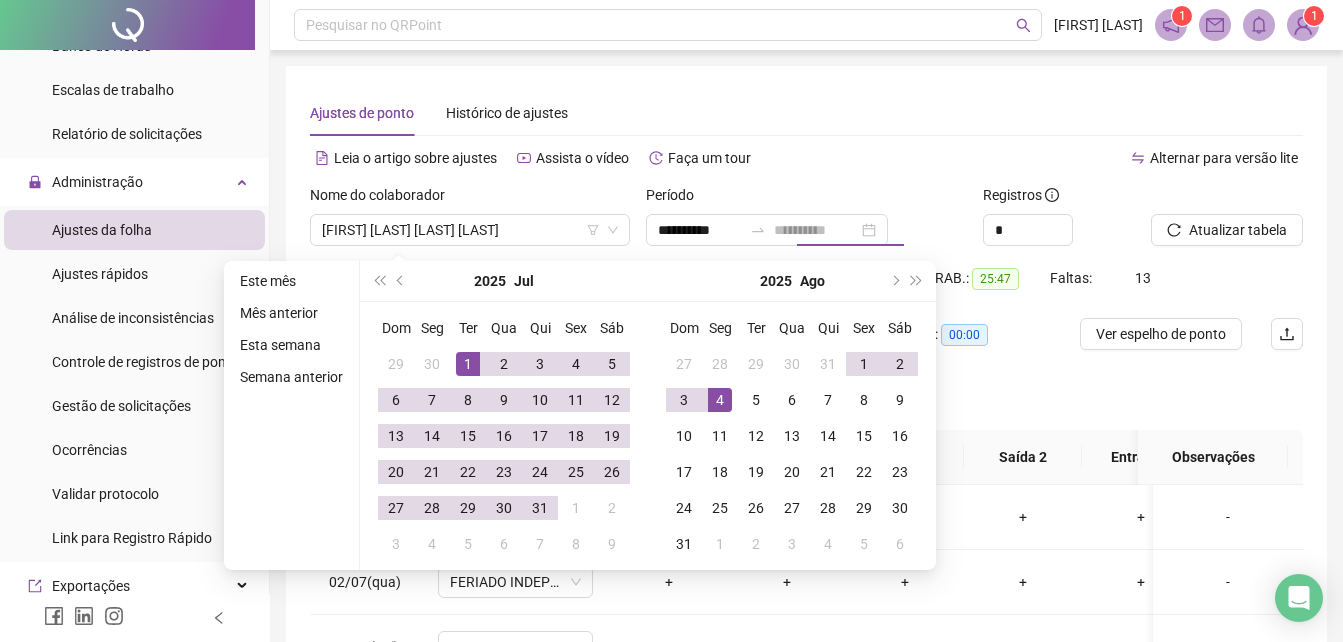 click on "4" at bounding box center [720, 400] 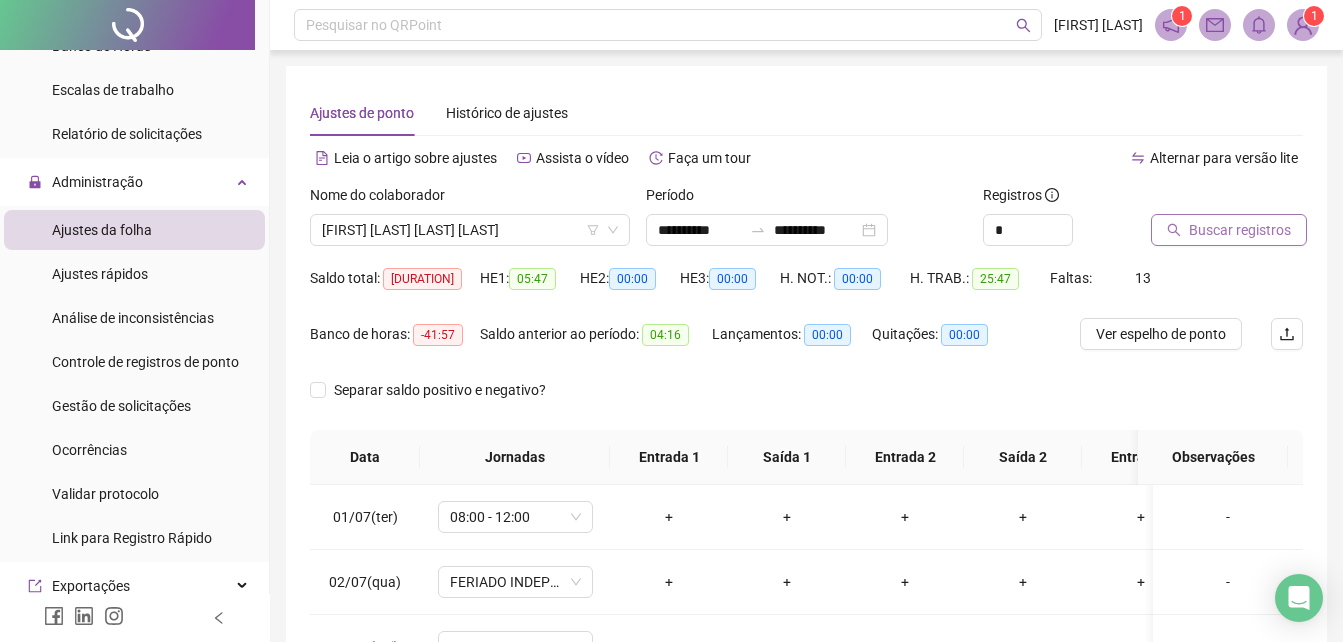 click on "Buscar registros" at bounding box center [1240, 230] 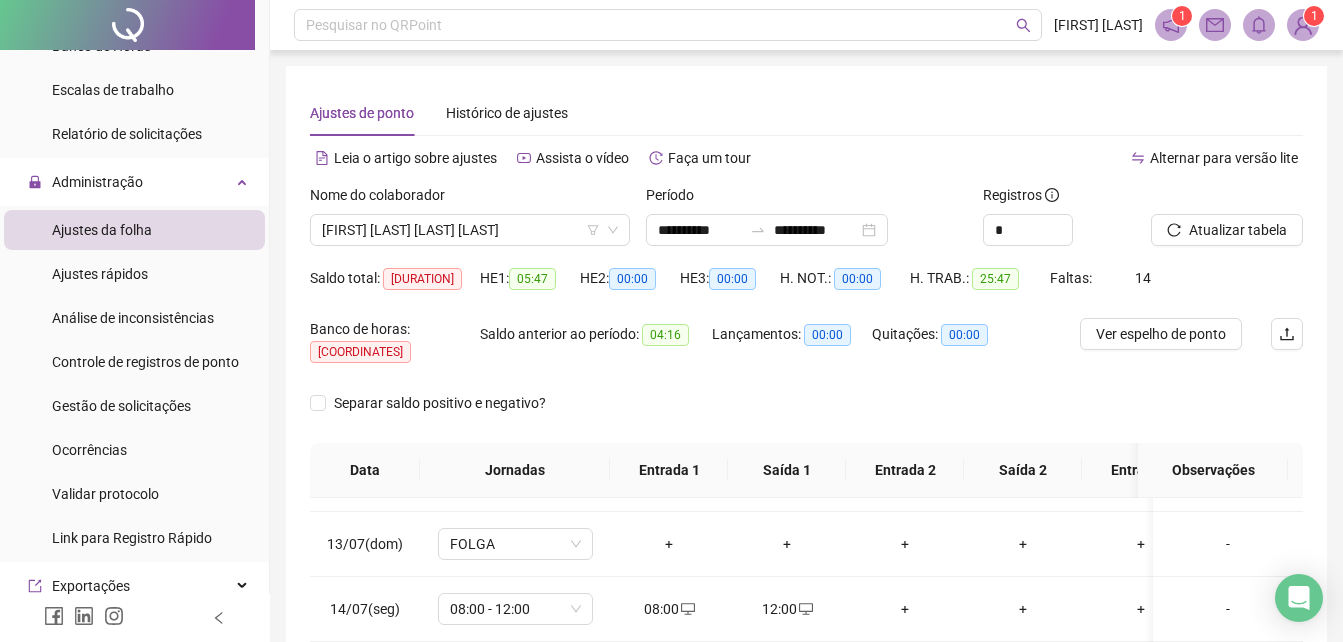 scroll, scrollTop: 1200, scrollLeft: 0, axis: vertical 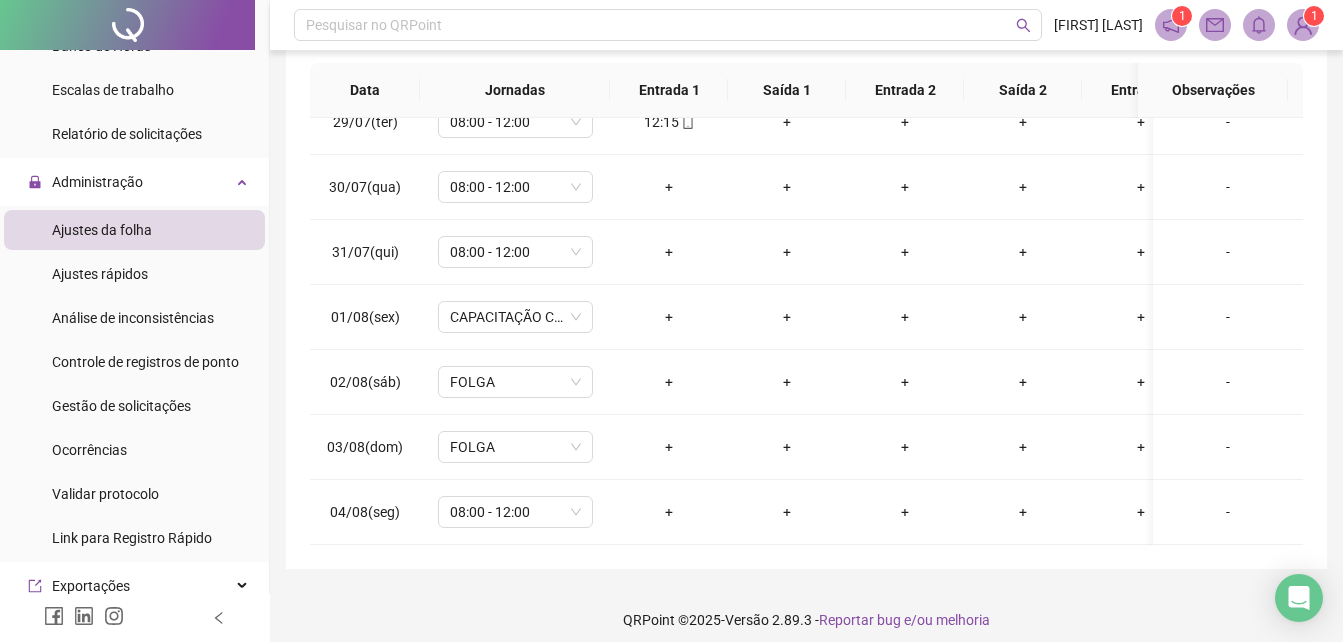 click on "Ajustes da folha" at bounding box center [102, 230] 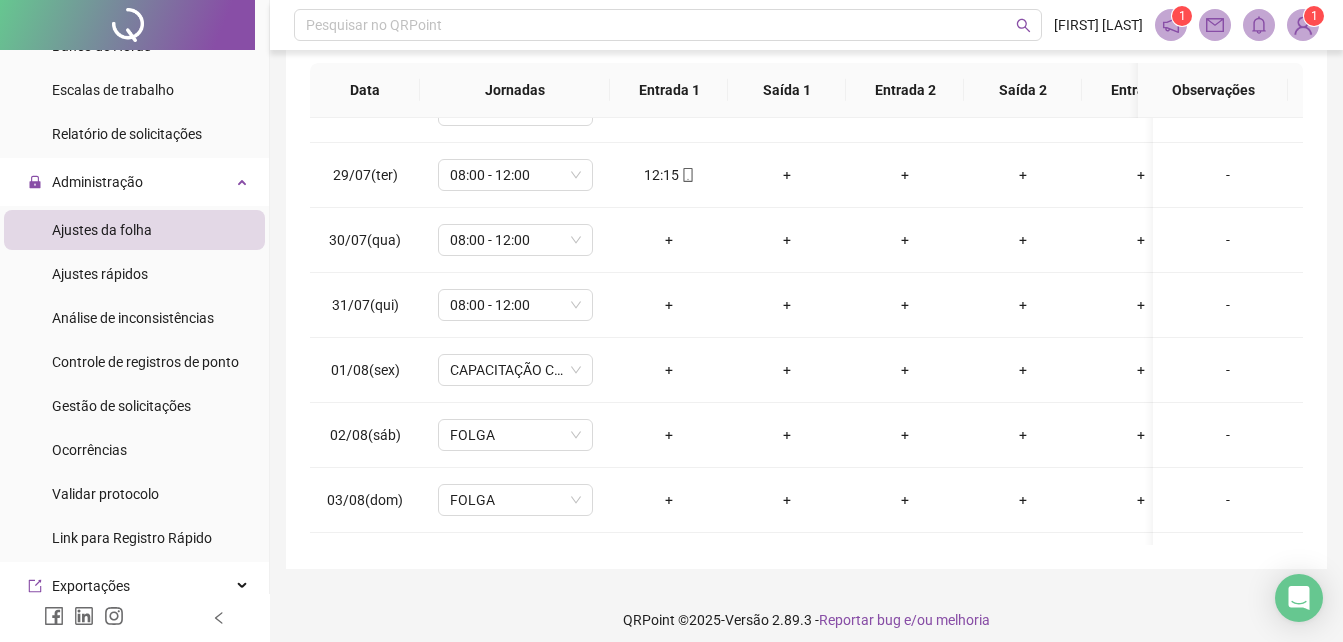 scroll, scrollTop: 1663, scrollLeft: 0, axis: vertical 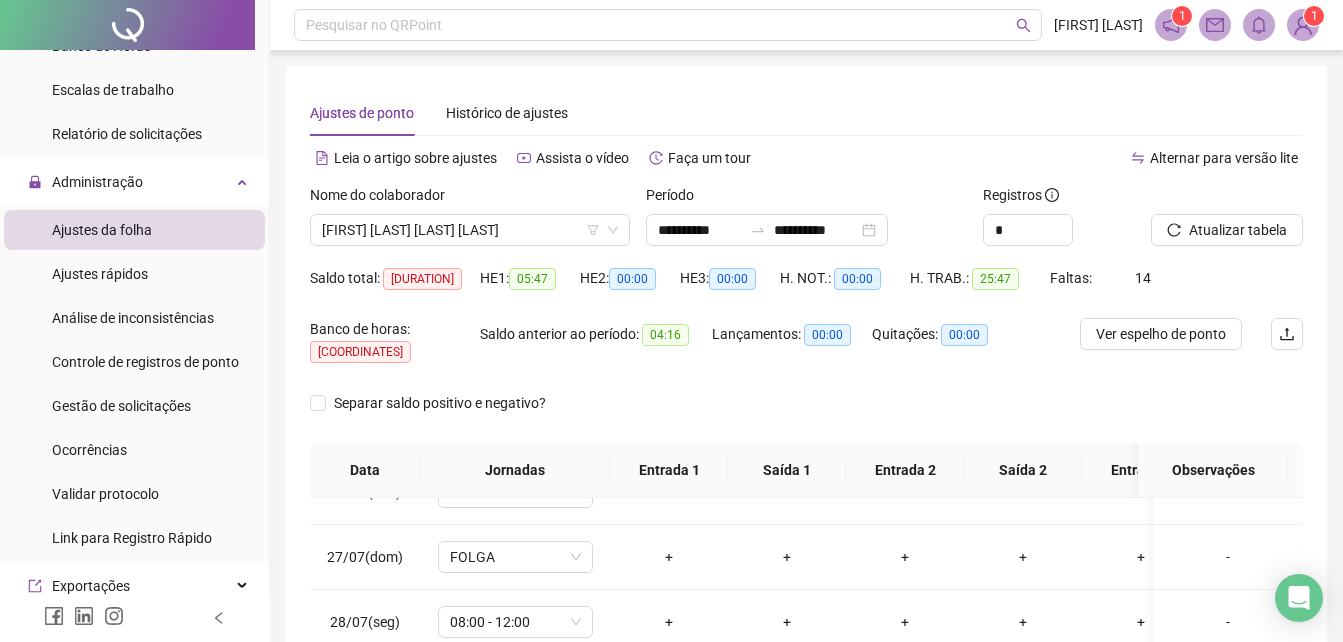 click on "Ajustes da folha" at bounding box center (102, 230) 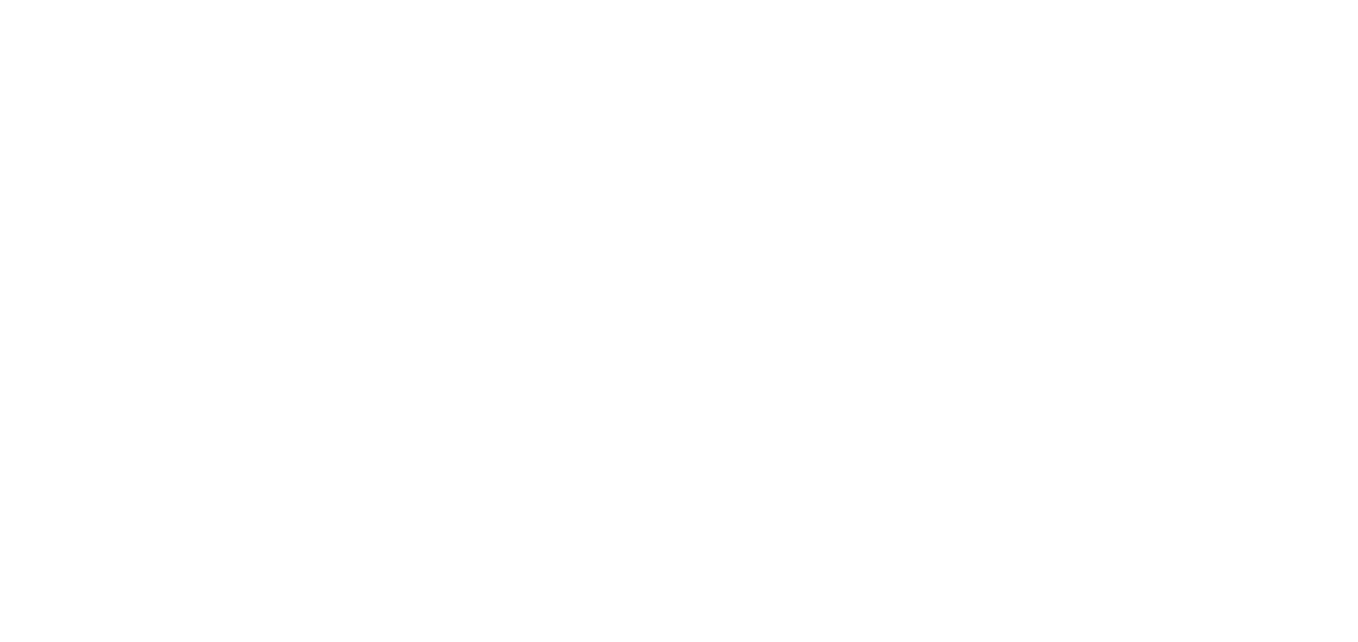 scroll, scrollTop: 0, scrollLeft: 0, axis: both 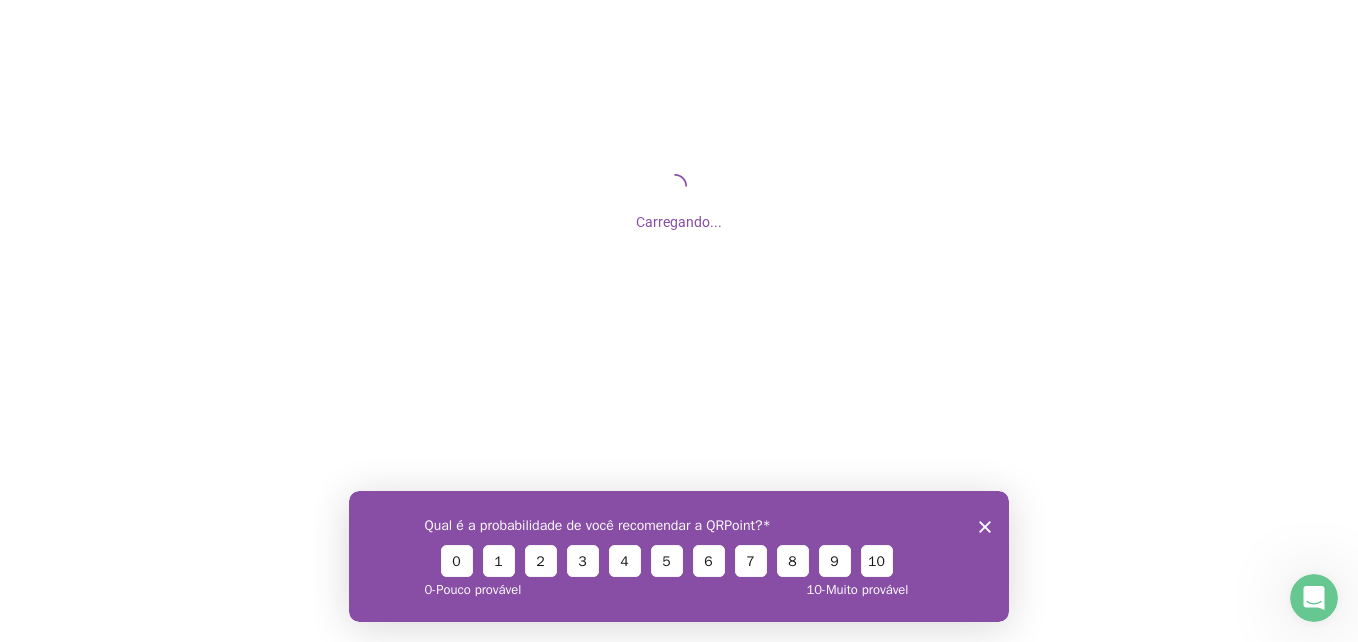 click on "Qual é a probabilidade de você recomendar a QRPoint? 0 1 2 3 4 5 6 7 8 9 10 0  -  Pouco provável 10  -  Muito provável" at bounding box center (679, 555) 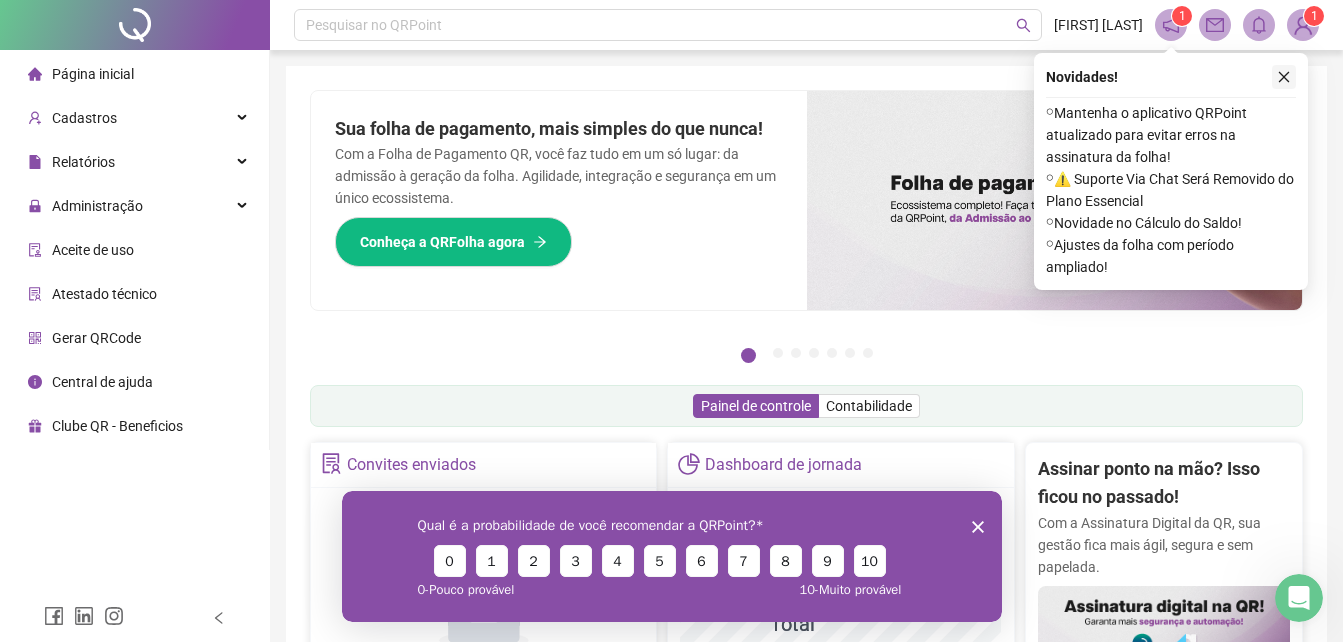 click 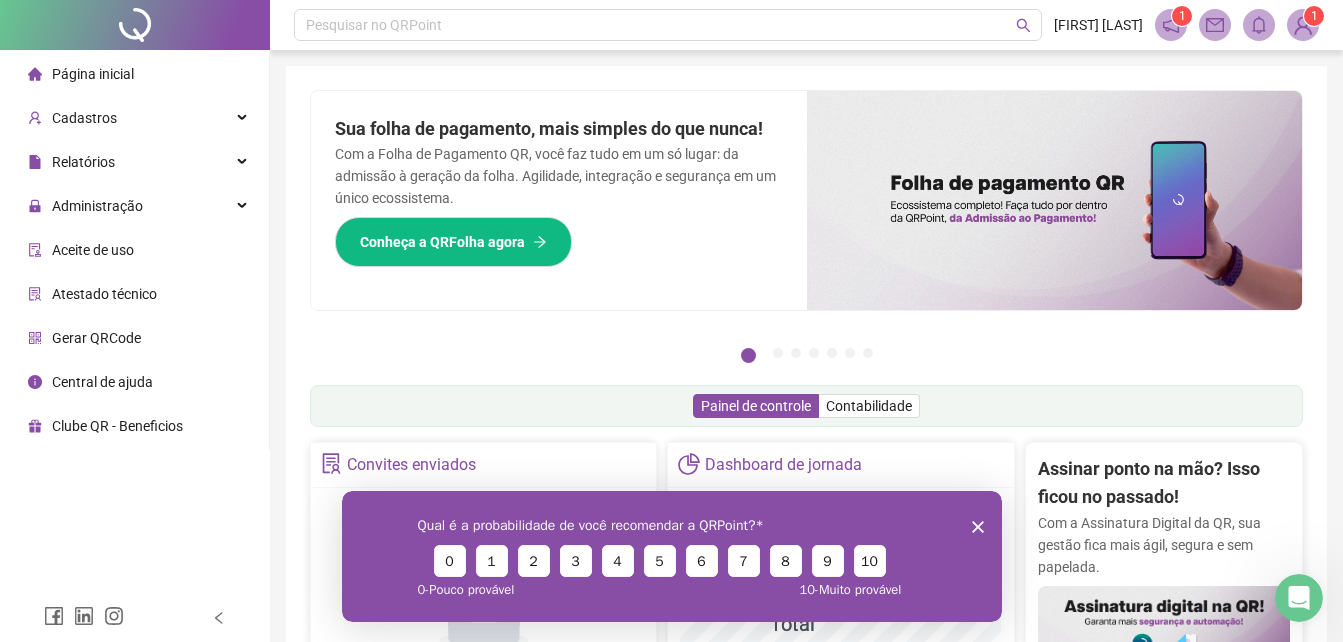 click on "Qual é a probabilidade de você recomendar a QRPoint? 0 1 2 3 4 5 6 7 8 9 10 0  -  Pouco provável 10  -  Muito provável" at bounding box center (671, 555) 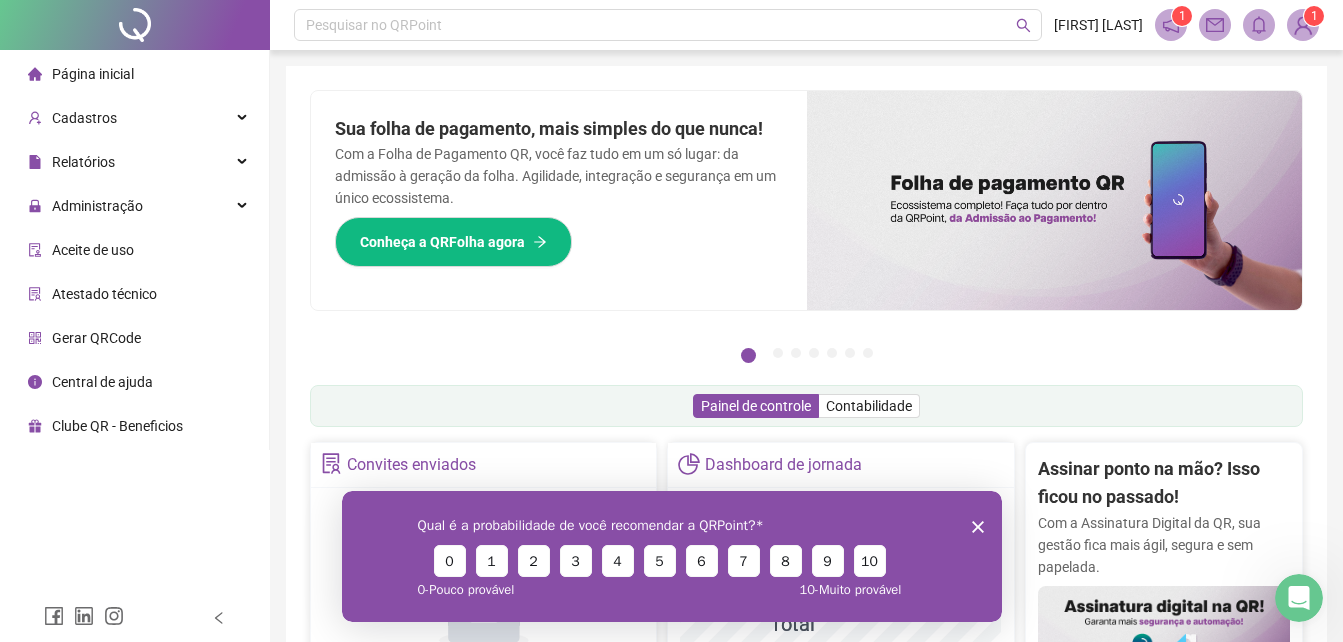 click 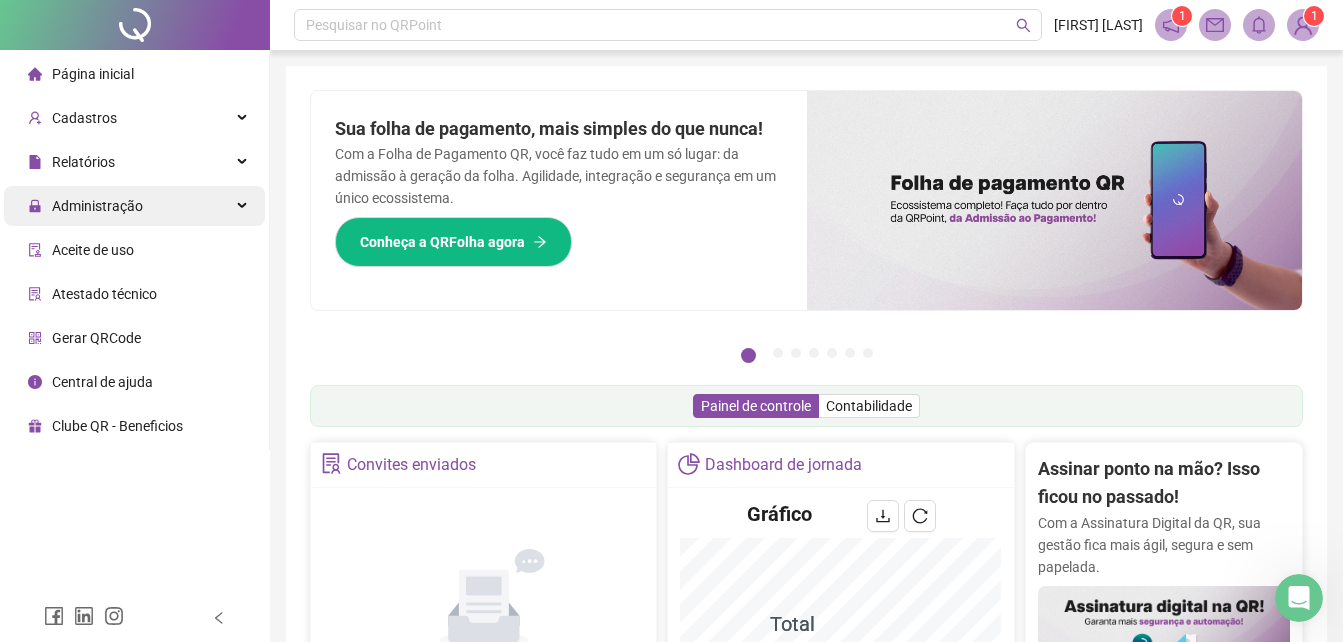 click on "Administração" at bounding box center (97, 206) 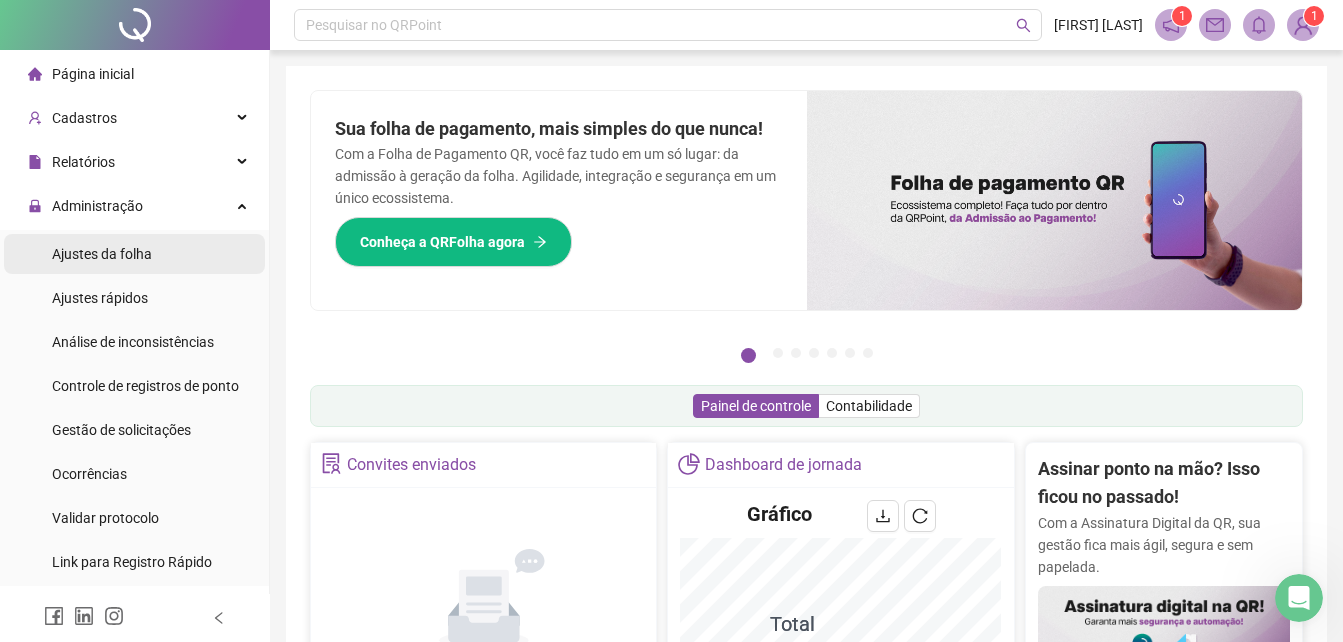 click on "Ajustes da folha" at bounding box center (102, 254) 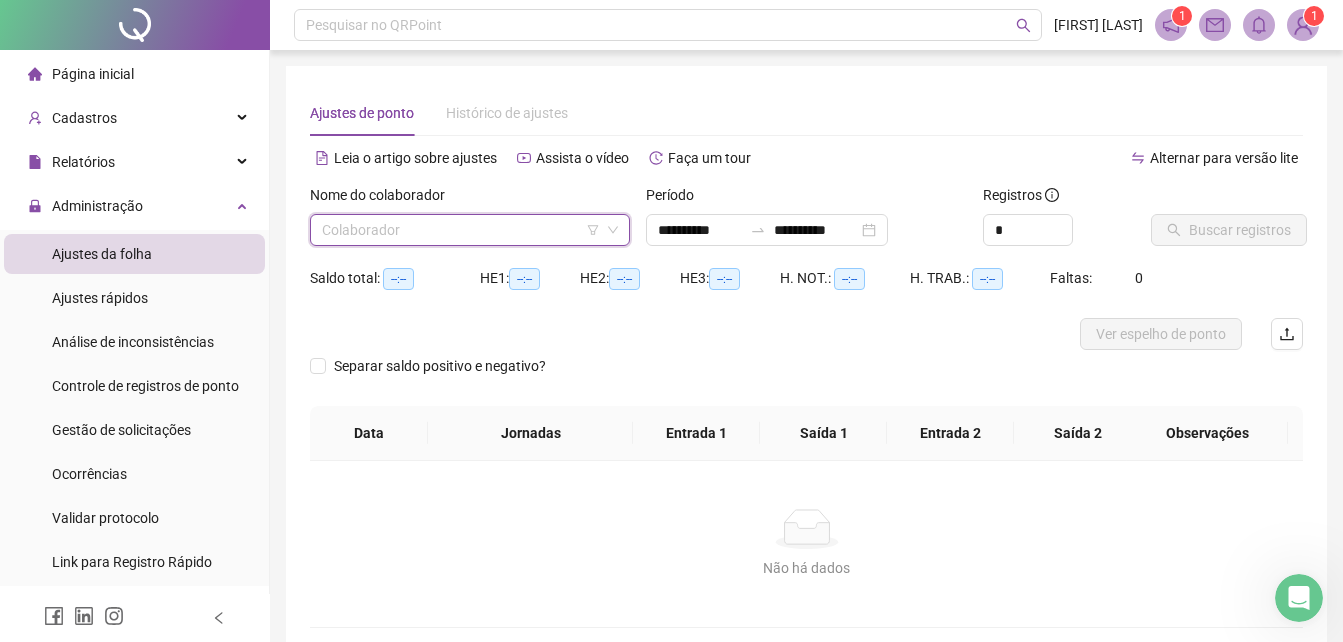 click at bounding box center (461, 230) 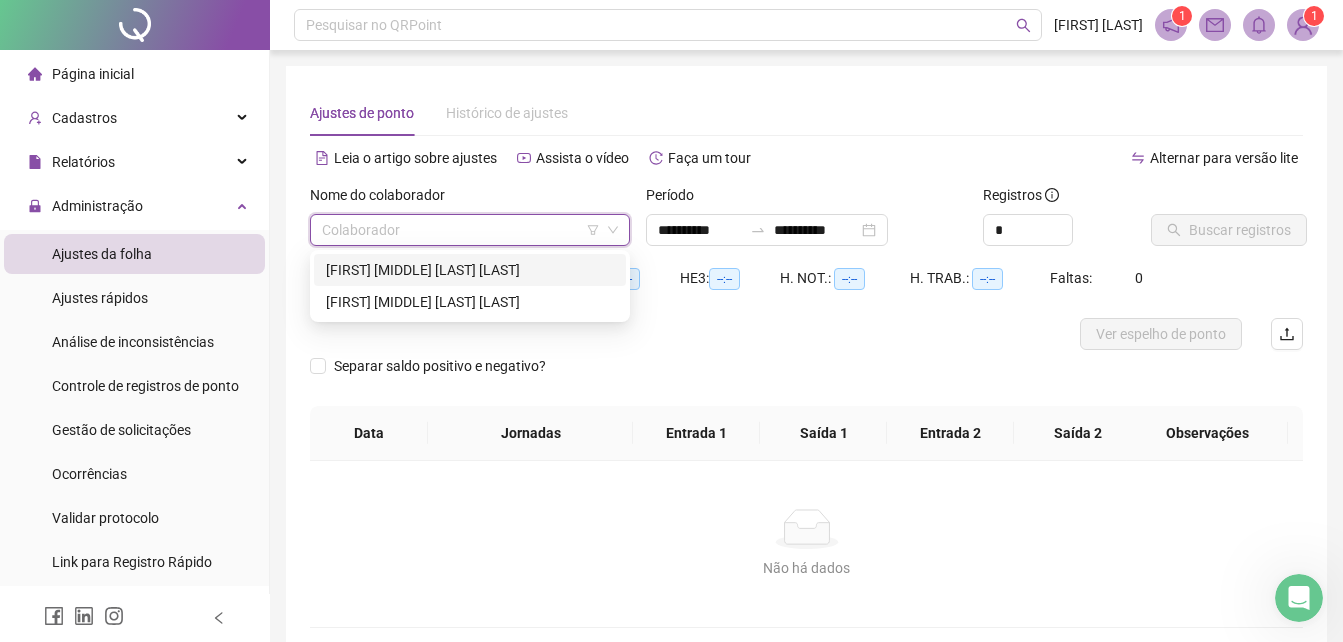 click on "CRISTIANE DAYSE HENRIQUES DA SILVA SANTOS" at bounding box center [470, 270] 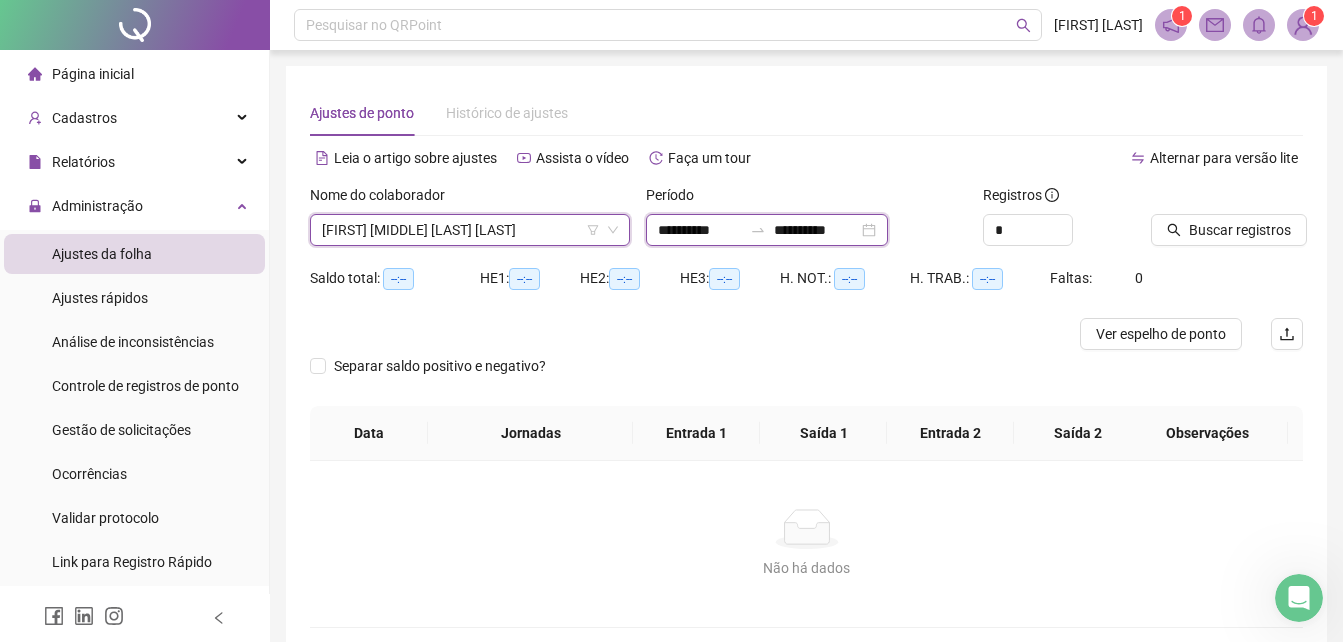 click on "**********" at bounding box center [700, 230] 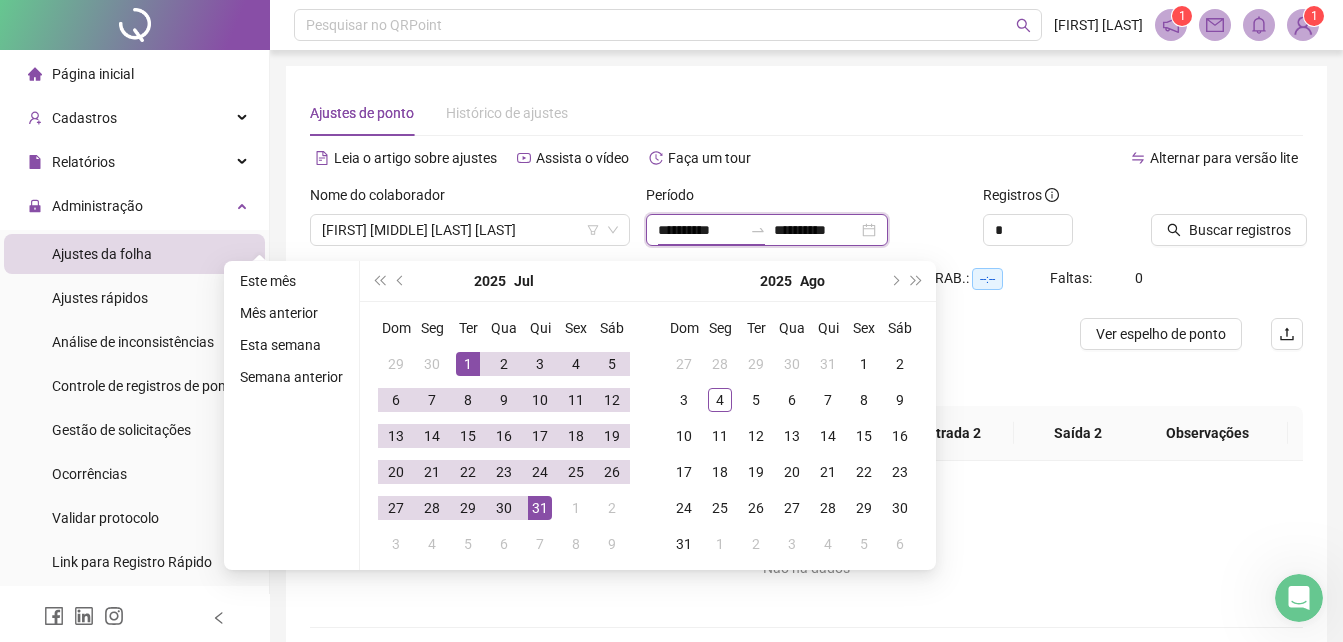 type on "**********" 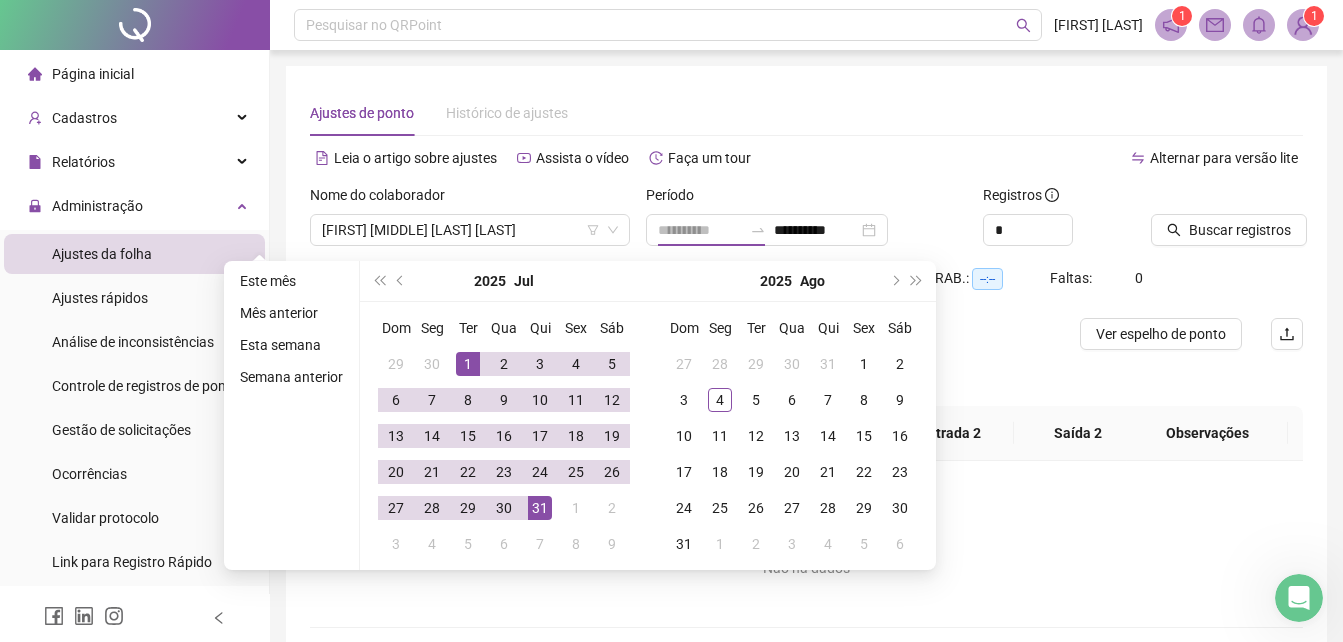 click on "1" at bounding box center (468, 364) 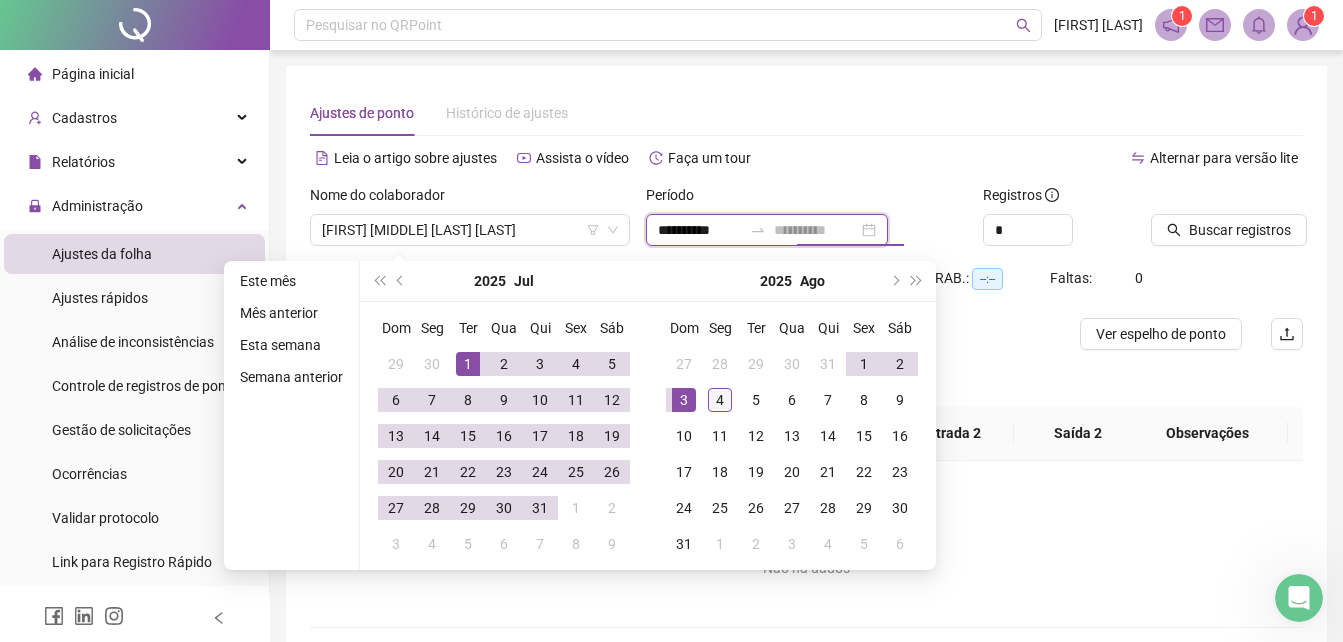 type on "**********" 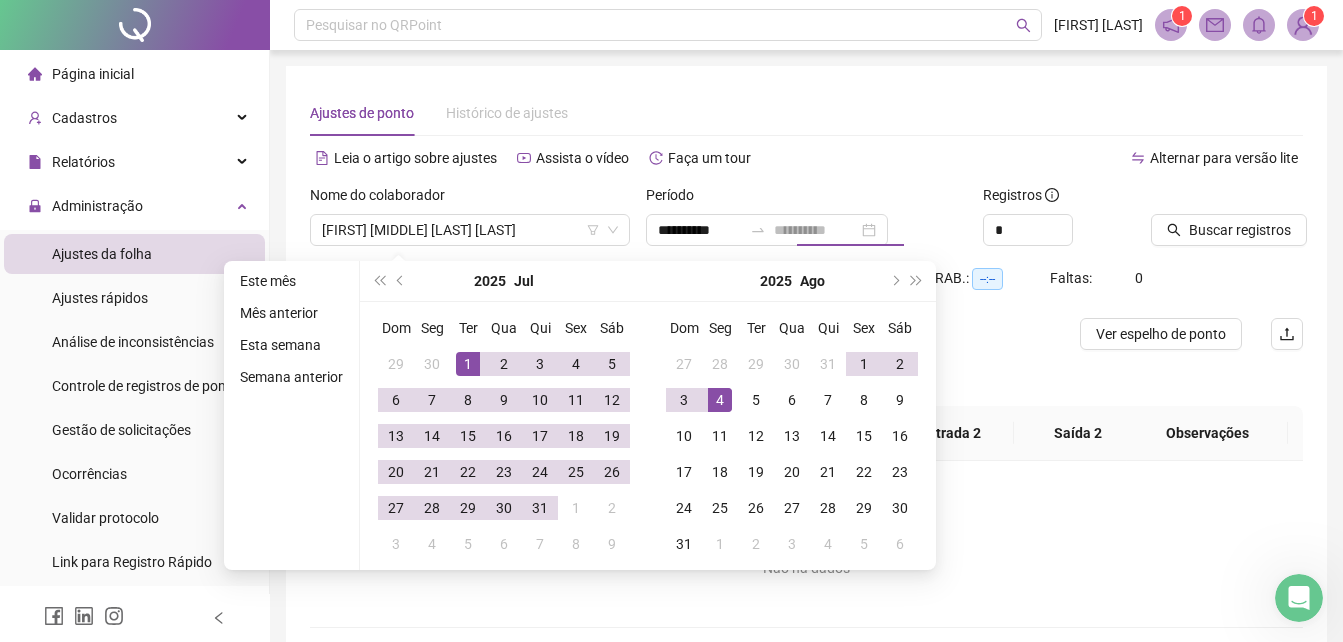 click on "4" at bounding box center [720, 400] 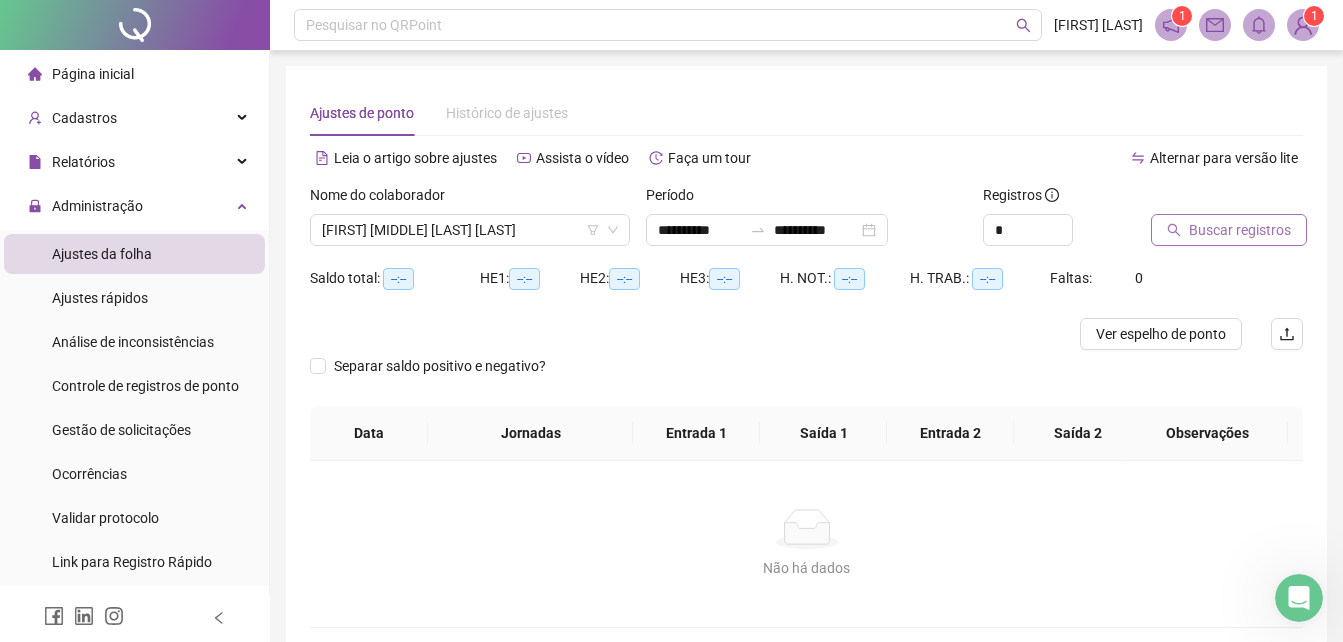 click on "Buscar registros" at bounding box center (1240, 230) 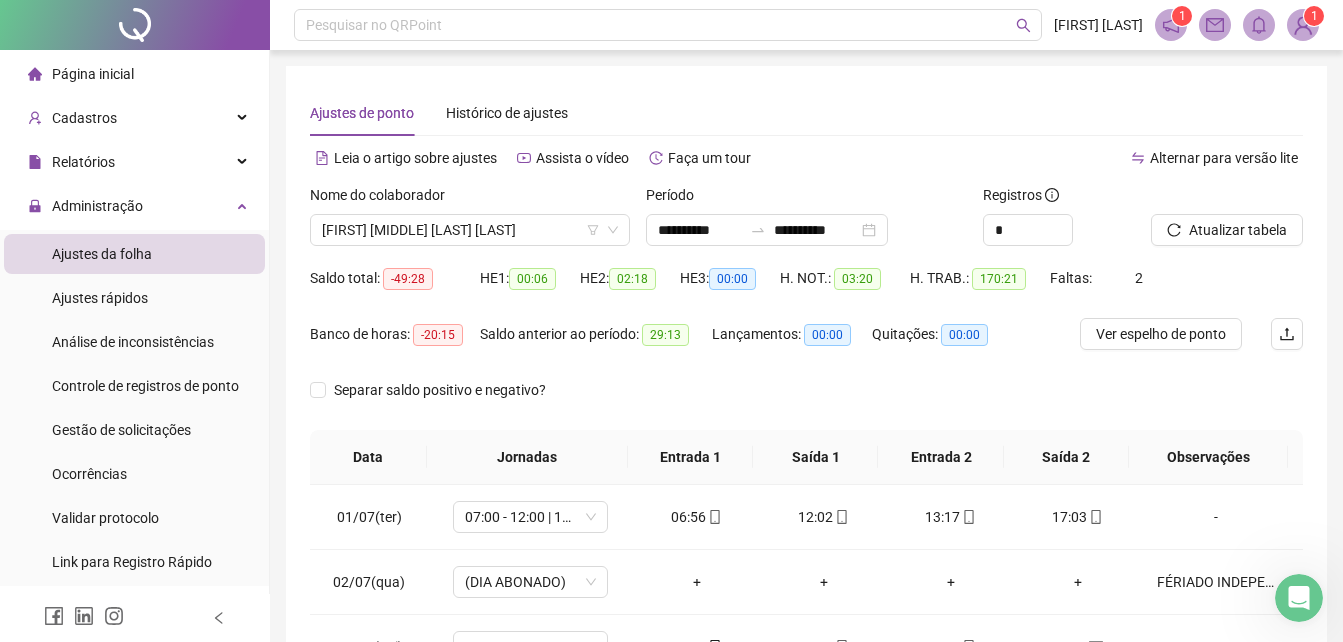 click on "Lançamentos:   00:00" at bounding box center (792, 334) 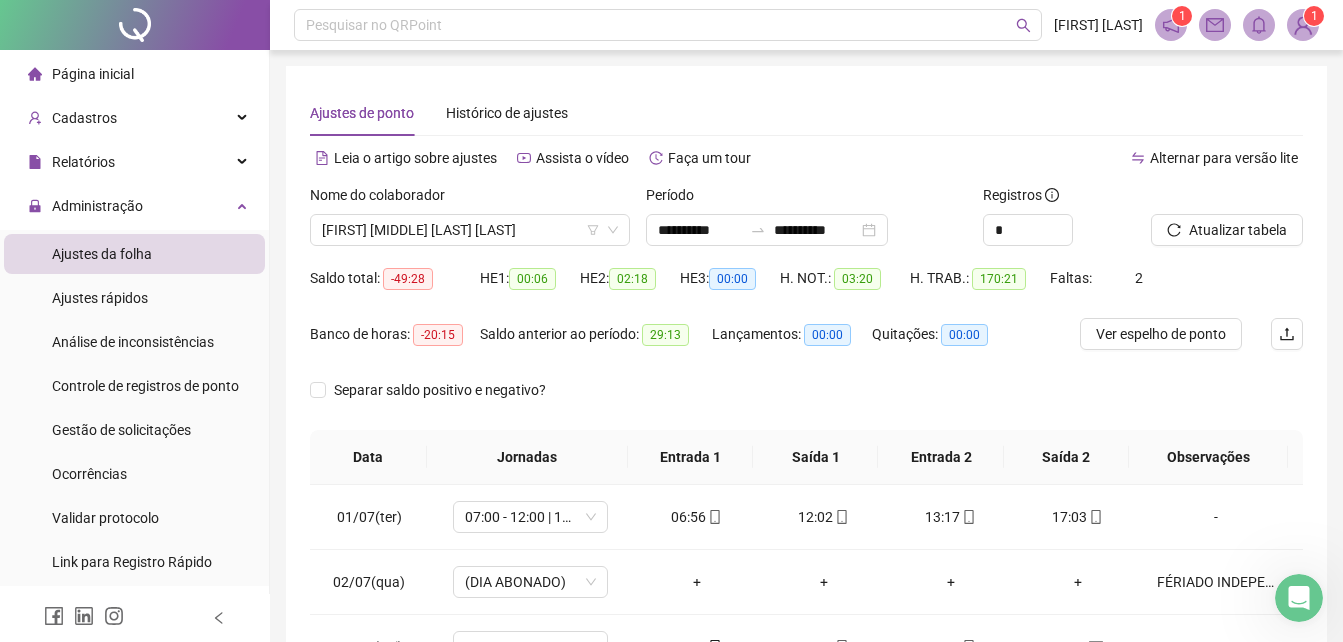 scroll, scrollTop: 300, scrollLeft: 0, axis: vertical 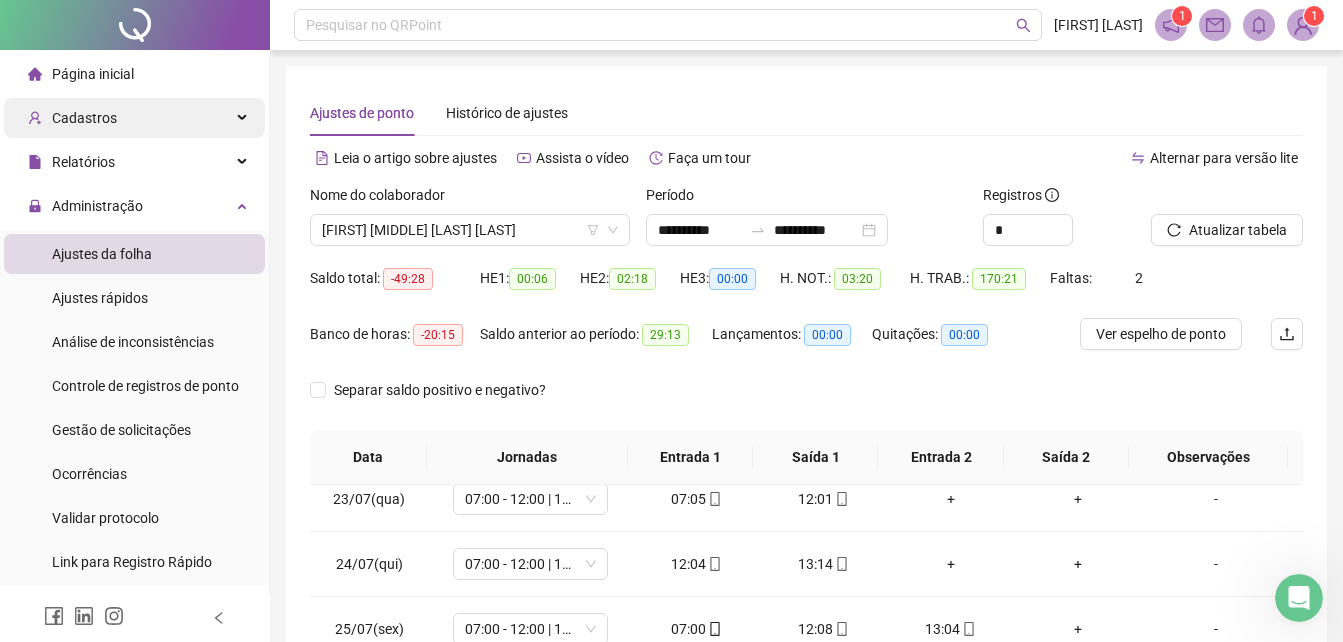 click on "Cadastros" at bounding box center [84, 118] 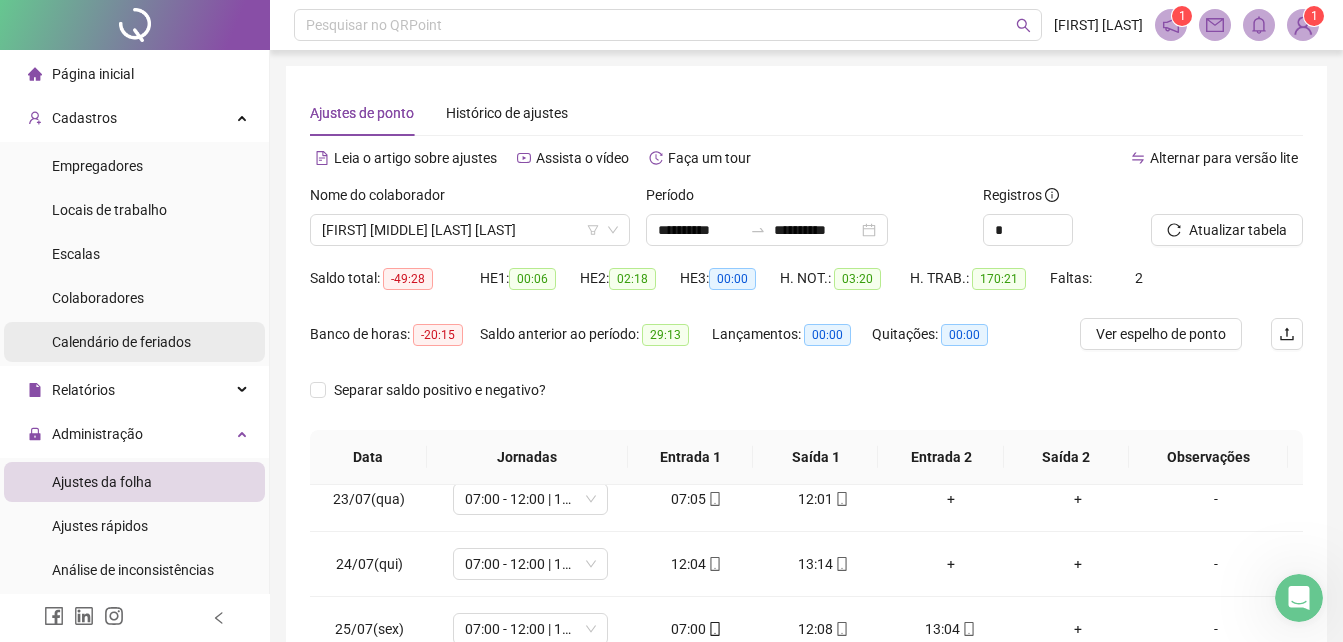 click on "Calendário de feriados" at bounding box center [121, 342] 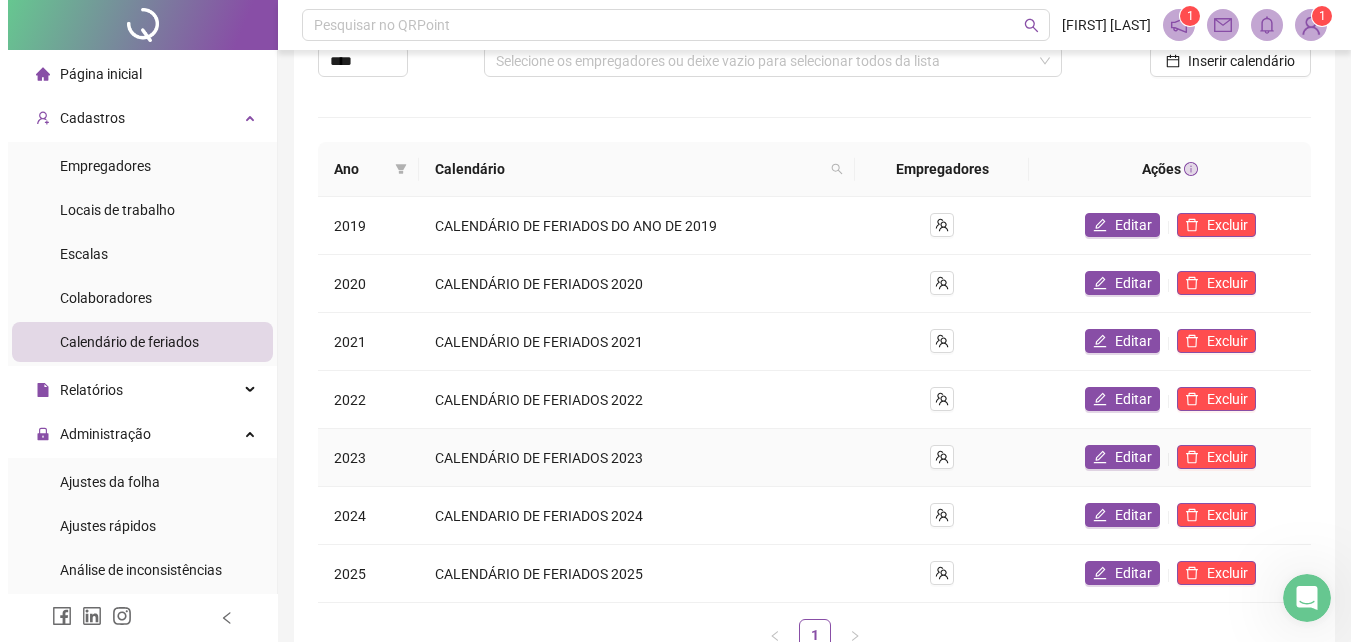 scroll, scrollTop: 267, scrollLeft: 0, axis: vertical 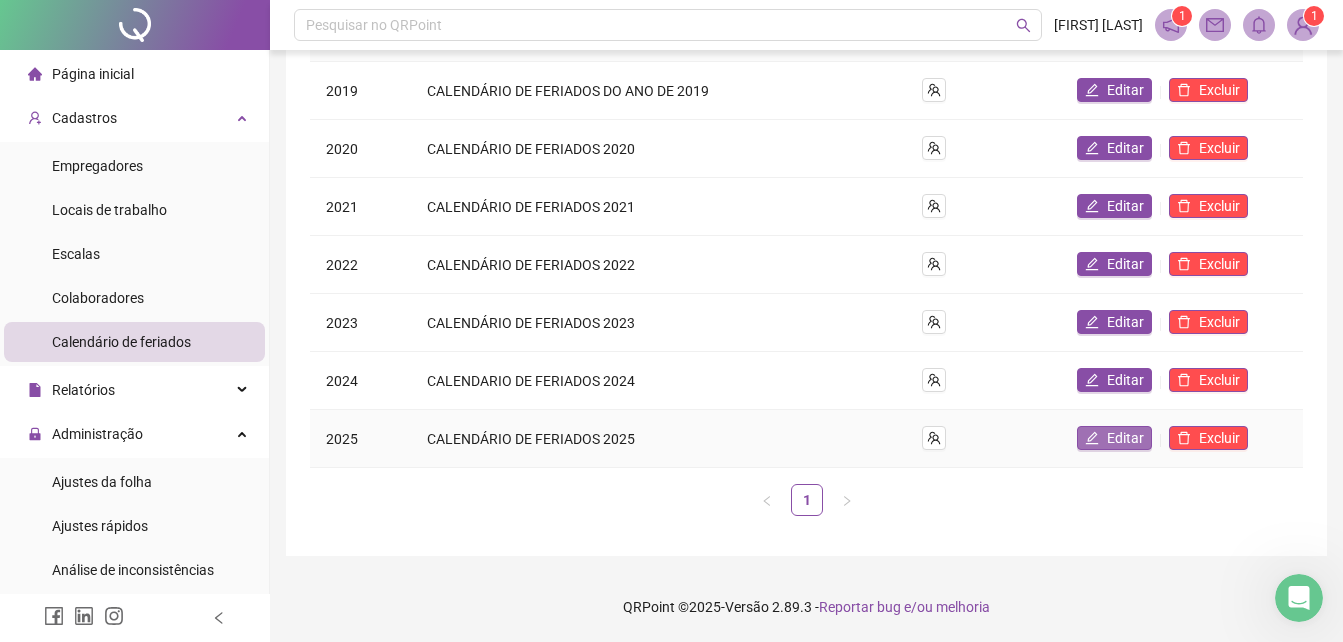 click on "Editar" at bounding box center (1125, 438) 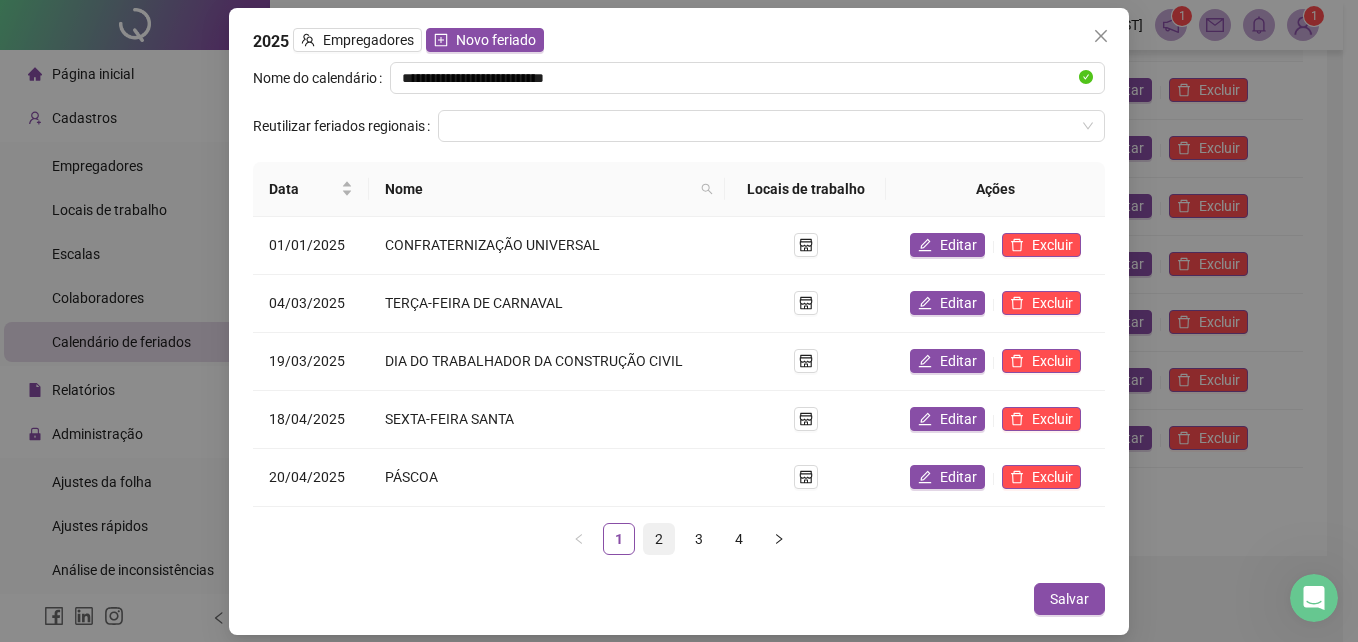click on "2" at bounding box center (659, 539) 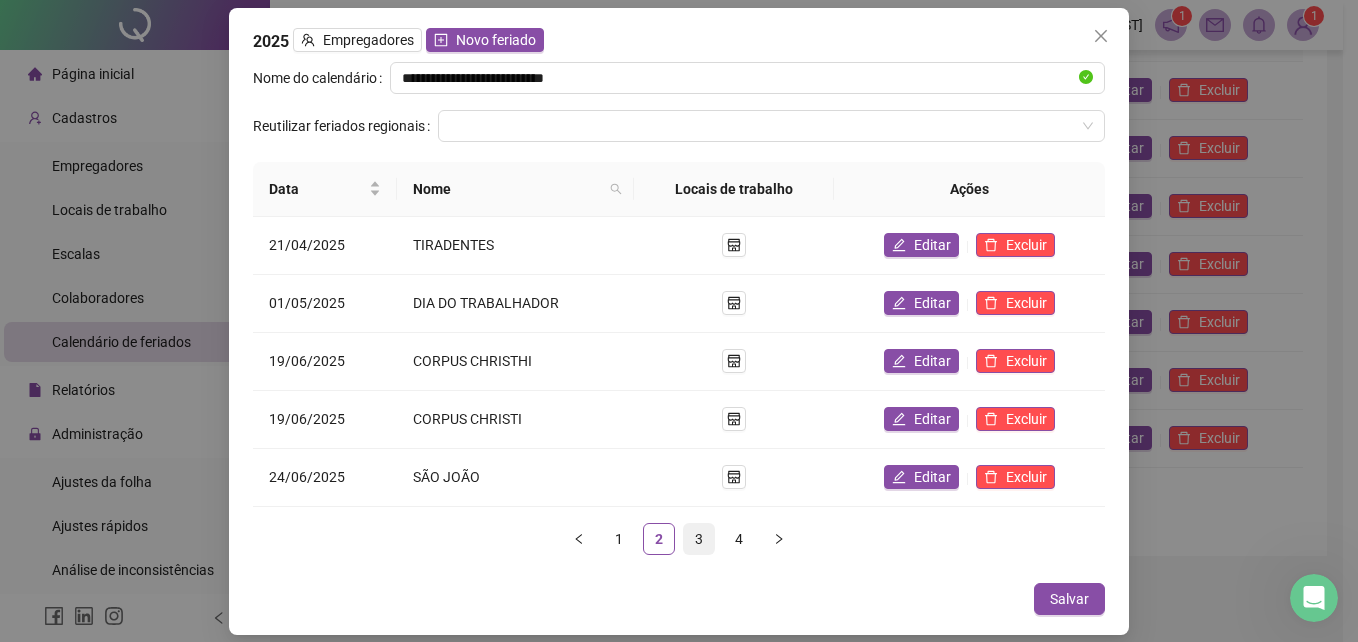 click on "3" at bounding box center (699, 539) 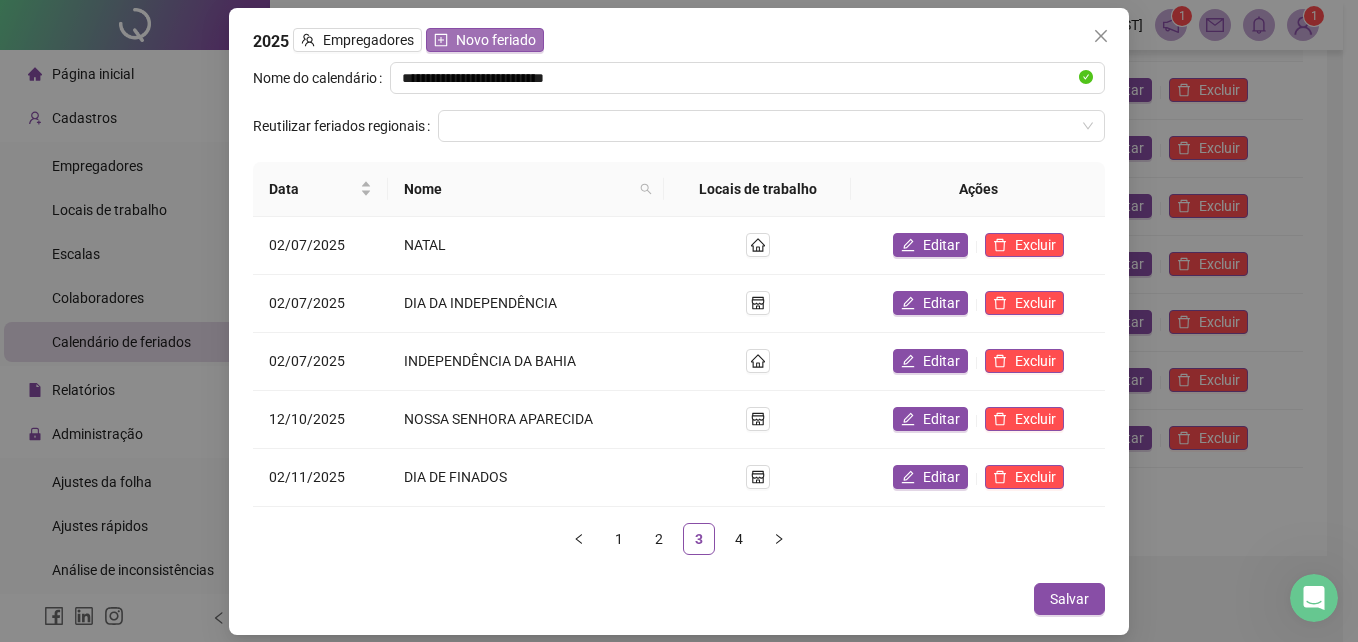 click on "Novo feriado" at bounding box center (496, 40) 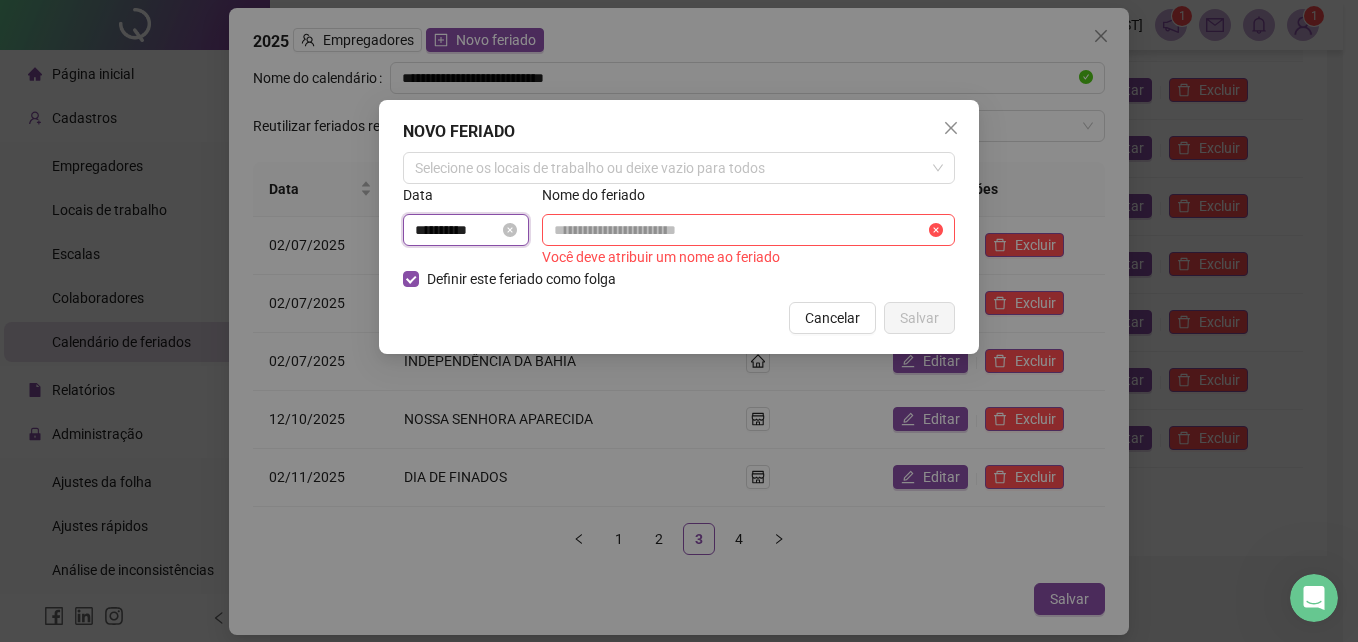 click on "**********" at bounding box center [457, 230] 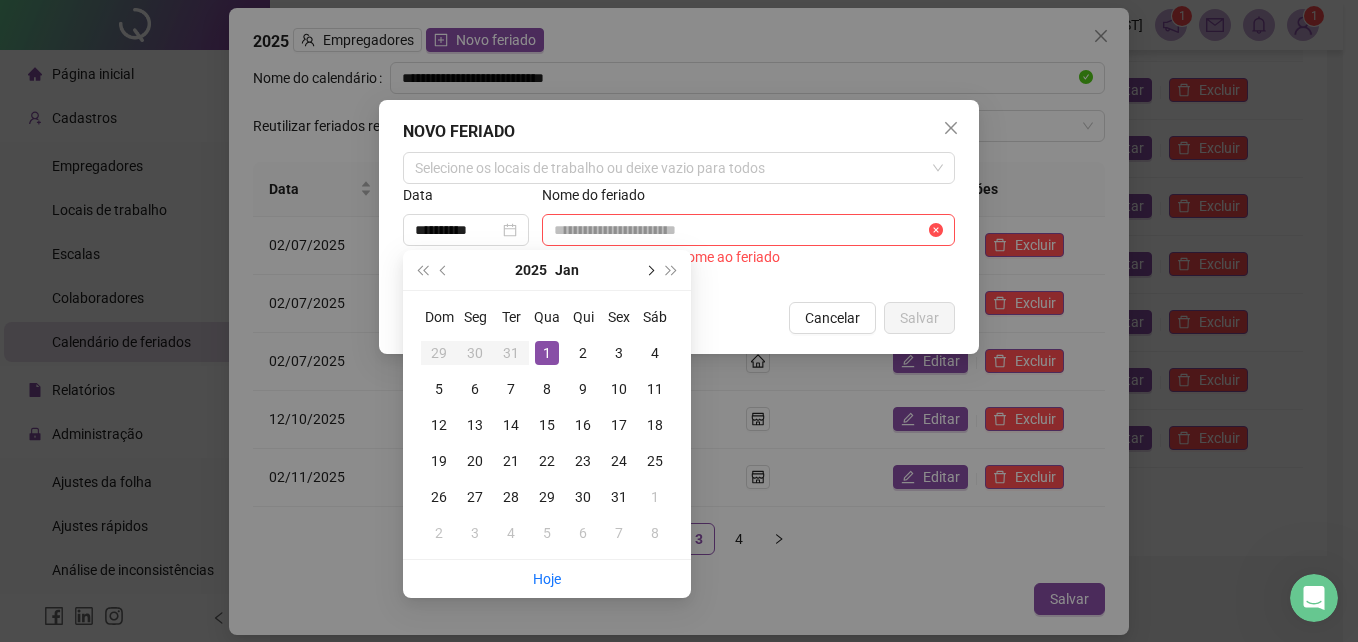 click at bounding box center [649, 270] 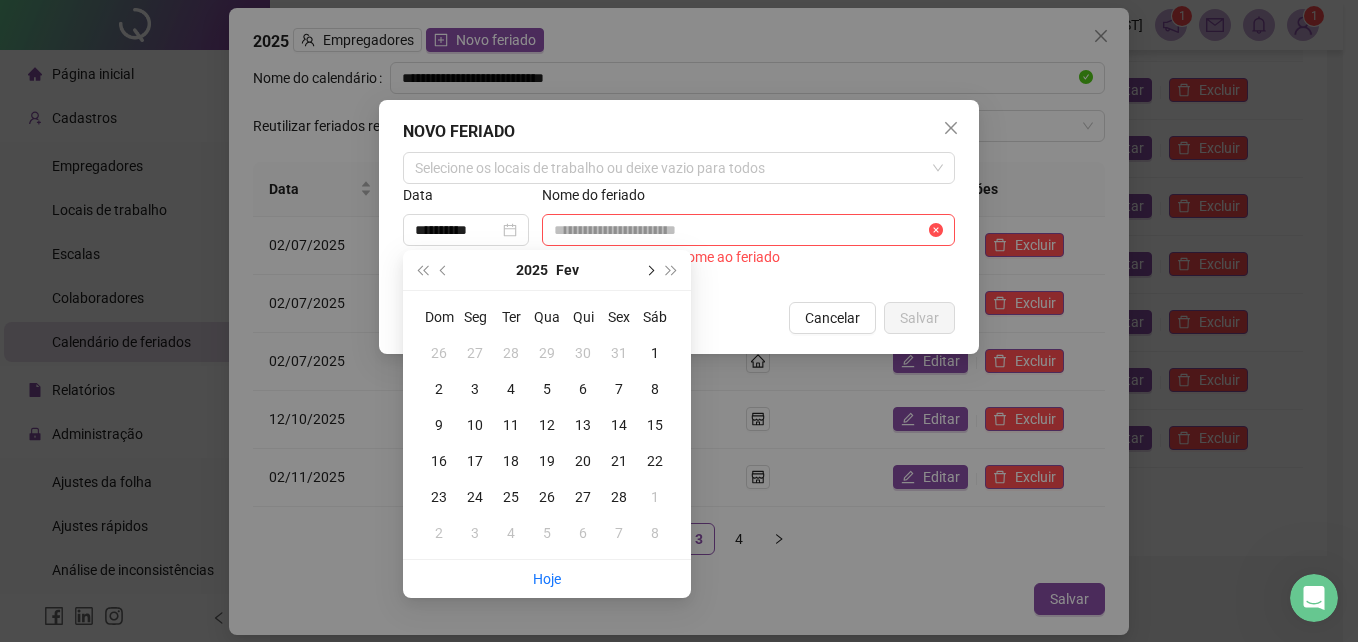 click at bounding box center (649, 270) 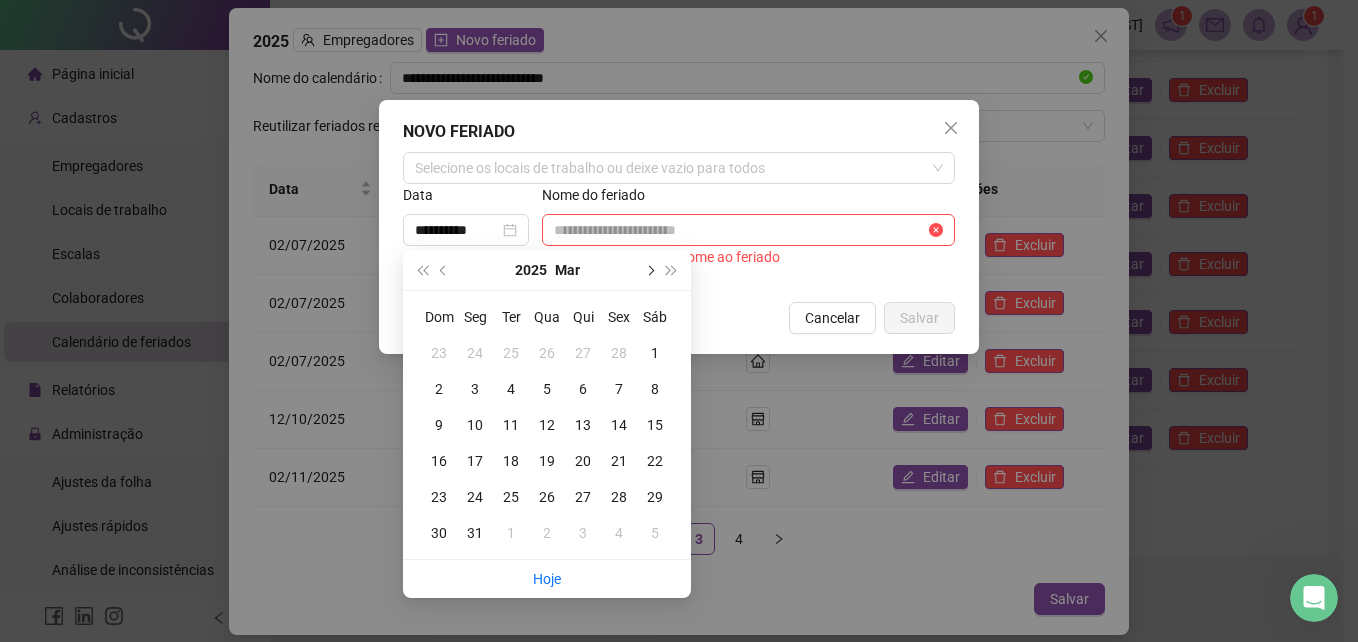 click at bounding box center [649, 270] 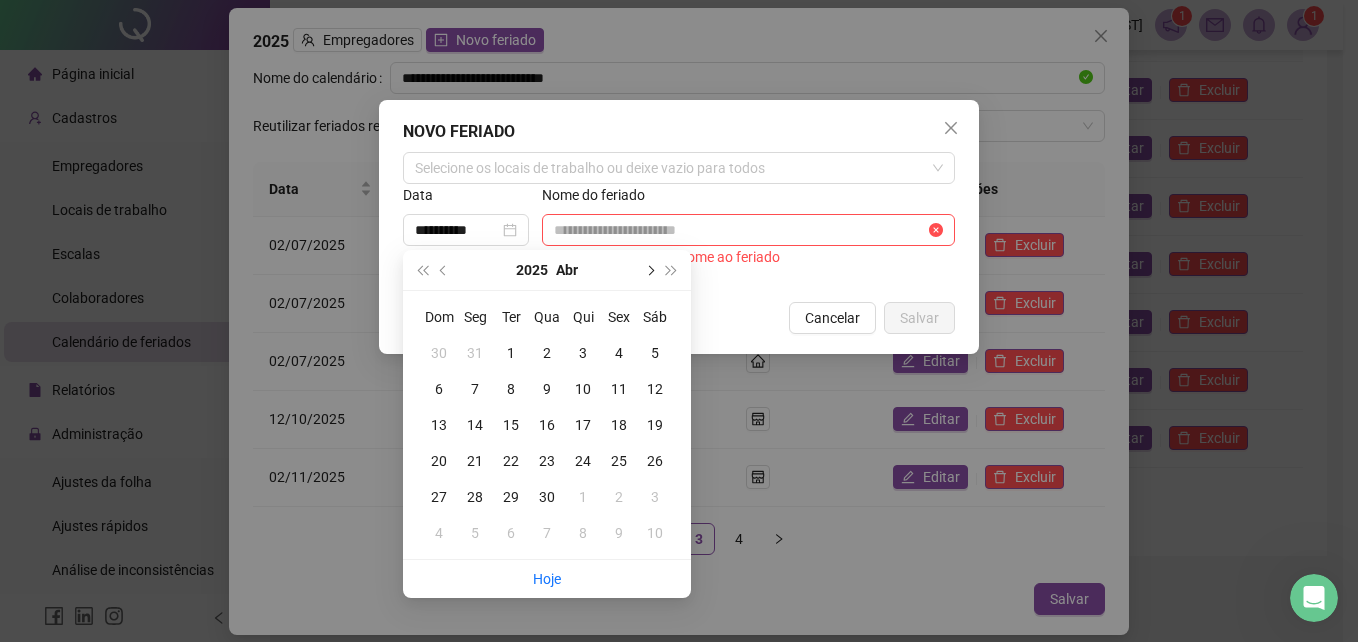 click at bounding box center [649, 270] 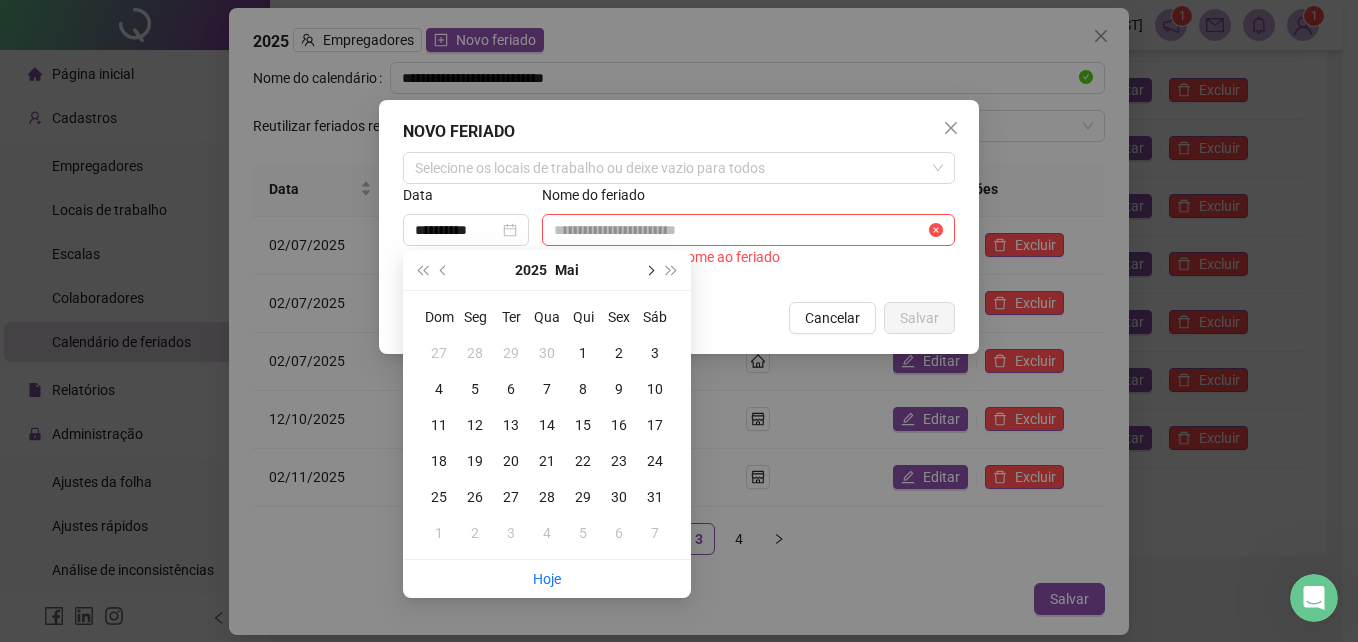 click at bounding box center (649, 270) 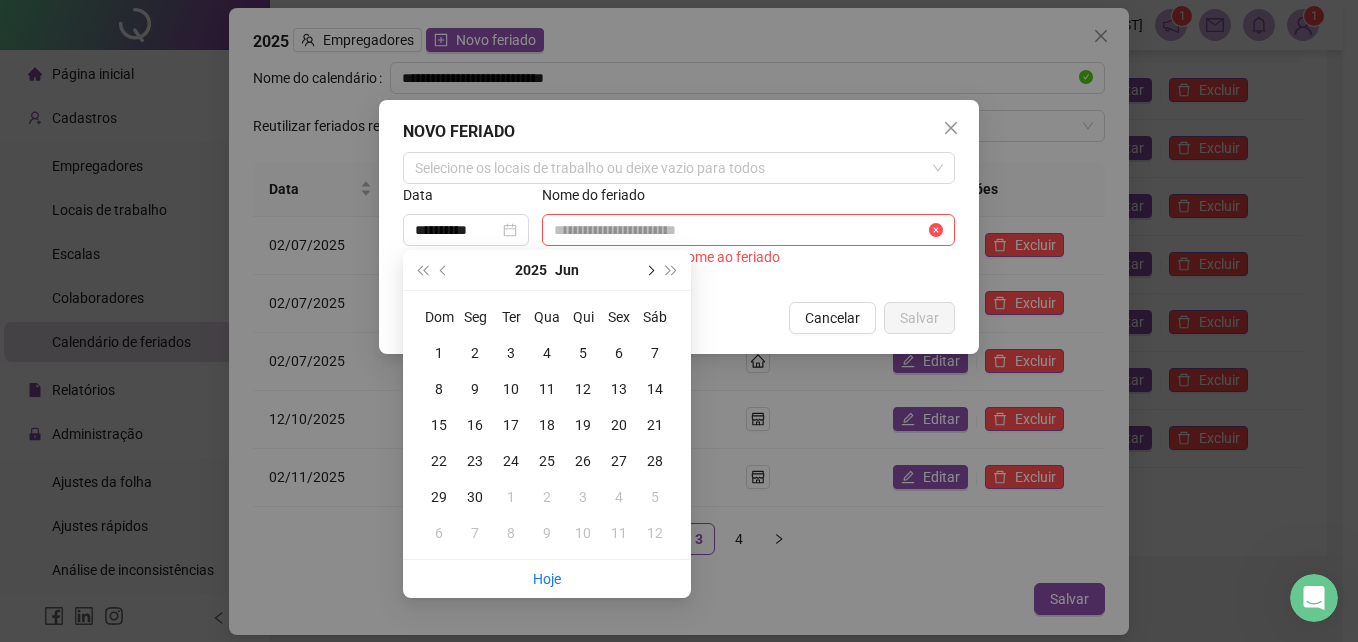 click at bounding box center [649, 270] 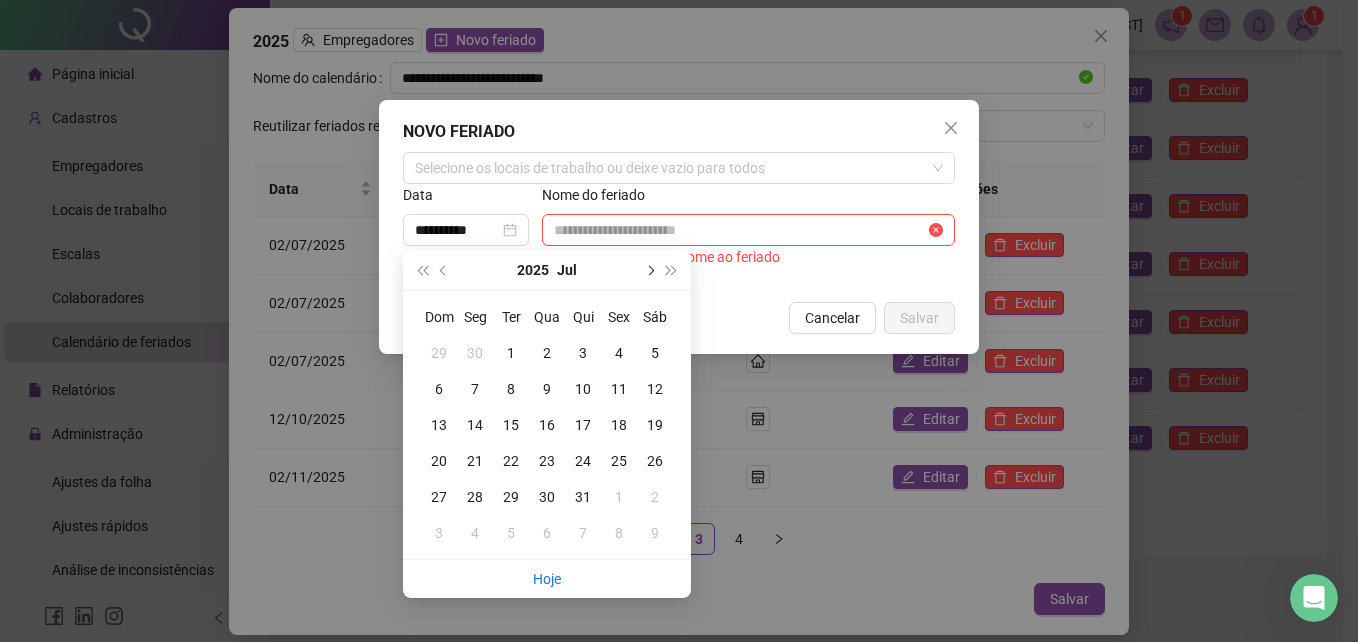 click at bounding box center (649, 270) 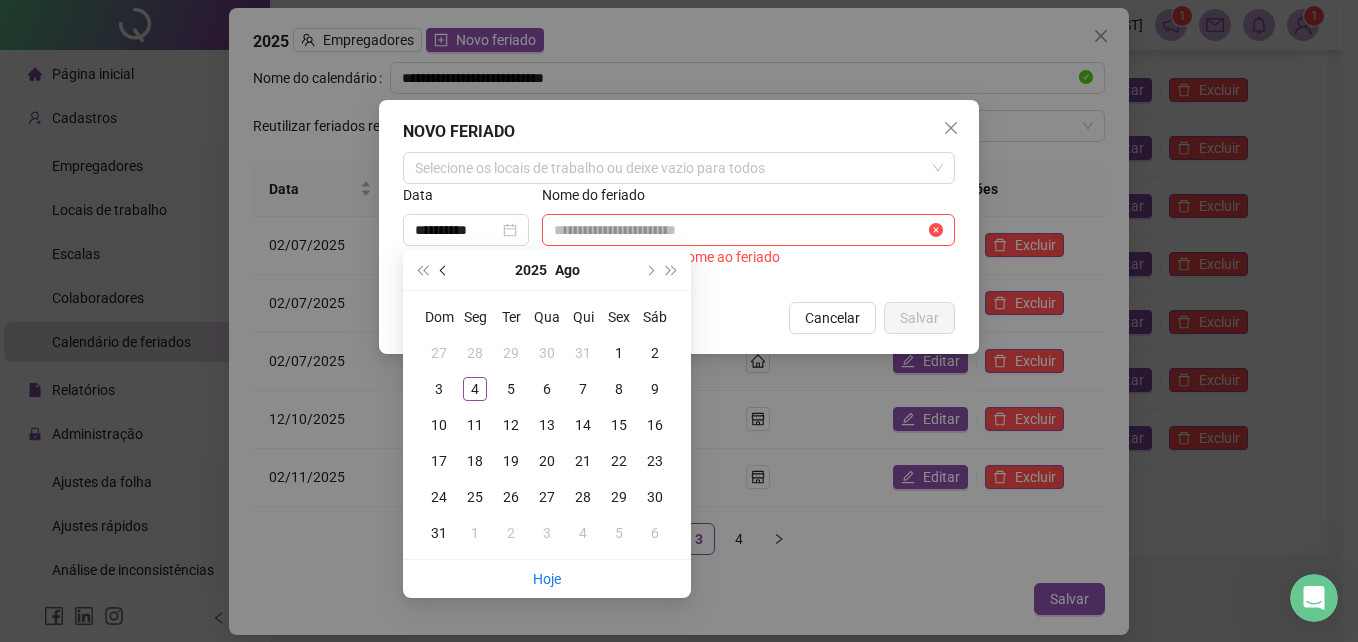 click at bounding box center (444, 270) 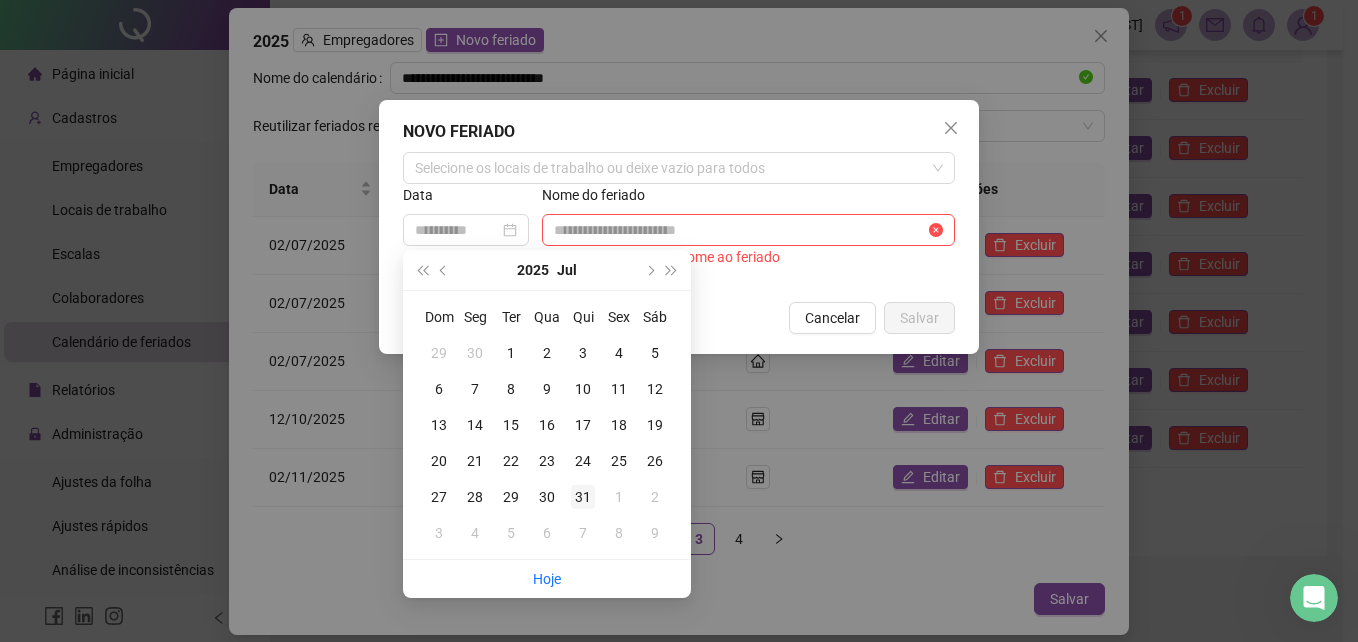 type on "**********" 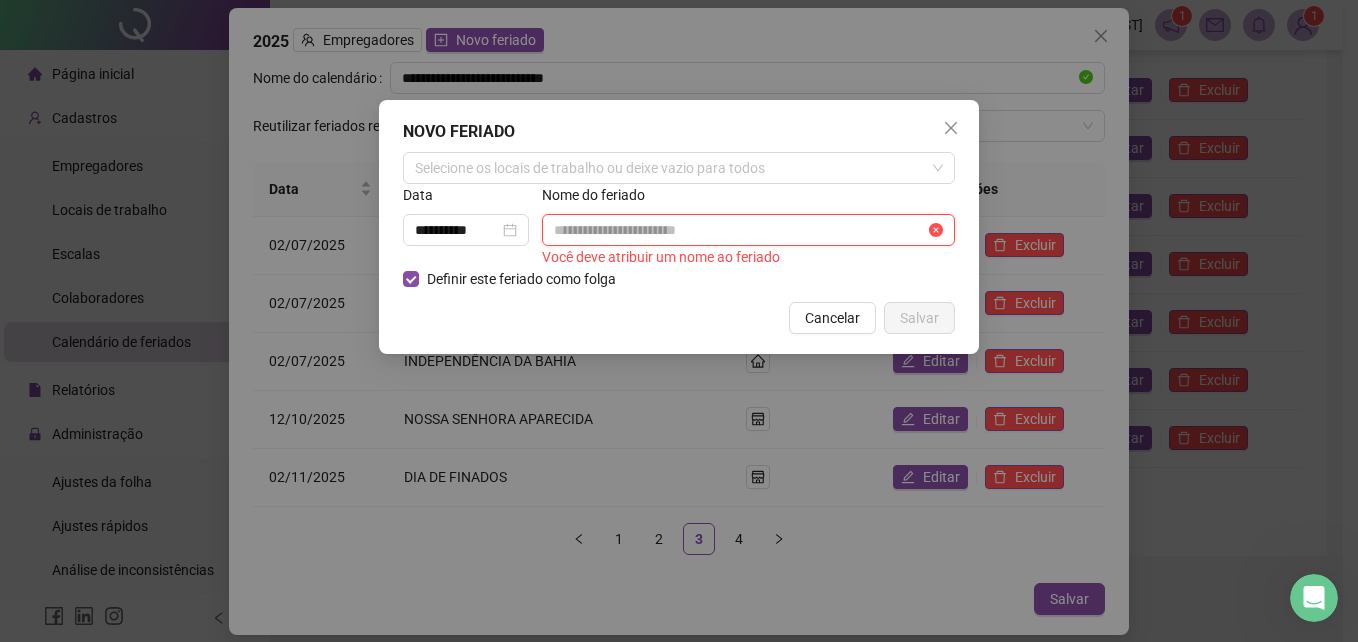 click at bounding box center [739, 230] 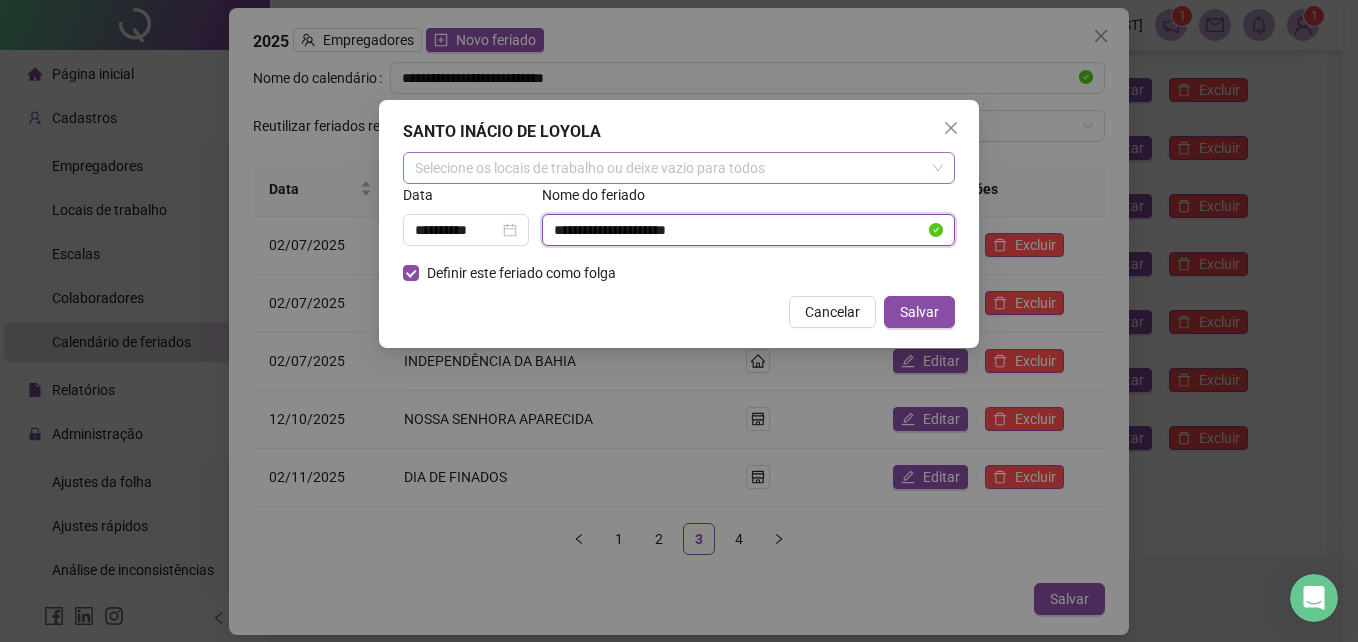 click on "Selecione os locais de trabalho ou deixe vazio para todos" at bounding box center [679, 168] 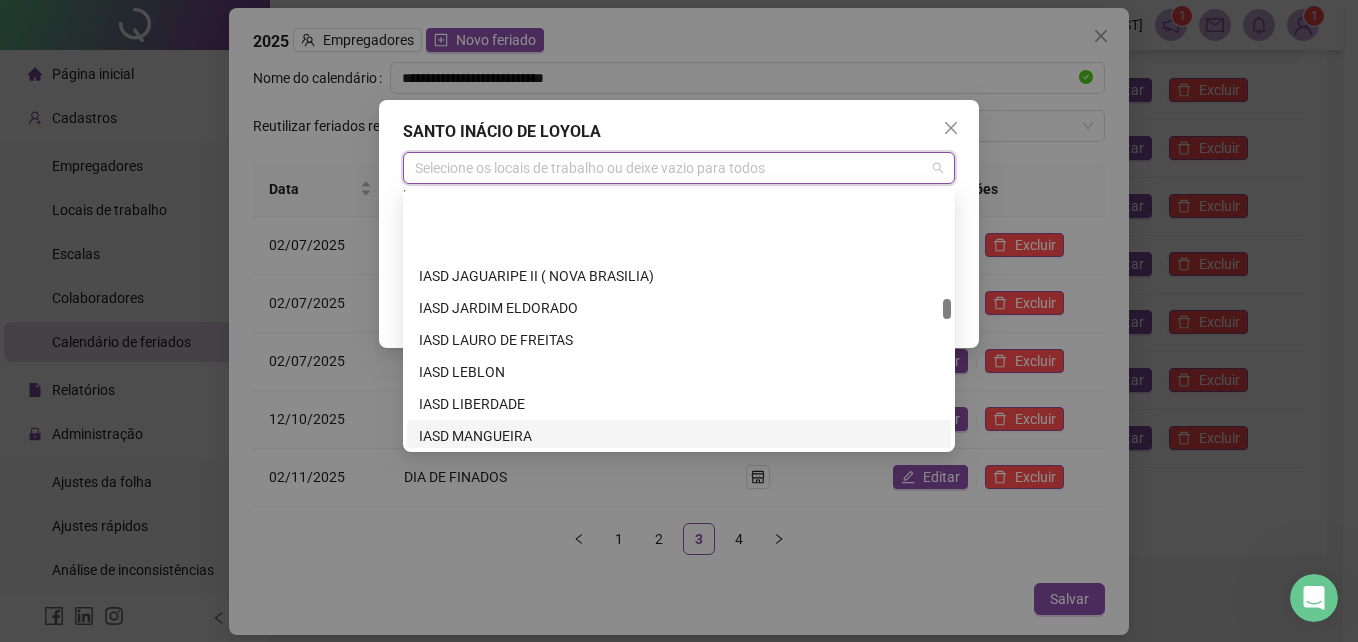 scroll, scrollTop: 2400, scrollLeft: 0, axis: vertical 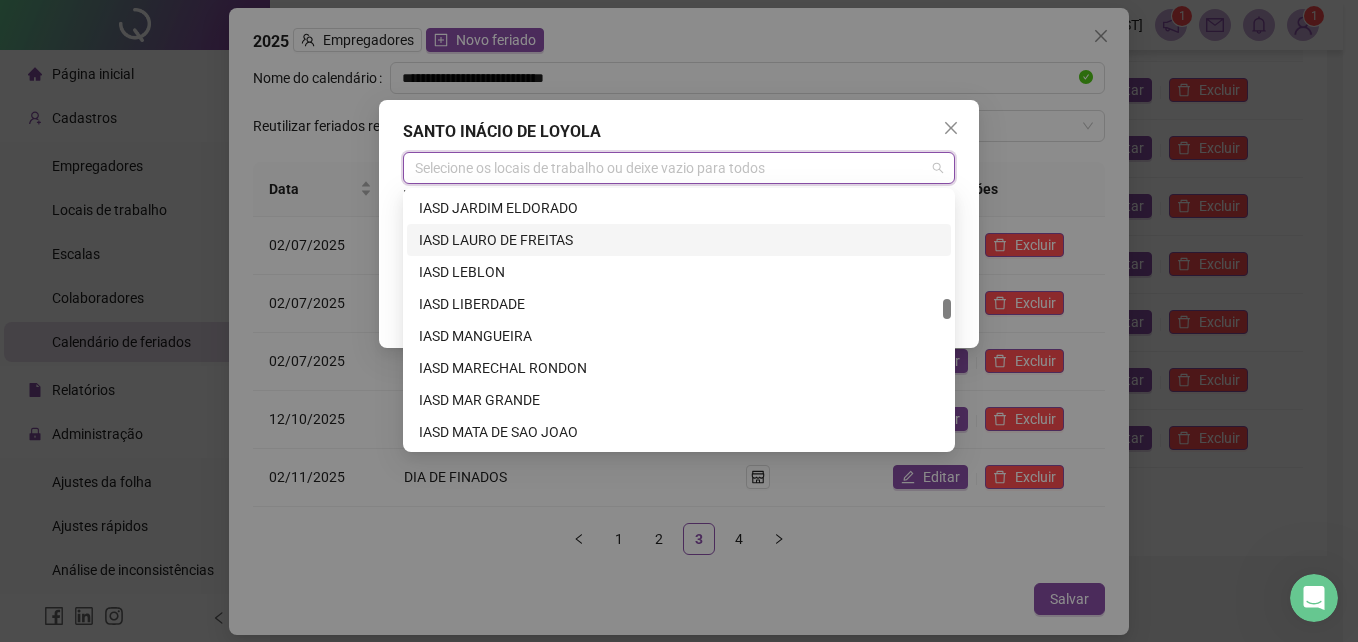 click on "IASD LAURO DE FREITAS" at bounding box center (679, 240) 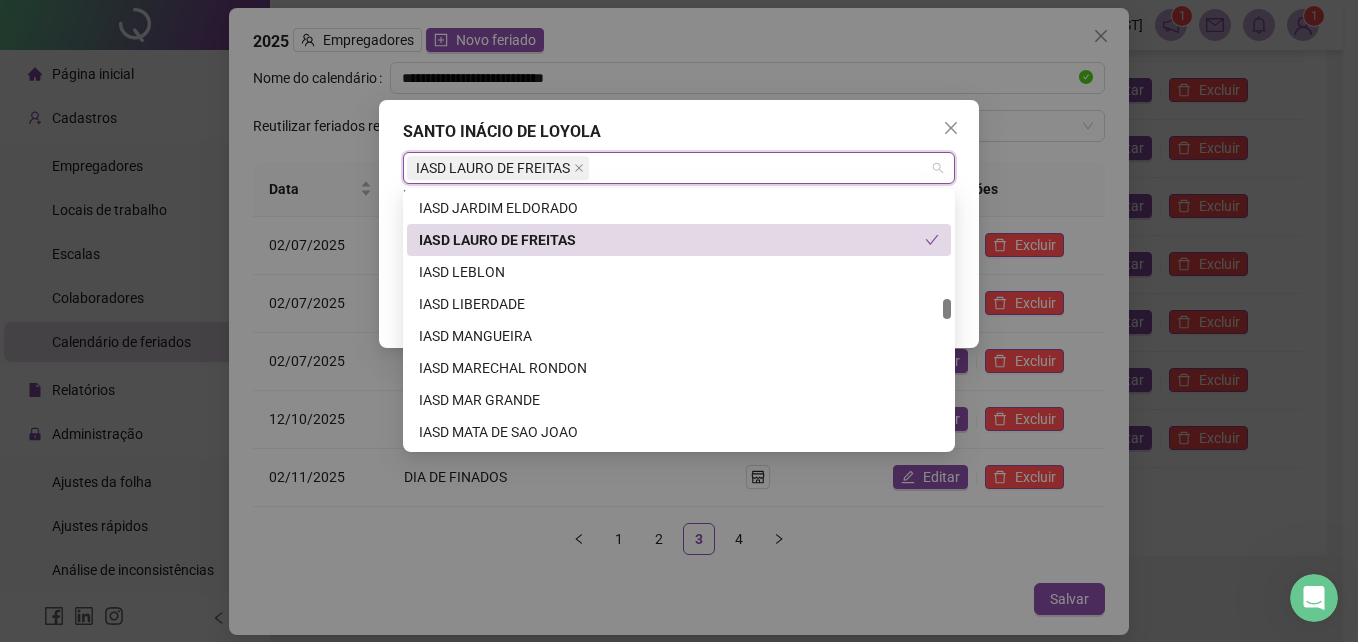 click at bounding box center [932, 240] 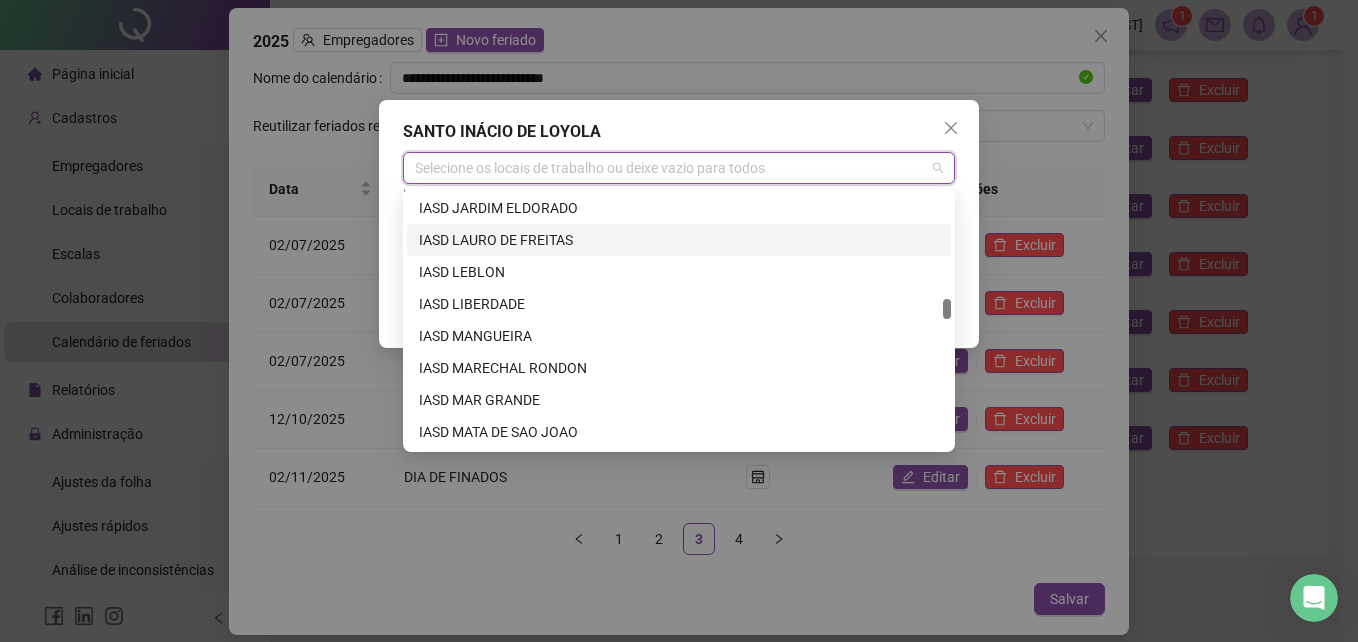click on "IASD LAURO DE FREITAS" at bounding box center [679, 240] 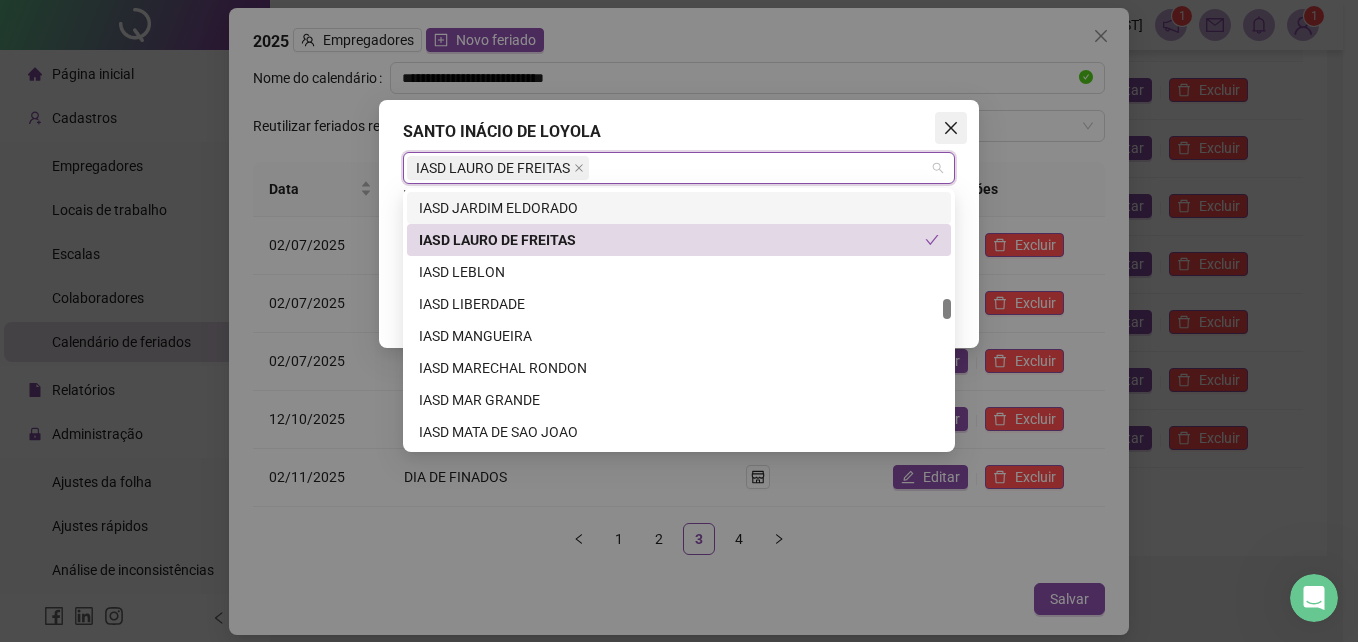 click 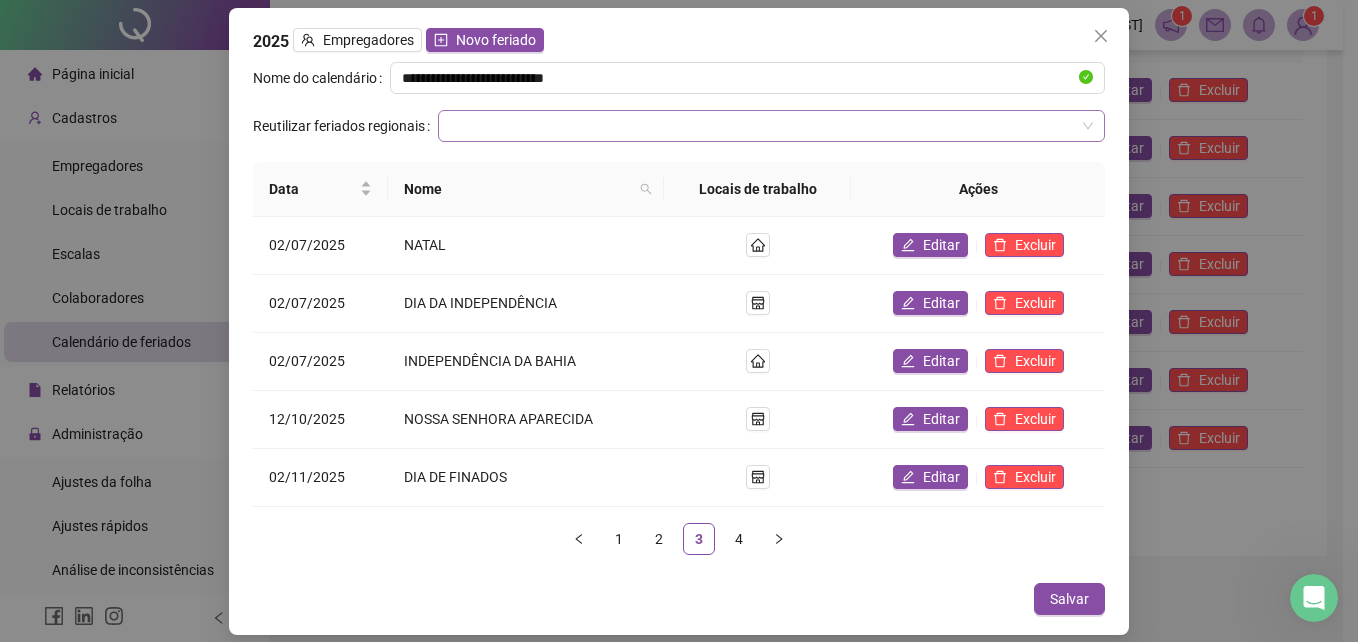 click at bounding box center (762, 126) 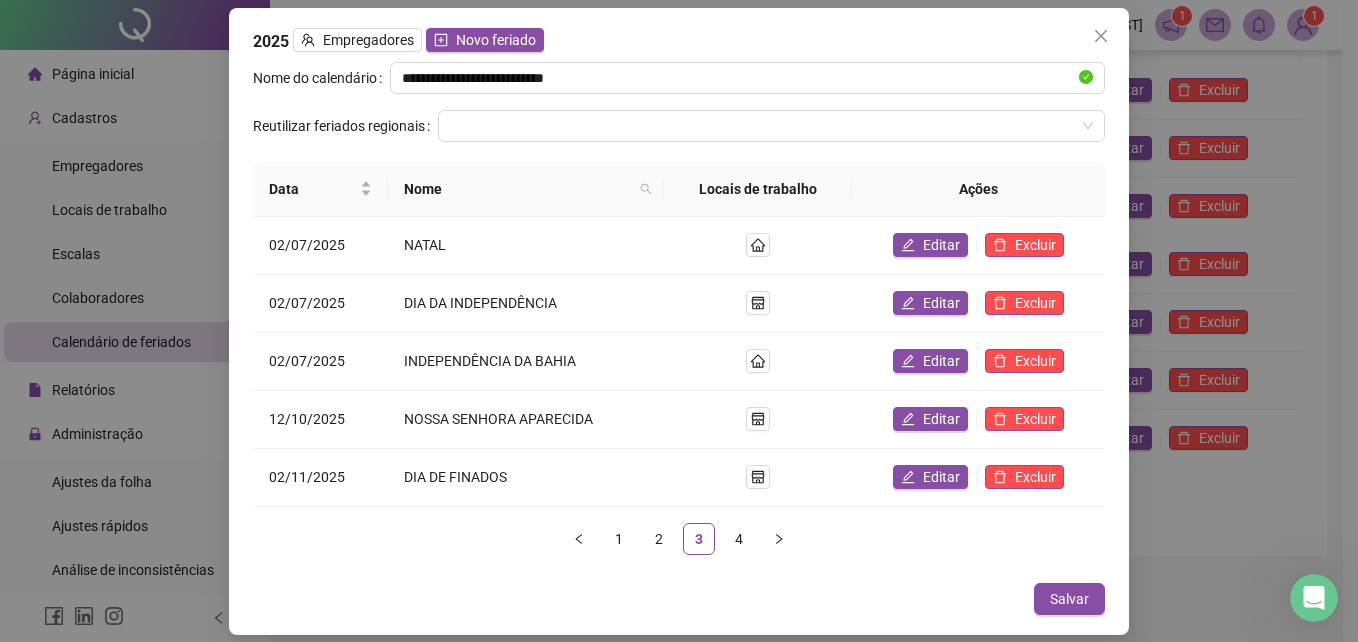 click on "2025   Empregadores   Novo feriado" at bounding box center (679, 41) 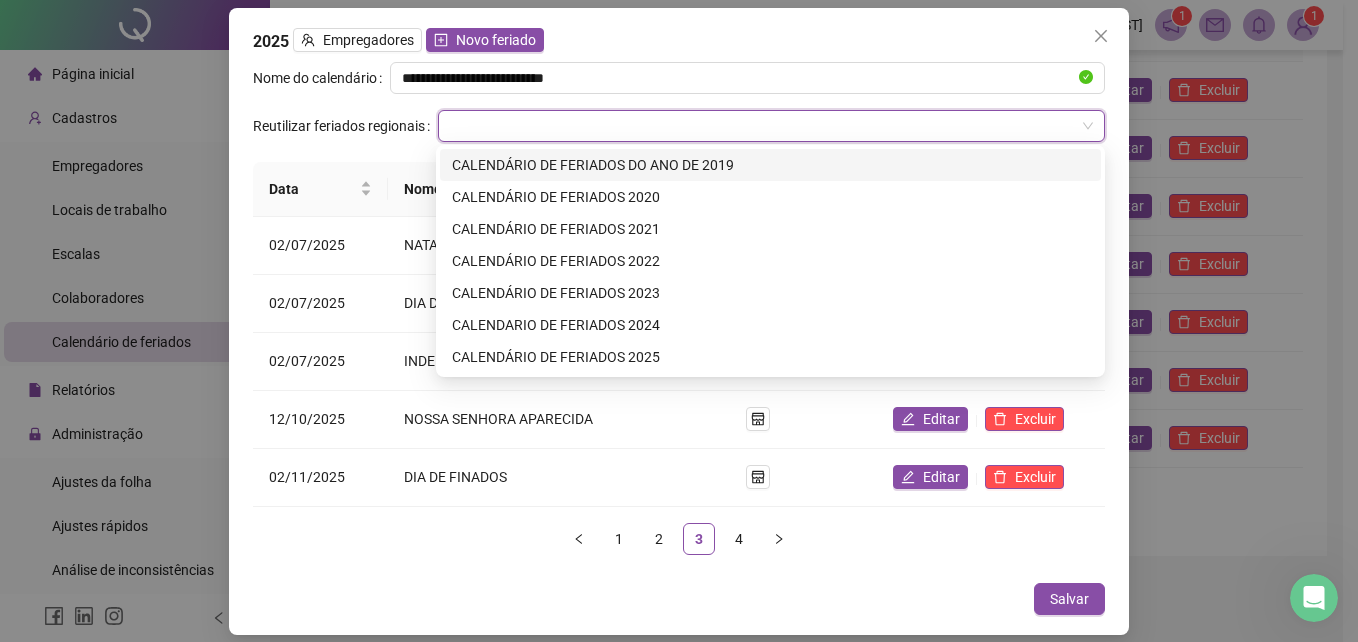 click at bounding box center [762, 126] 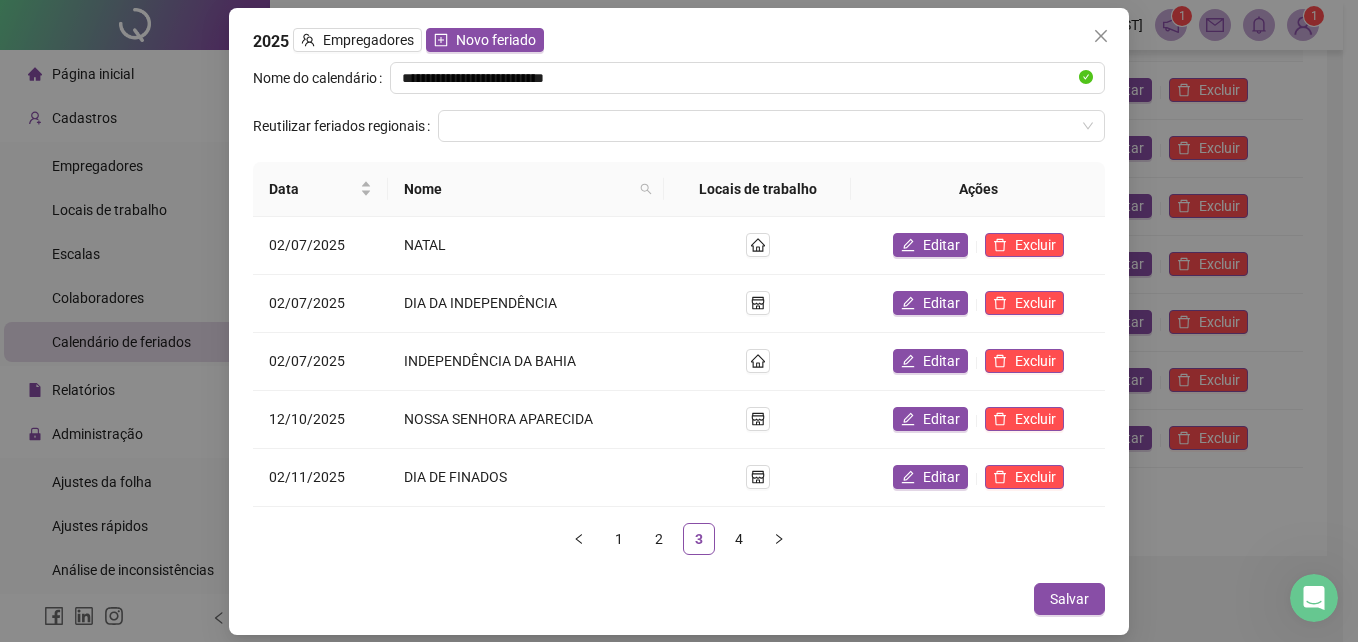 click on "2025   Empregadores   Novo feriado" at bounding box center [679, 41] 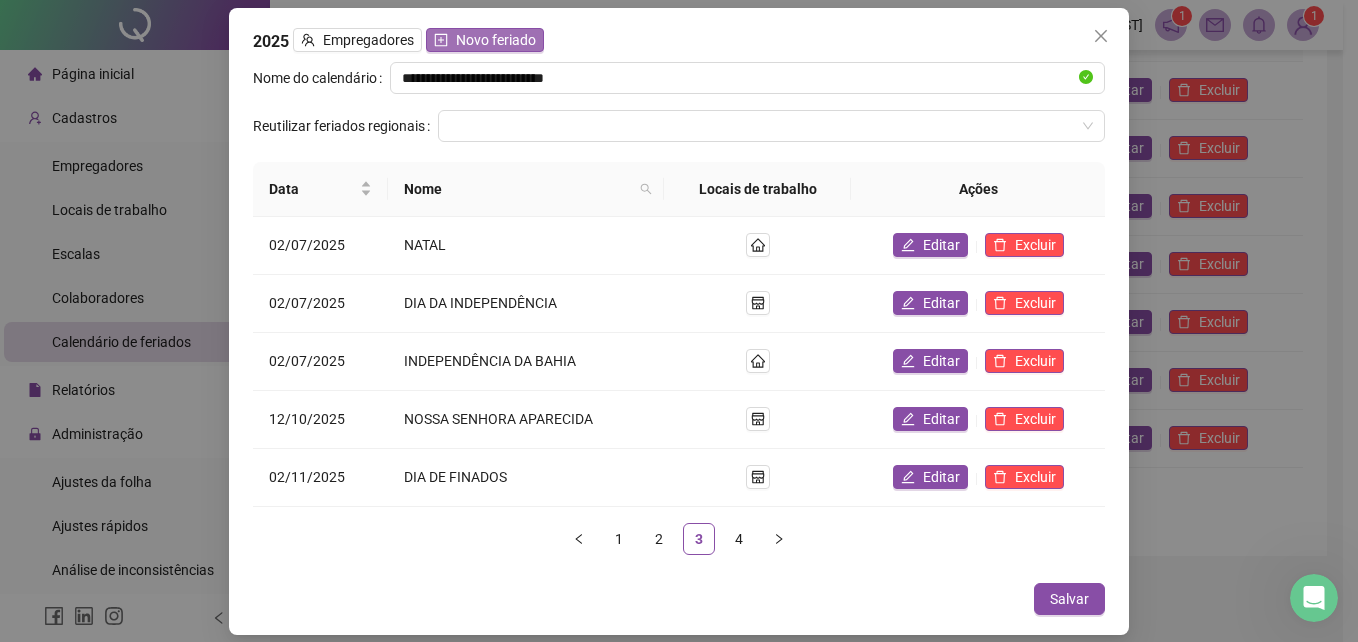click on "Novo feriado" at bounding box center (496, 40) 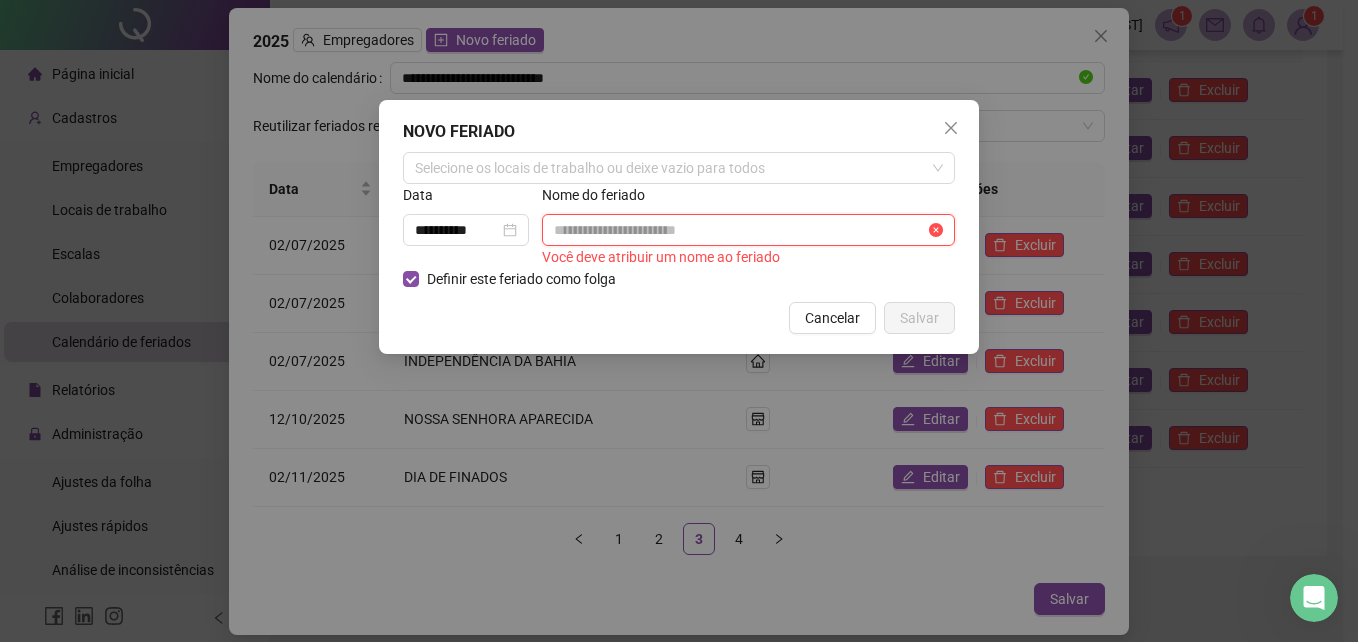 click at bounding box center [739, 230] 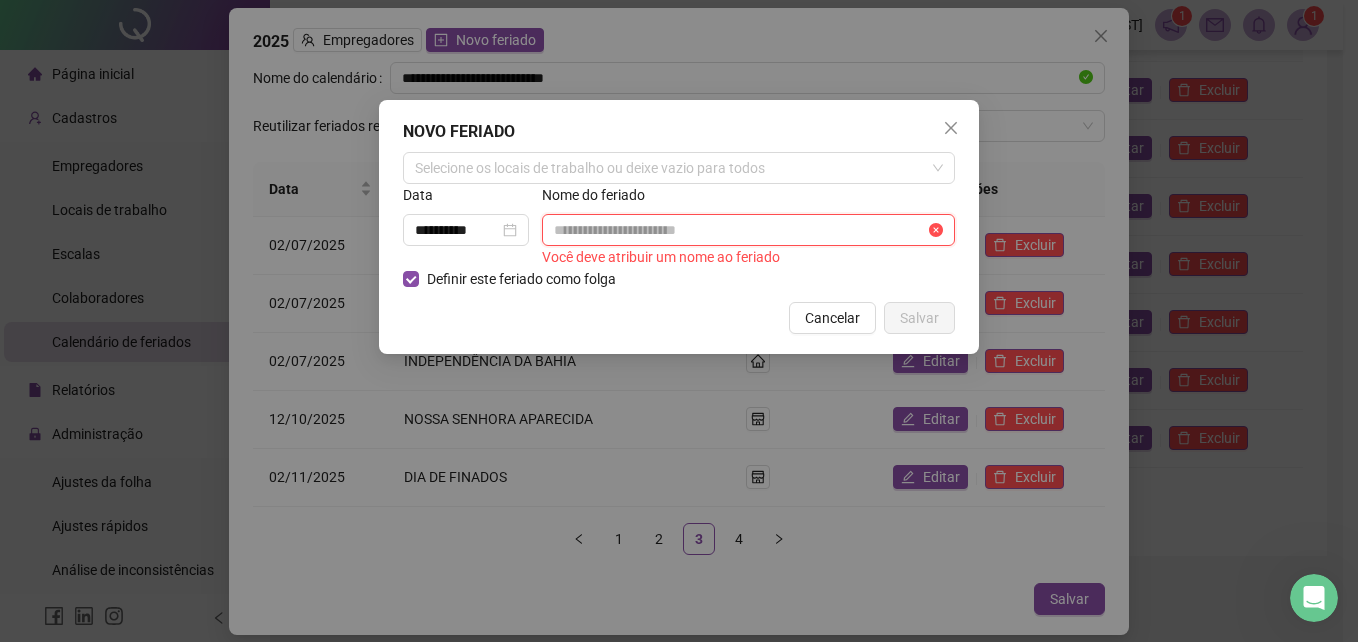 type on "**********" 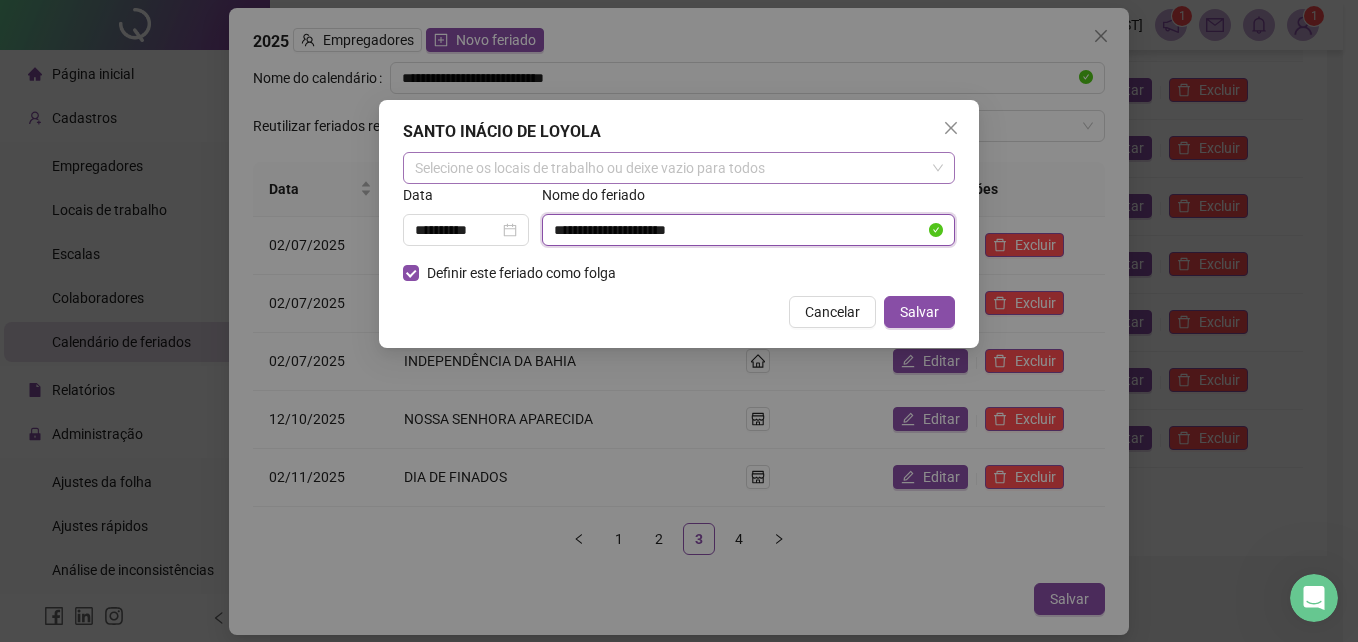 click on "Selecione os locais de trabalho ou deixe vazio para todos" at bounding box center (679, 168) 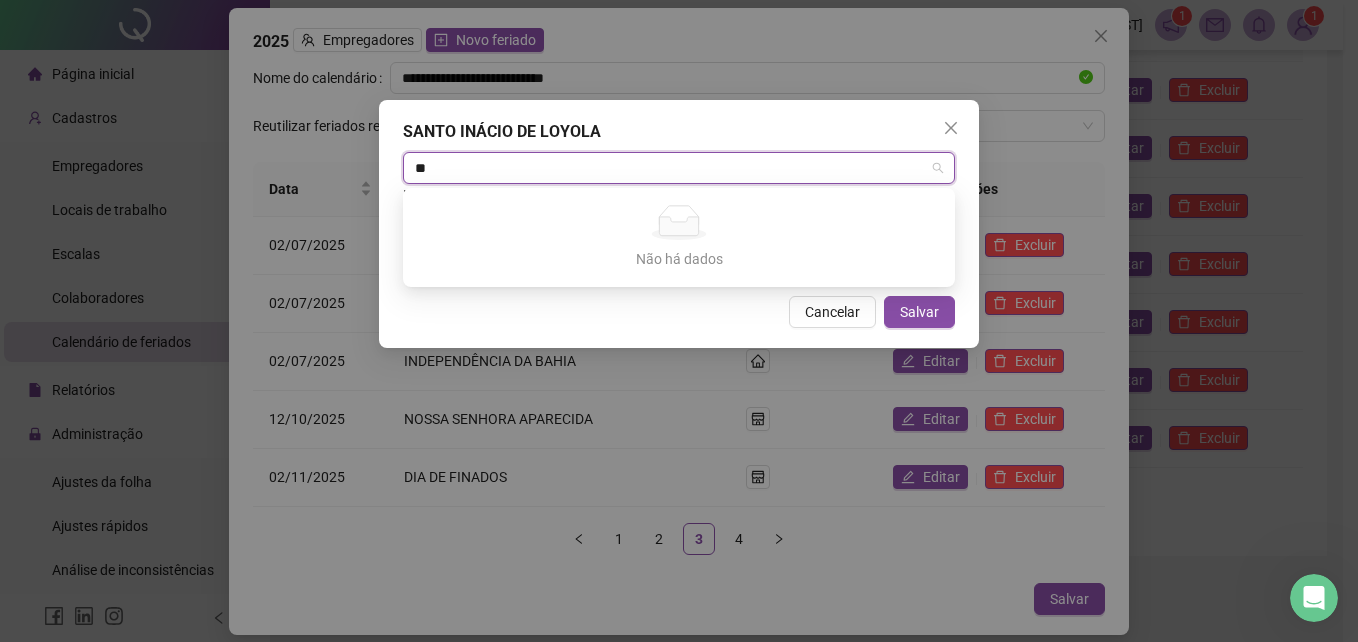 type on "*" 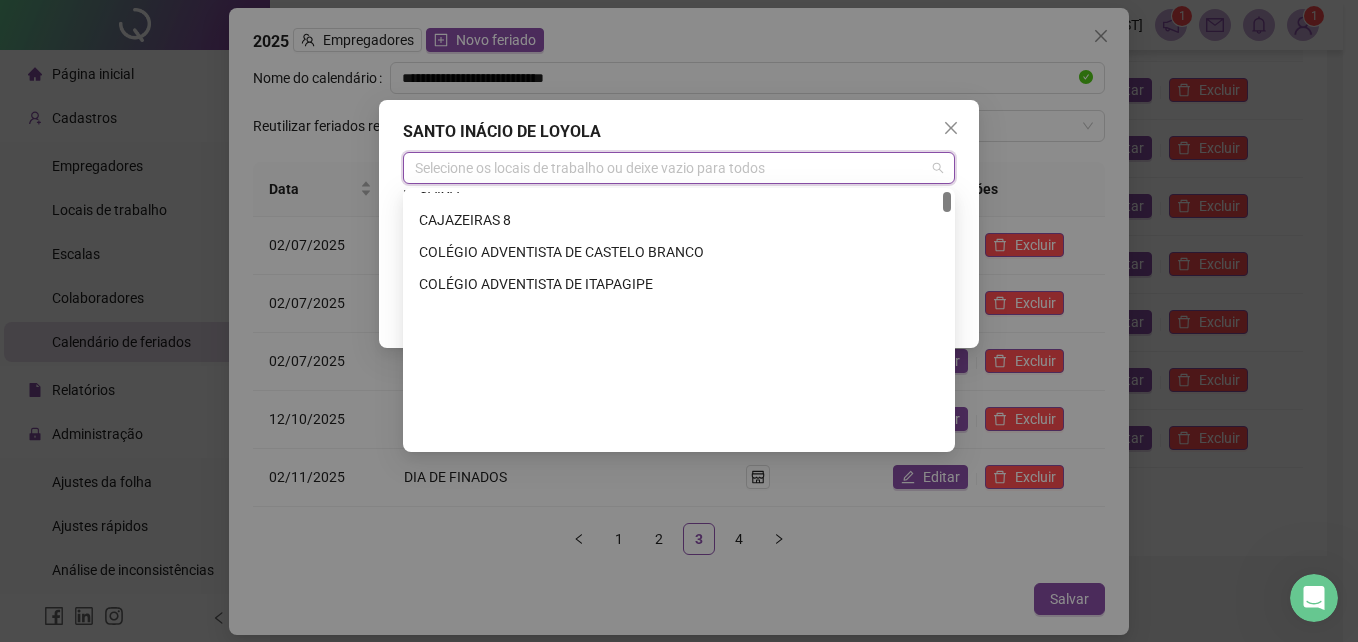 scroll, scrollTop: 0, scrollLeft: 0, axis: both 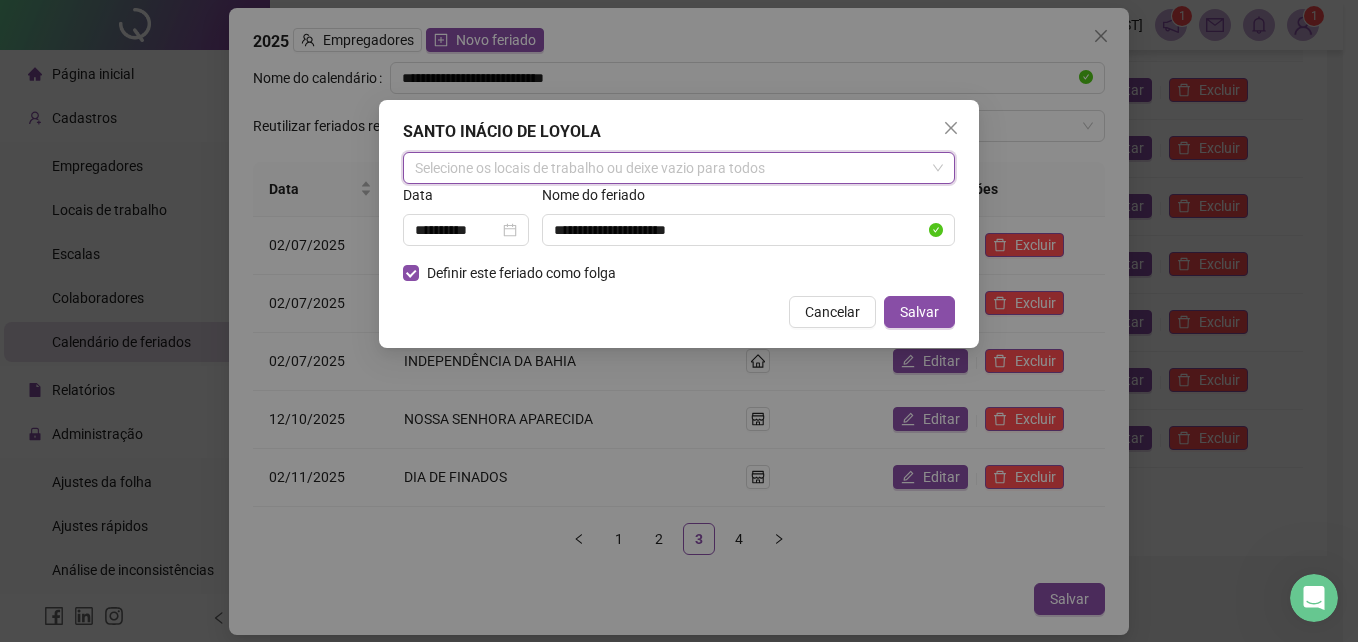 click on "Selecione os locais de trabalho ou deixe vazio para todos" at bounding box center [679, 168] 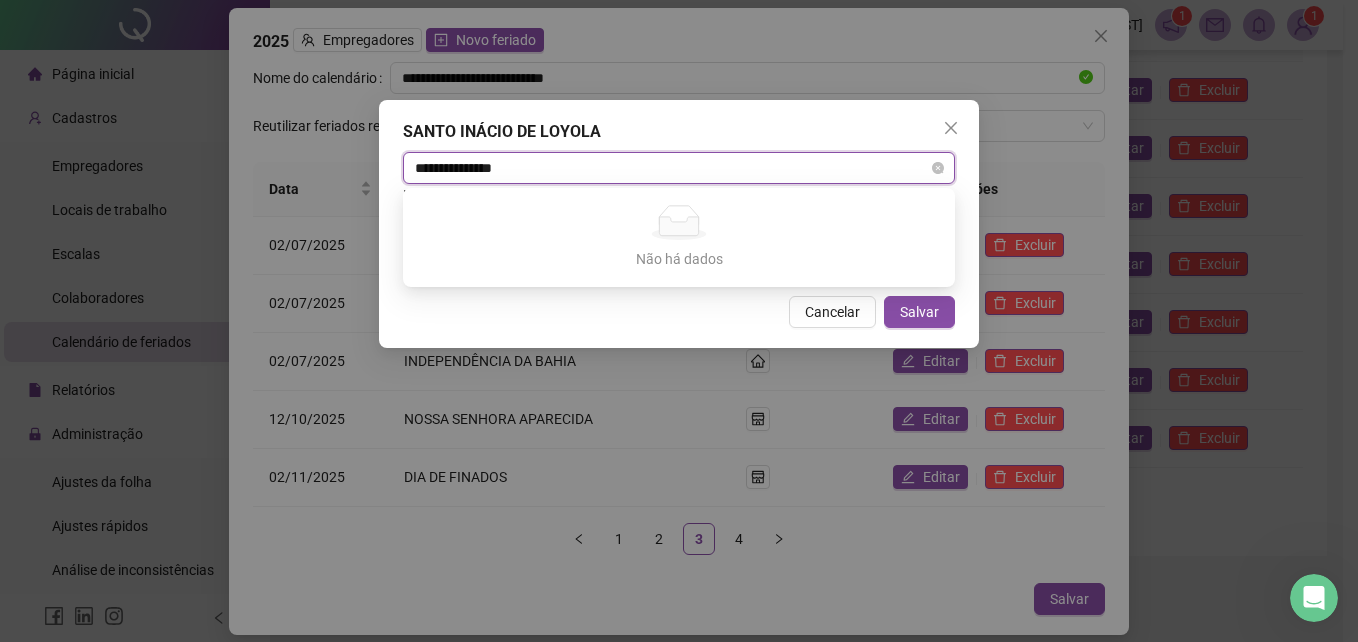 type on "**********" 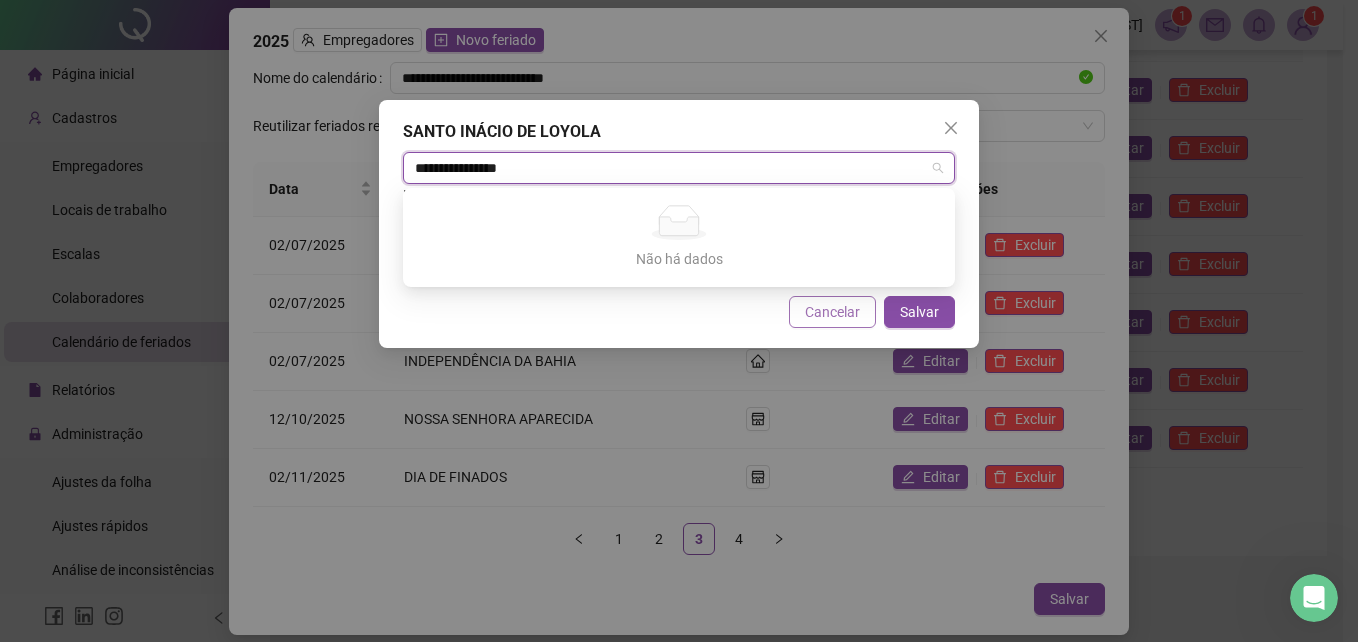 type 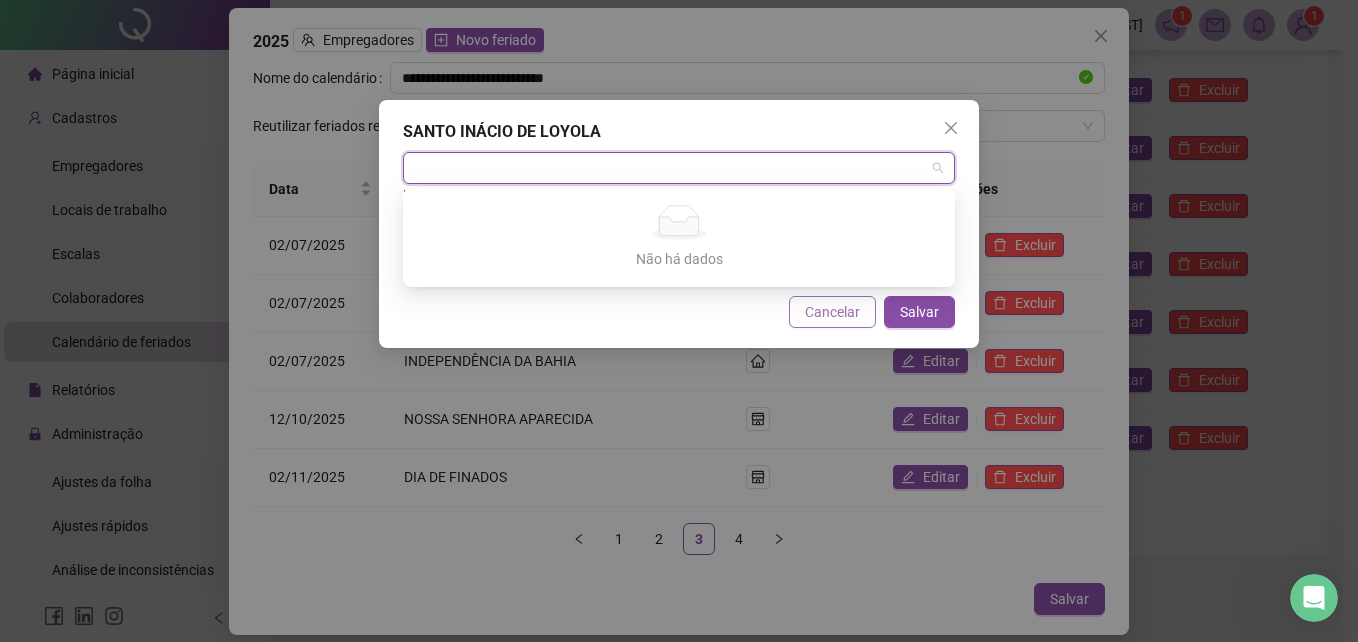 click on "Cancelar" at bounding box center (832, 312) 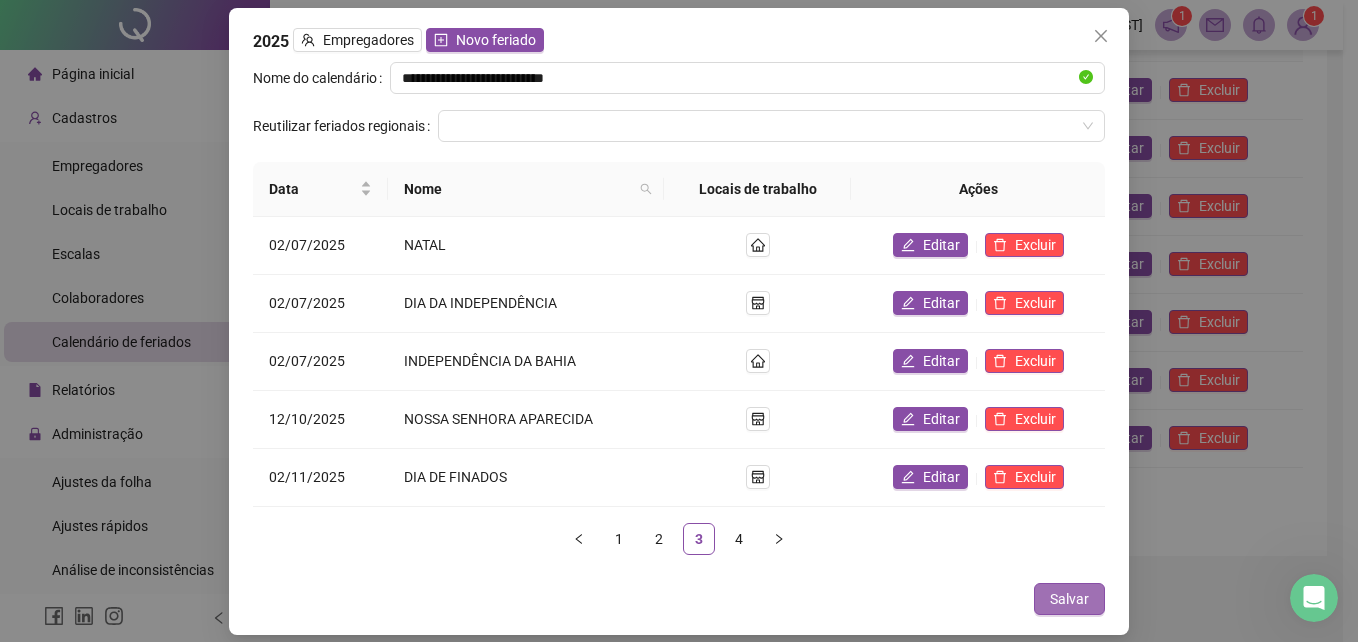 click on "Salvar" at bounding box center (1069, 599) 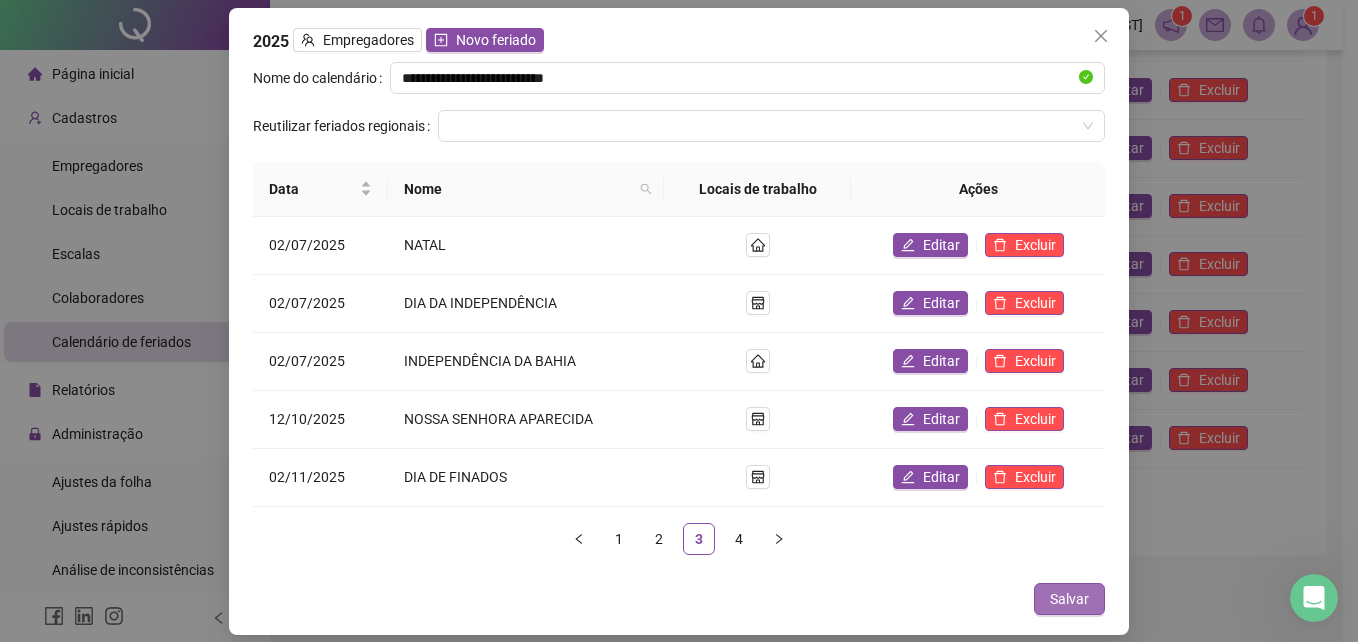 click on "Salvar" at bounding box center (1069, 599) 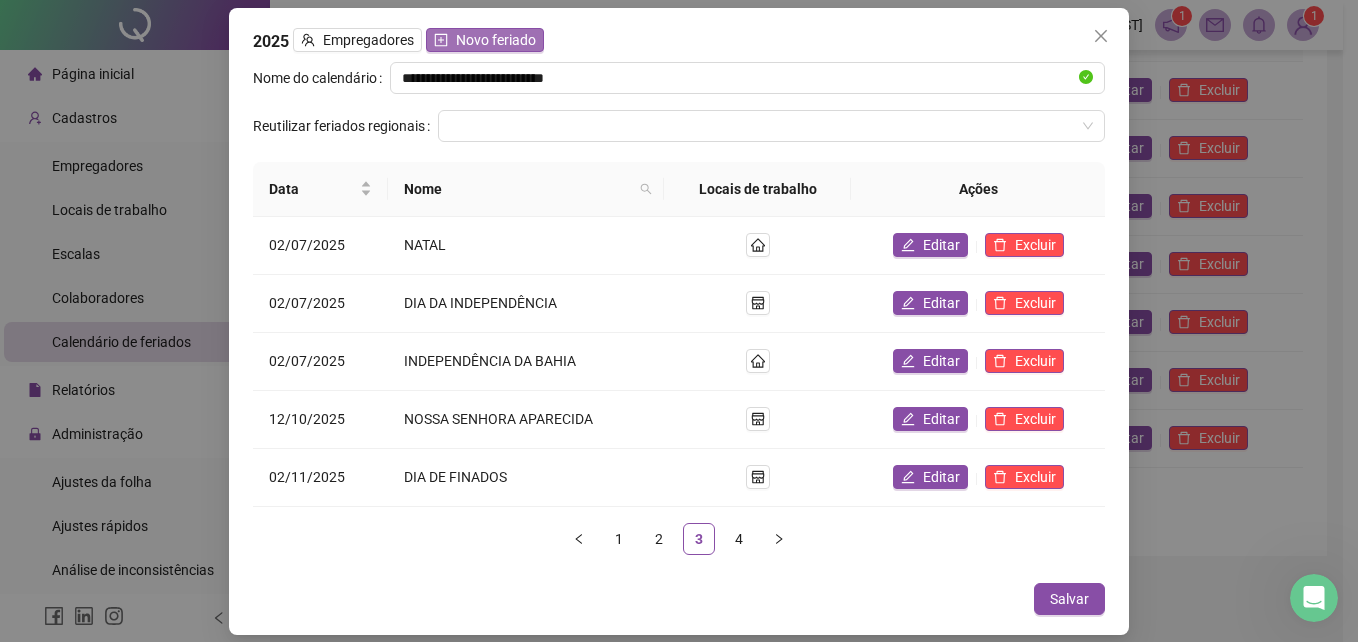 click on "Novo feriado" at bounding box center (496, 40) 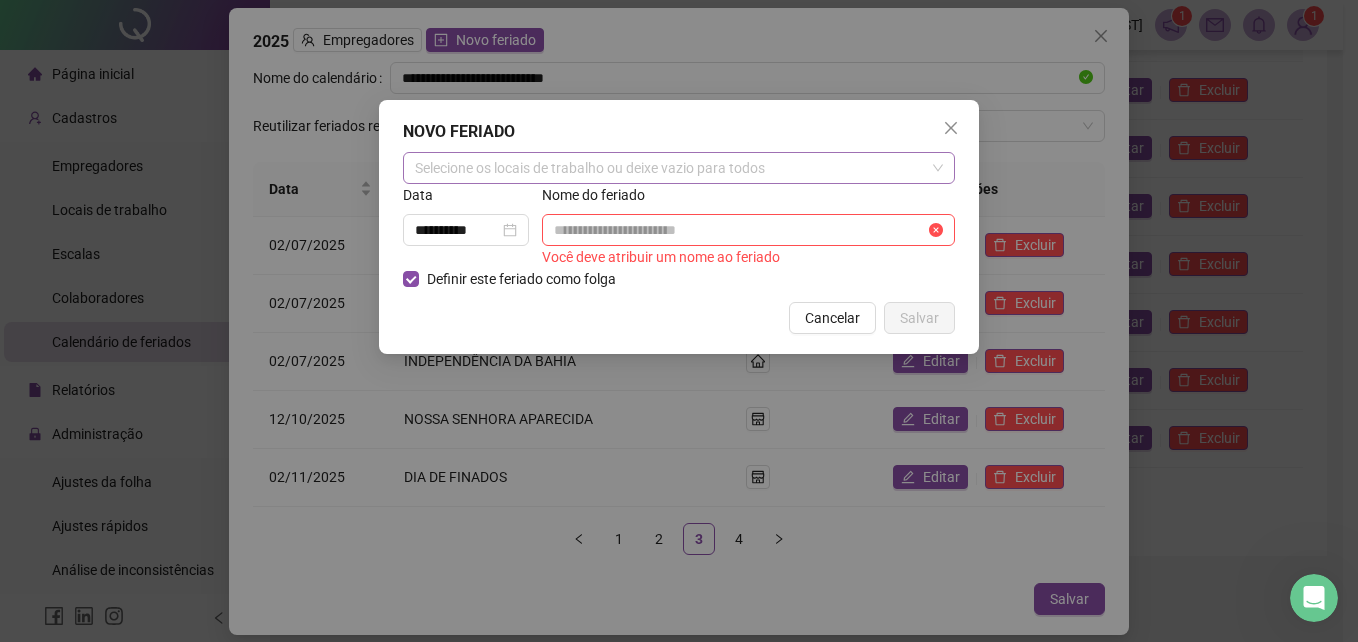 click on "Selecione os locais de trabalho ou deixe vazio para todos" at bounding box center [679, 168] 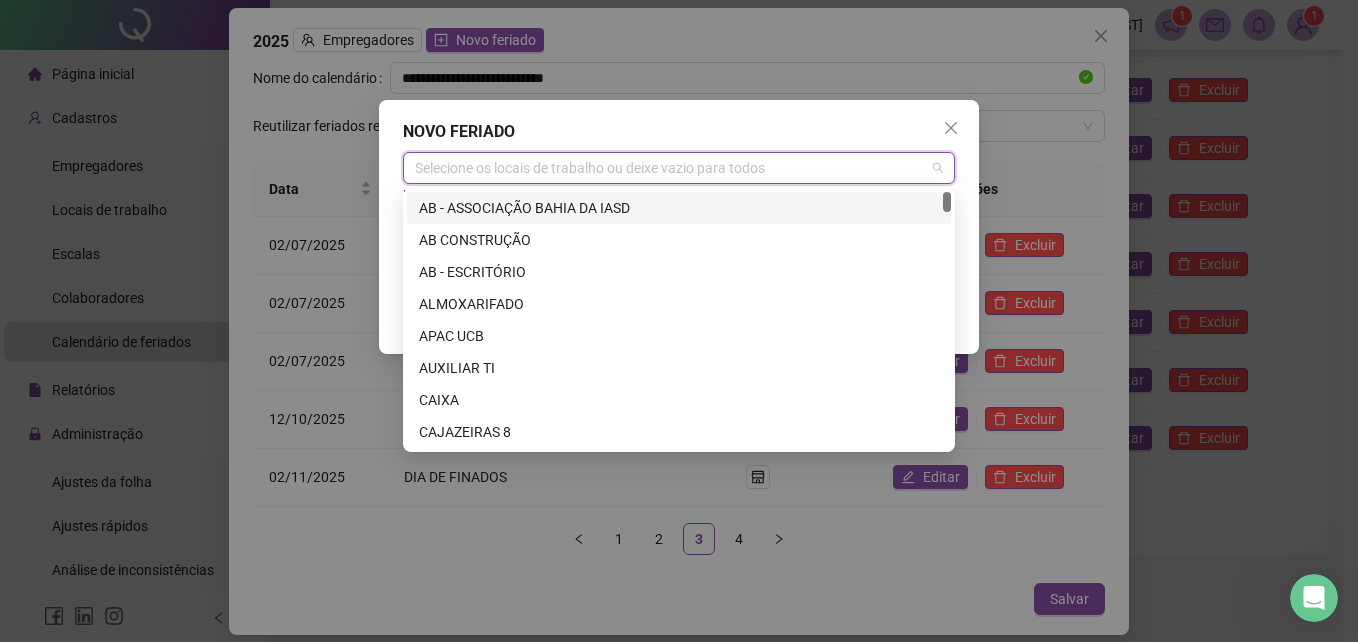 type on "*" 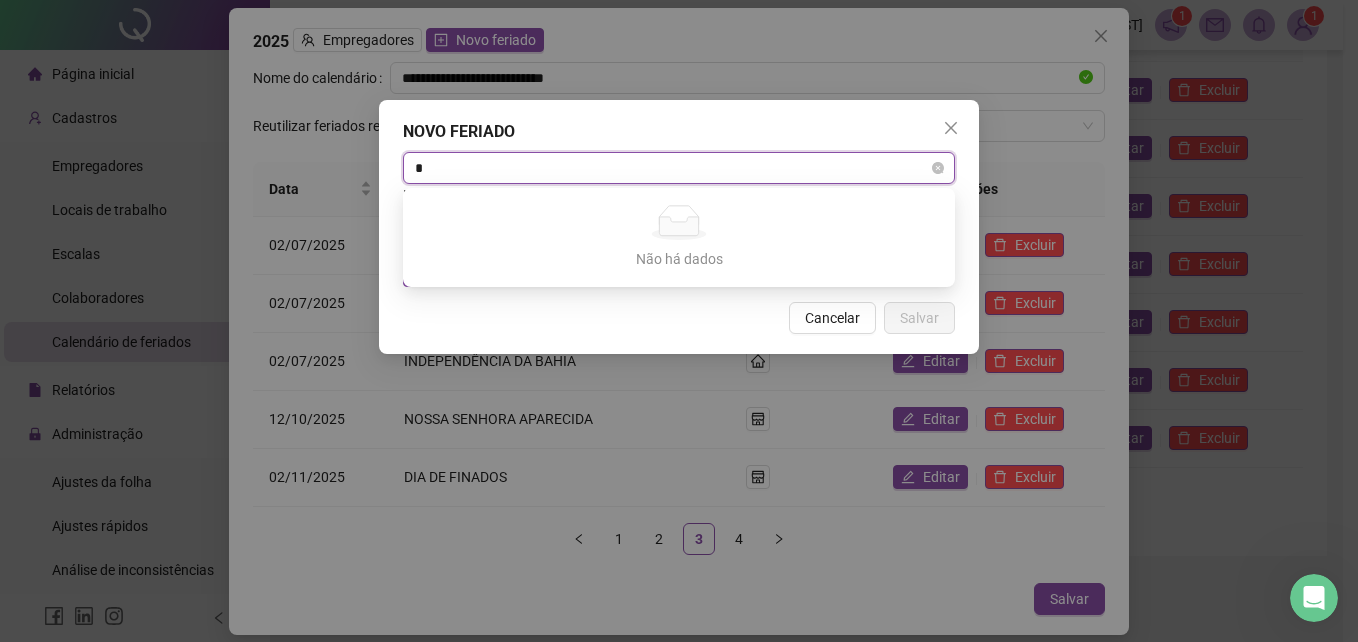 type 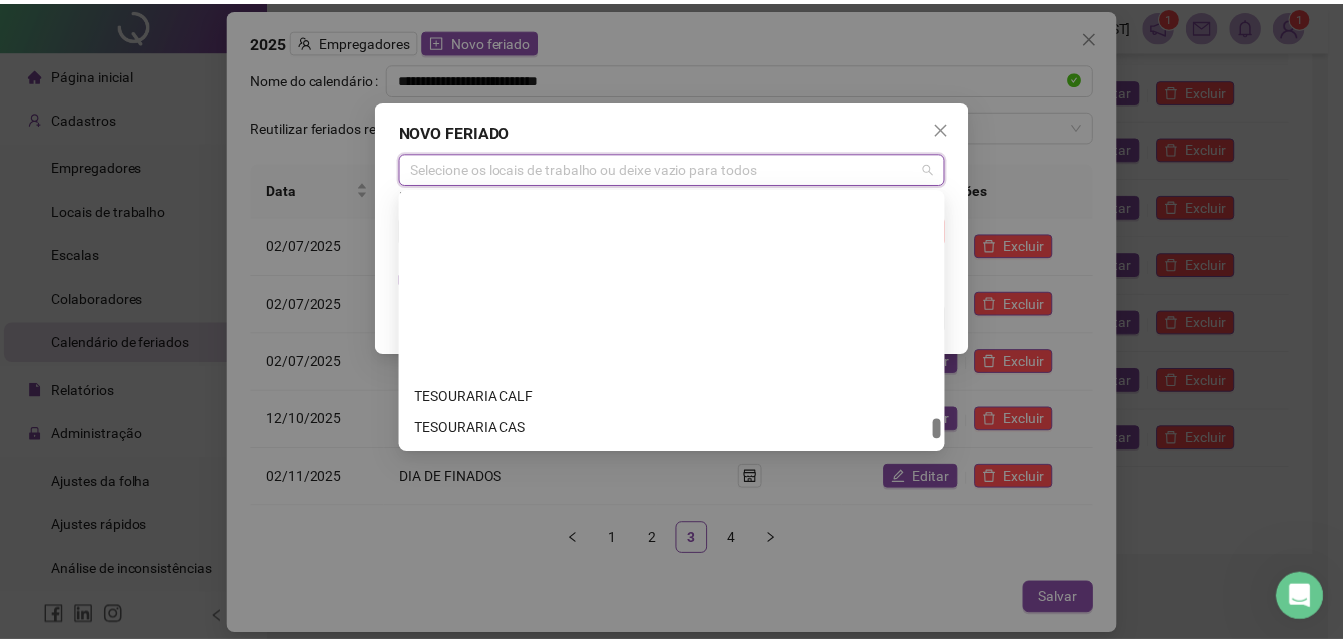 scroll, scrollTop: 5312, scrollLeft: 0, axis: vertical 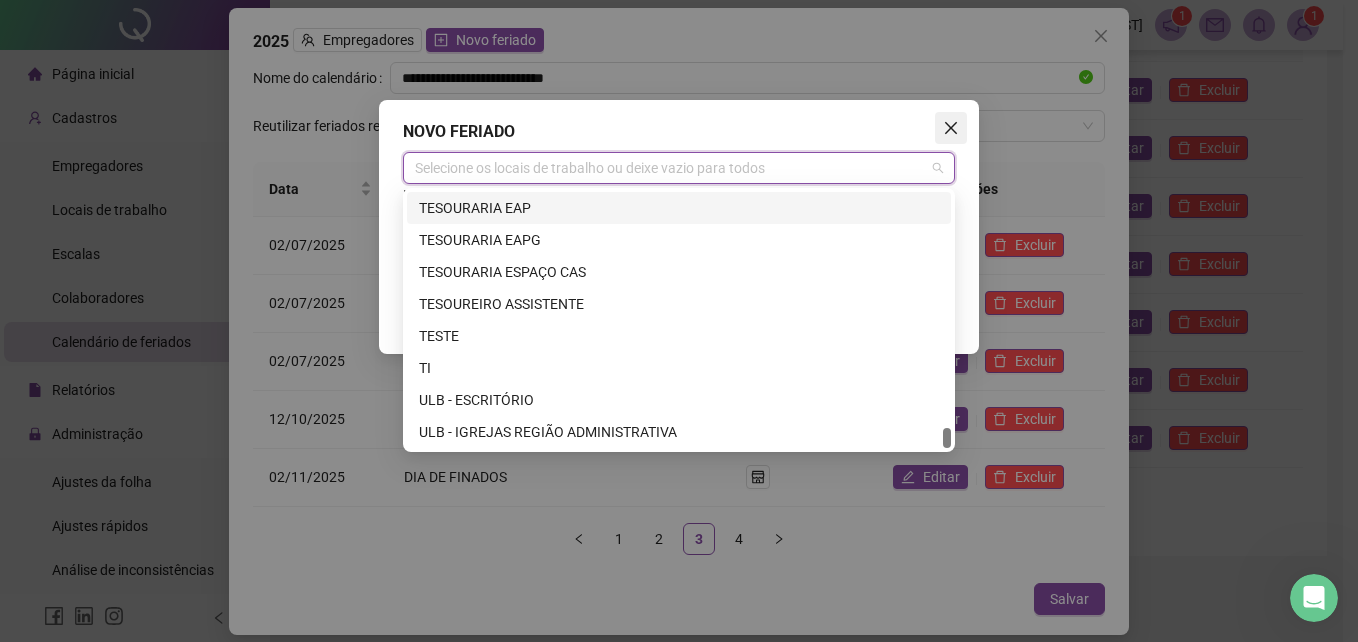 click at bounding box center [951, 128] 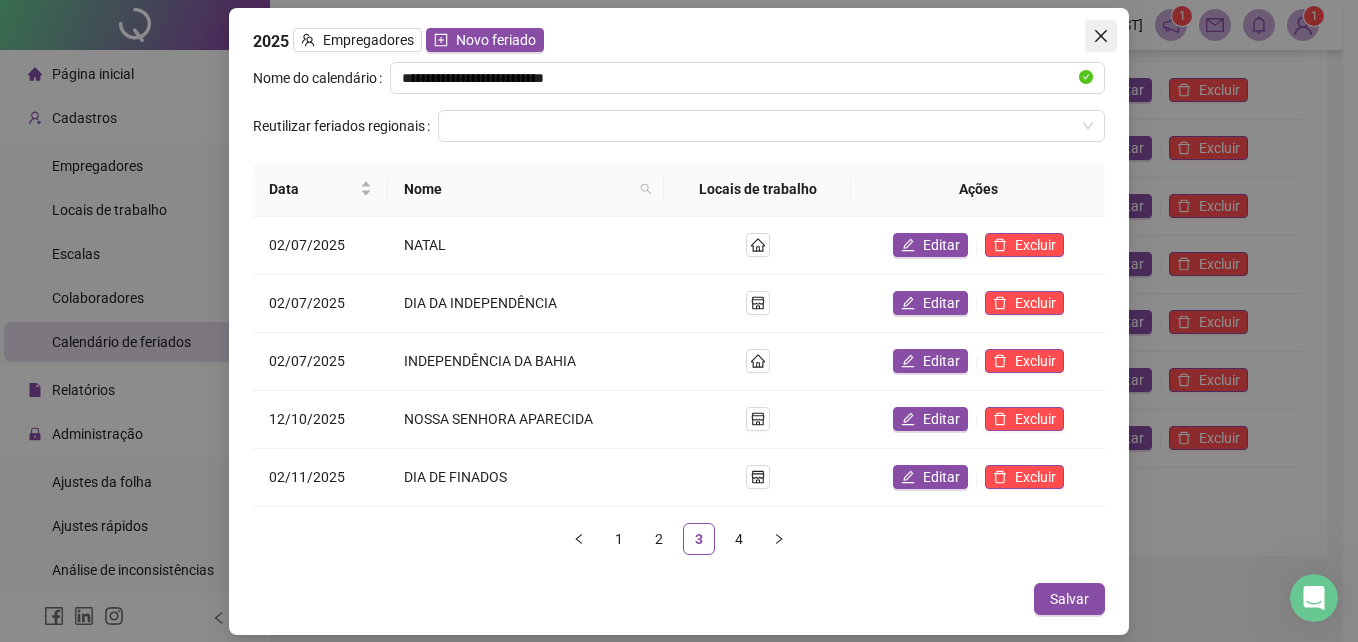 click 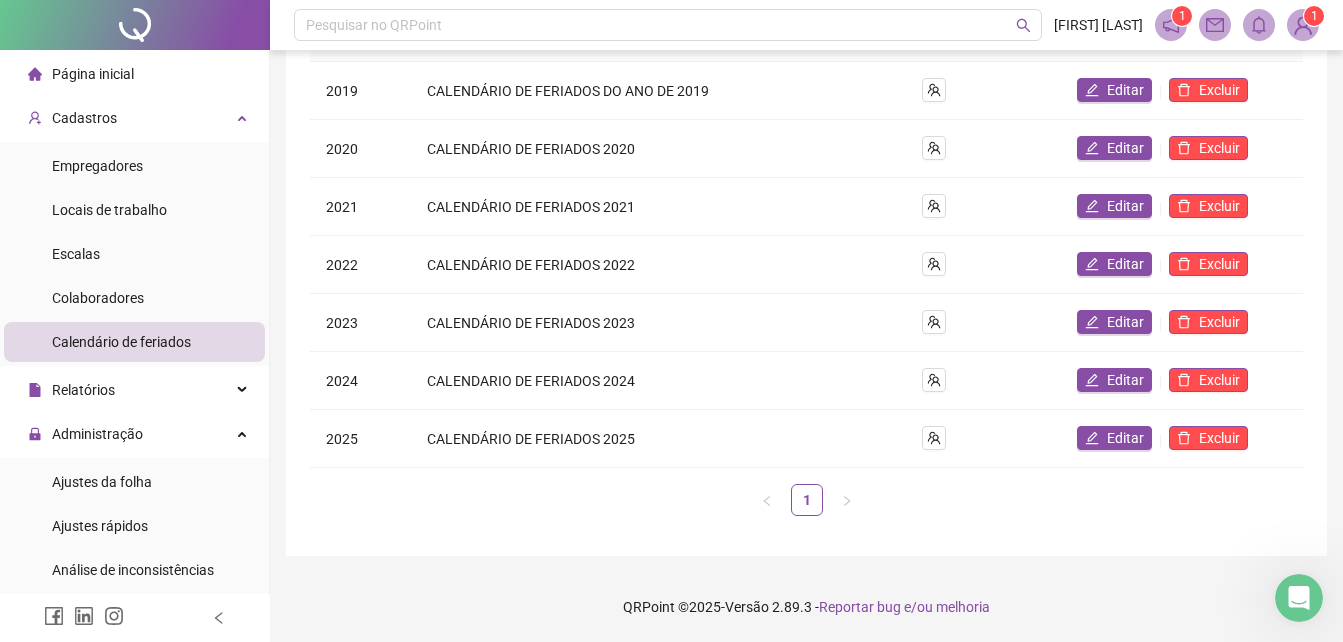 scroll, scrollTop: 0, scrollLeft: 0, axis: both 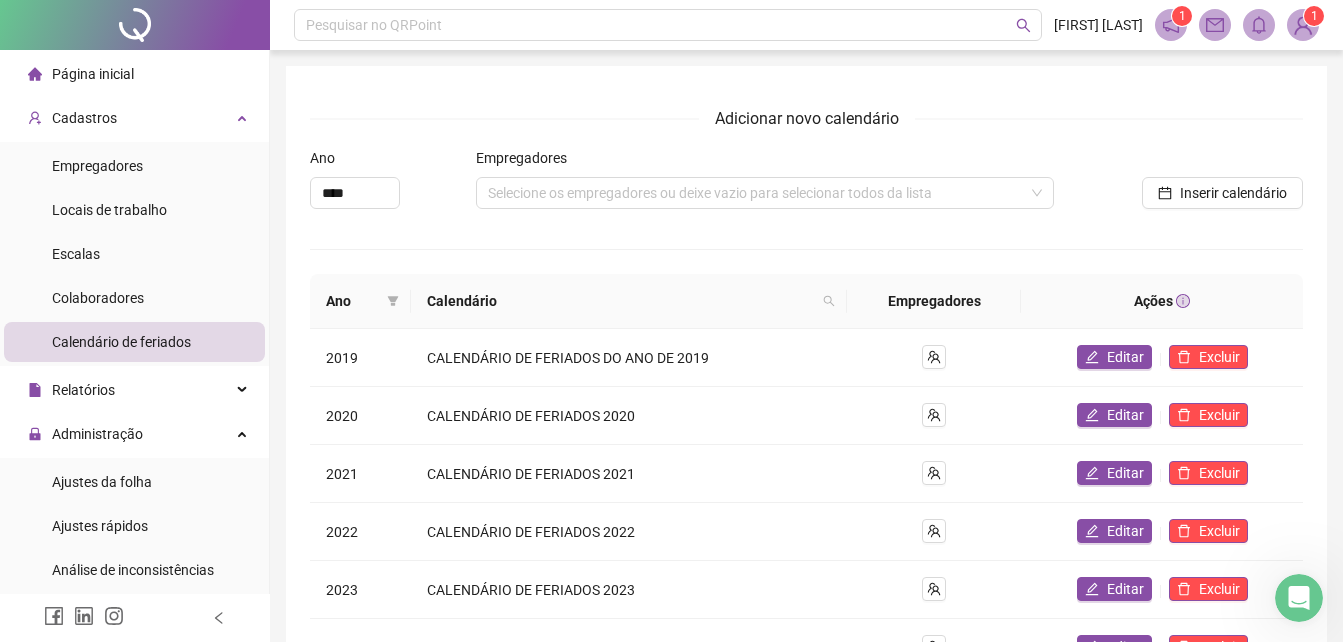 click on "Calendário de feriados" at bounding box center [121, 342] 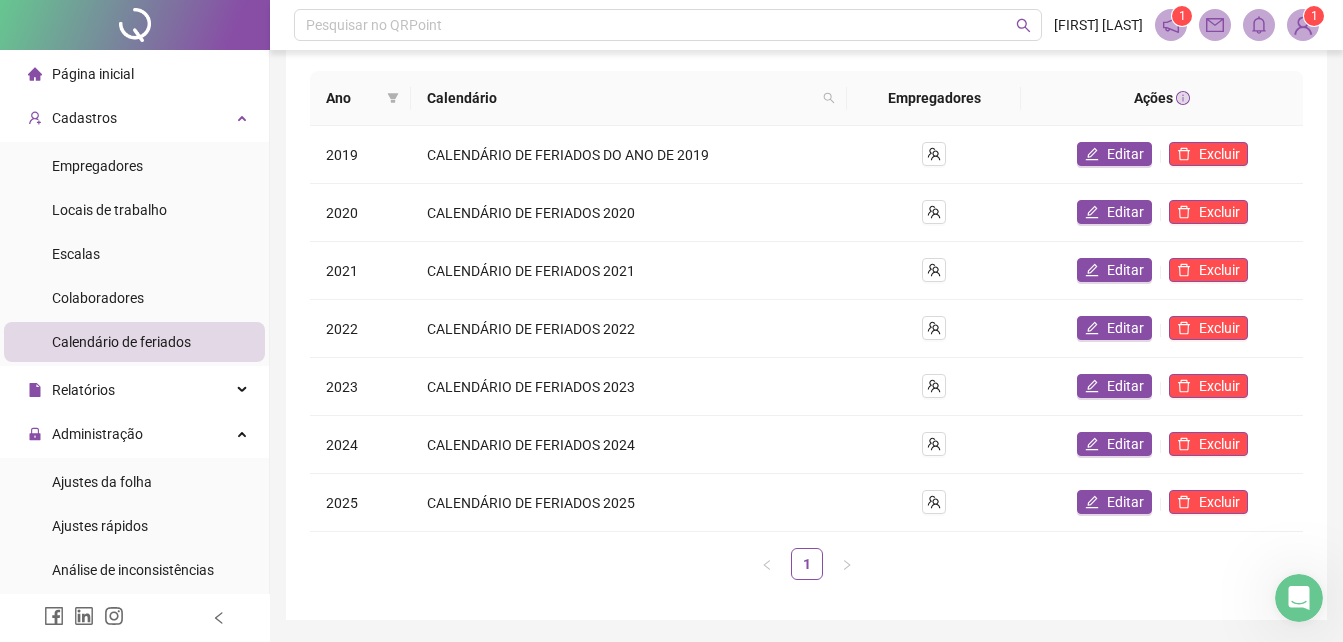scroll, scrollTop: 167, scrollLeft: 0, axis: vertical 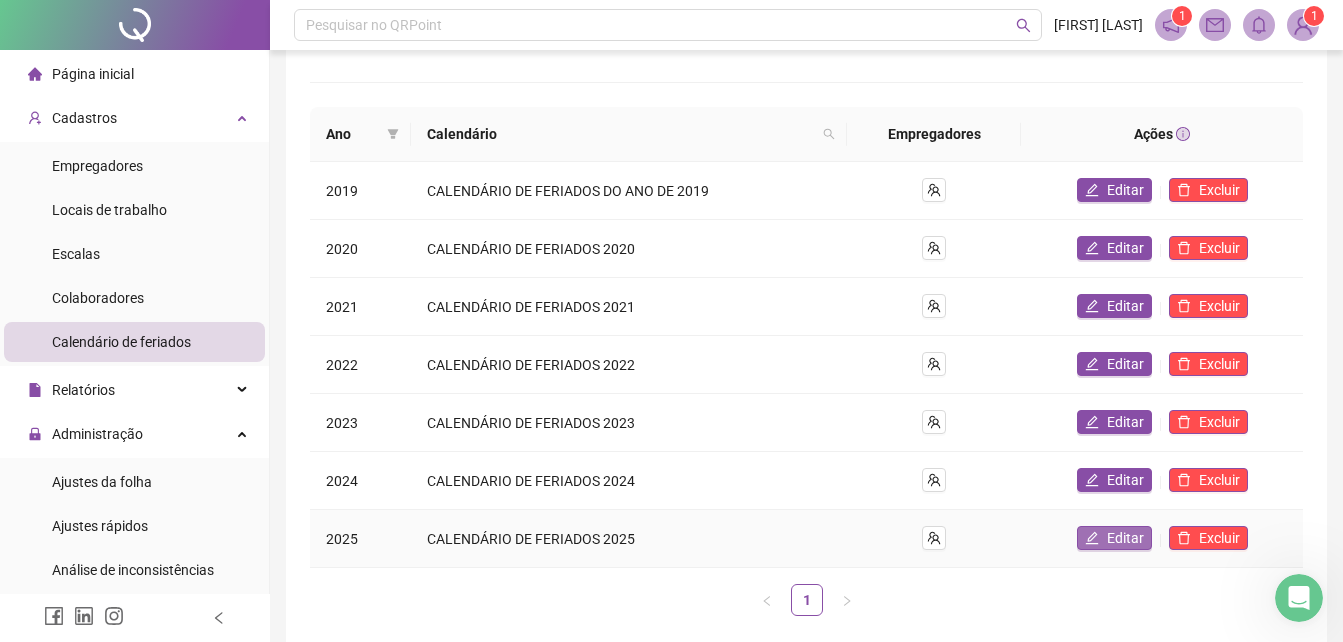 click on "Editar" at bounding box center (1125, 538) 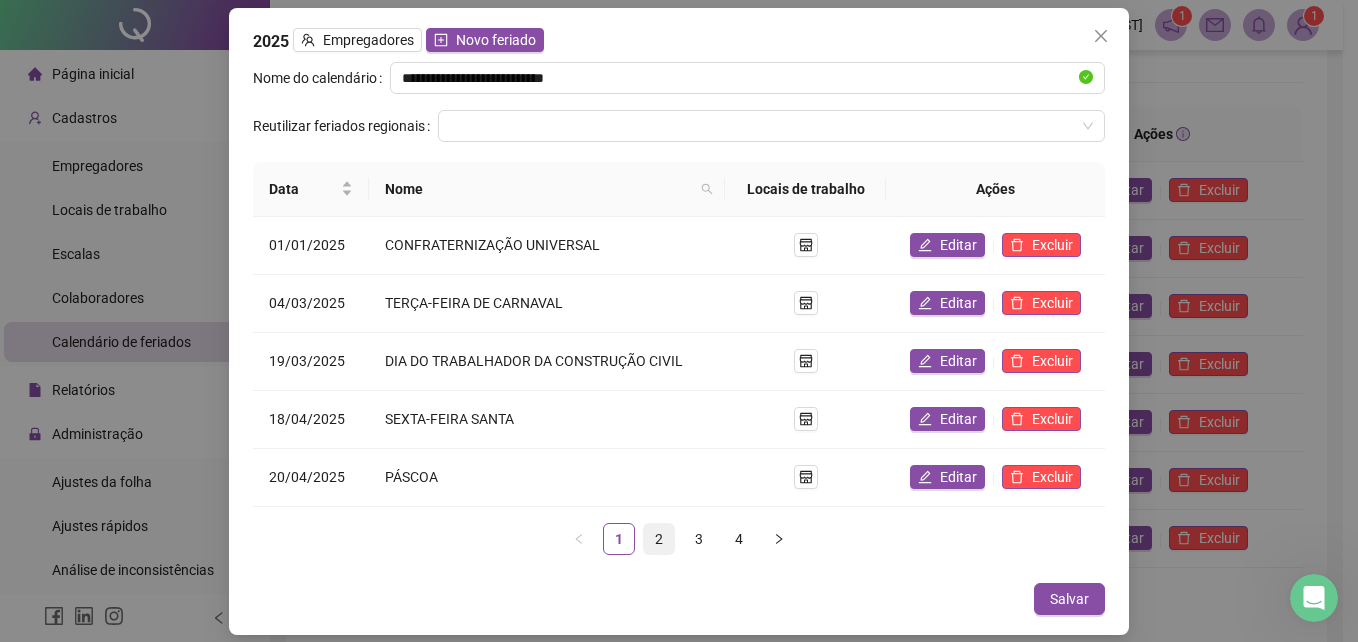 click on "2" at bounding box center (659, 539) 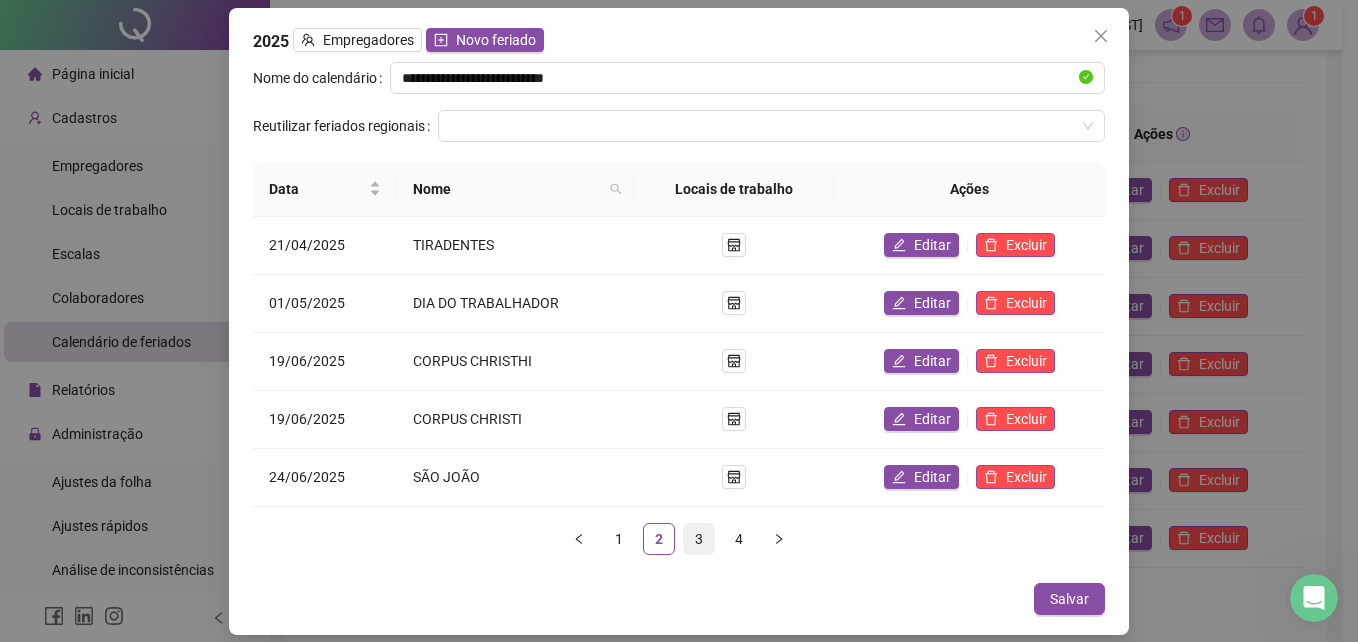 click on "3" at bounding box center (699, 539) 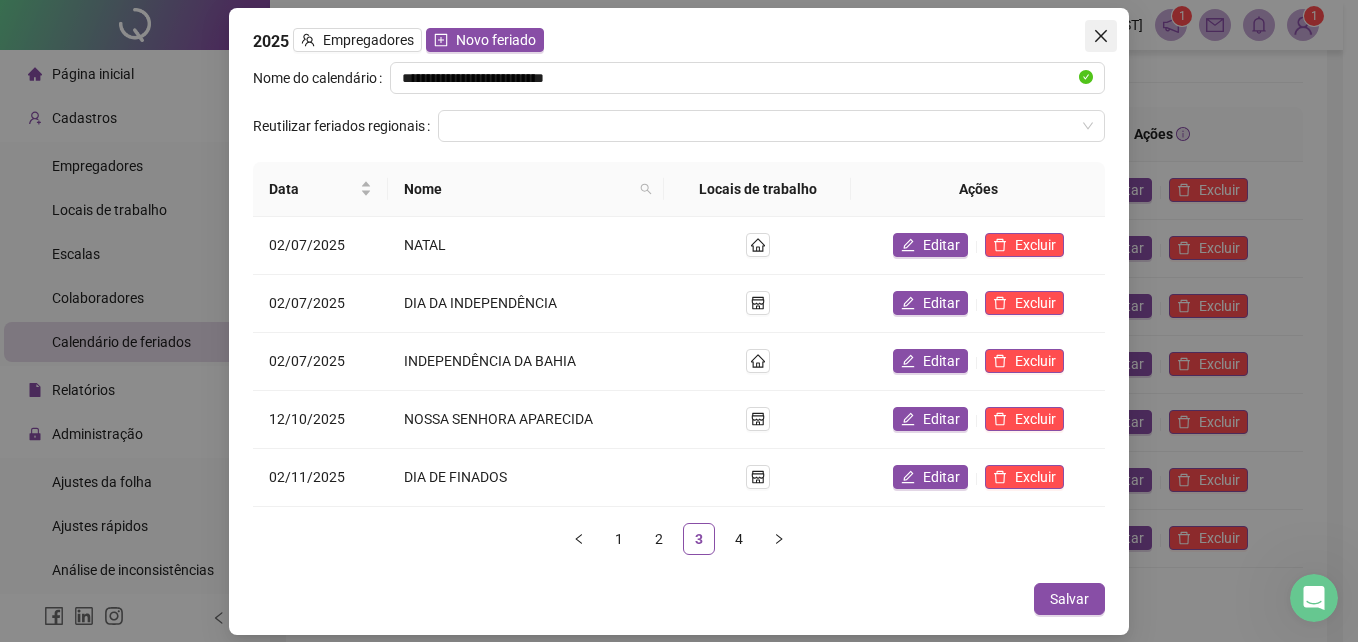 click 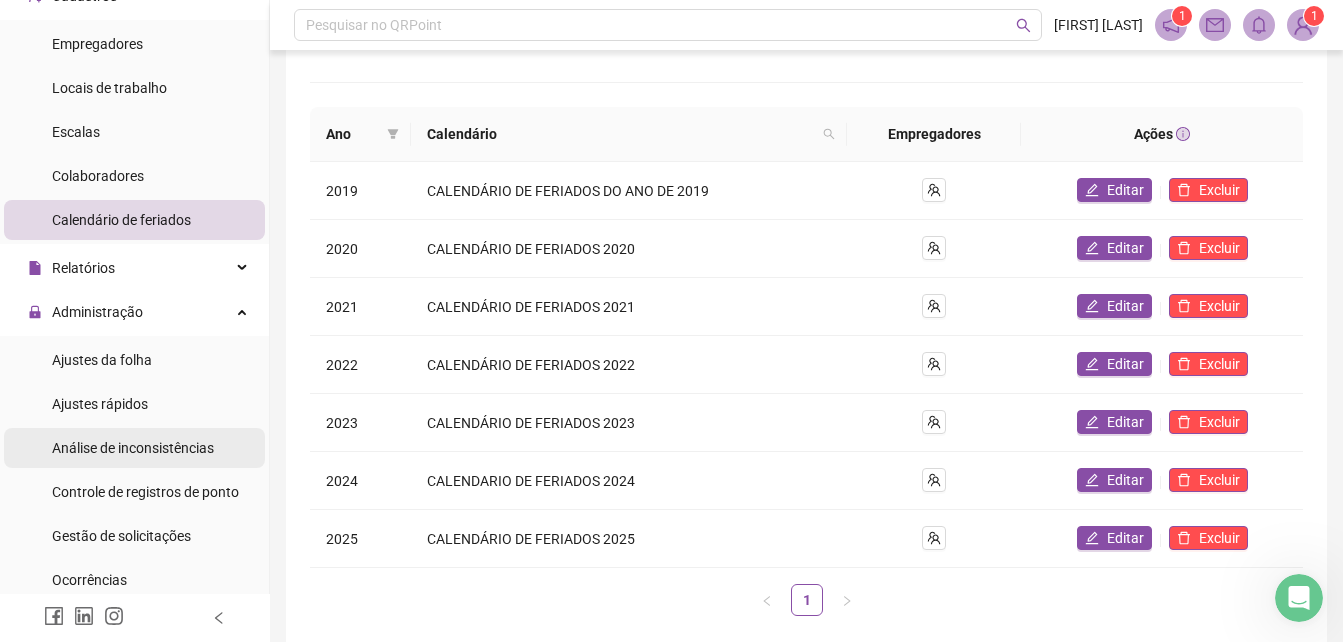 scroll, scrollTop: 200, scrollLeft: 0, axis: vertical 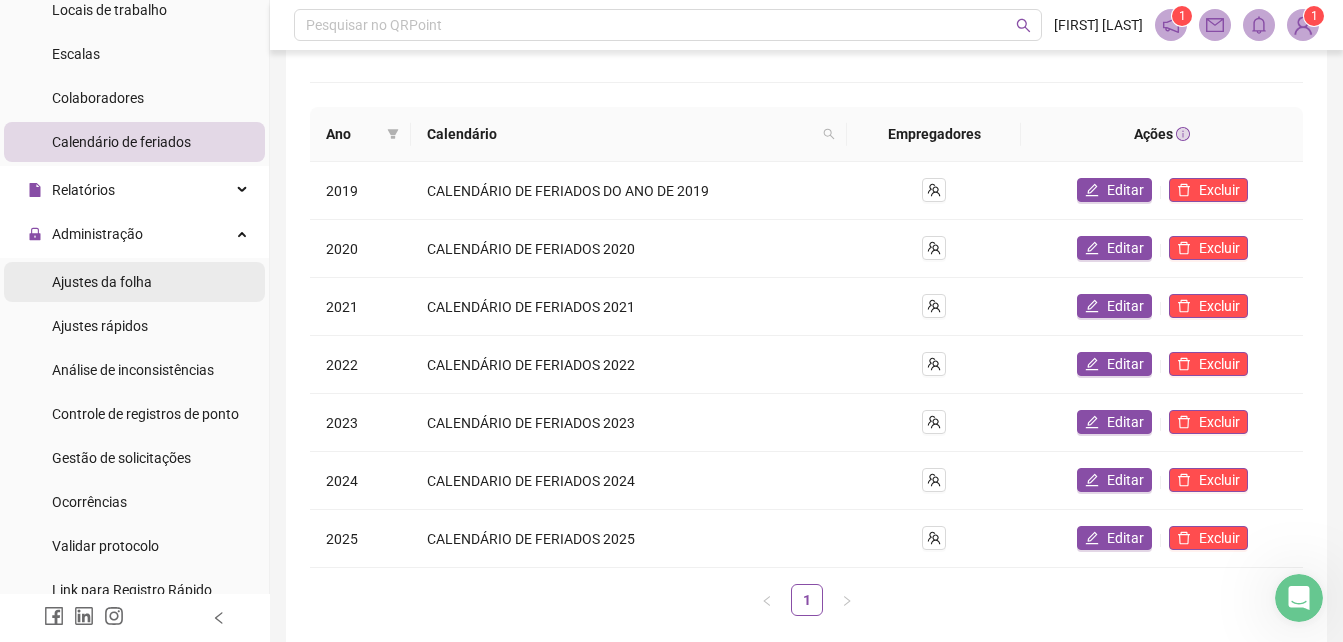 click on "Ajustes da folha" at bounding box center (102, 282) 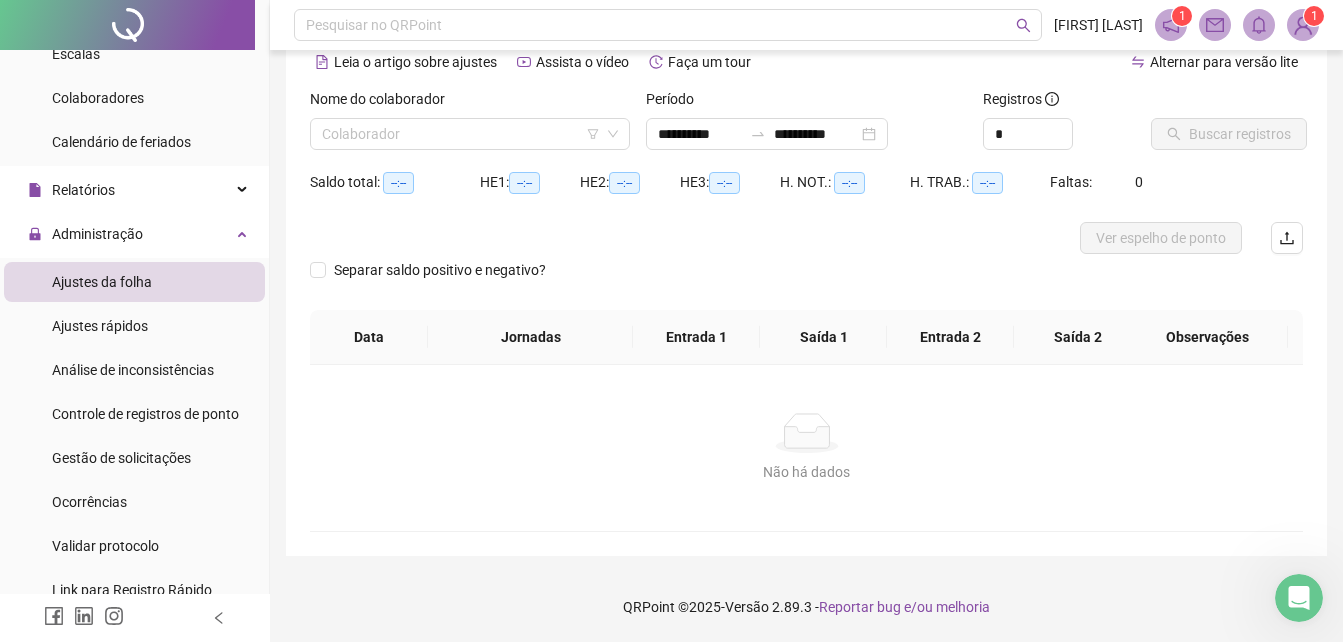 scroll, scrollTop: 96, scrollLeft: 0, axis: vertical 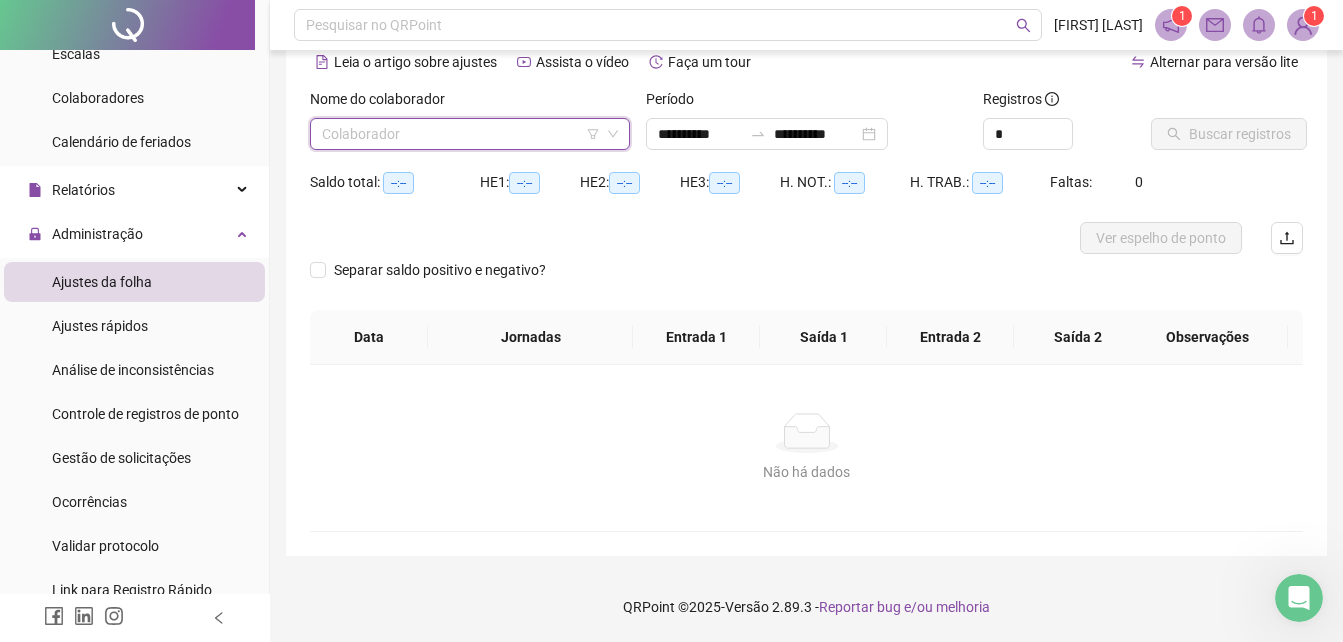 click at bounding box center (461, 134) 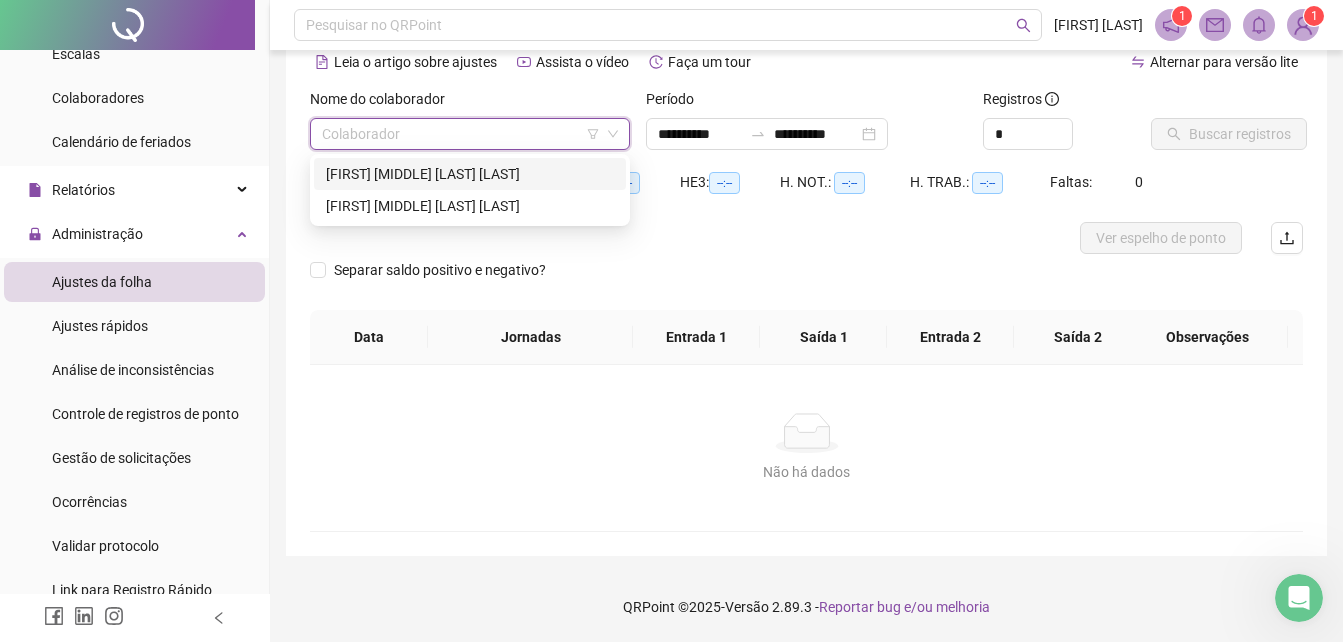click on "CRISTIANE DAYSE HENRIQUES DA SILVA SANTOS" at bounding box center [470, 174] 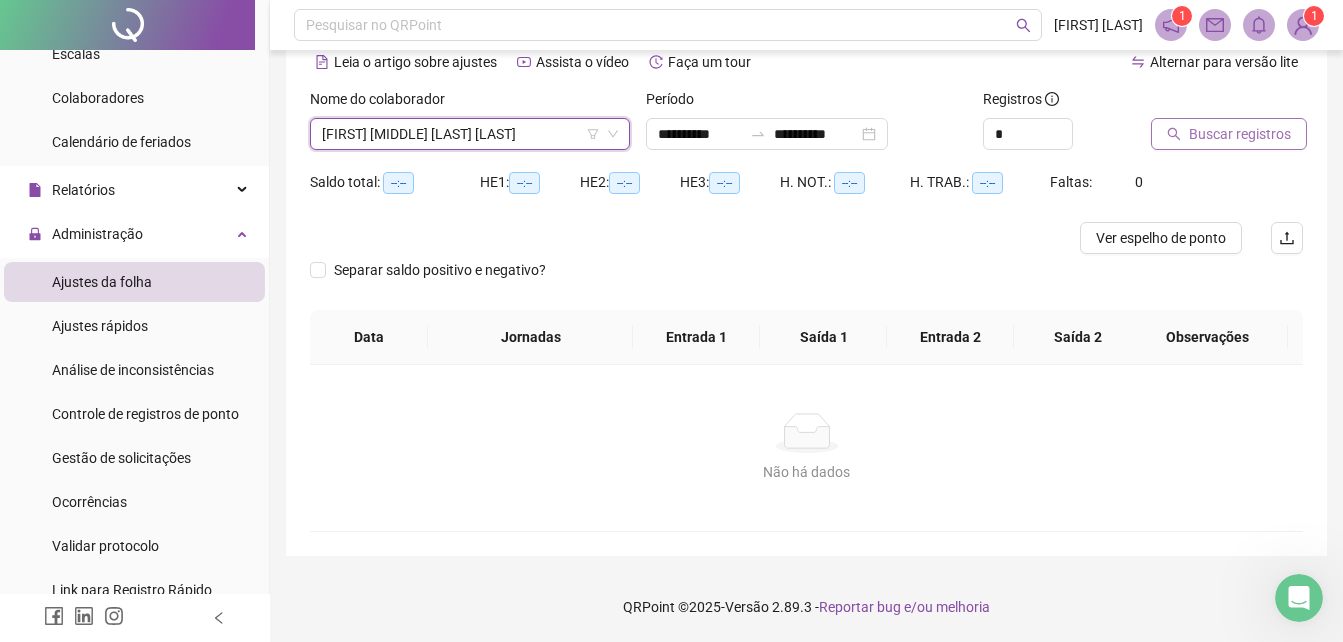 click on "Buscar registros" at bounding box center [1240, 134] 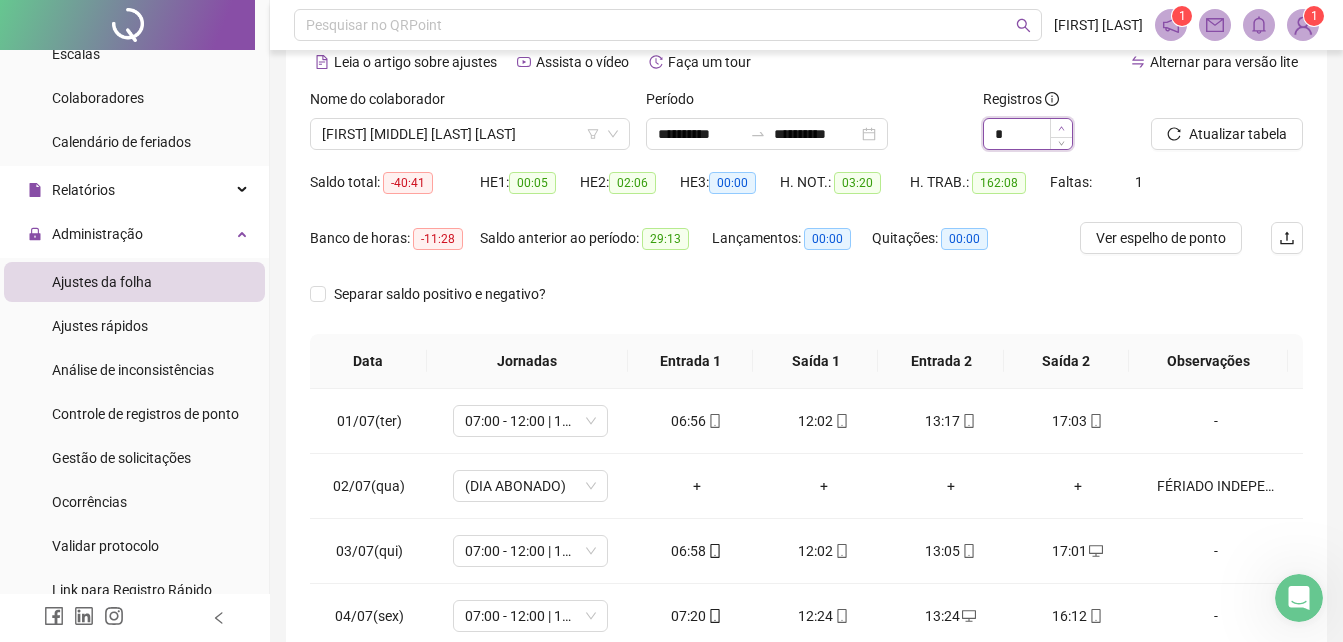 click at bounding box center (1061, 128) 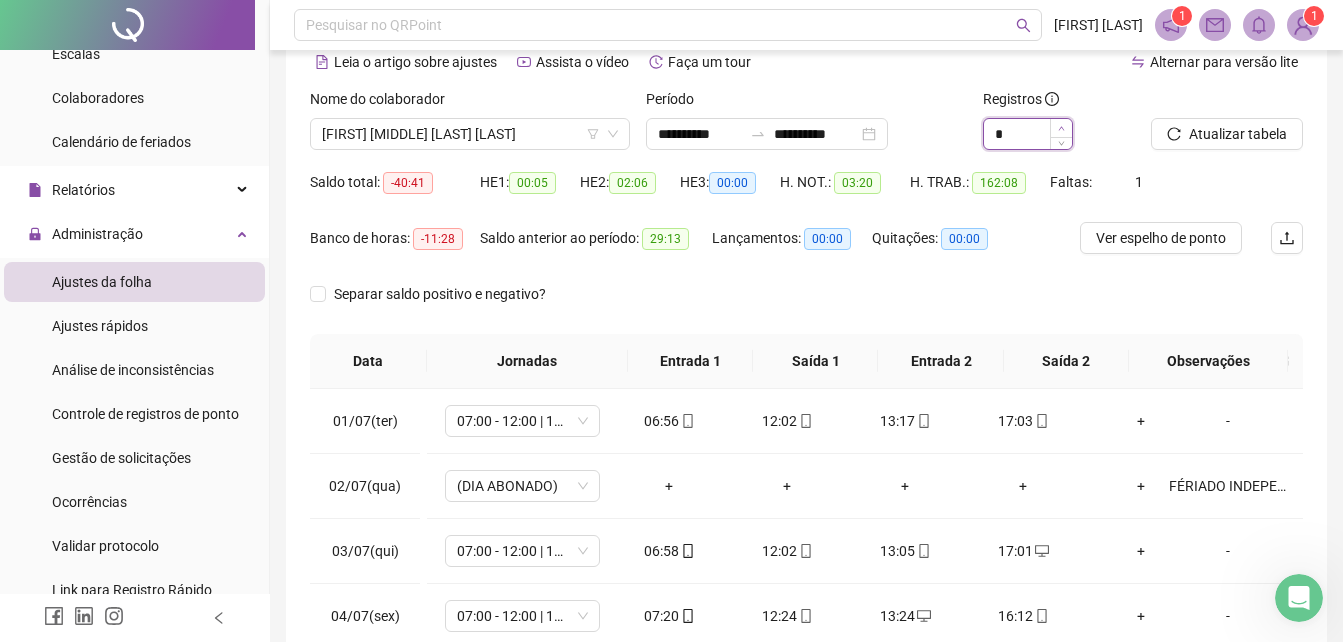 click 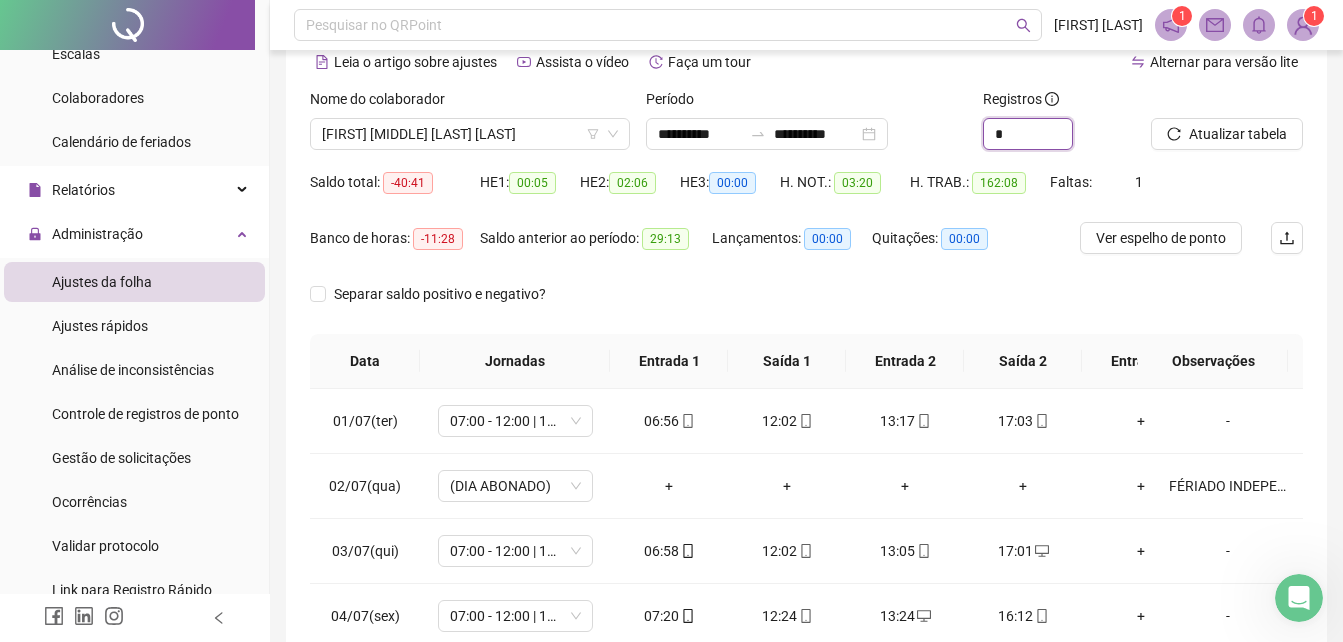 type on "*" 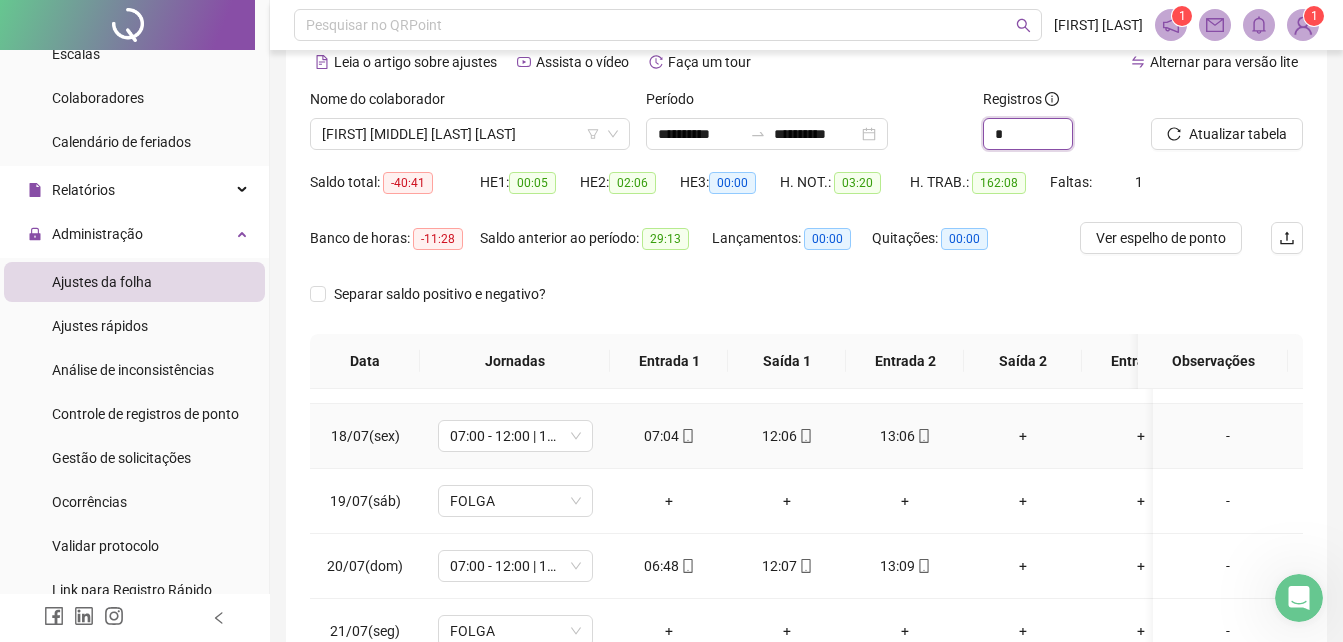 scroll, scrollTop: 1100, scrollLeft: 0, axis: vertical 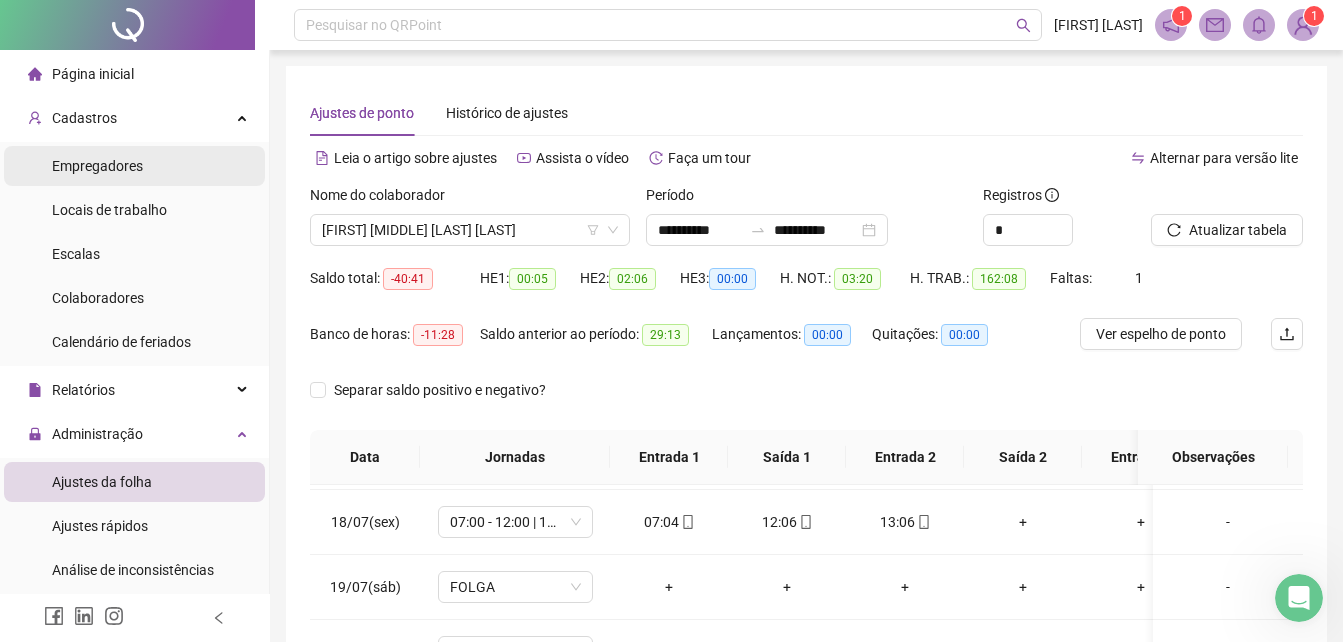 click on "Empregadores" at bounding box center (97, 166) 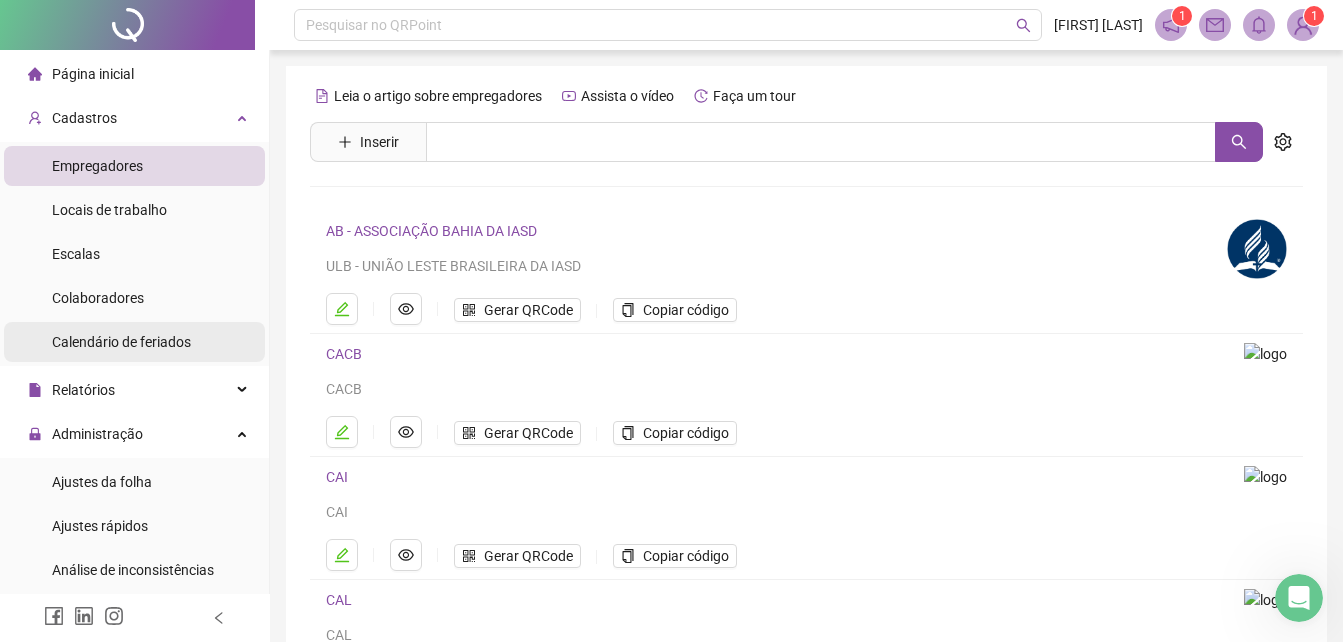 click on "Calendário de feriados" at bounding box center [121, 342] 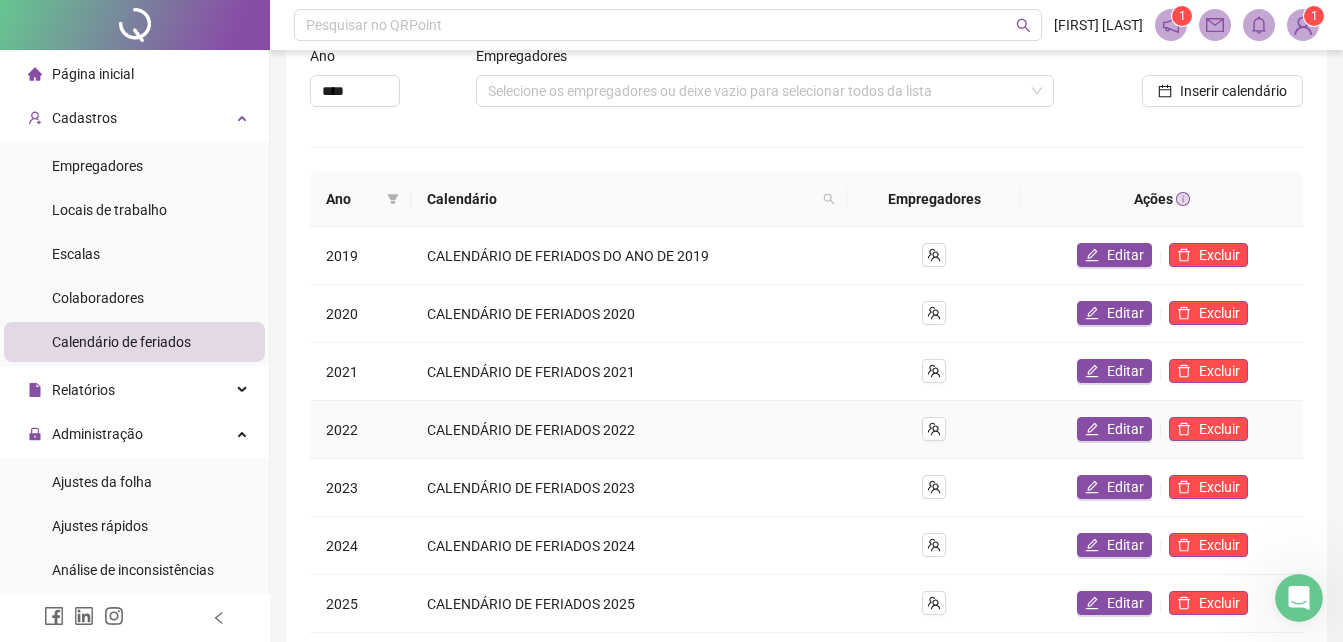 scroll, scrollTop: 200, scrollLeft: 0, axis: vertical 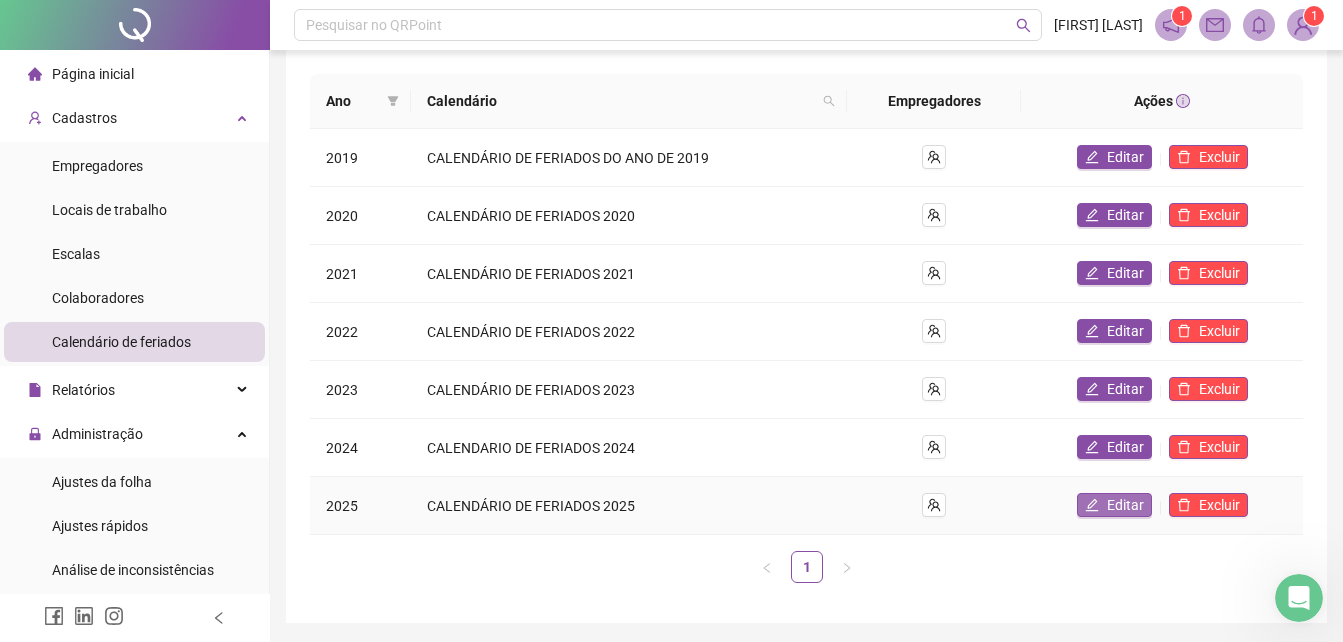 click on "Editar" at bounding box center (1114, 505) 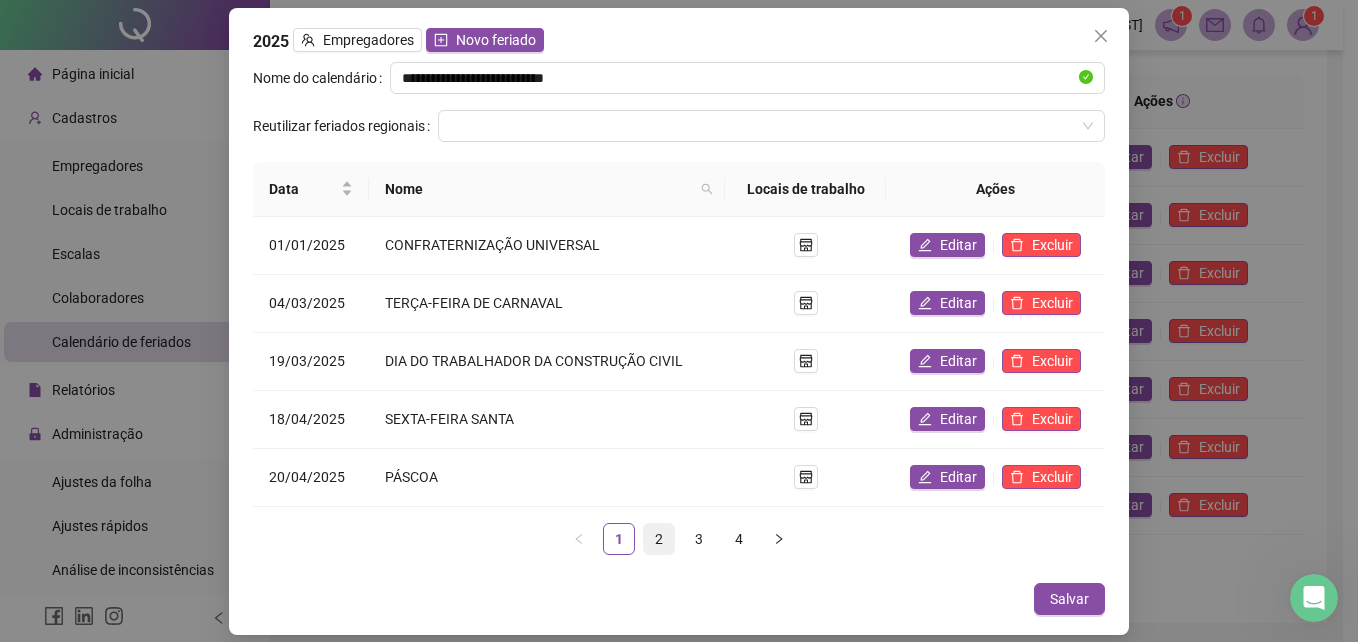 click on "2" at bounding box center (659, 539) 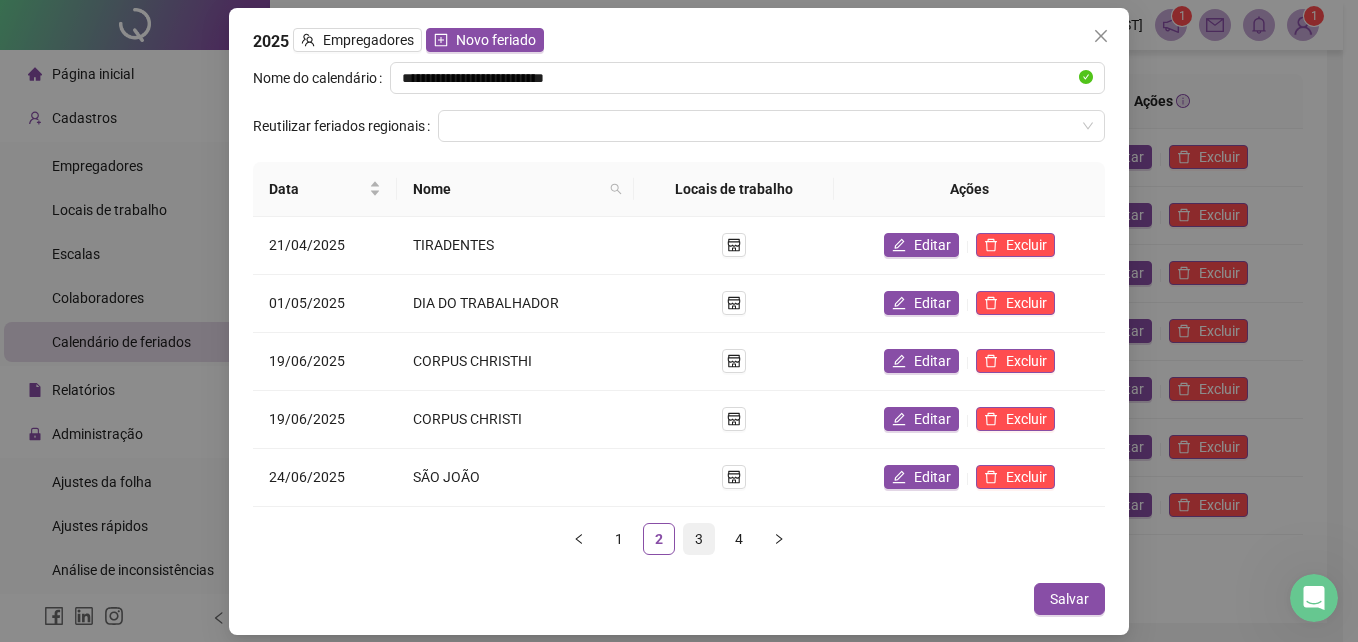 click on "3" at bounding box center (699, 539) 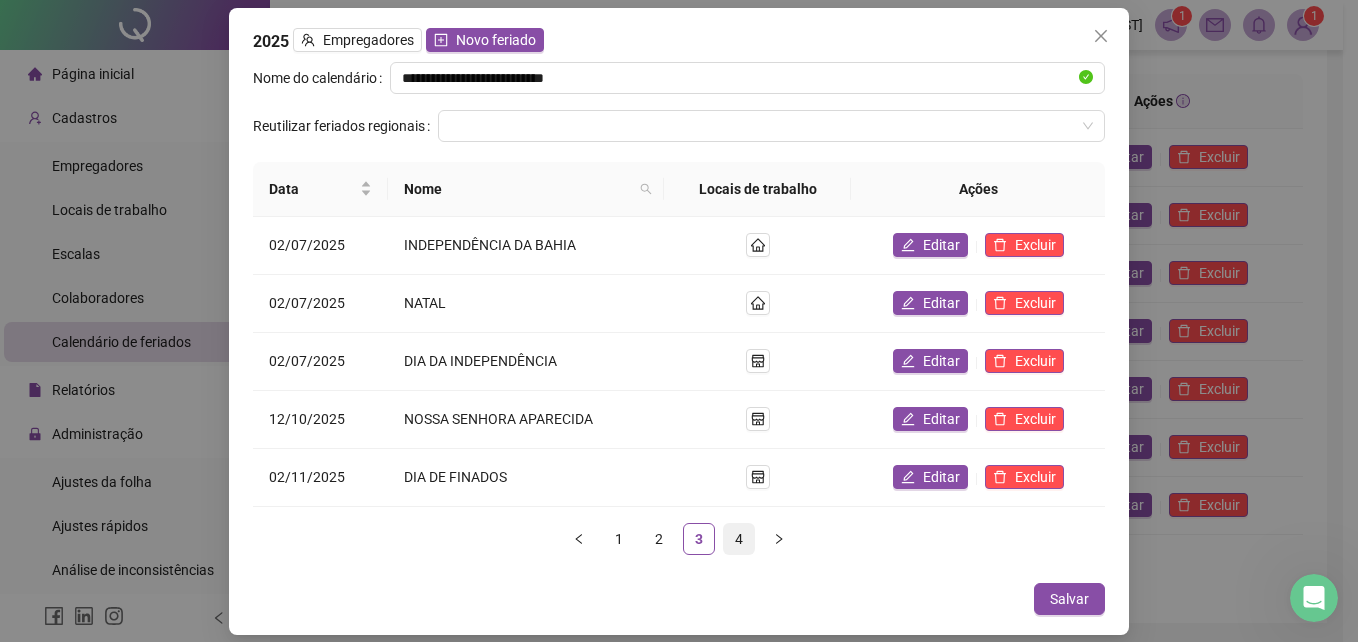 click on "4" at bounding box center (739, 539) 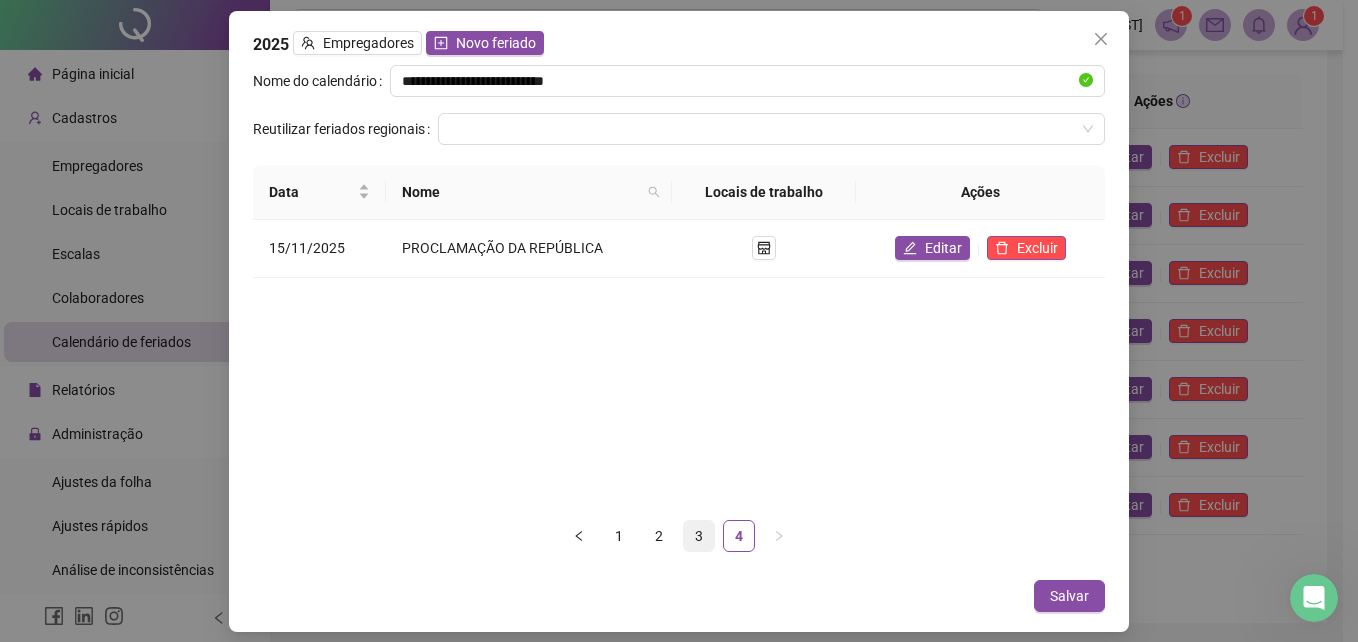 click on "3" at bounding box center (699, 536) 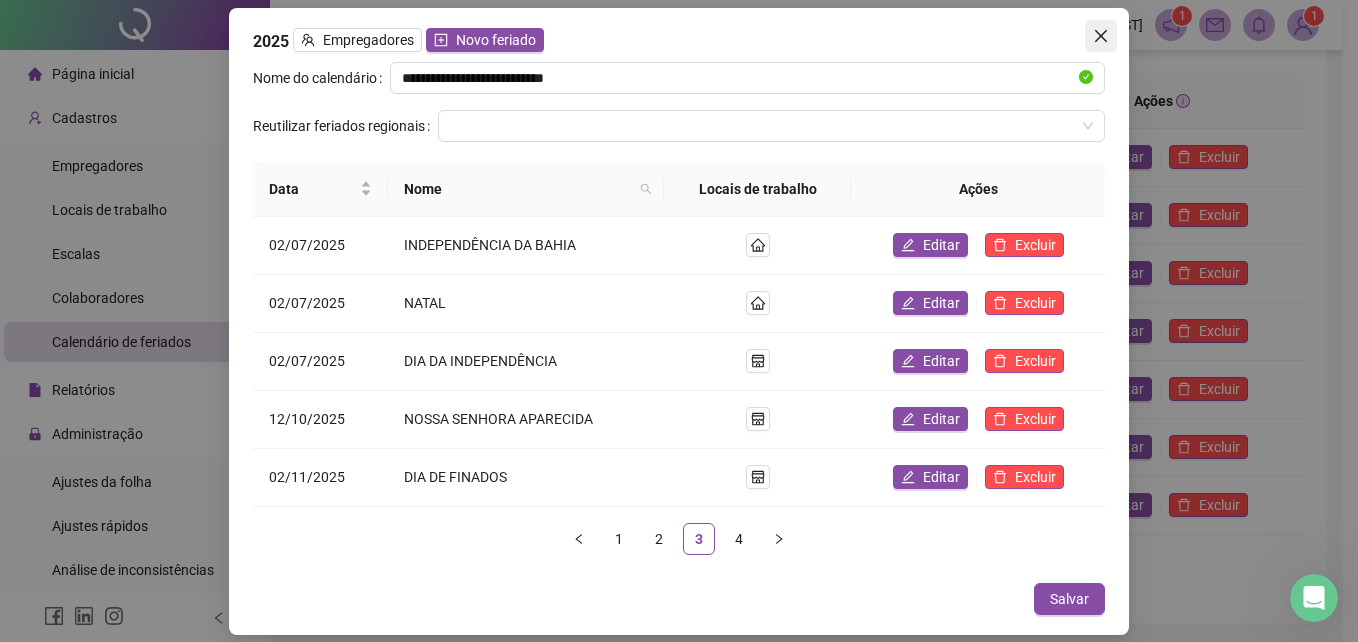 click 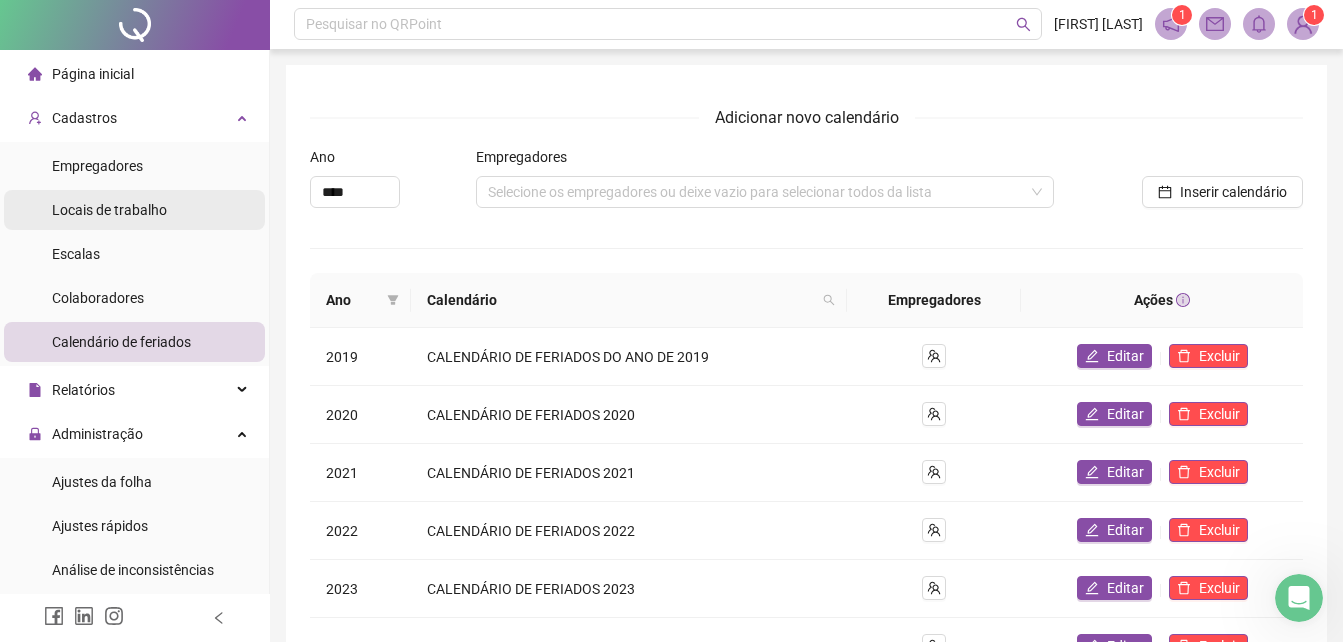scroll, scrollTop: 0, scrollLeft: 0, axis: both 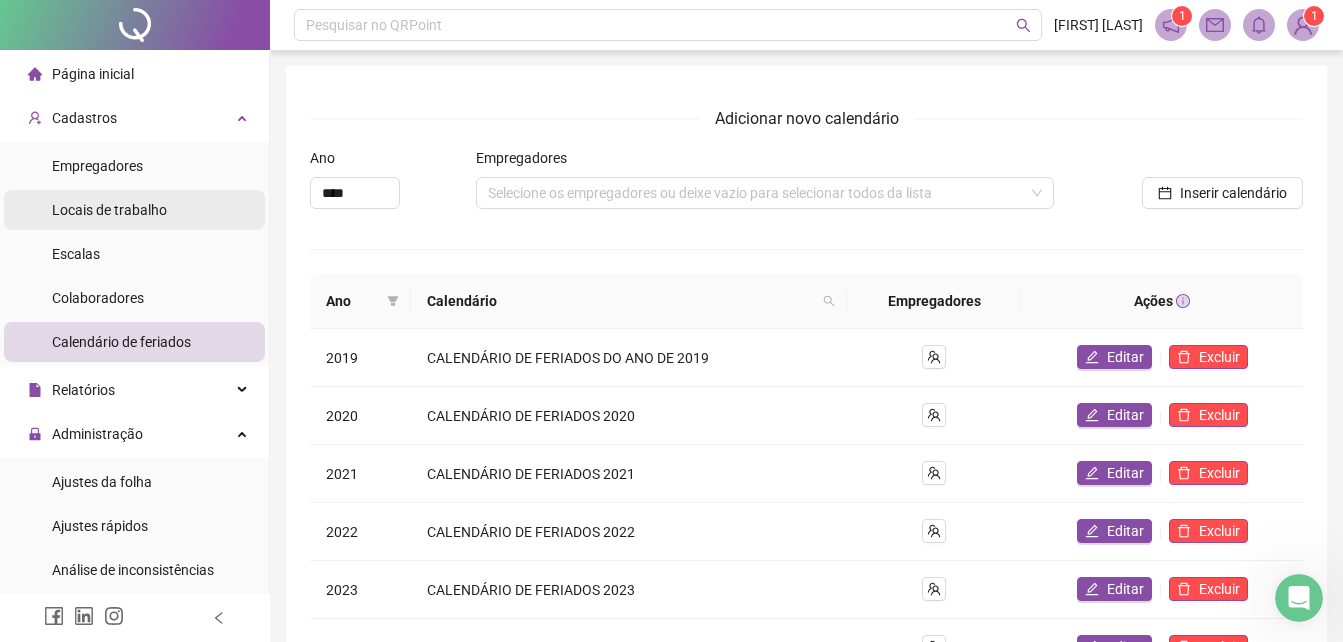 click on "Locais de trabalho" at bounding box center [109, 210] 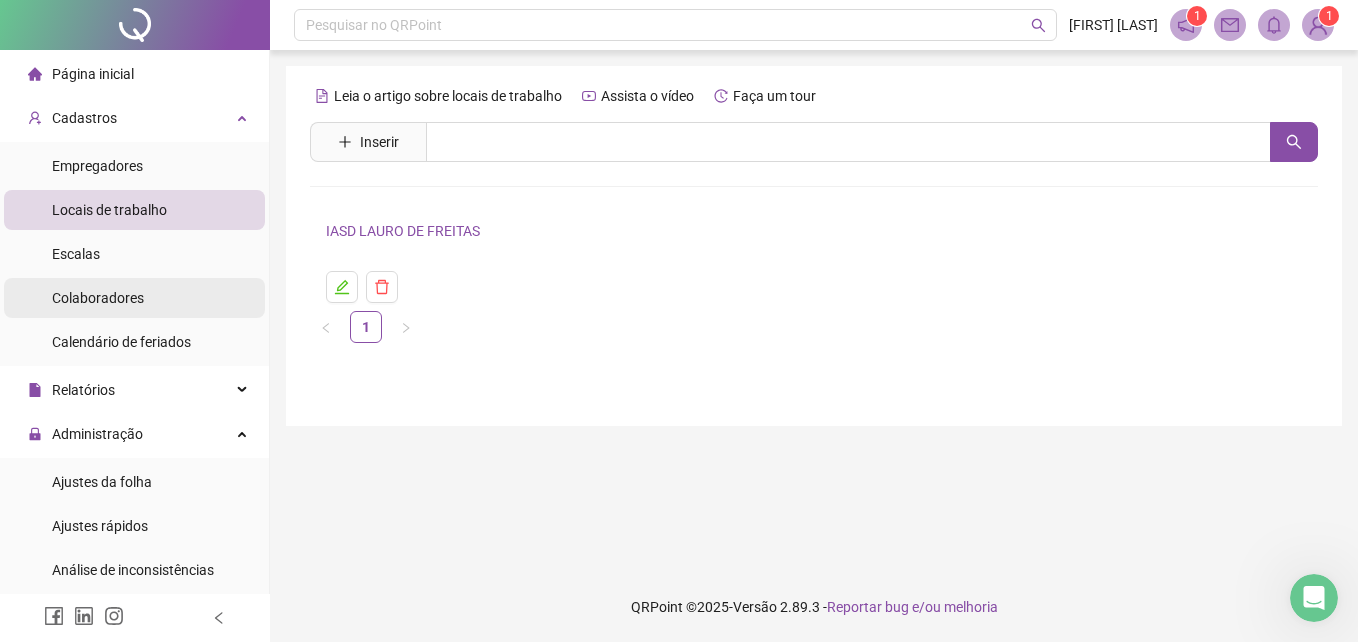 click on "Colaboradores" at bounding box center [98, 298] 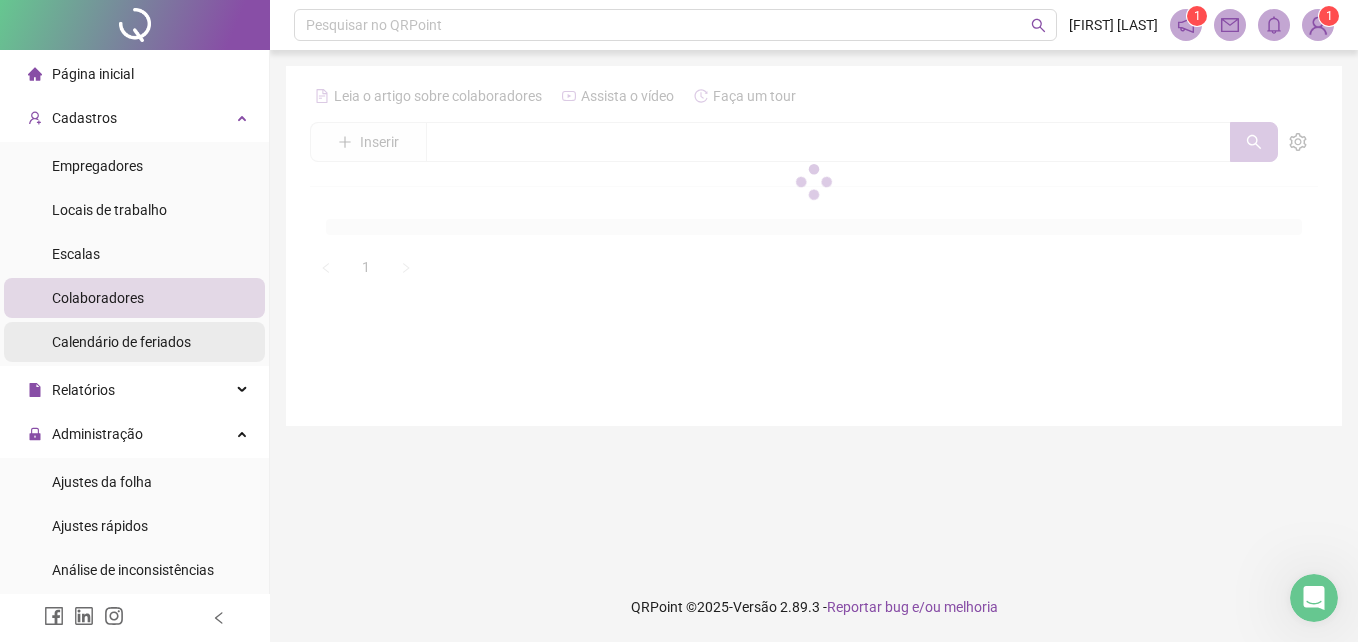 click on "Calendário de feriados" at bounding box center [121, 342] 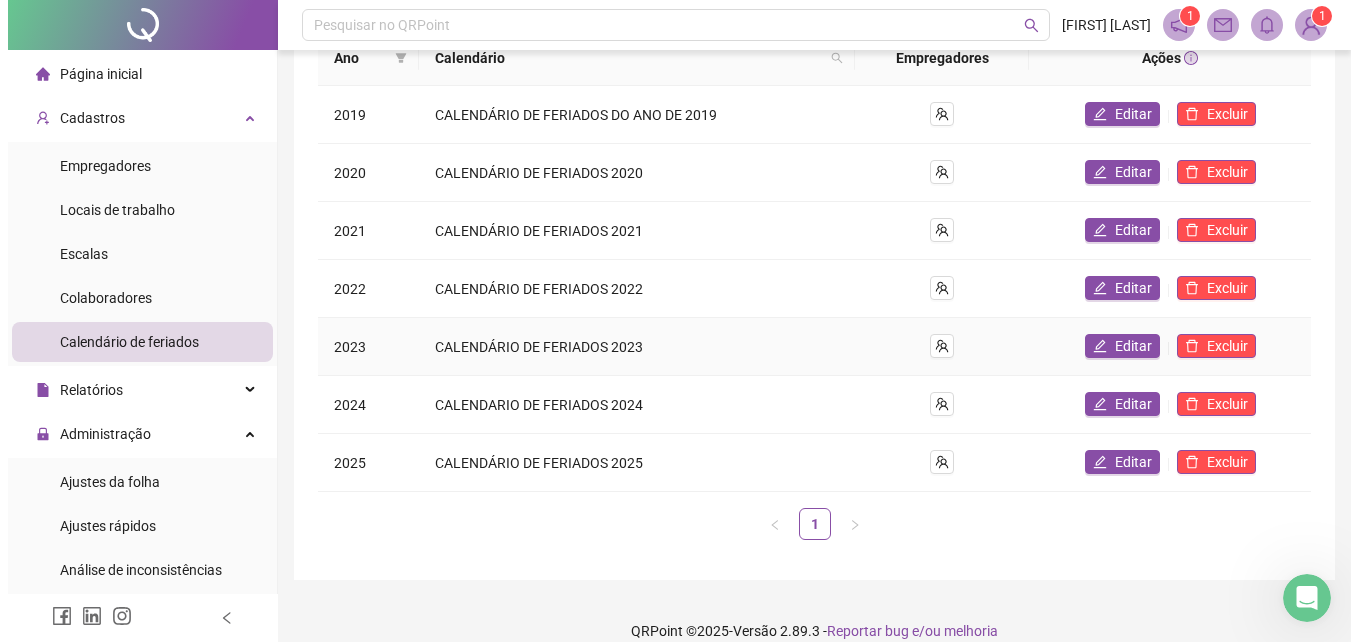 scroll, scrollTop: 267, scrollLeft: 0, axis: vertical 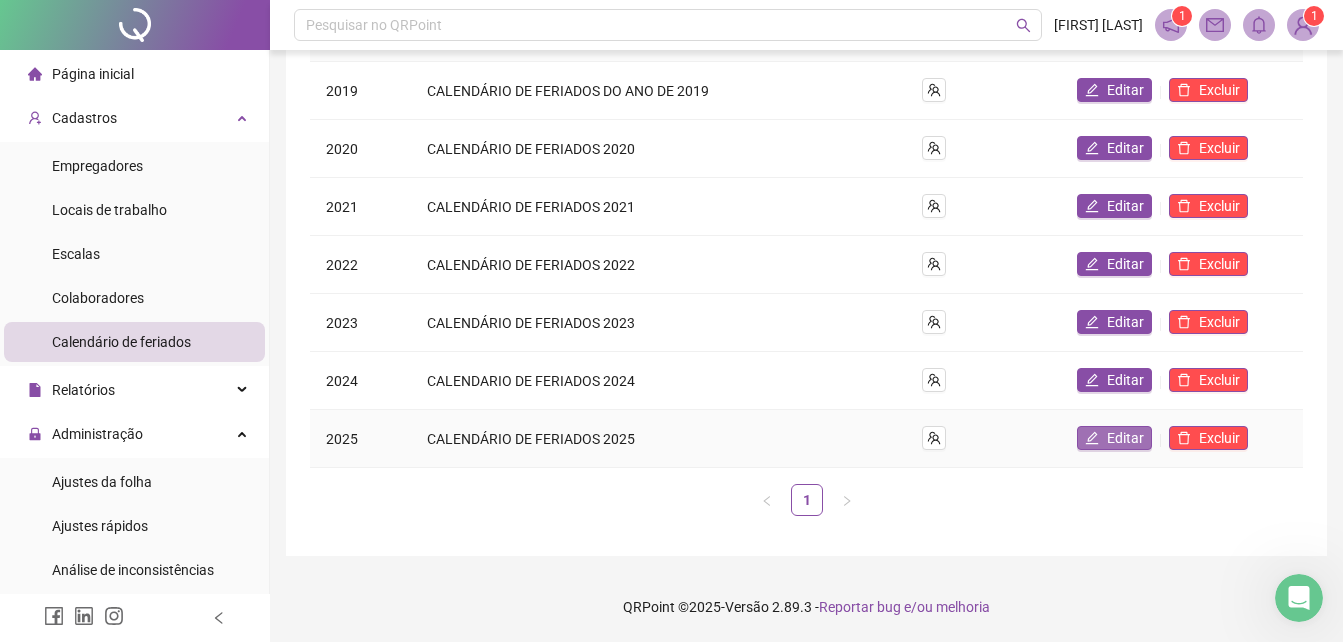 click on "Editar" at bounding box center [1114, 438] 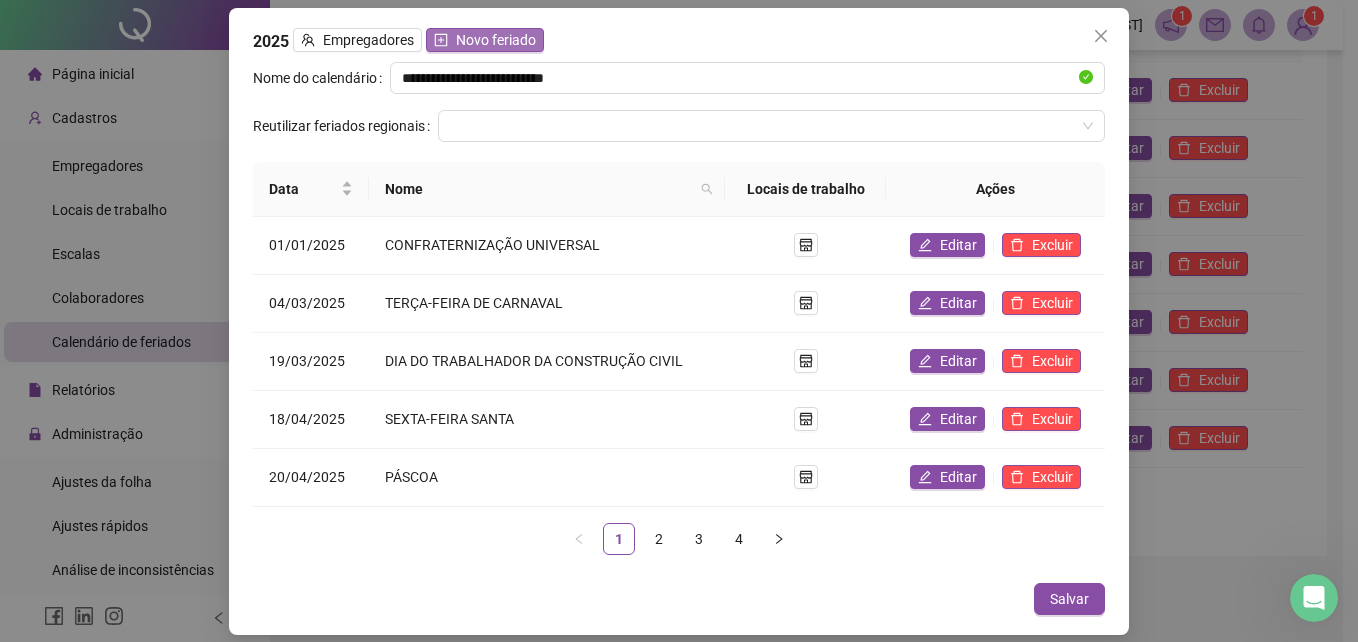 click on "Novo feriado" at bounding box center [496, 40] 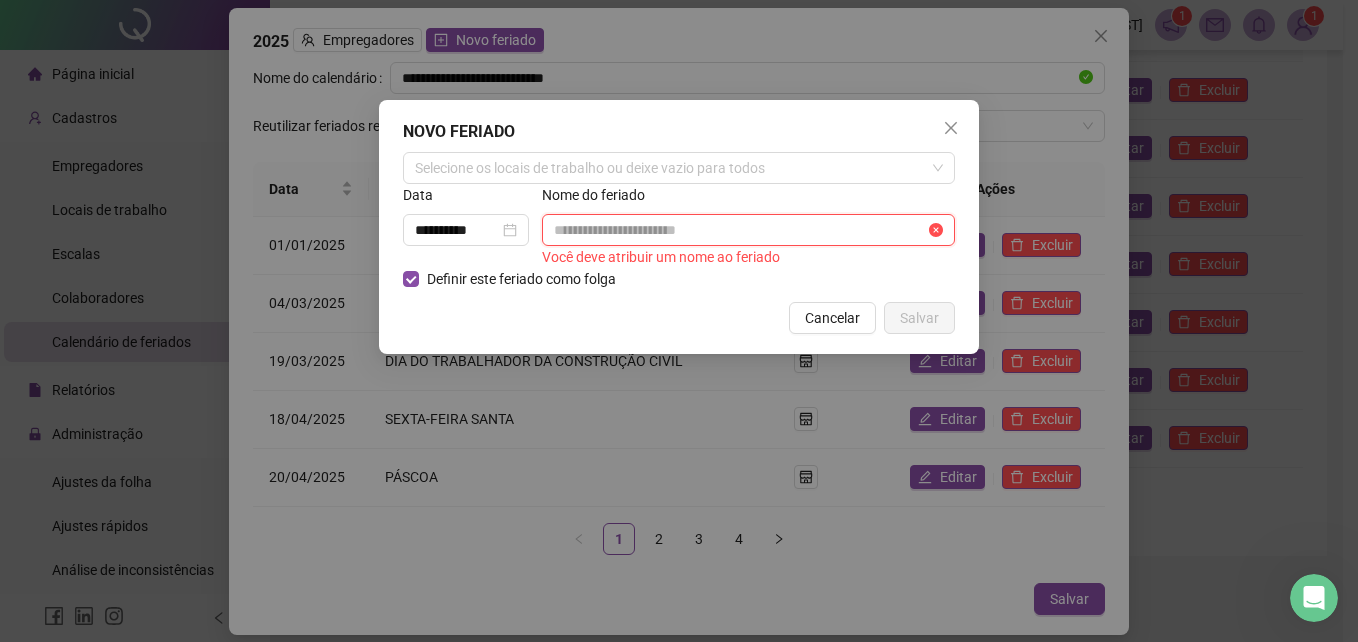 click at bounding box center (739, 230) 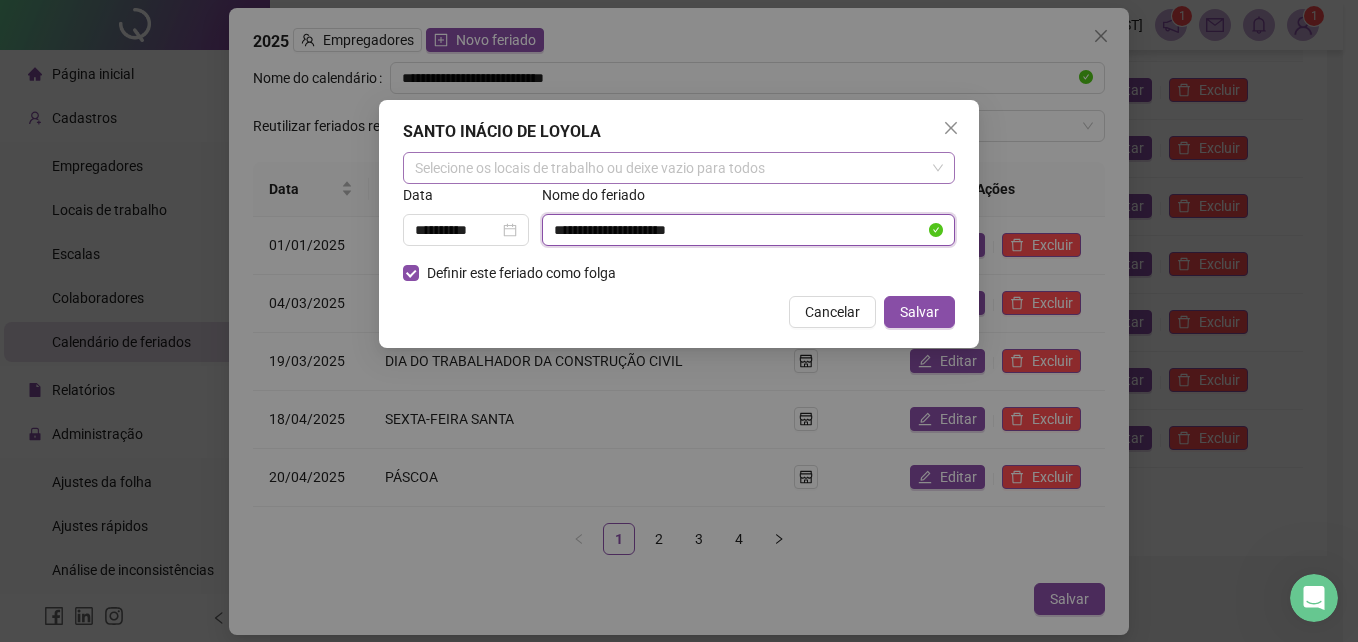 click on "Selecione os locais de trabalho ou deixe vazio para todos" at bounding box center (679, 168) 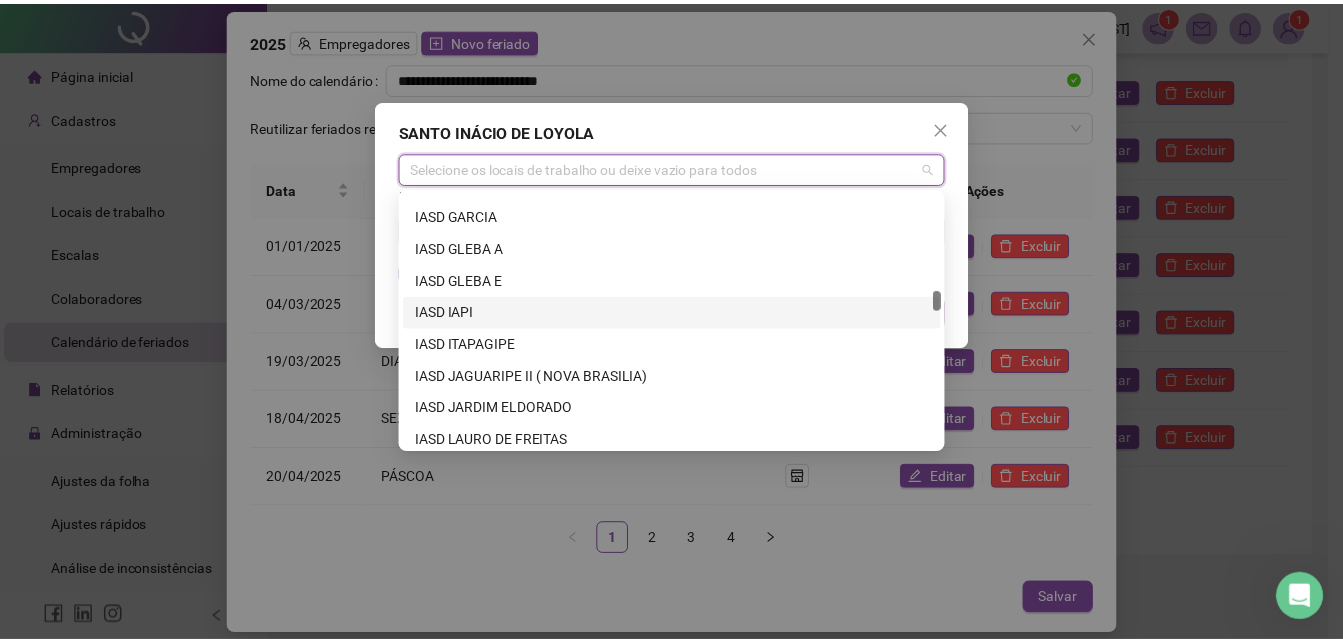 scroll, scrollTop: 2300, scrollLeft: 0, axis: vertical 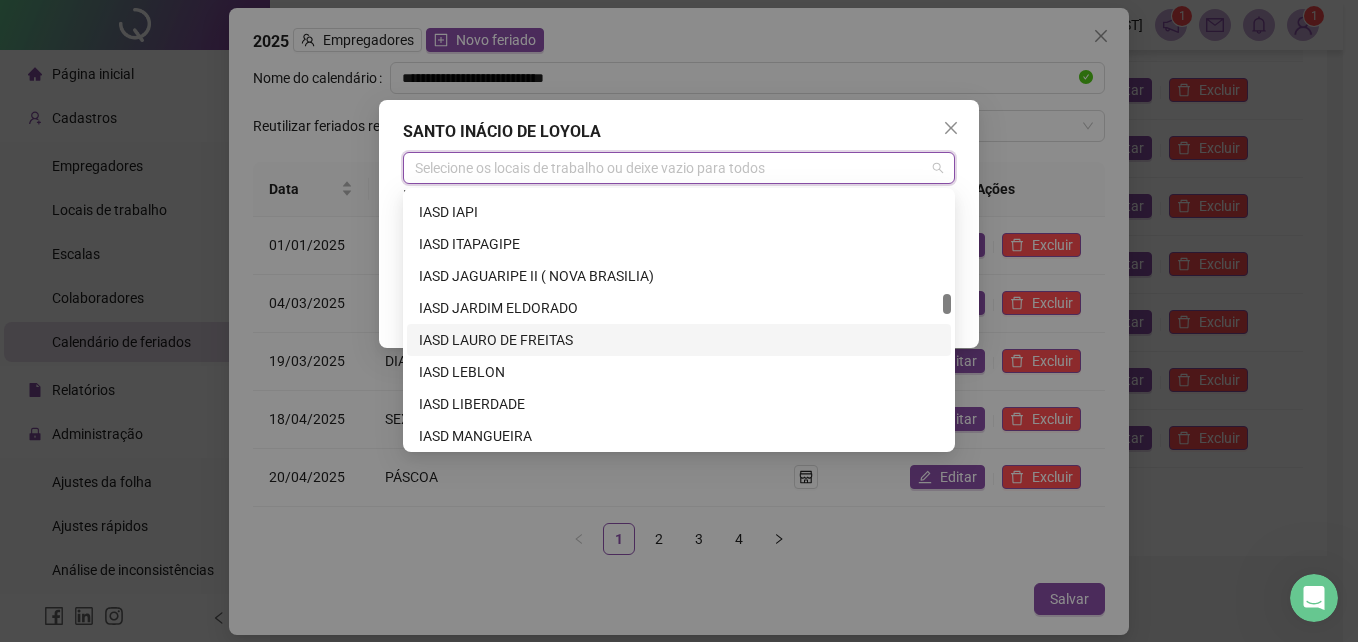 click on "IASD LAURO DE FREITAS" at bounding box center [679, 340] 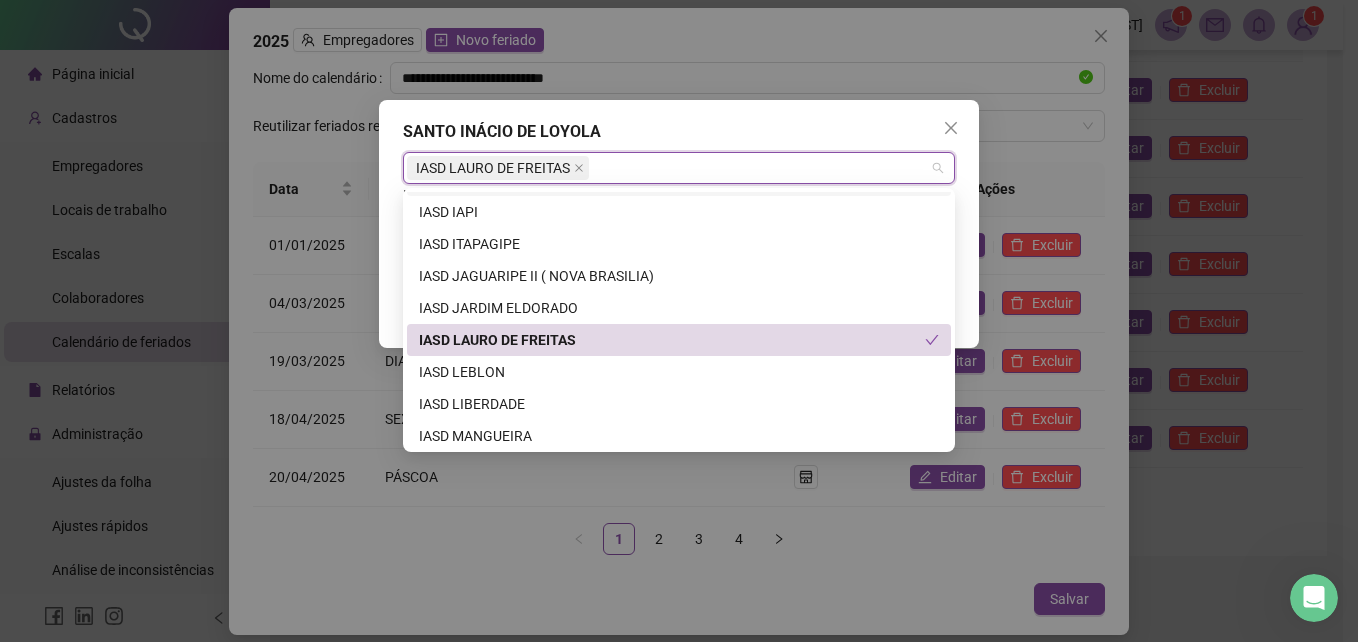 click on "**********" at bounding box center [679, 224] 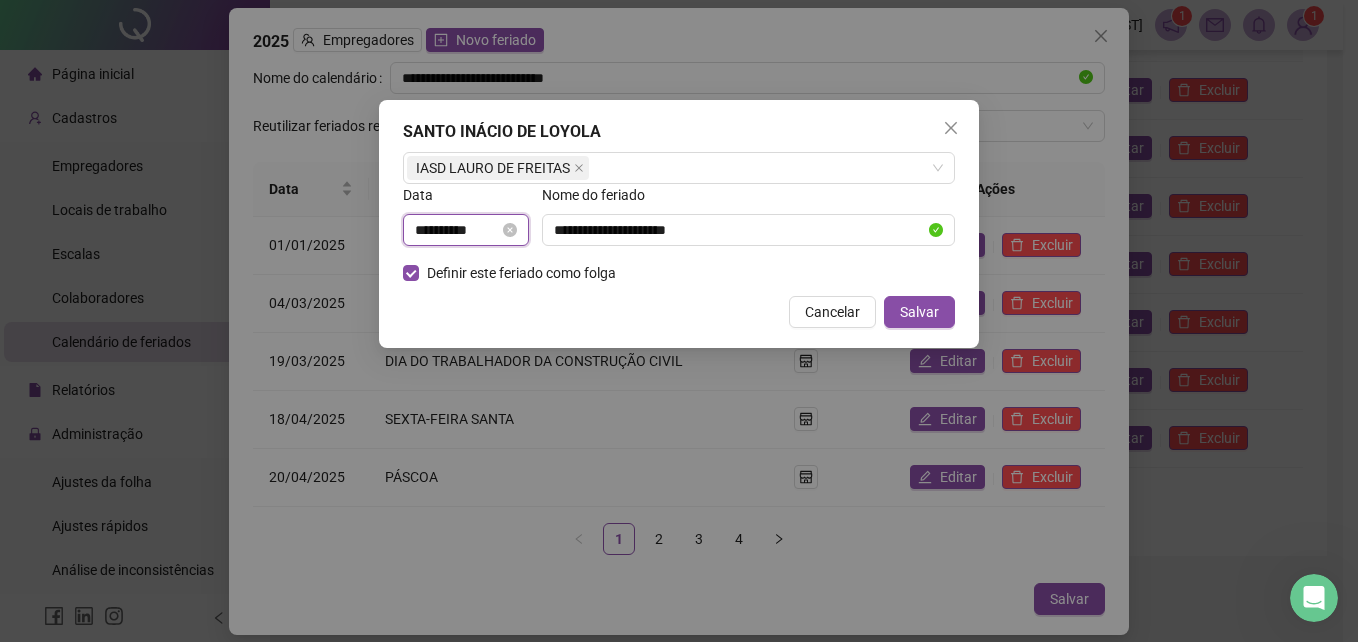 click on "**********" at bounding box center (457, 230) 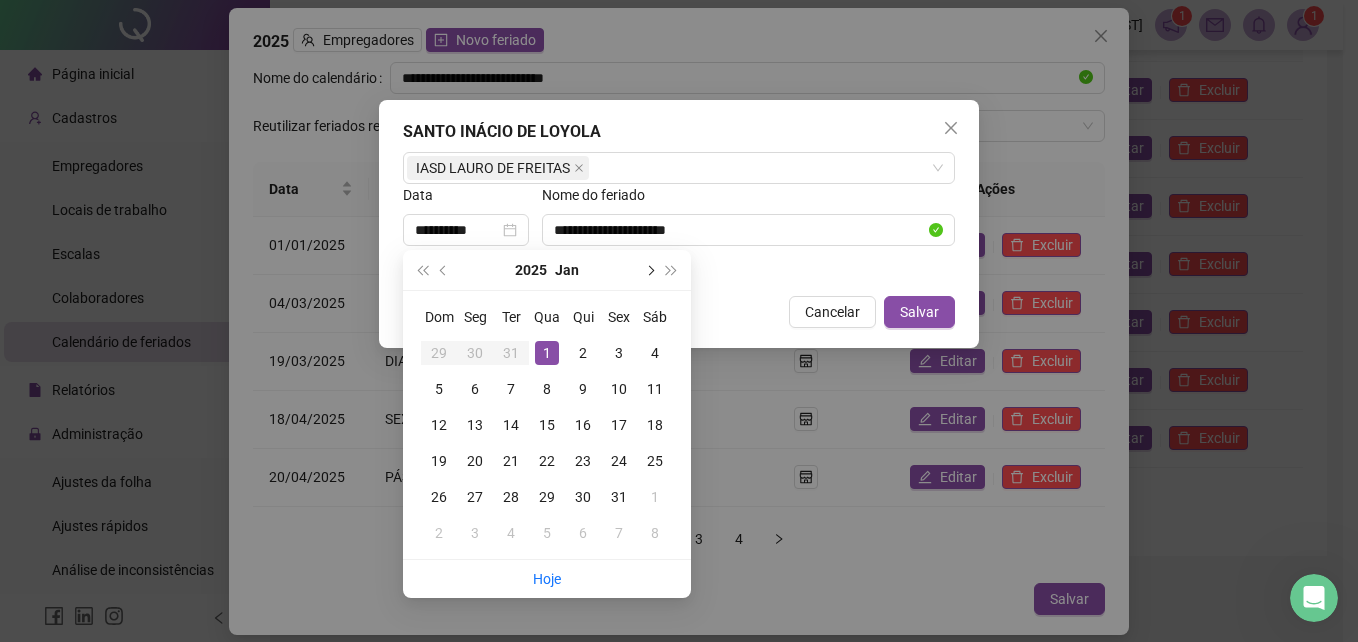 click at bounding box center (649, 270) 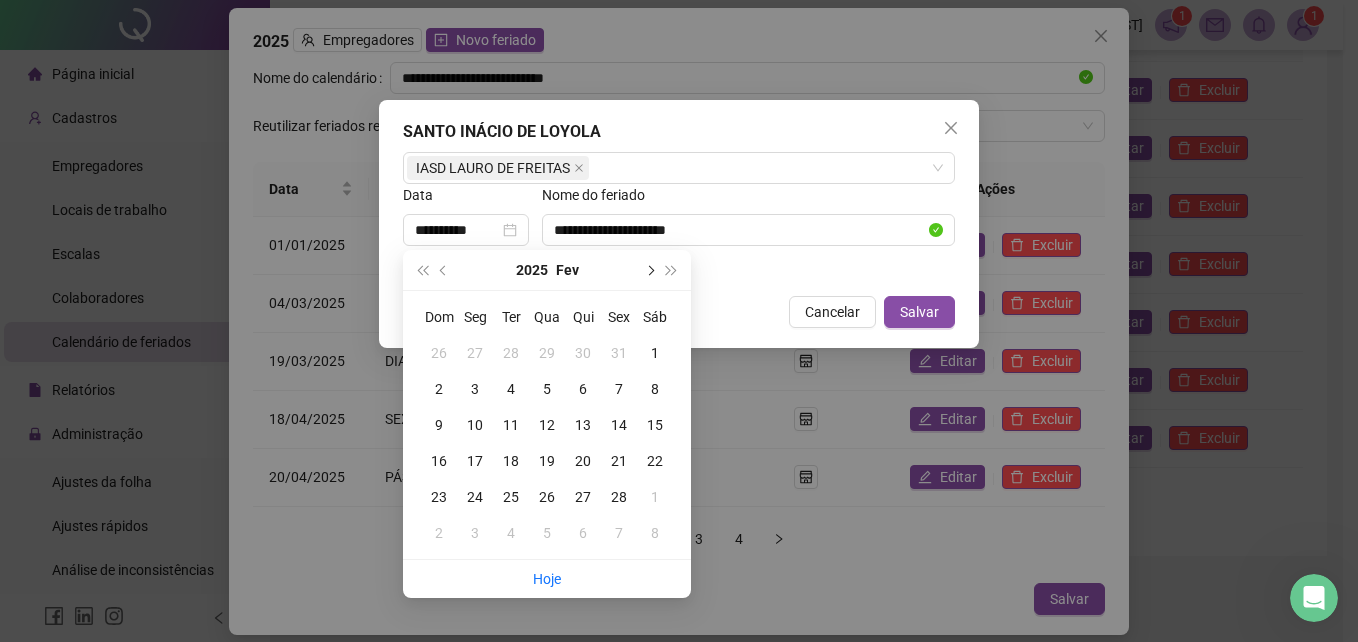 click at bounding box center (649, 270) 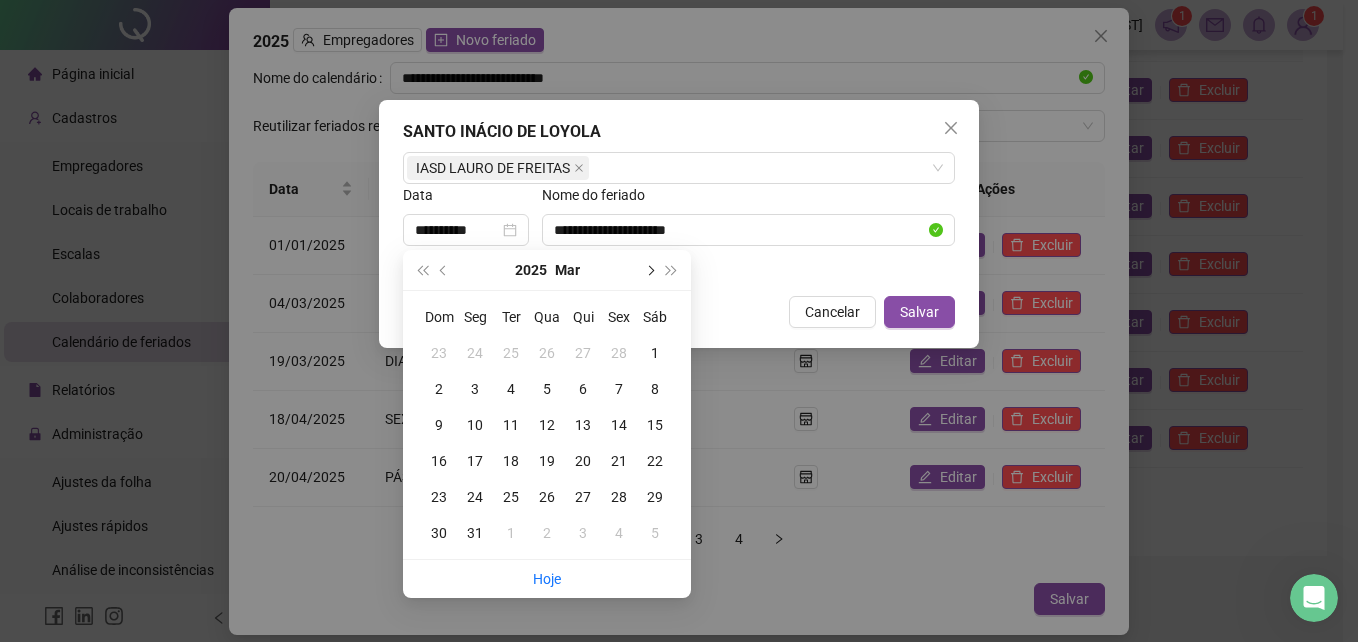 click at bounding box center (649, 270) 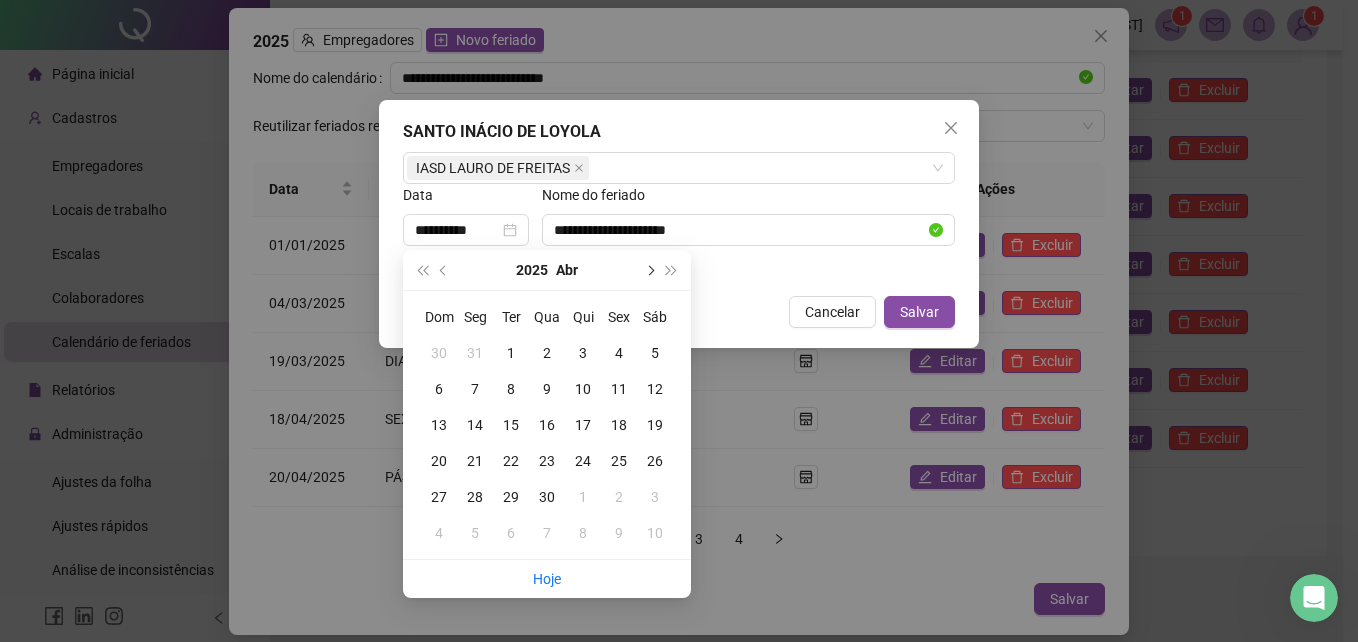 click at bounding box center [649, 270] 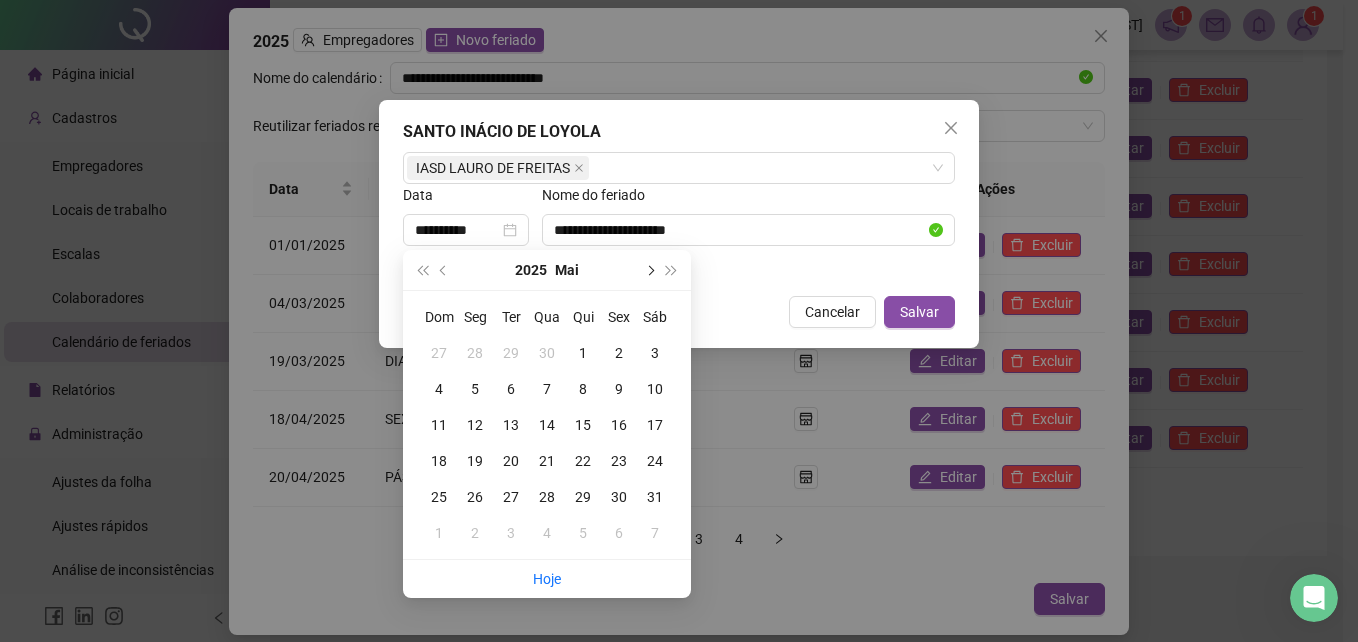 click at bounding box center [649, 270] 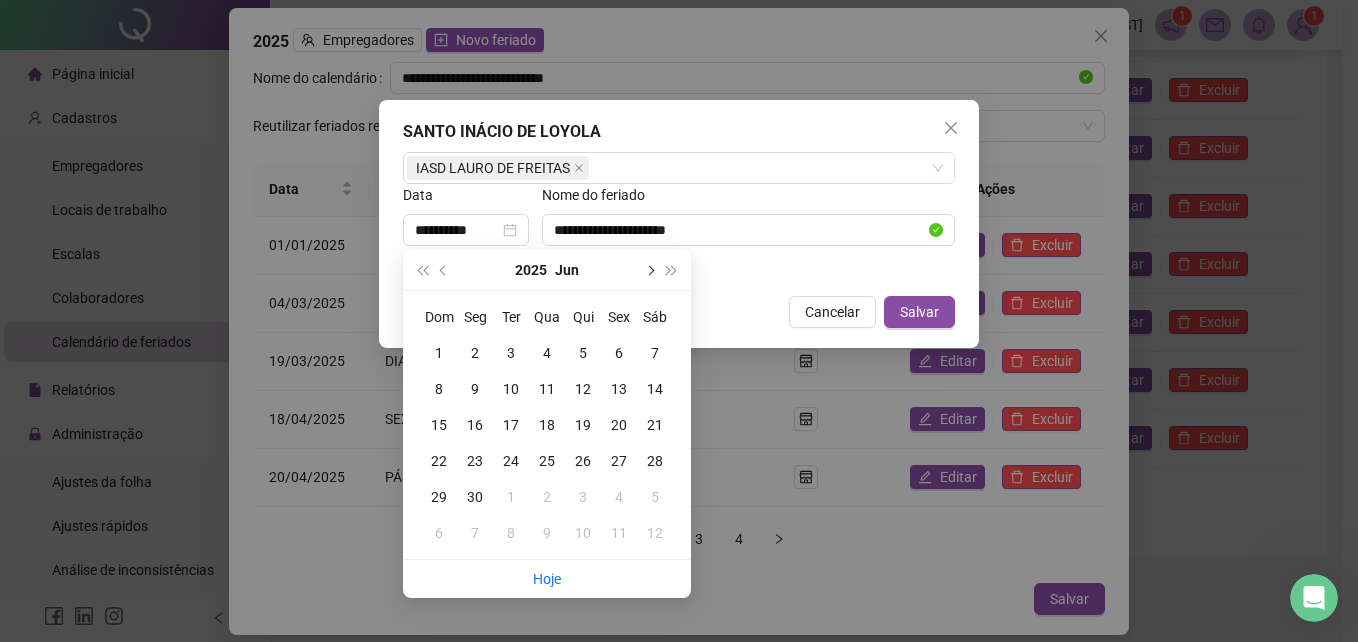 click at bounding box center (649, 270) 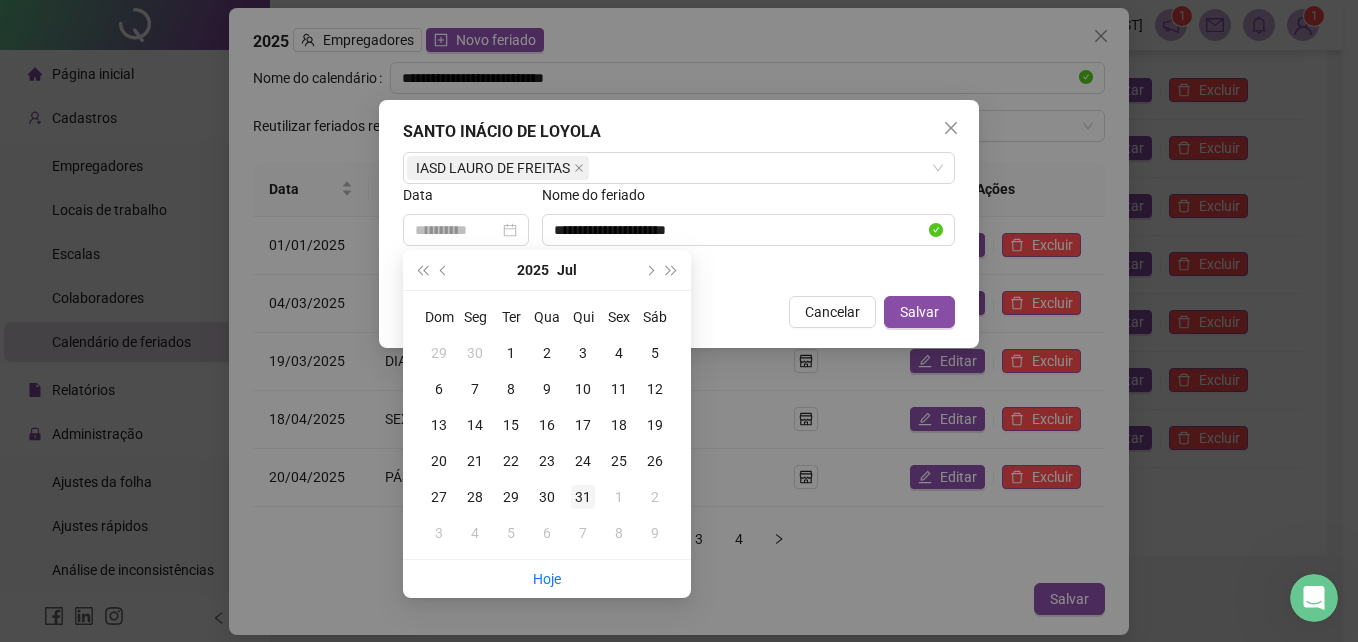 type on "**********" 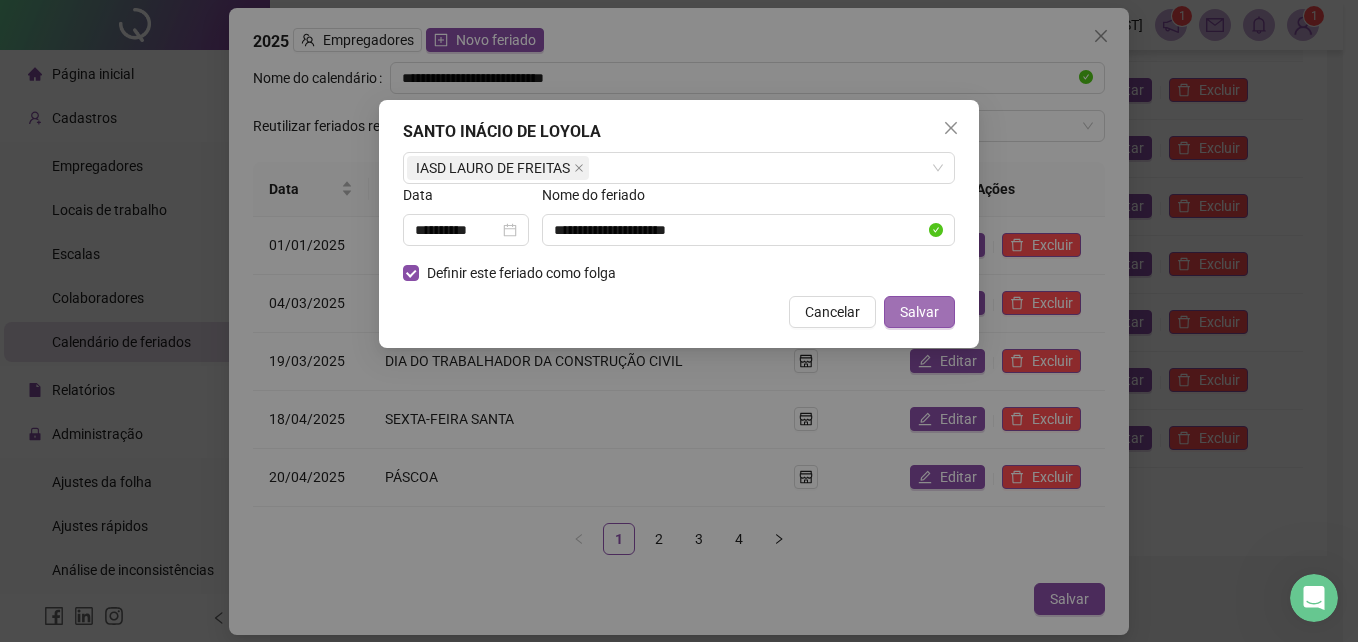 click on "Salvar" at bounding box center [919, 312] 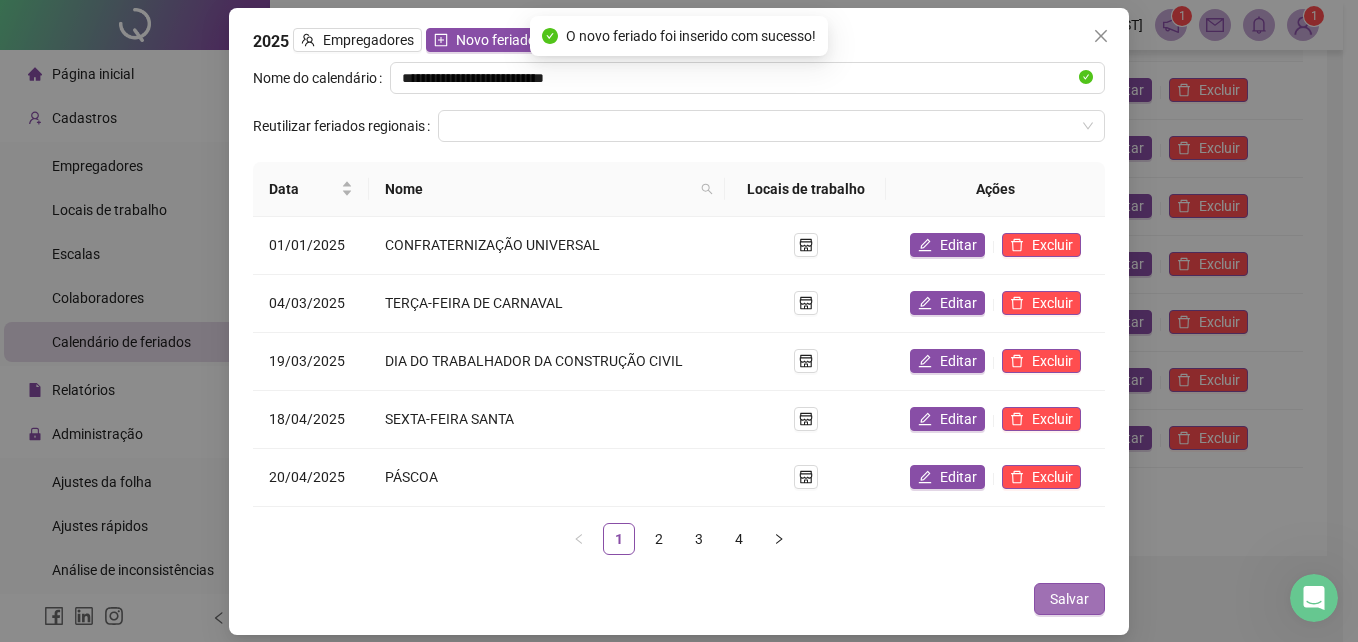click on "Salvar" at bounding box center [1069, 599] 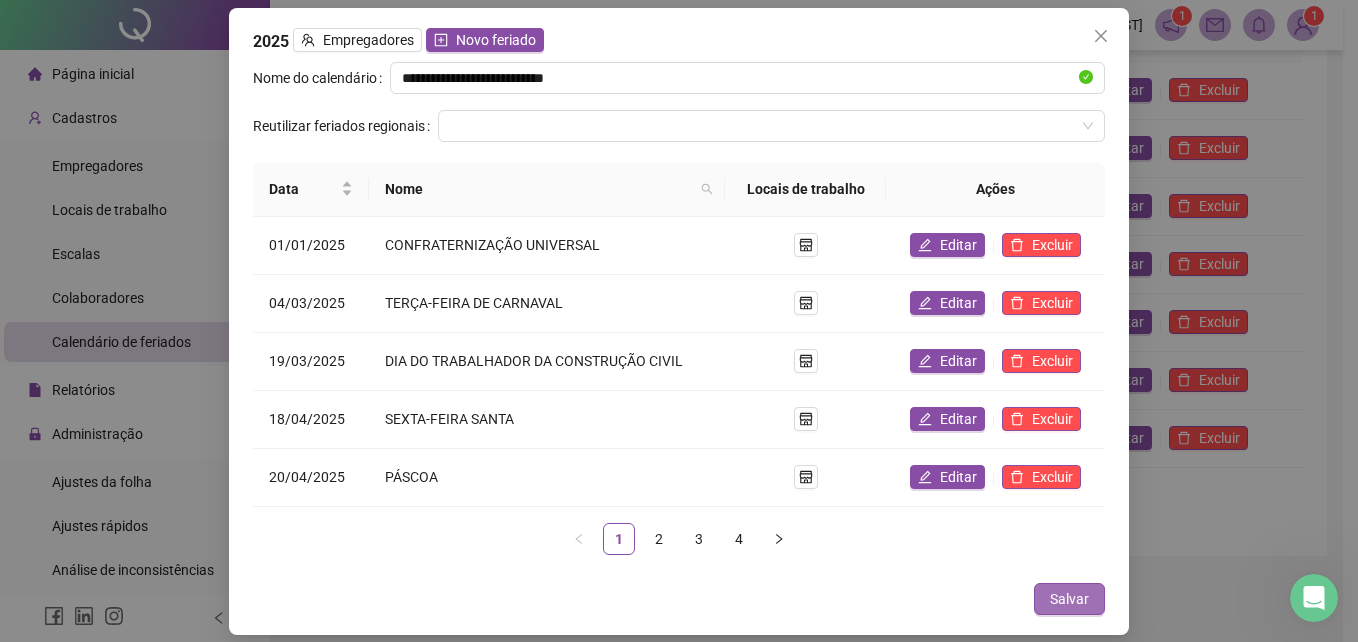 click on "Salvar" at bounding box center [1069, 599] 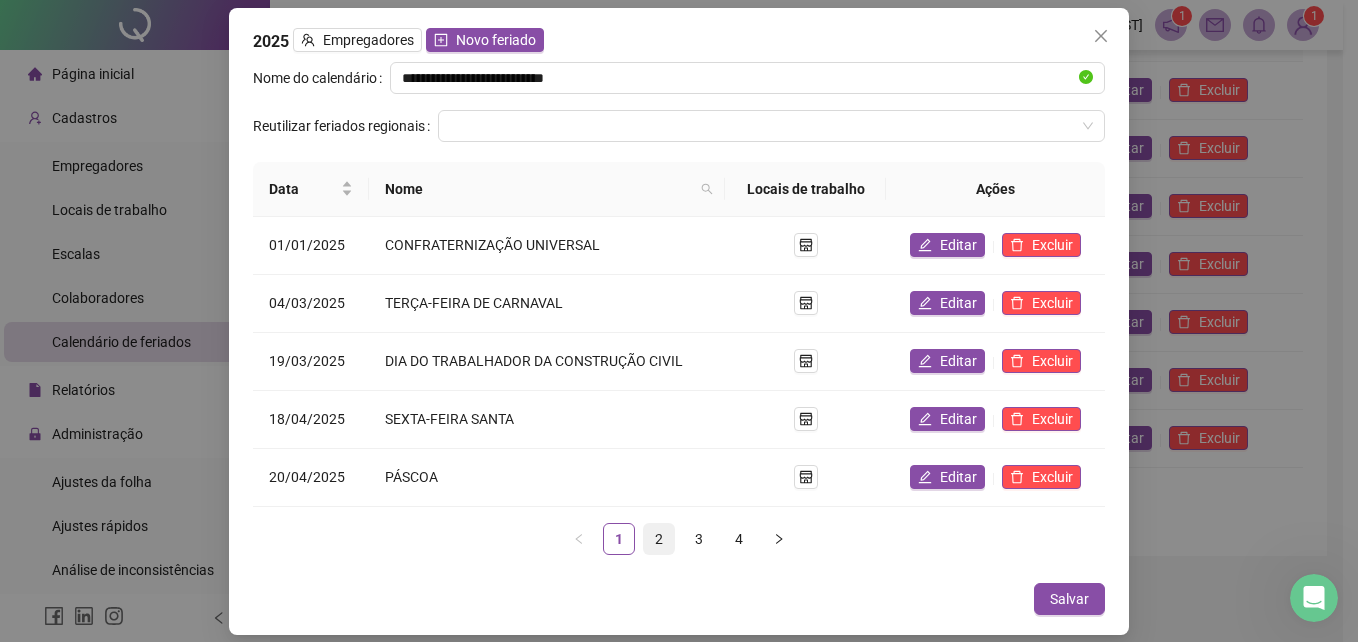 click on "2" at bounding box center (659, 539) 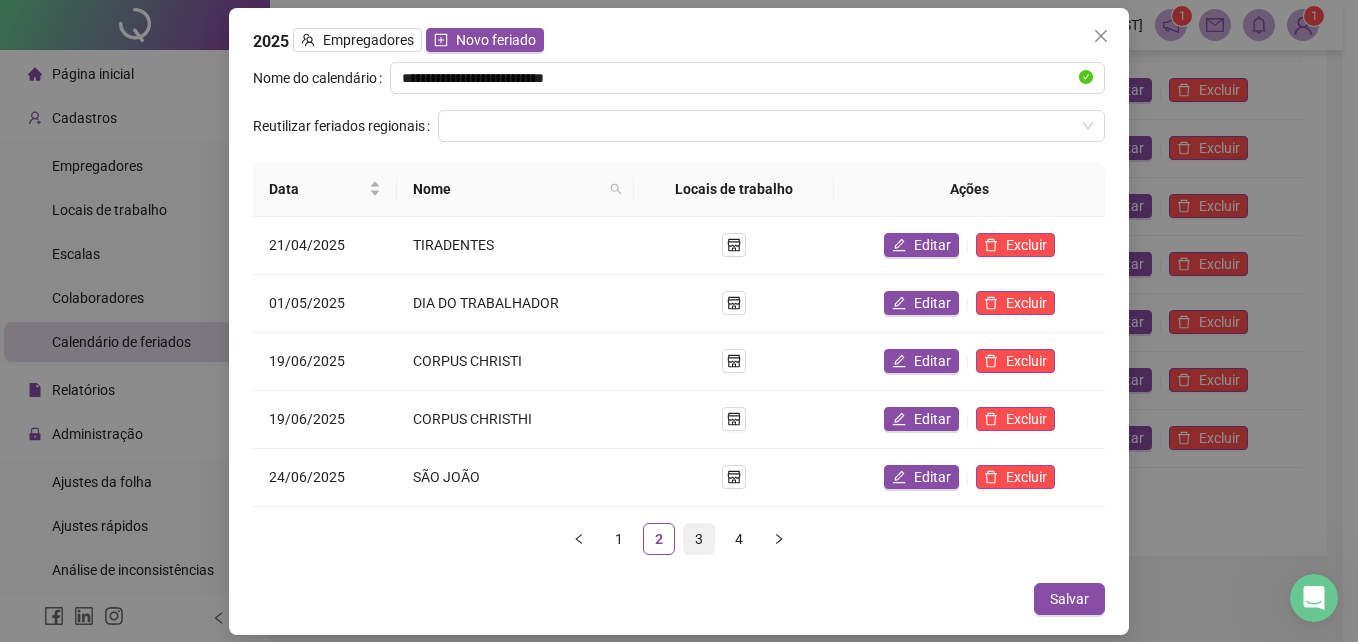 click on "3" at bounding box center (699, 539) 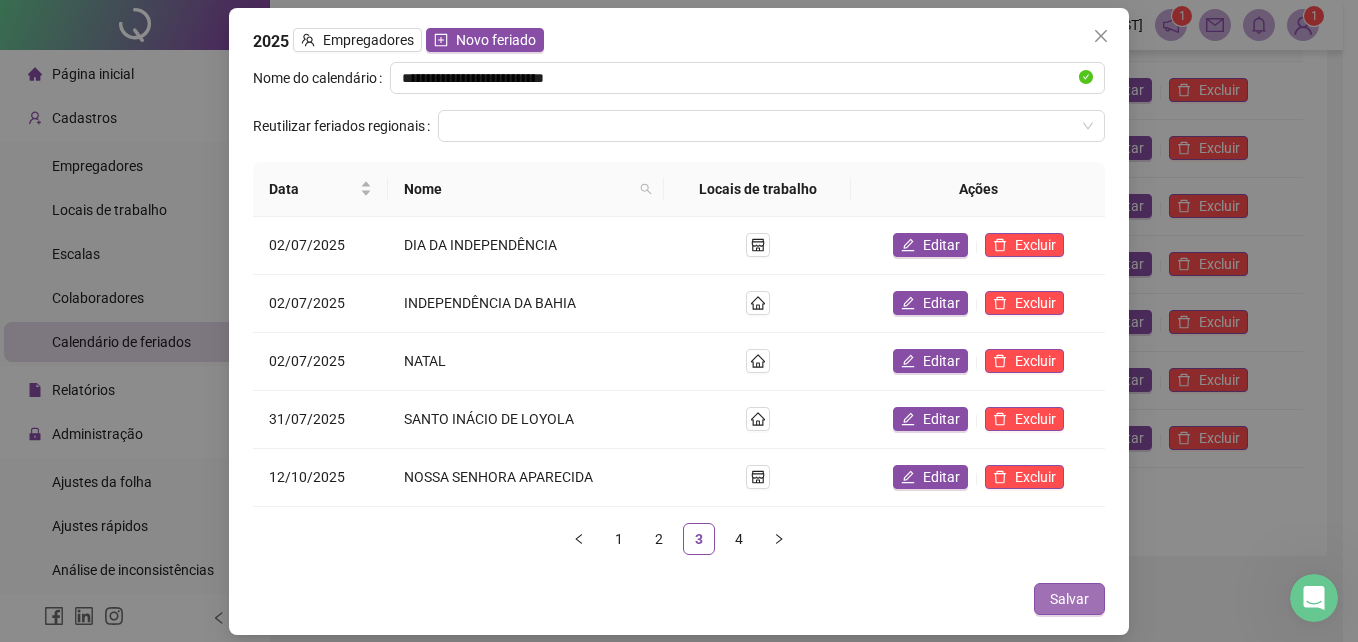 click on "Salvar" at bounding box center [1069, 599] 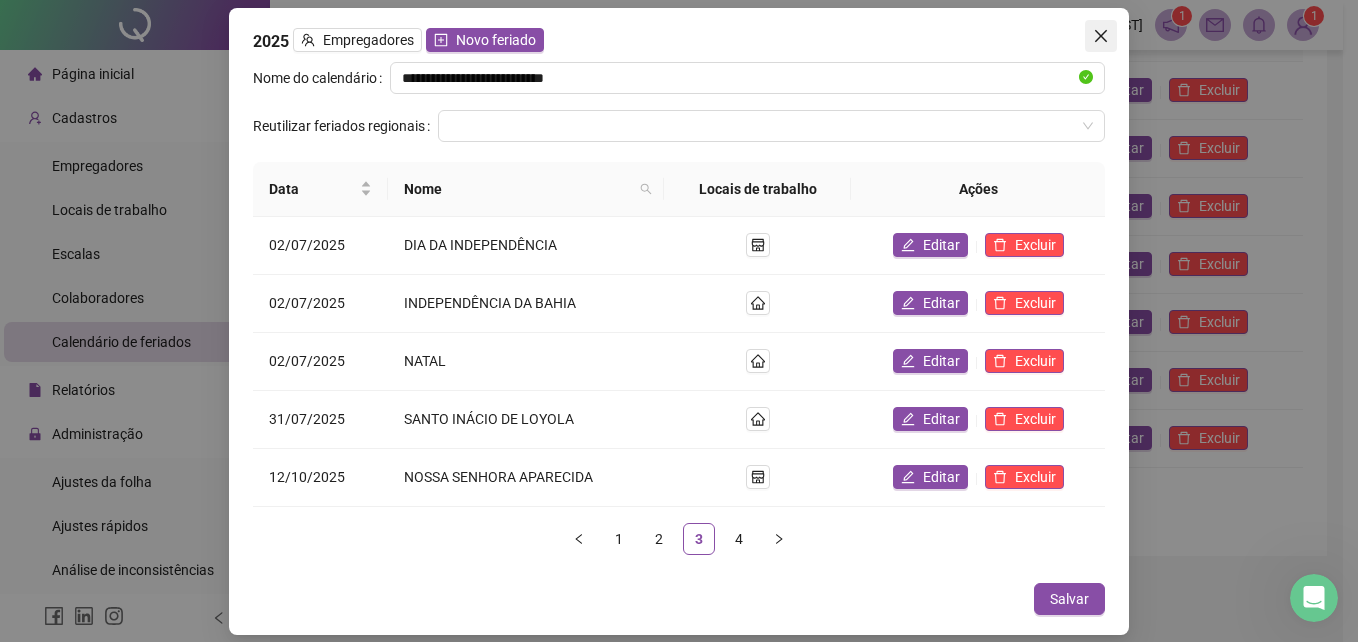 click at bounding box center (1101, 36) 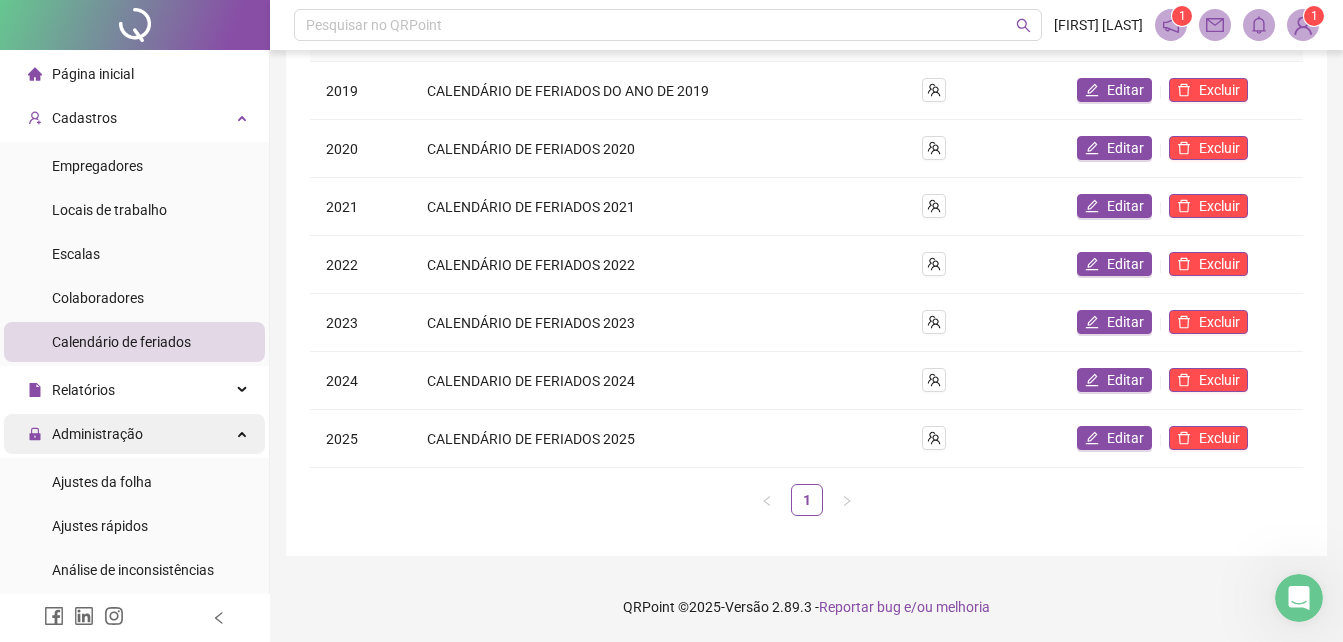 click on "Administração" at bounding box center (97, 434) 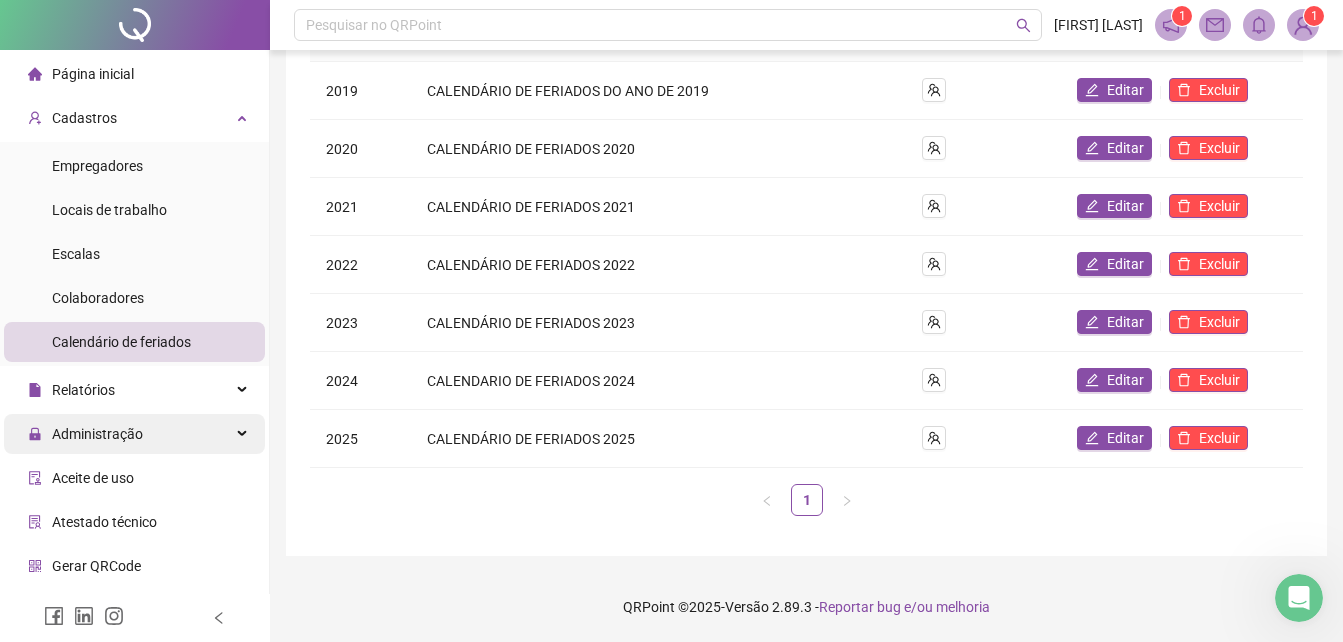 click on "Administração" at bounding box center (97, 434) 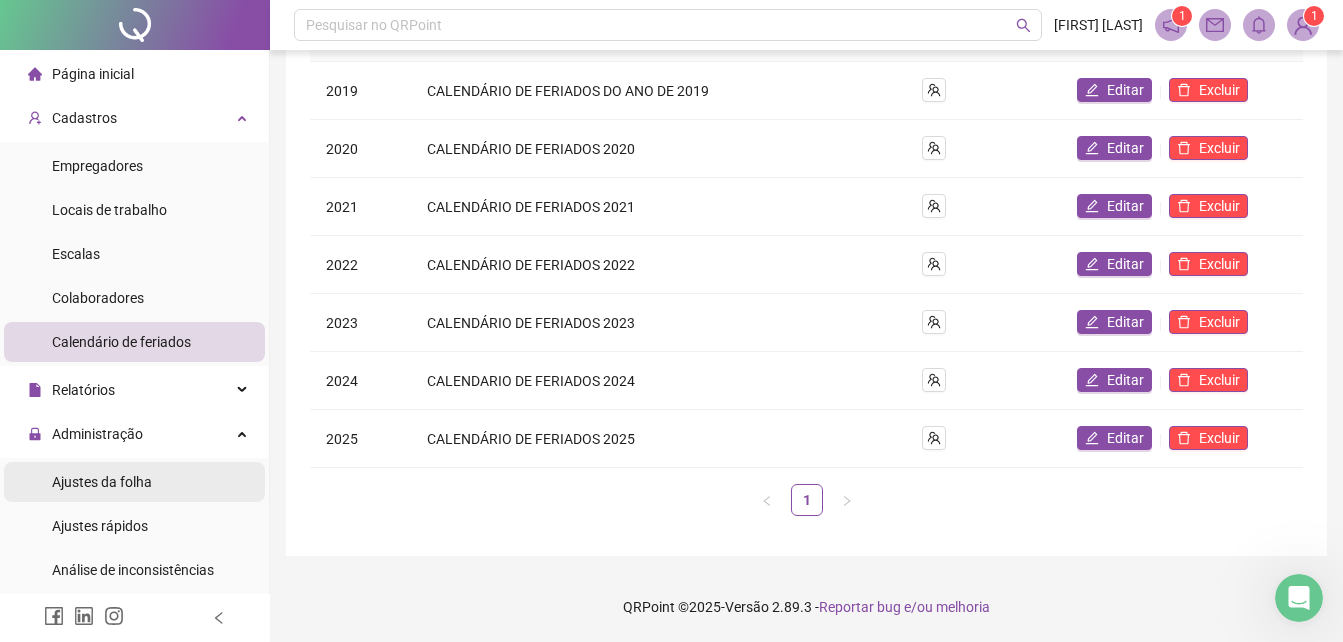 click on "Ajustes da folha" at bounding box center [102, 482] 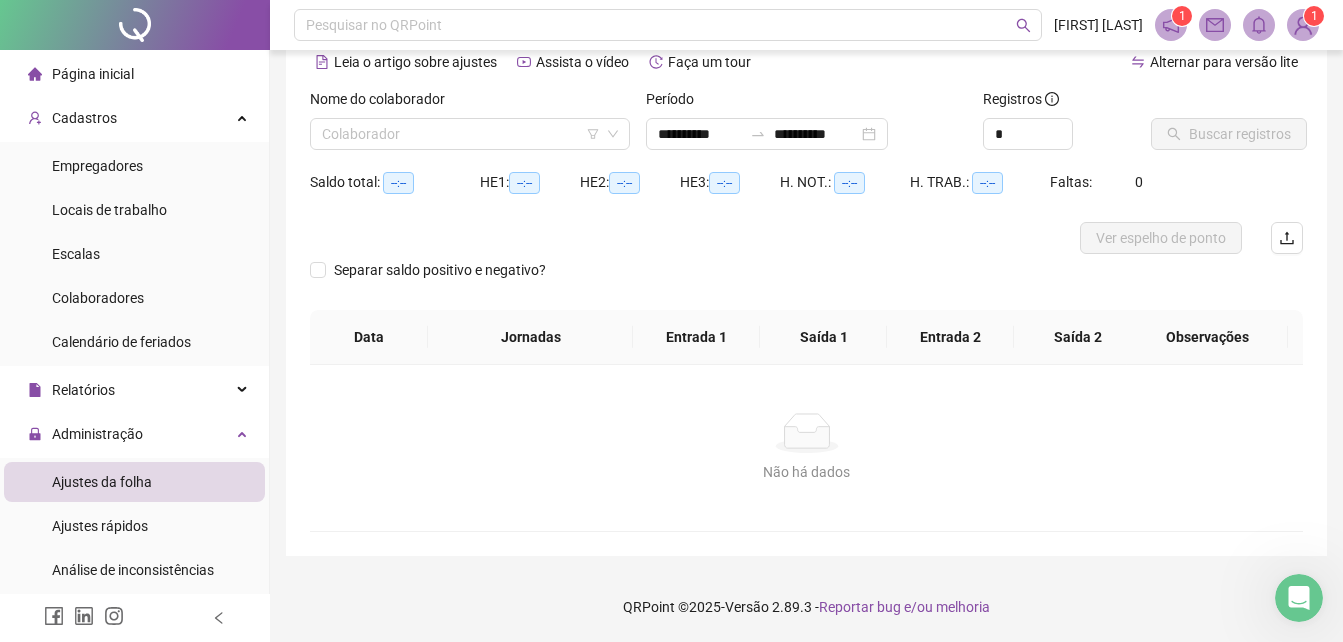 scroll, scrollTop: 96, scrollLeft: 0, axis: vertical 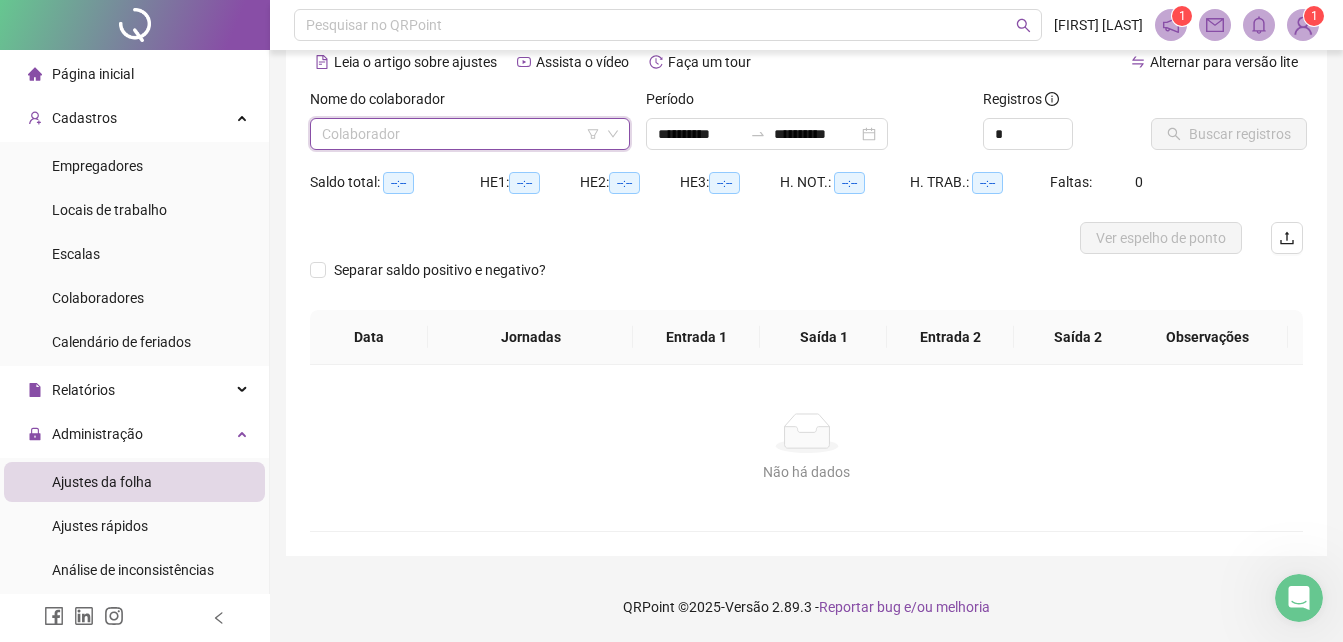 click at bounding box center (461, 134) 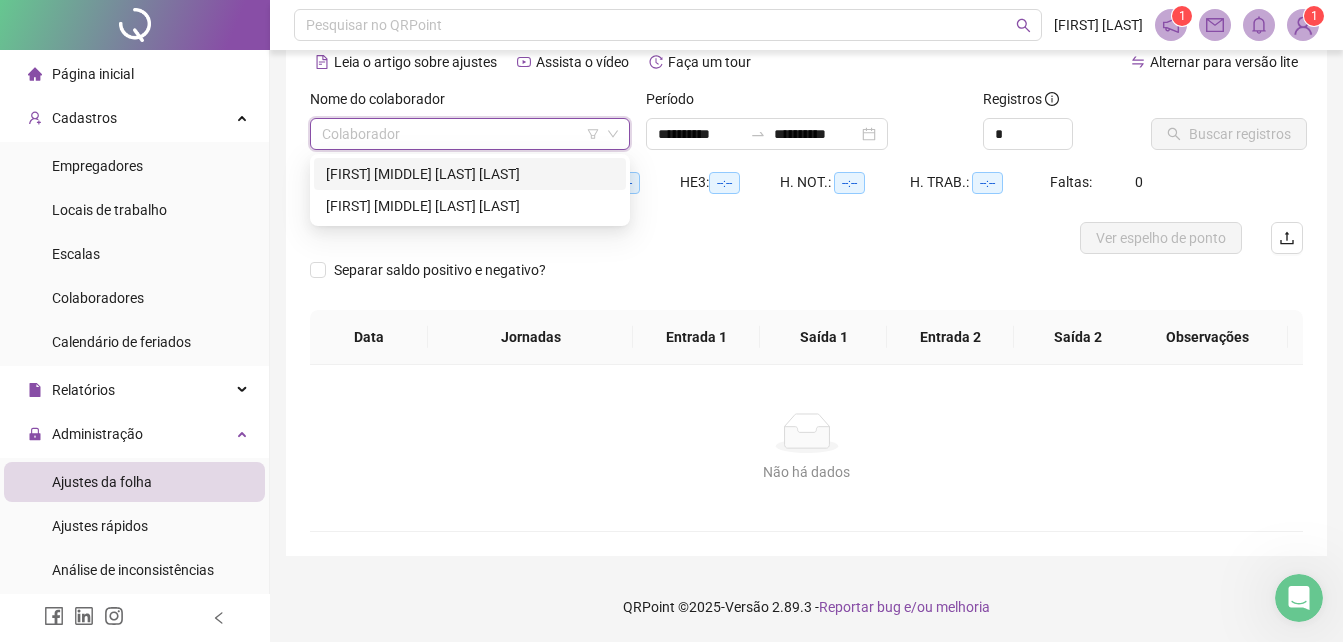 click on "CRISTIANE DAYSE HENRIQUES DA SILVA SANTOS" at bounding box center [470, 174] 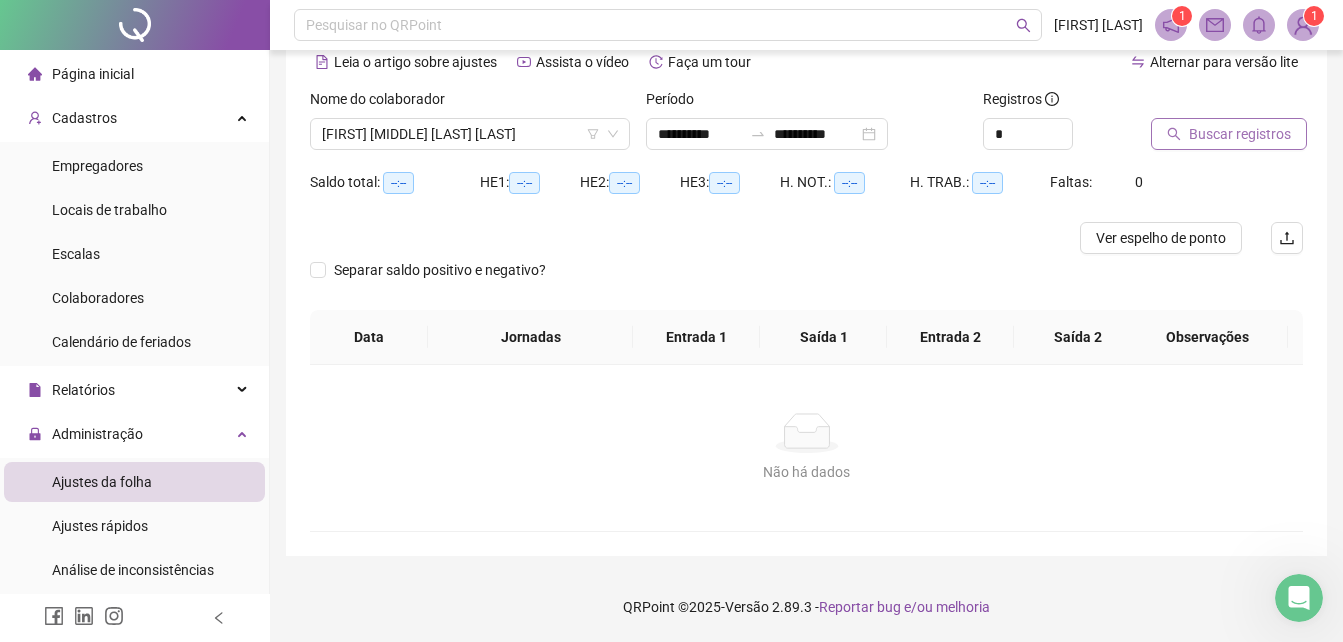 click on "Buscar registros" at bounding box center (1240, 134) 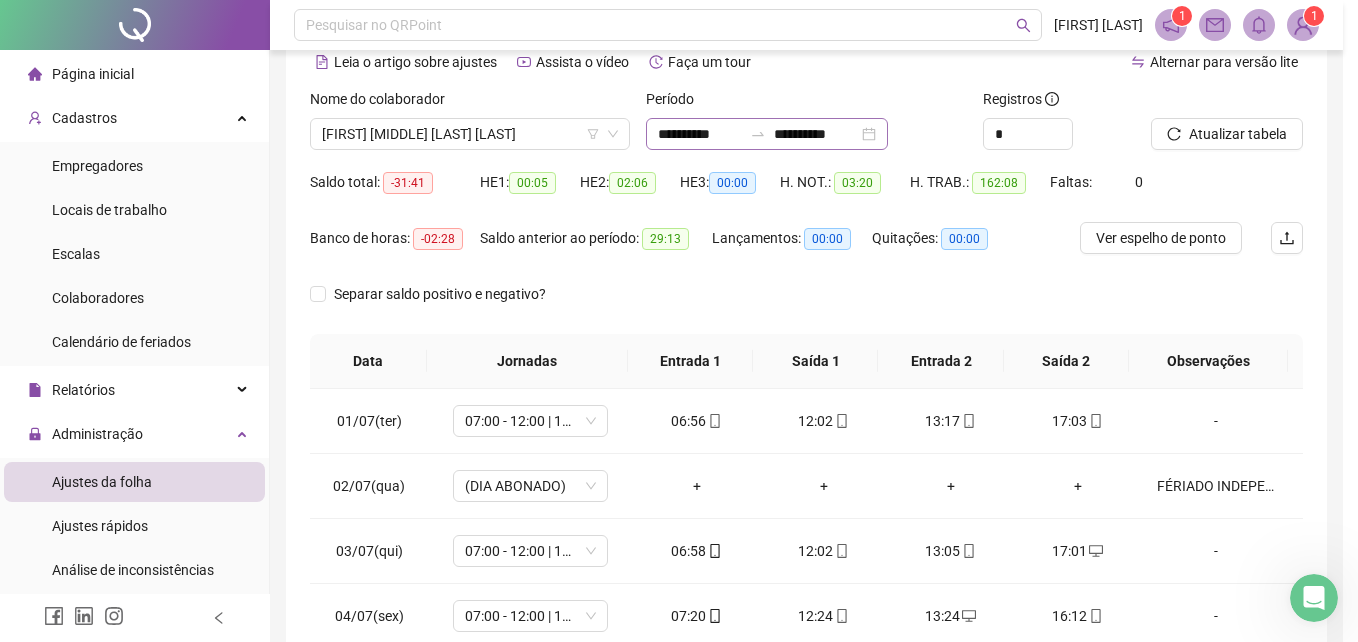 click on "Buscando registros Os registros de ponto estão sendo buscados... OK" at bounding box center (679, 321) 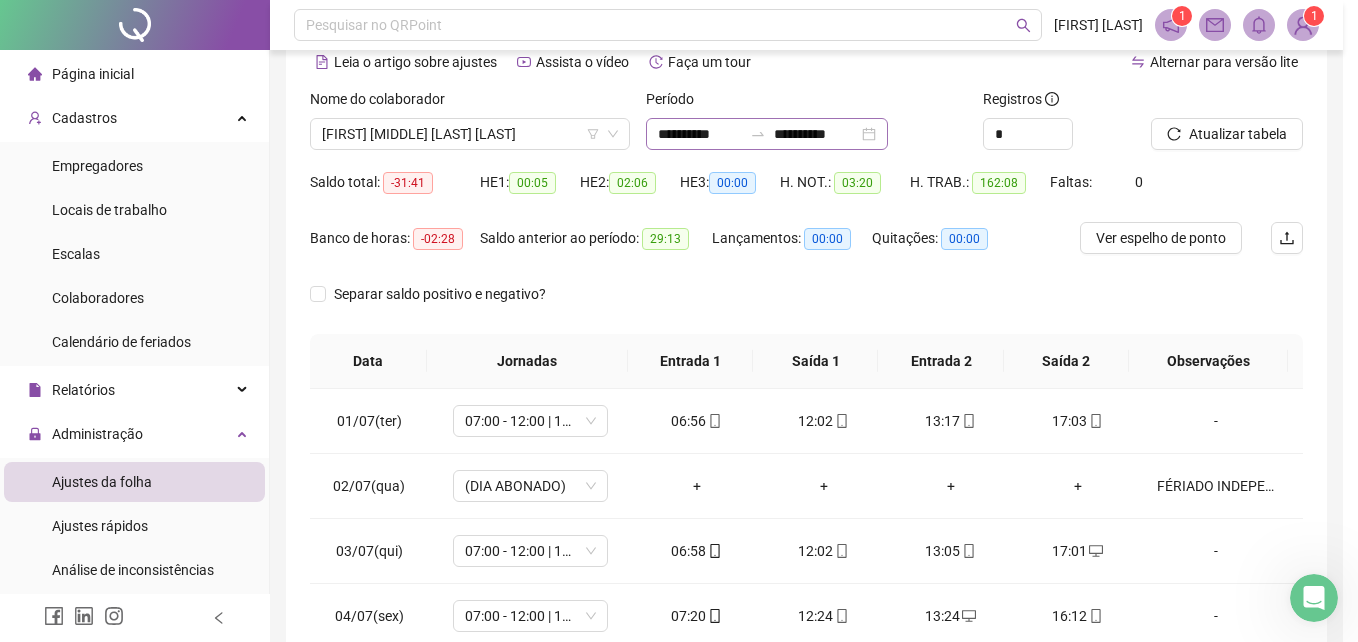 click on "**********" at bounding box center [767, 134] 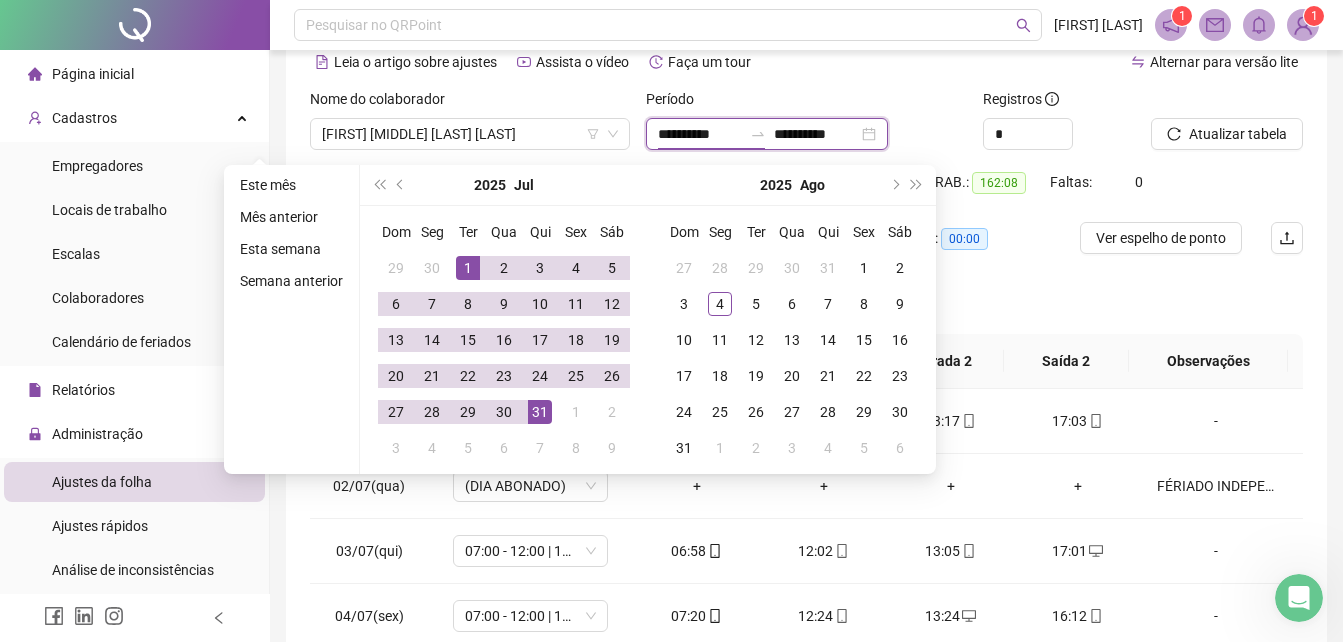 click on "**********" at bounding box center [700, 134] 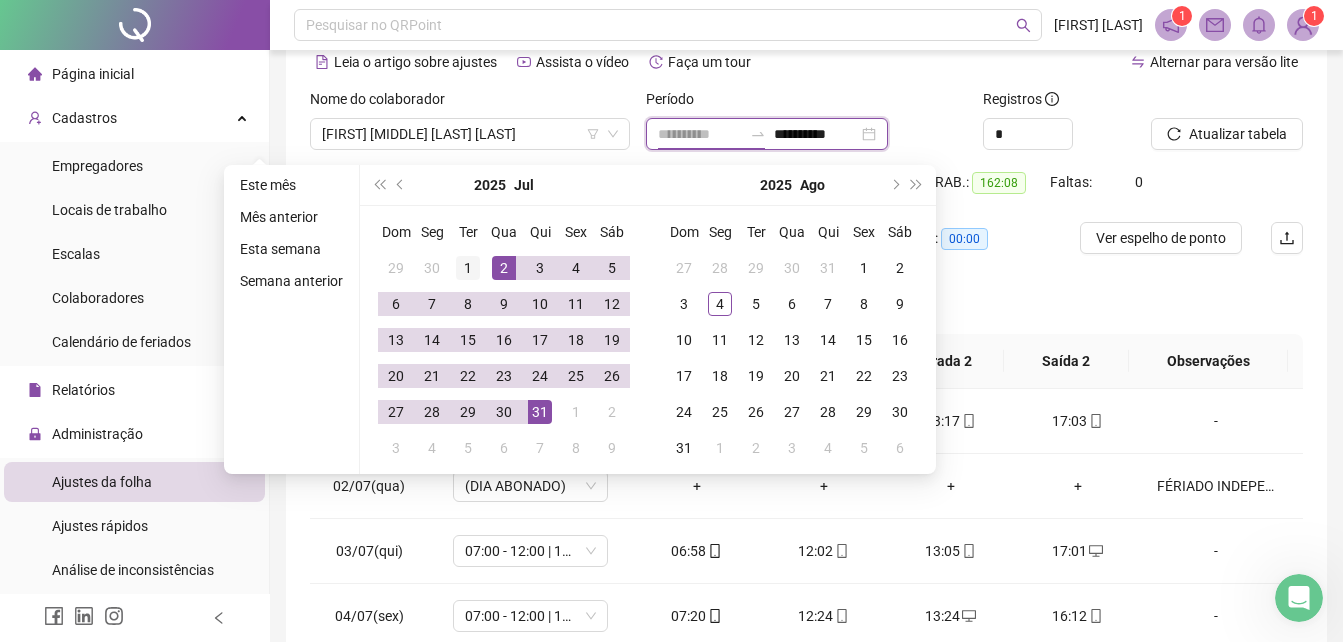 type on "**********" 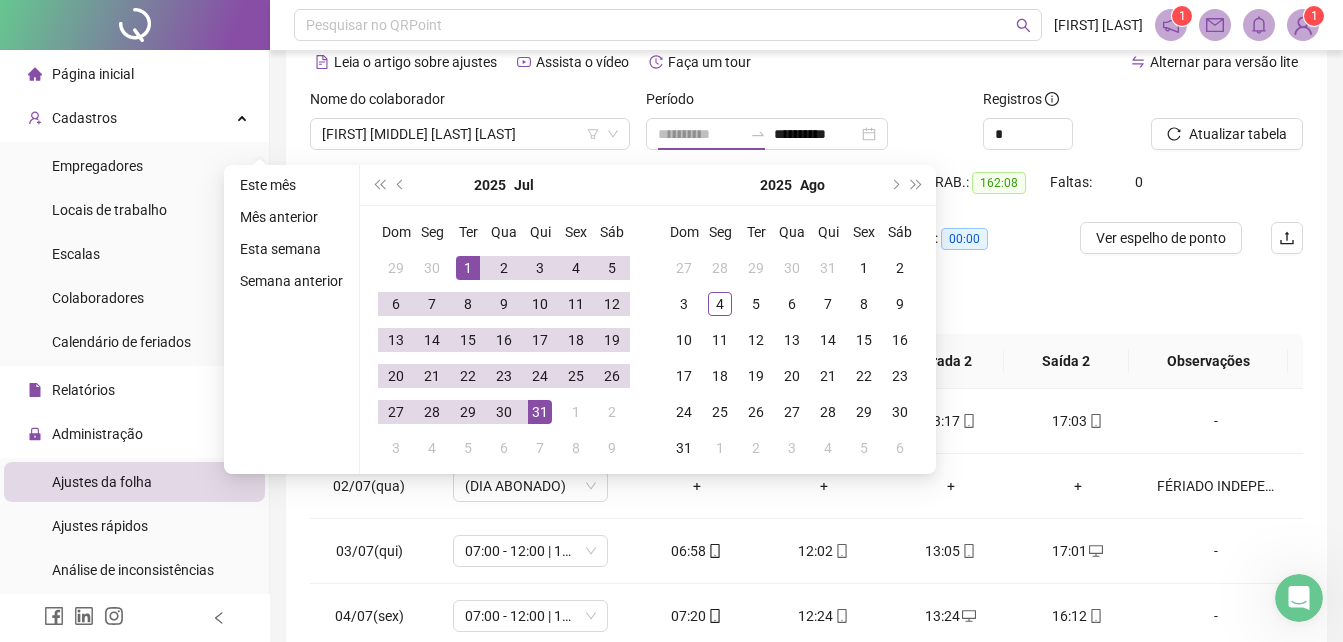 click on "1" at bounding box center (468, 268) 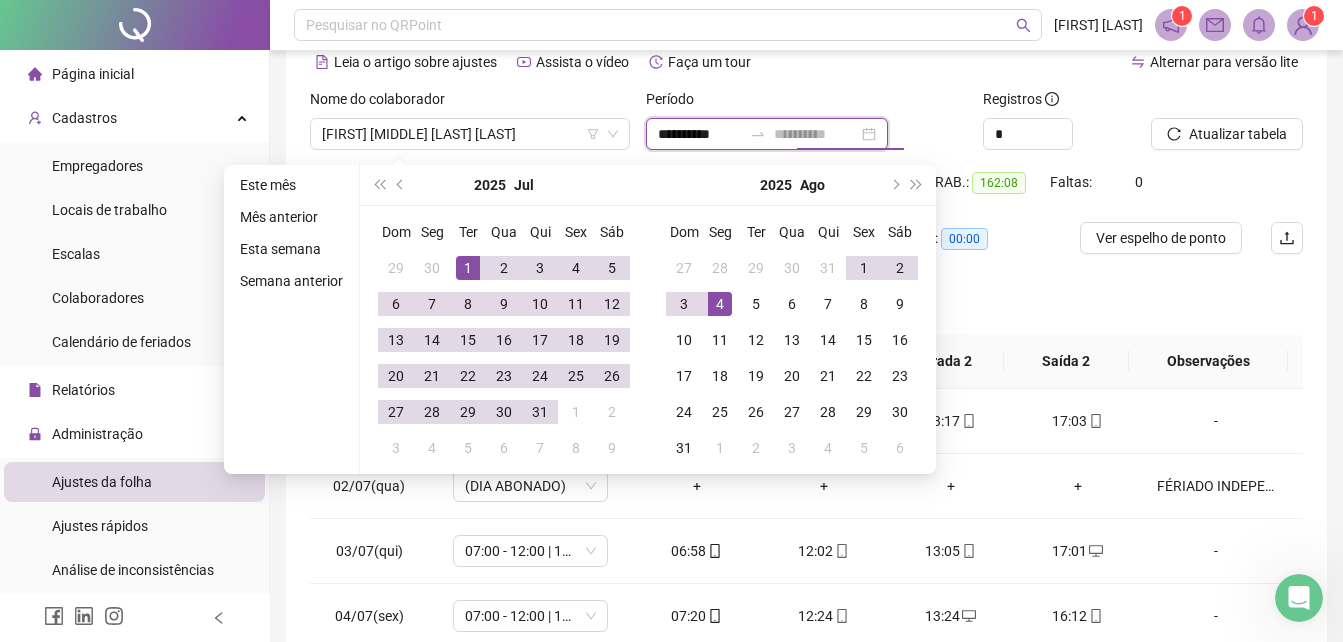 type on "**********" 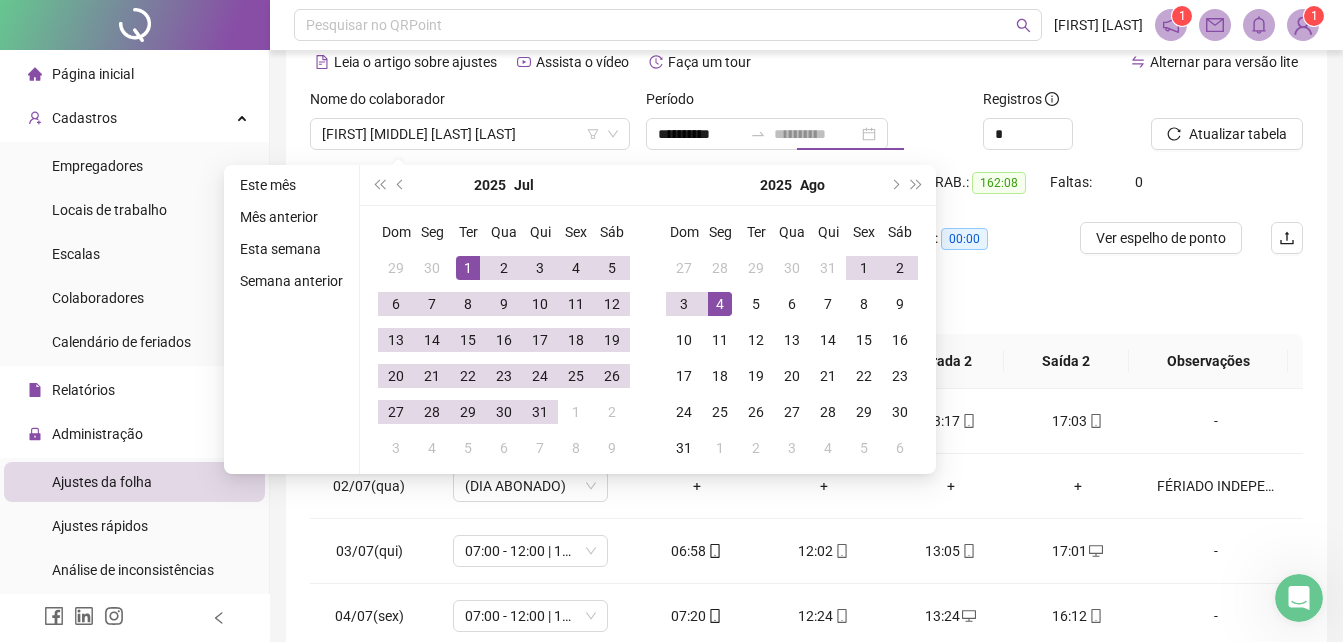 click on "4" at bounding box center [720, 304] 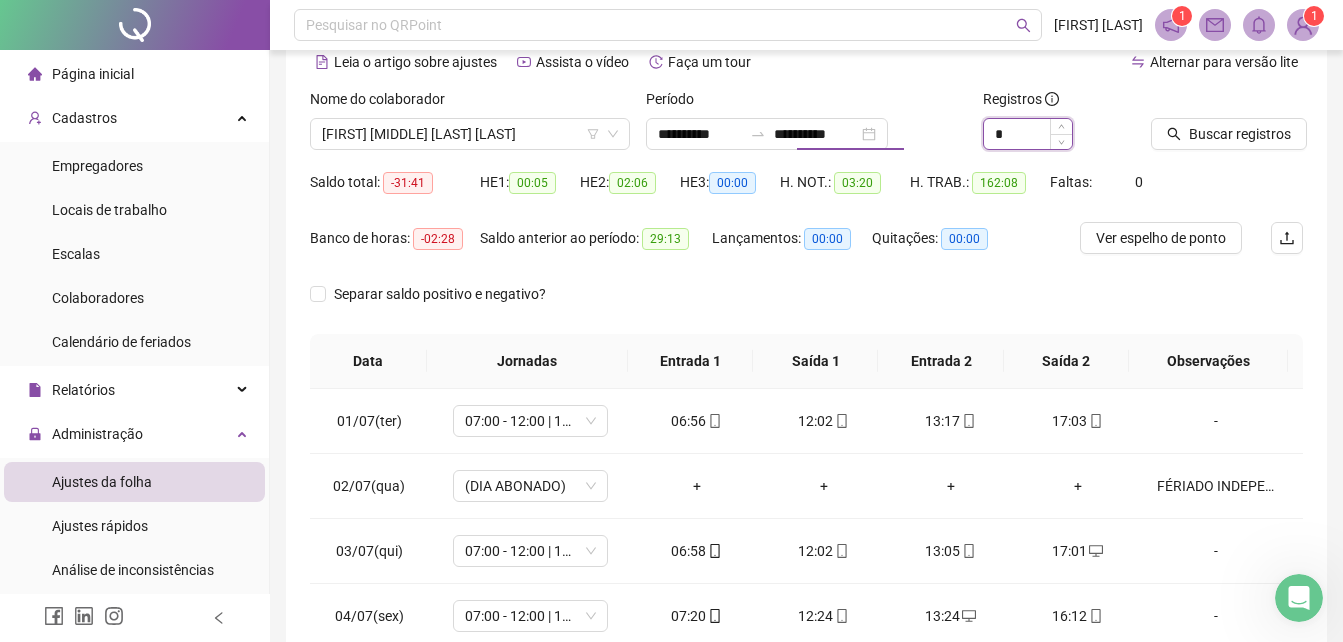 click at bounding box center (1061, 126) 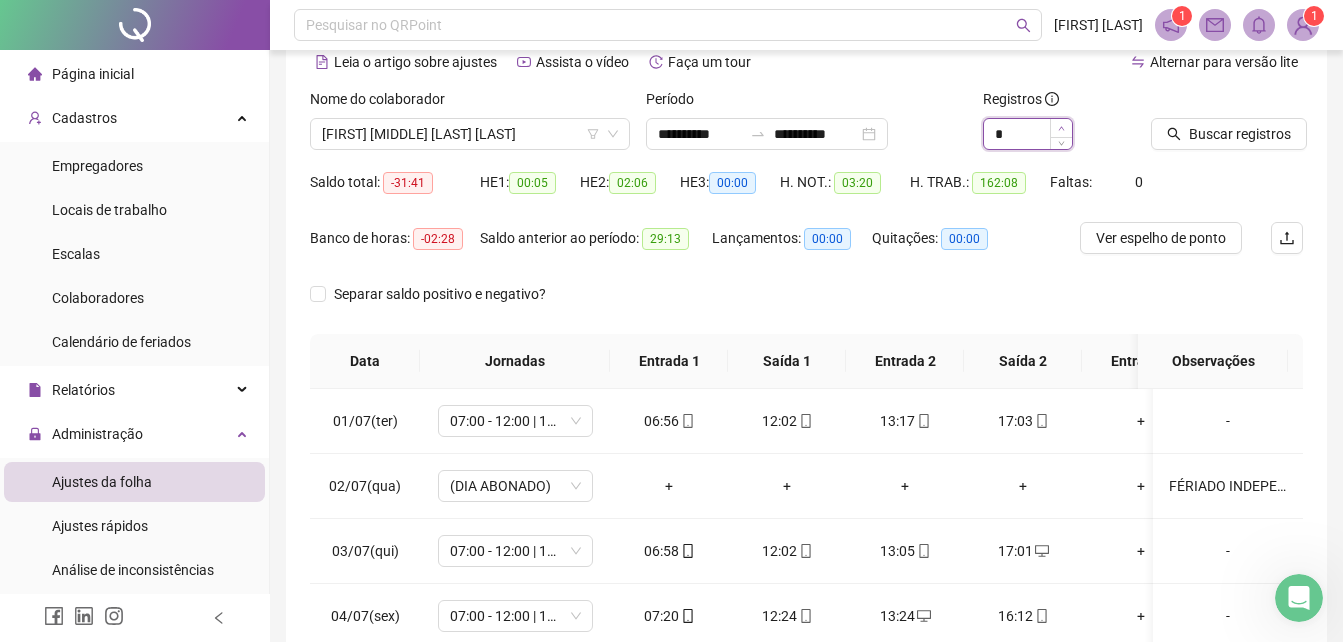 click at bounding box center [1061, 128] 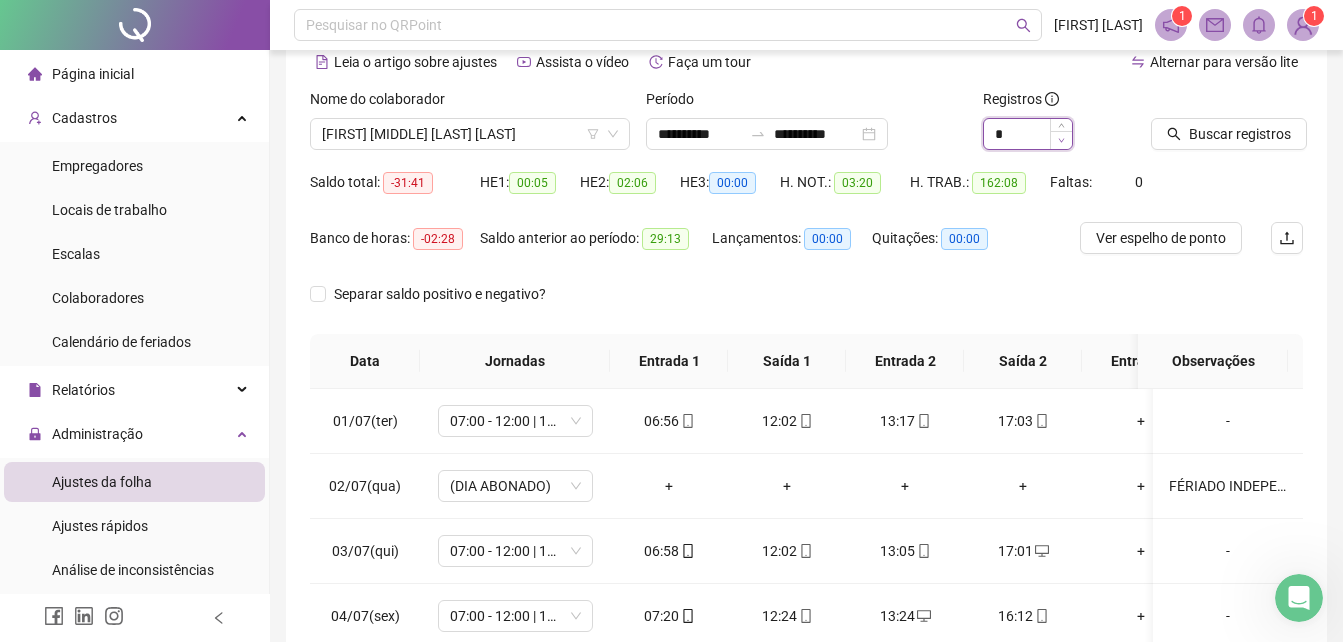 click 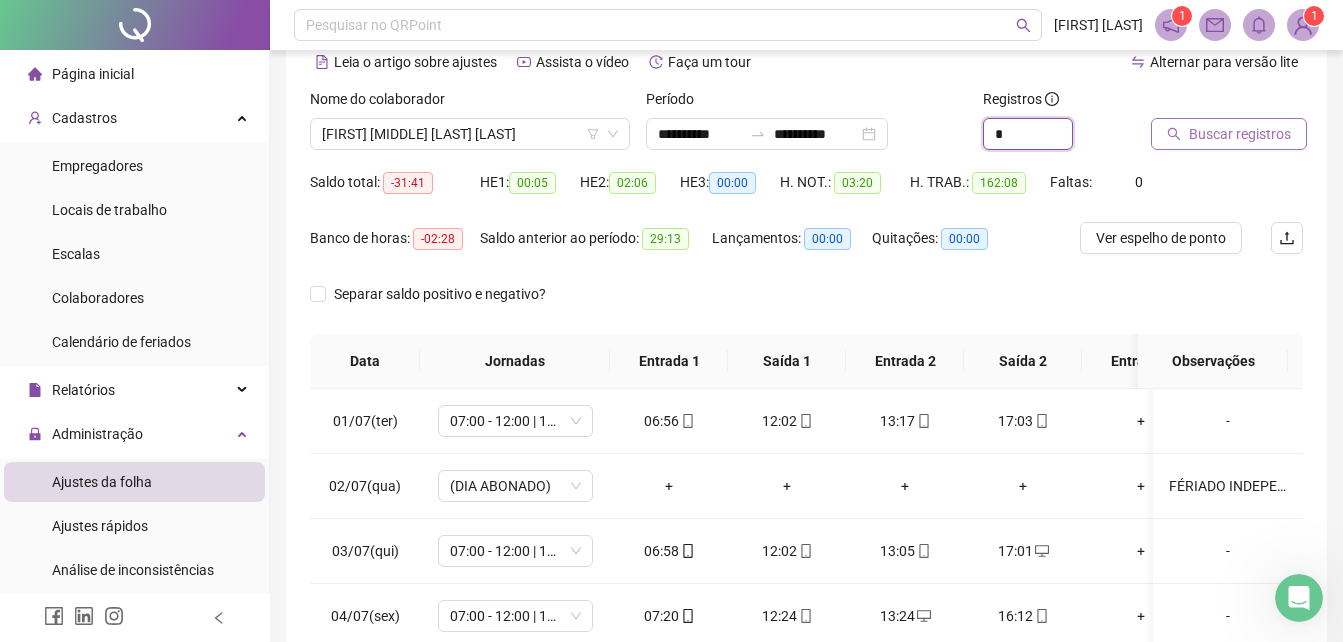type on "*" 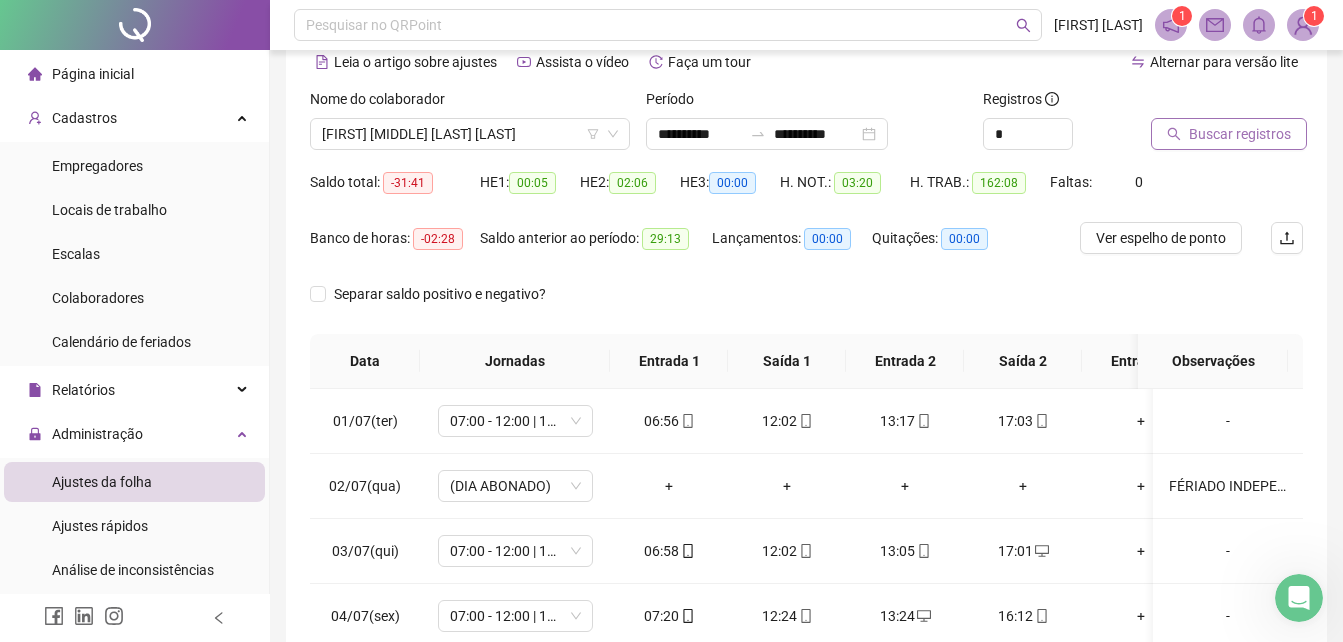 click on "Buscar registros" at bounding box center (1240, 134) 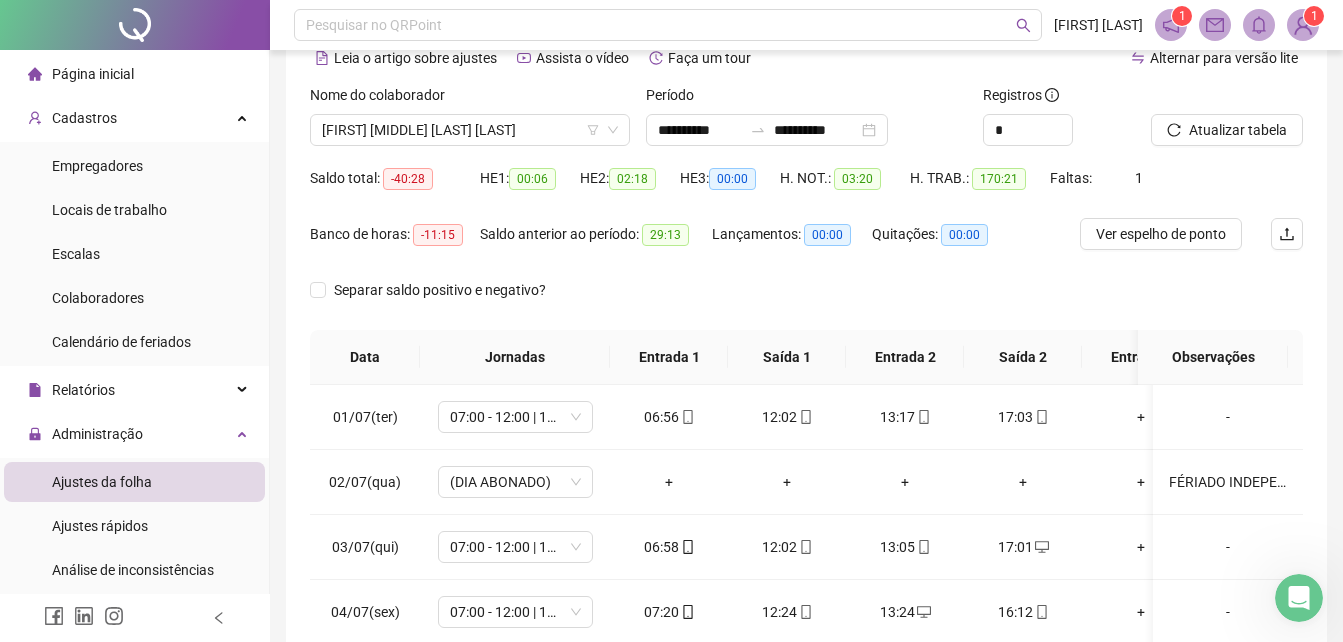 scroll, scrollTop: 300, scrollLeft: 0, axis: vertical 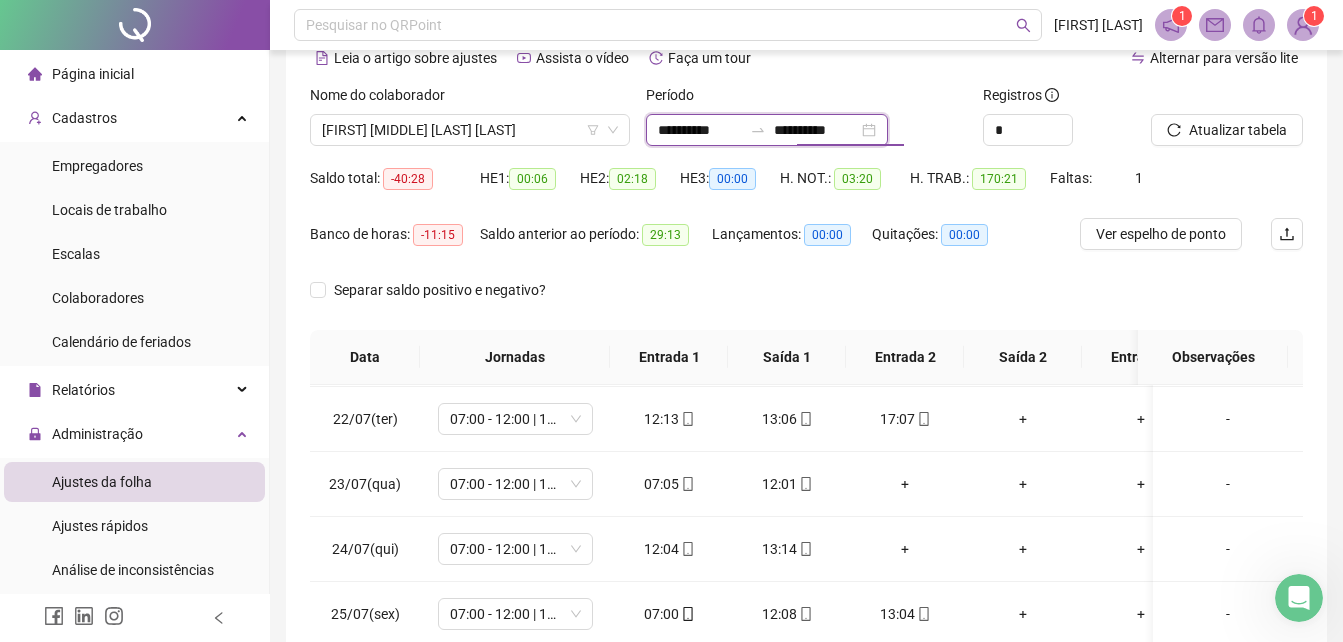 click on "**********" at bounding box center [816, 130] 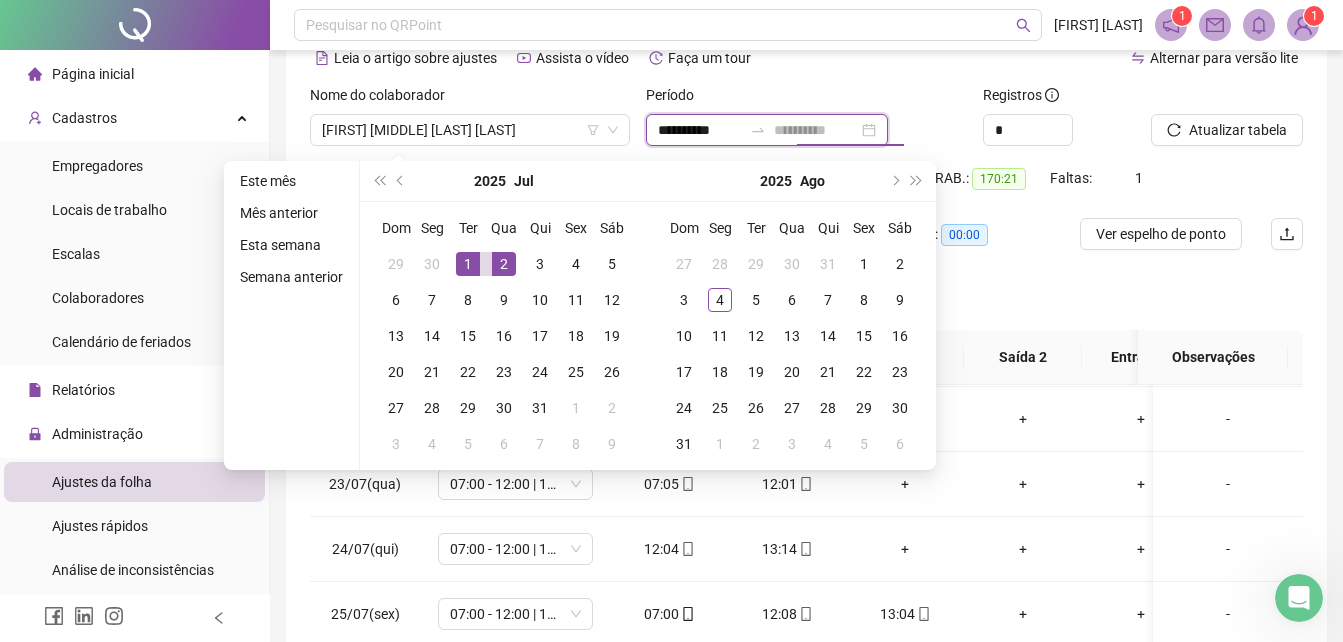 type on "**********" 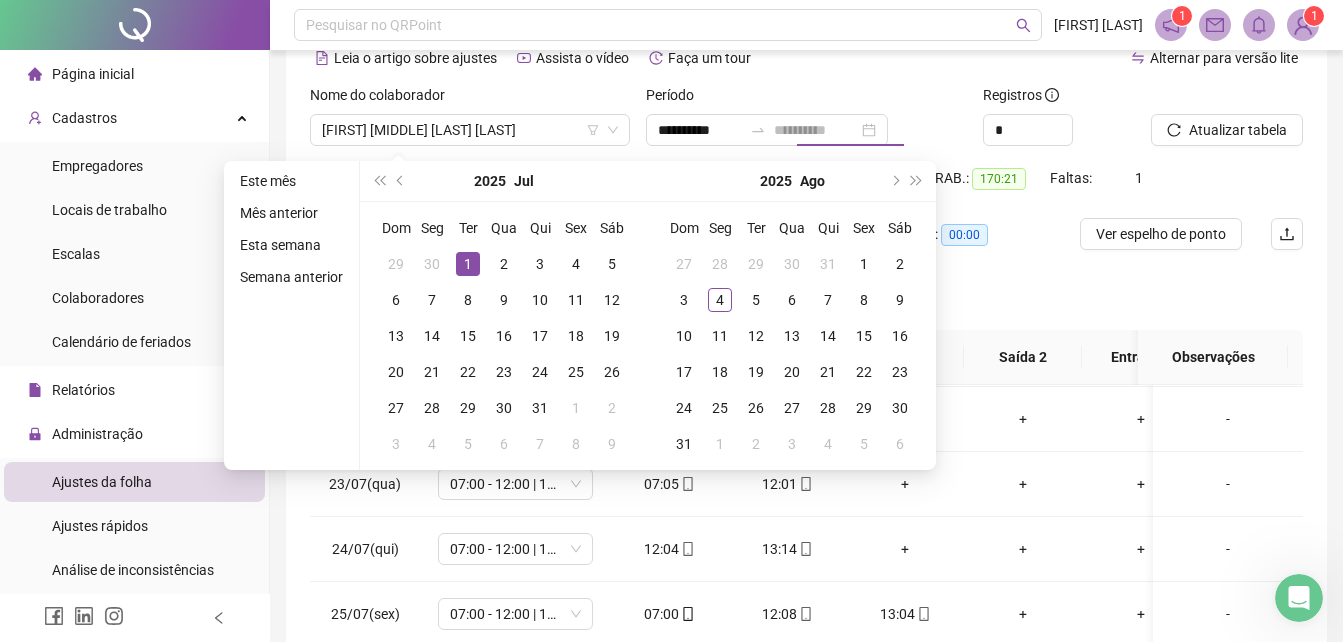 click on "1" at bounding box center [468, 264] 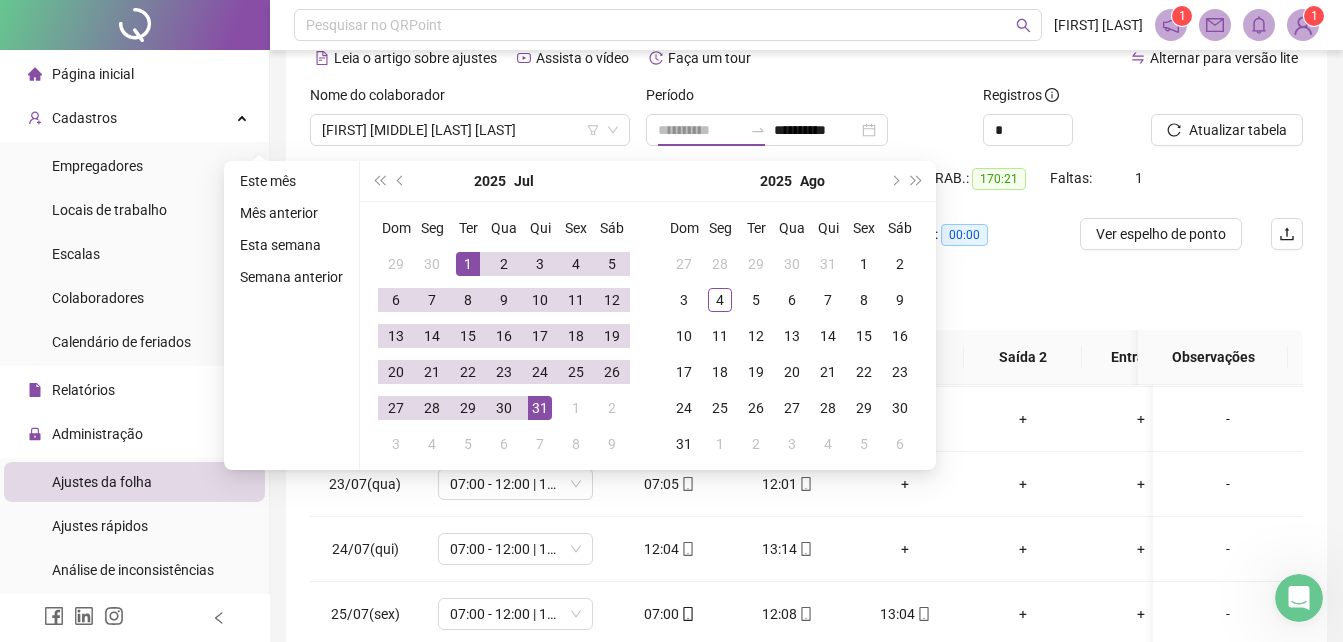click on "31" at bounding box center [540, 408] 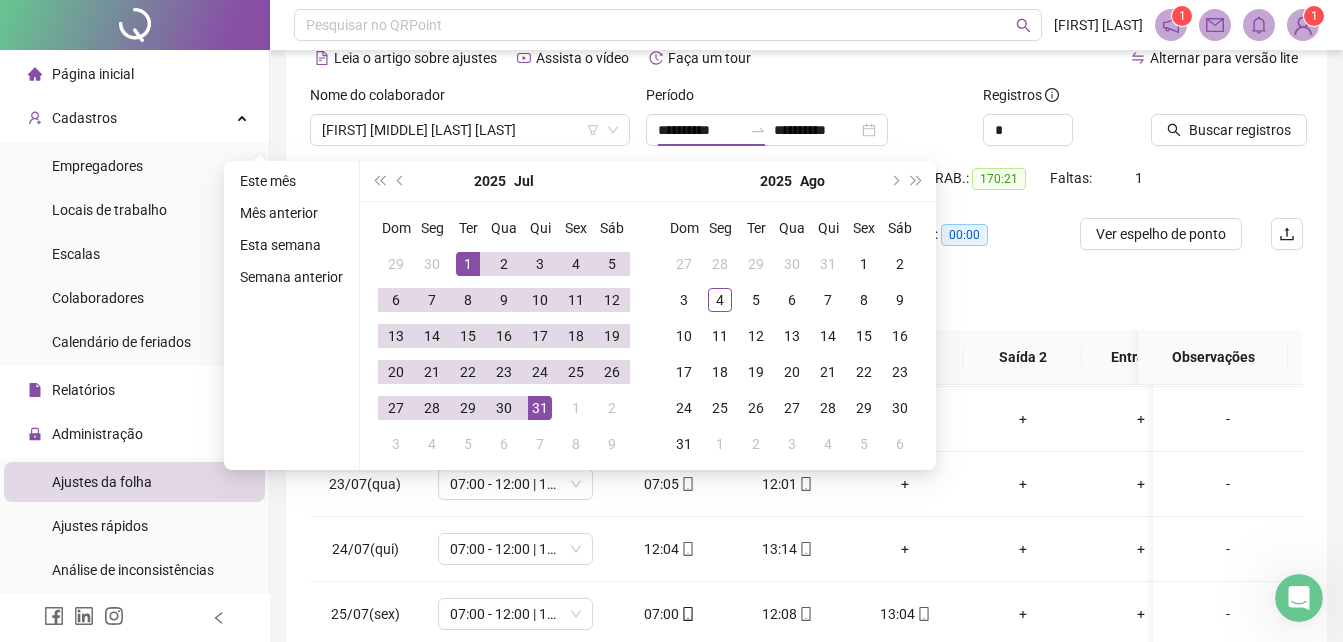 type on "**********" 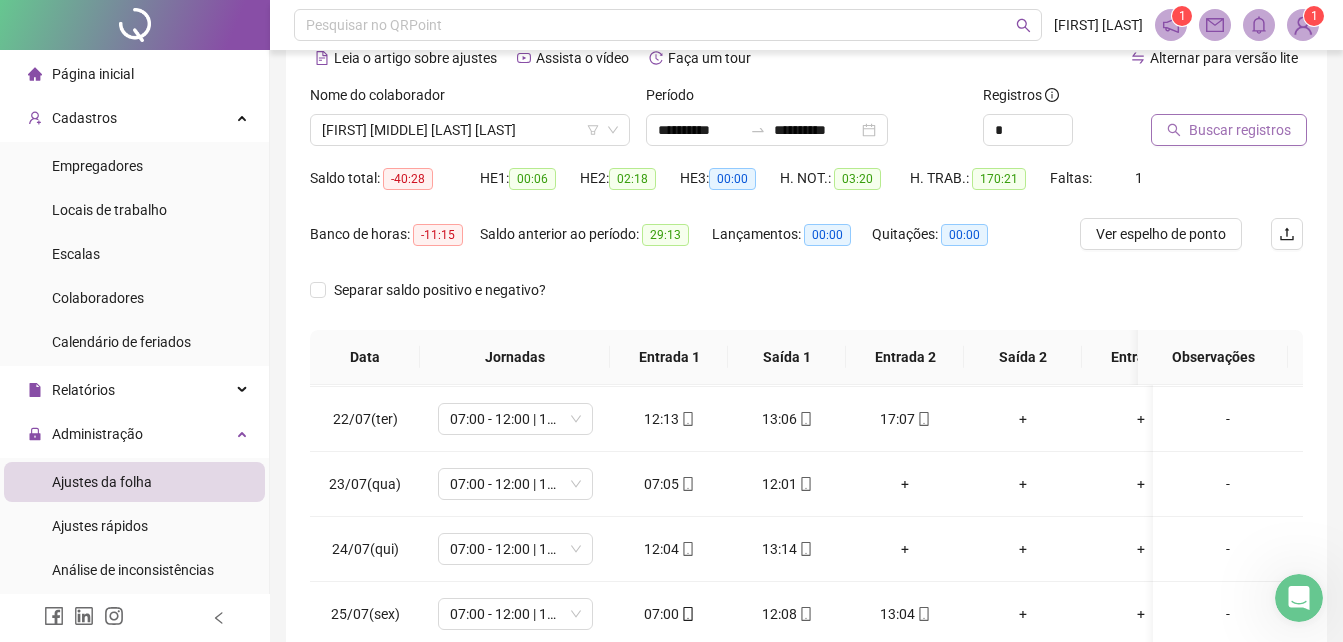 click on "Buscar registros" at bounding box center (1229, 130) 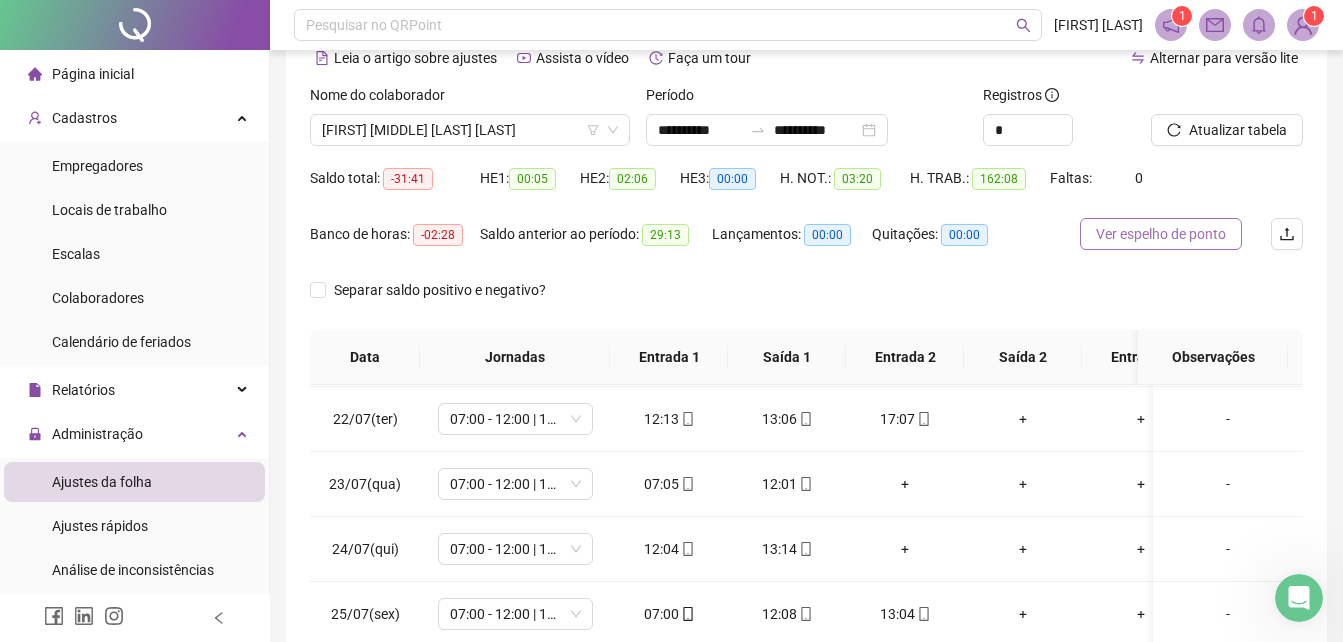 click on "Ver espelho de ponto" at bounding box center (1161, 234) 